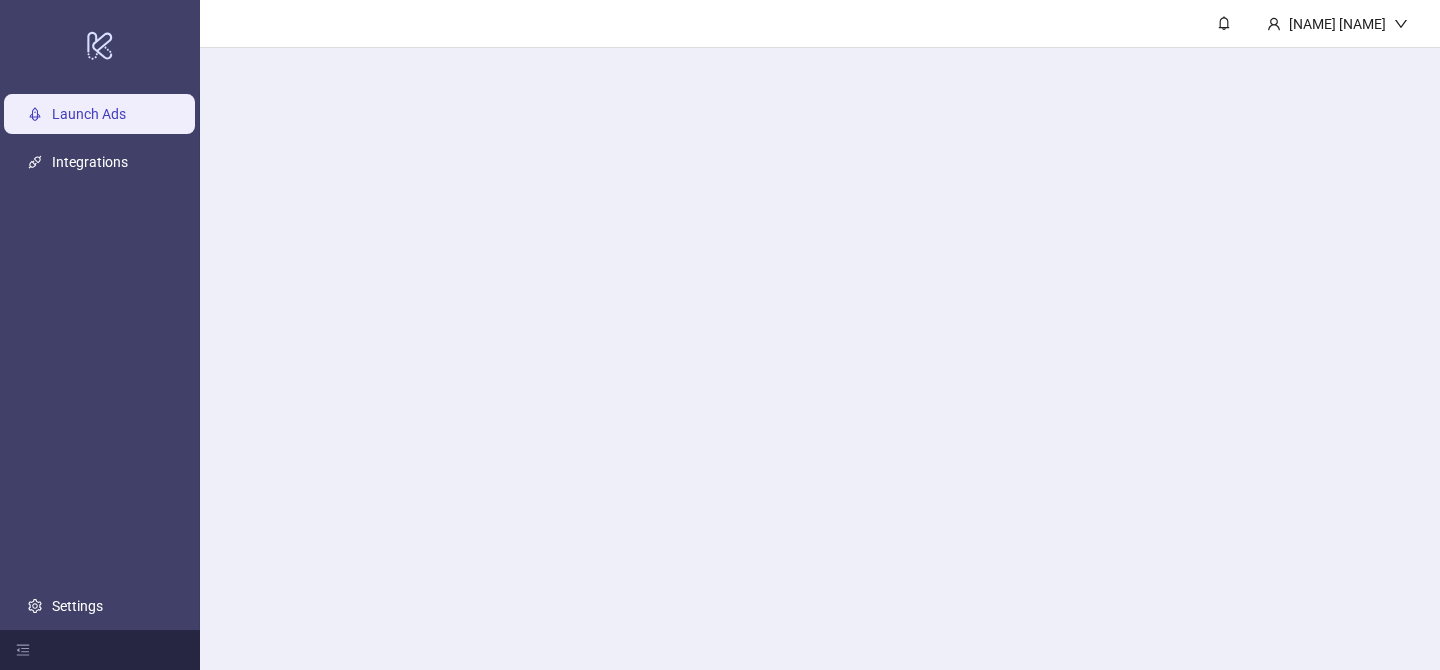 scroll, scrollTop: 0, scrollLeft: 0, axis: both 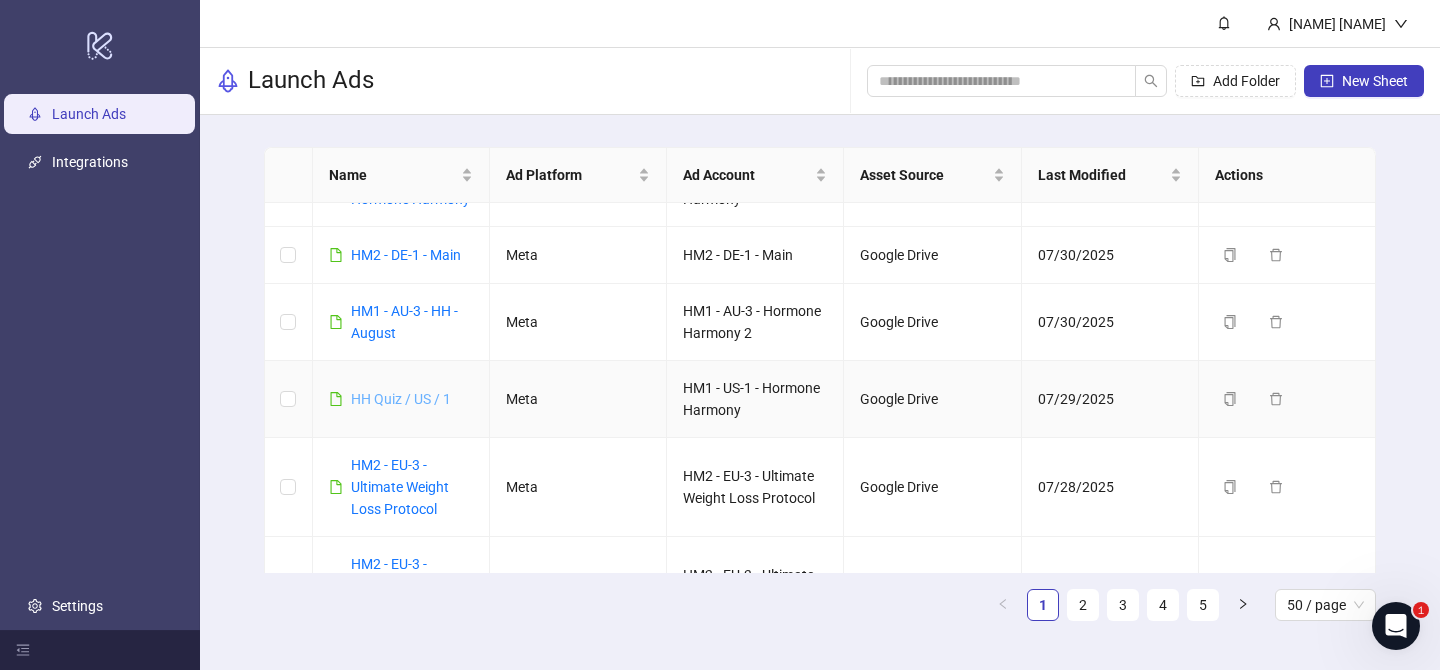 click on "HH Quiz / US / 1" at bounding box center [401, 399] 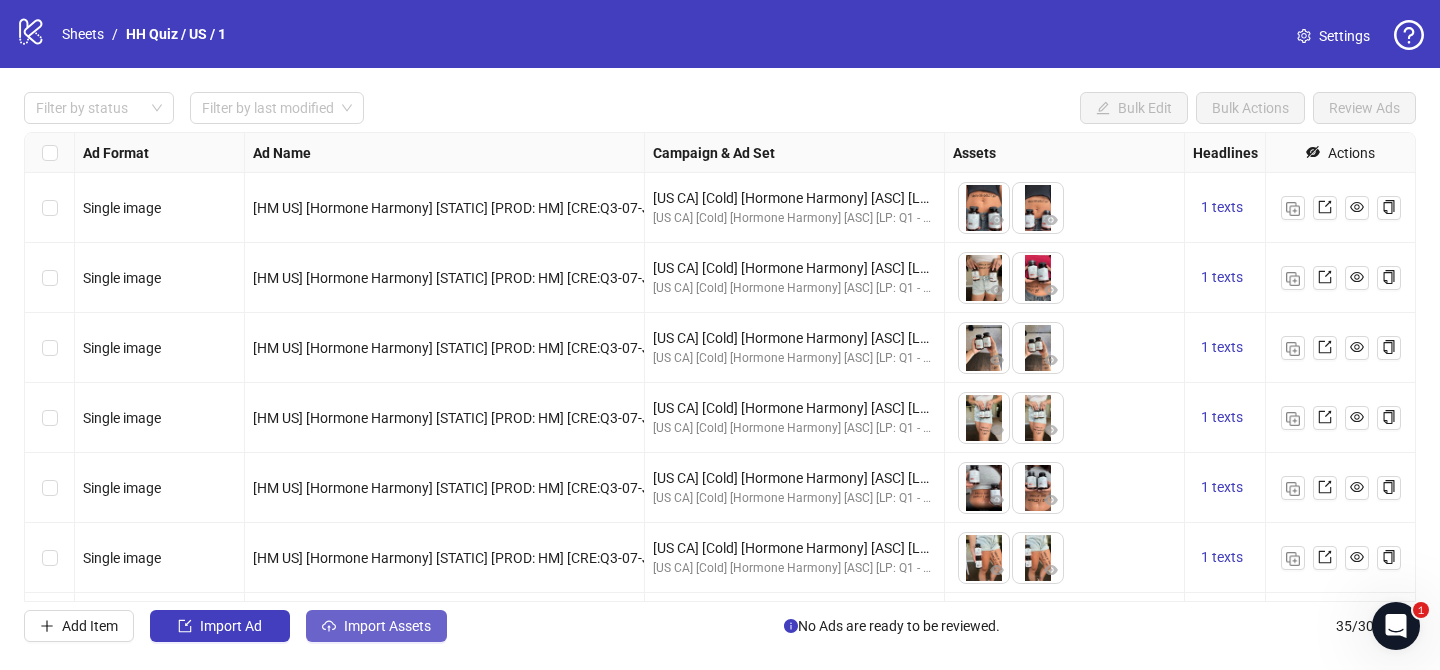 click on "Import Assets" at bounding box center [387, 626] 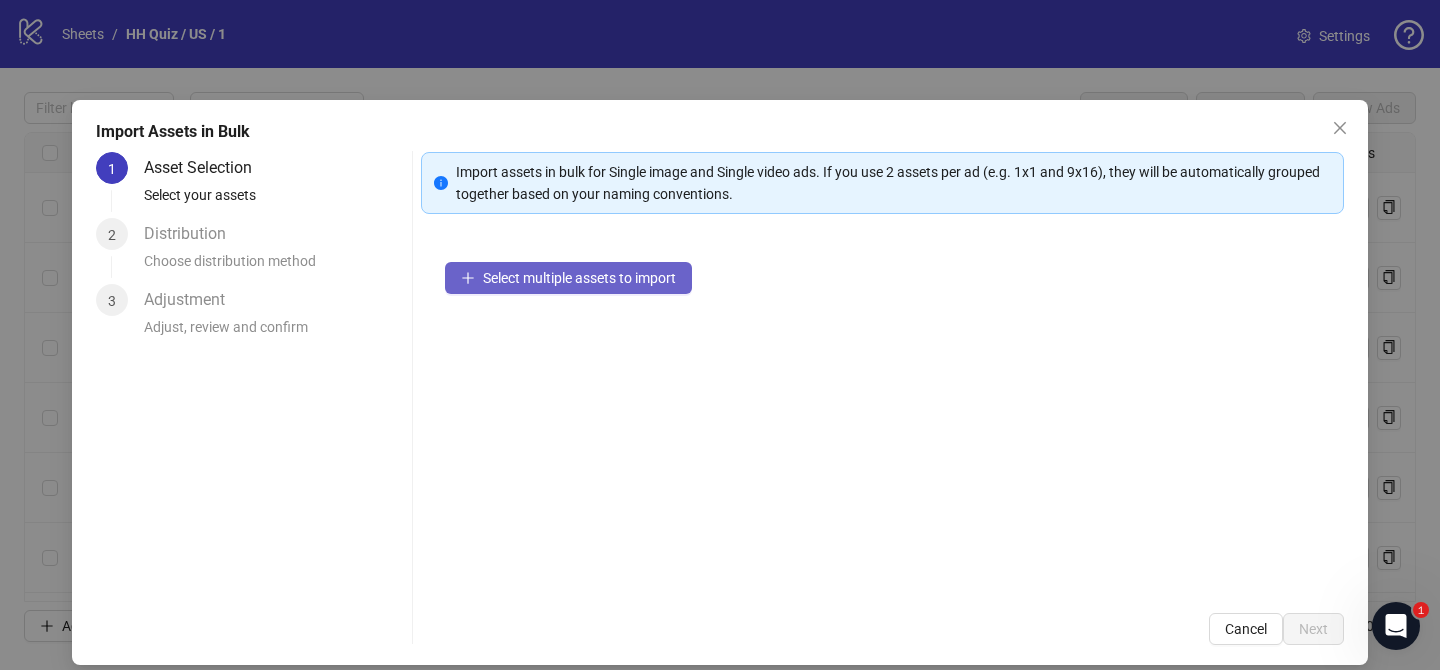 click on "Select multiple assets to import" at bounding box center (579, 278) 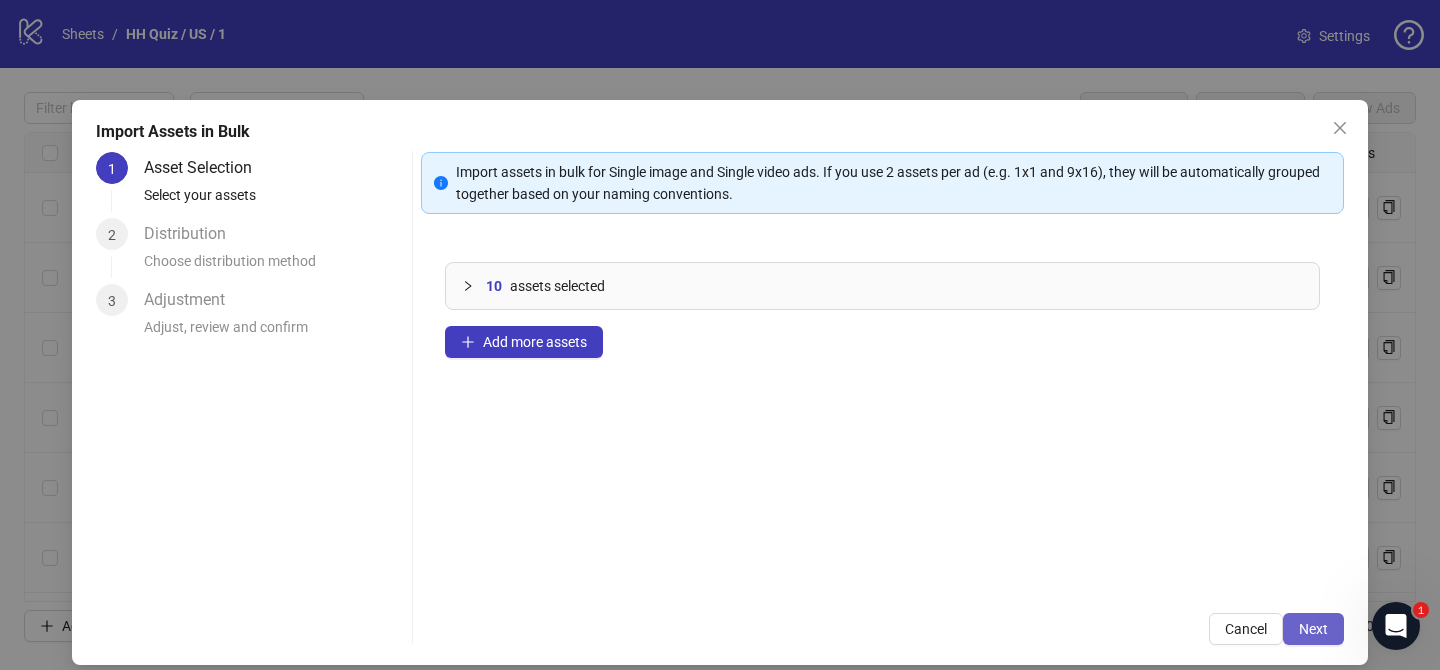 click on "Next" at bounding box center (1313, 629) 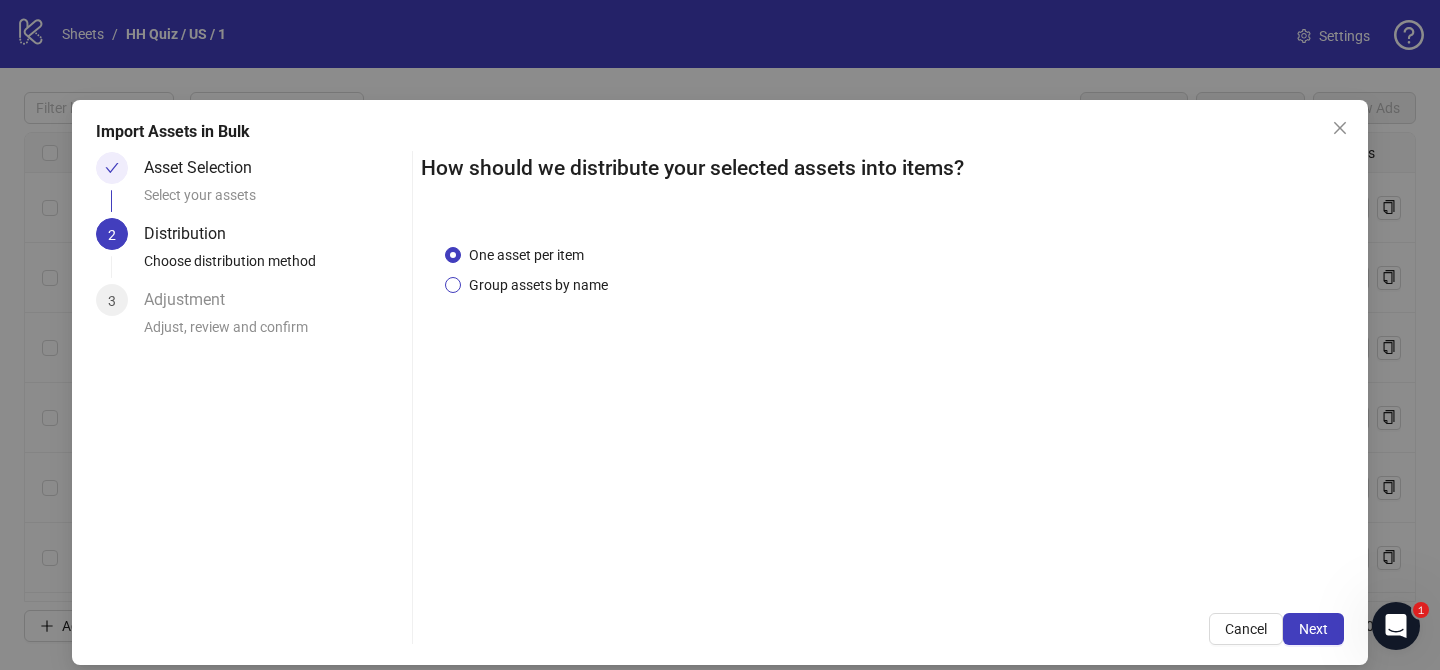 click on "Group assets by name" at bounding box center (538, 285) 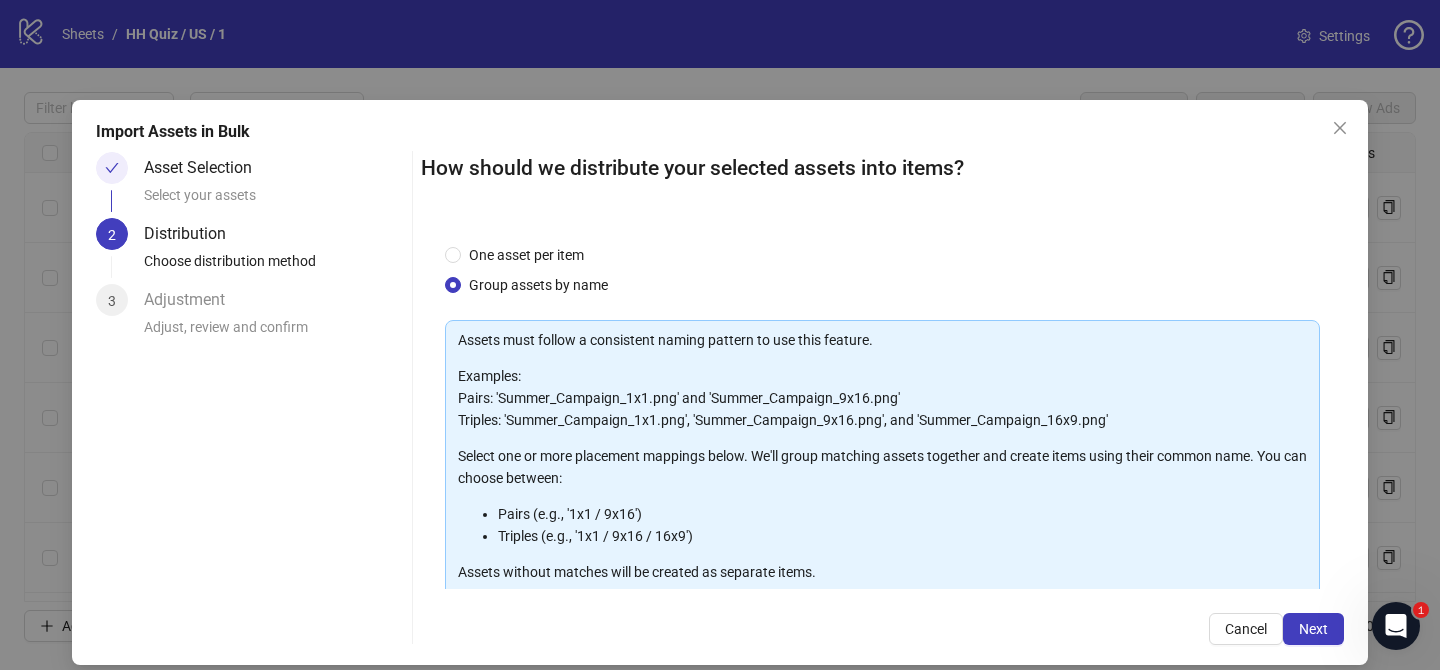 scroll, scrollTop: 216, scrollLeft: 0, axis: vertical 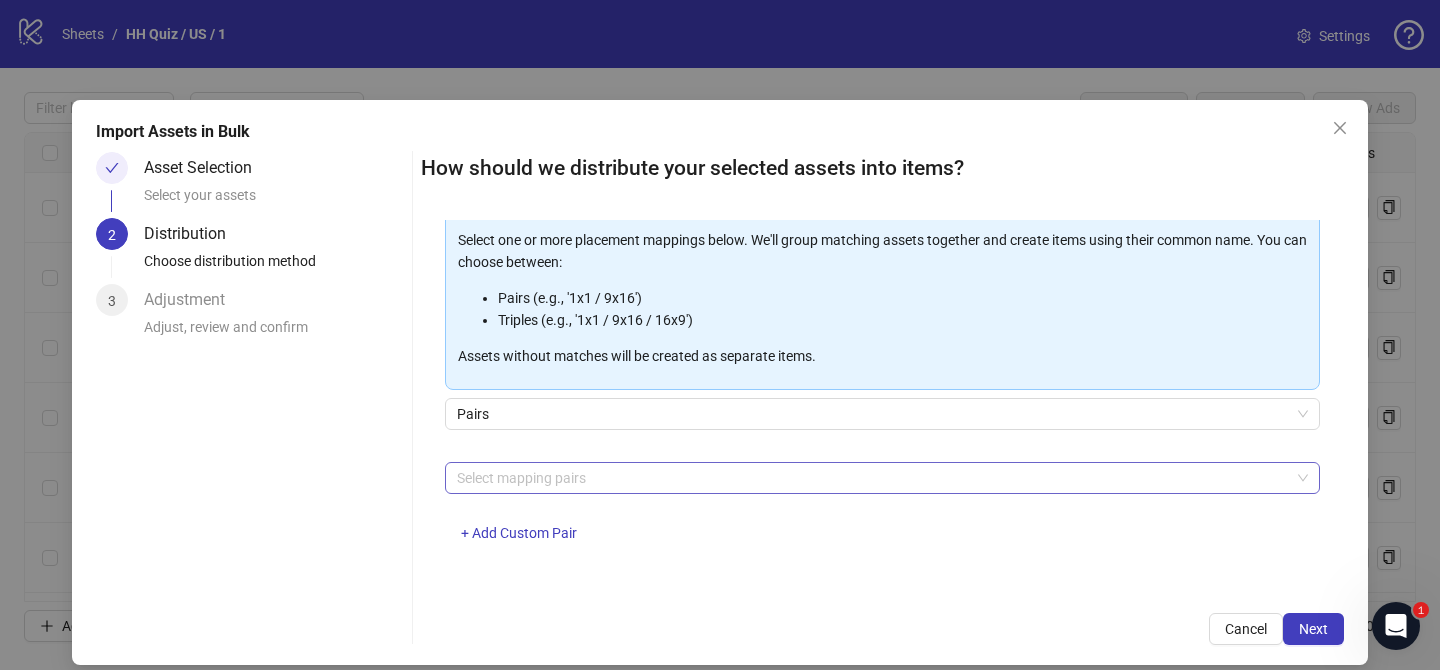 click at bounding box center (872, 478) 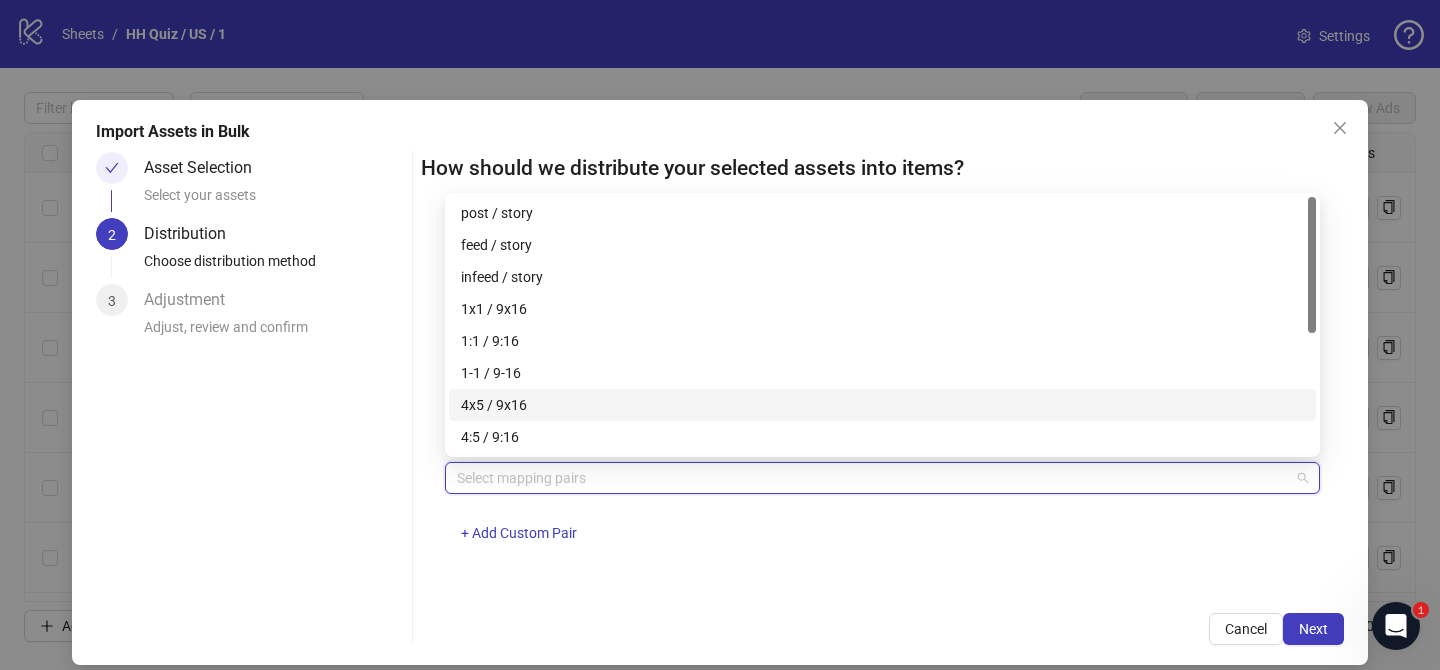 click on "4x5 / 9x16" at bounding box center (882, 405) 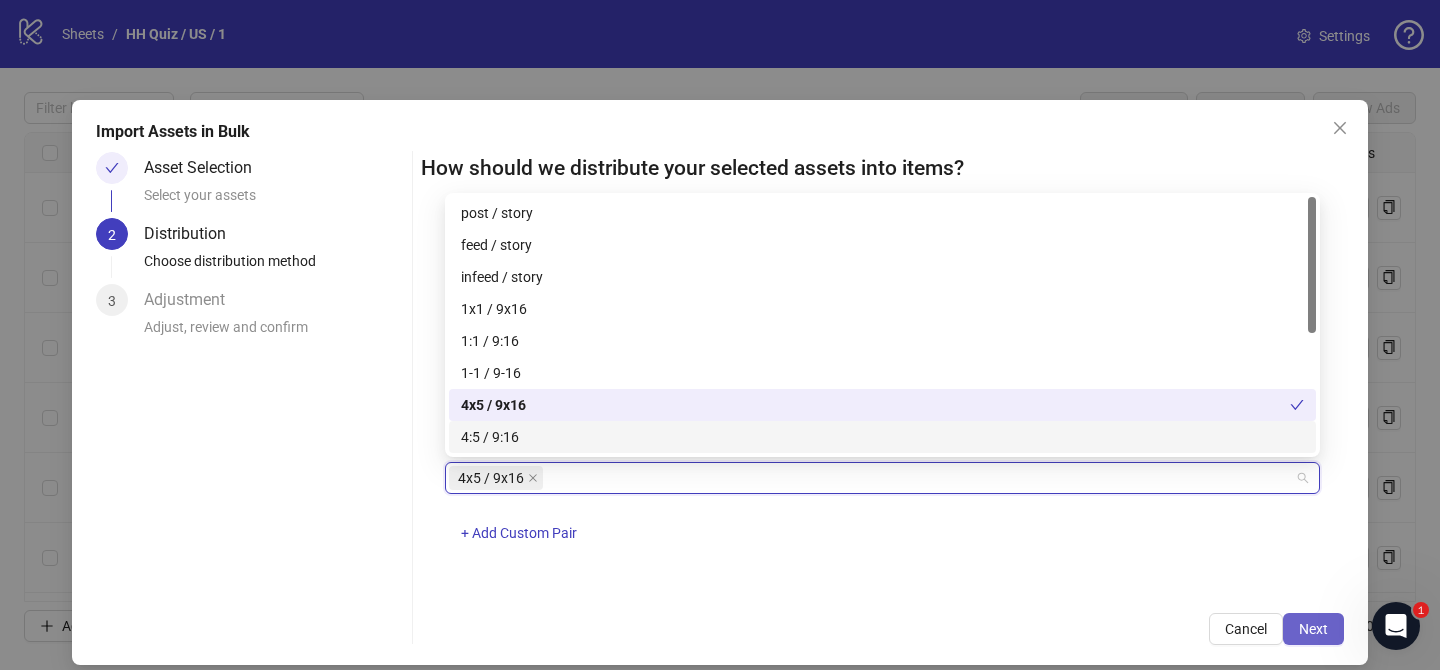 click on "Next" at bounding box center [1313, 629] 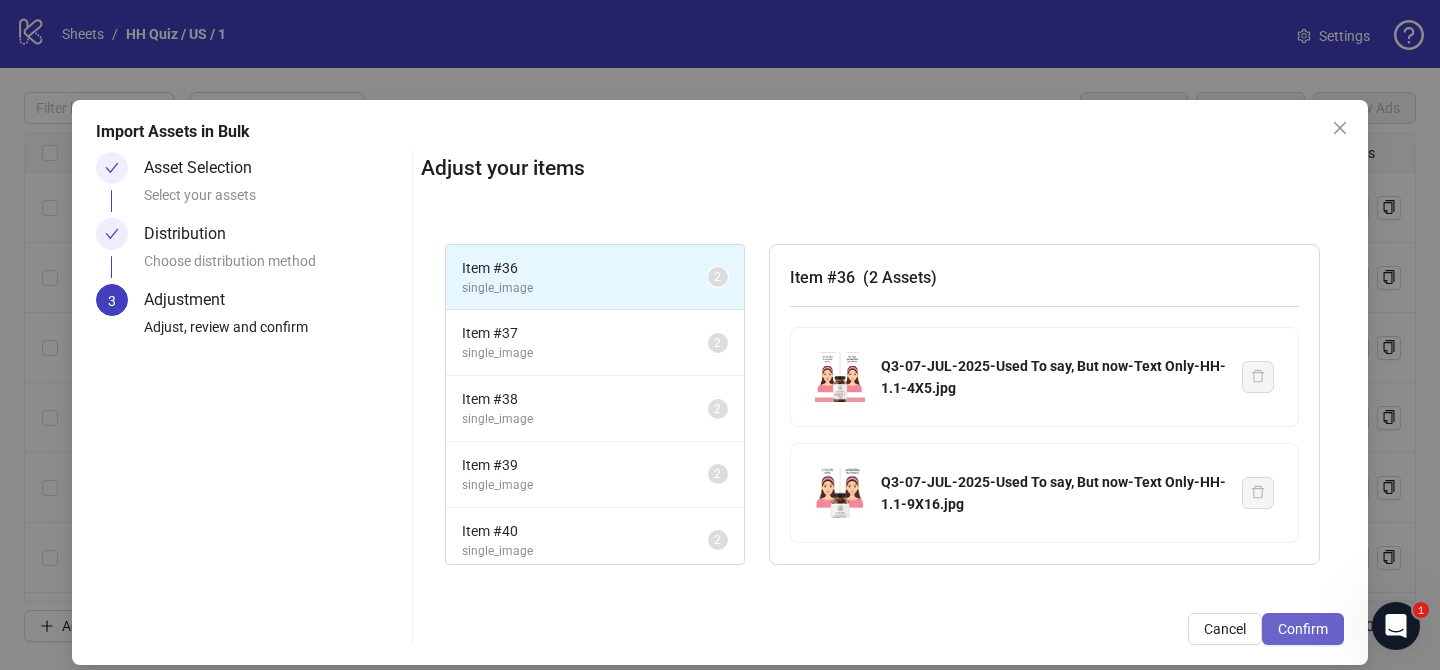 click on "Confirm" at bounding box center [1303, 629] 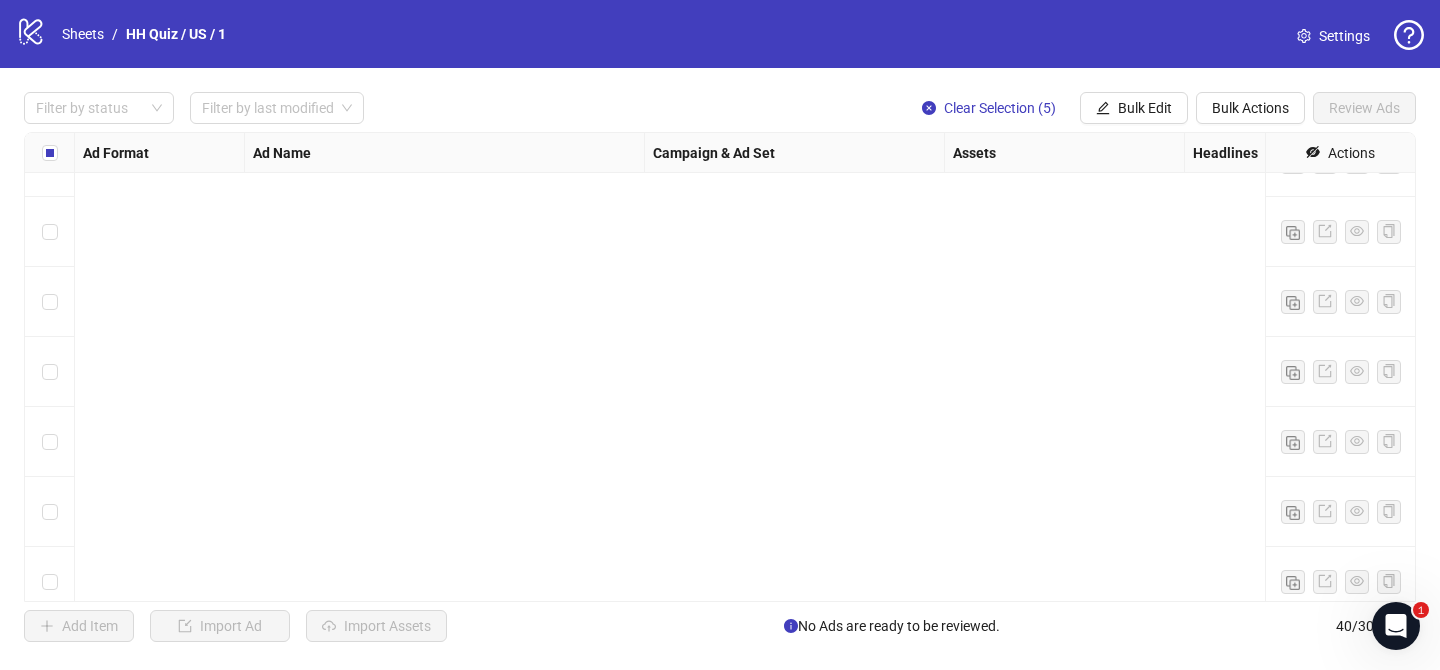 scroll, scrollTop: 2372, scrollLeft: 0, axis: vertical 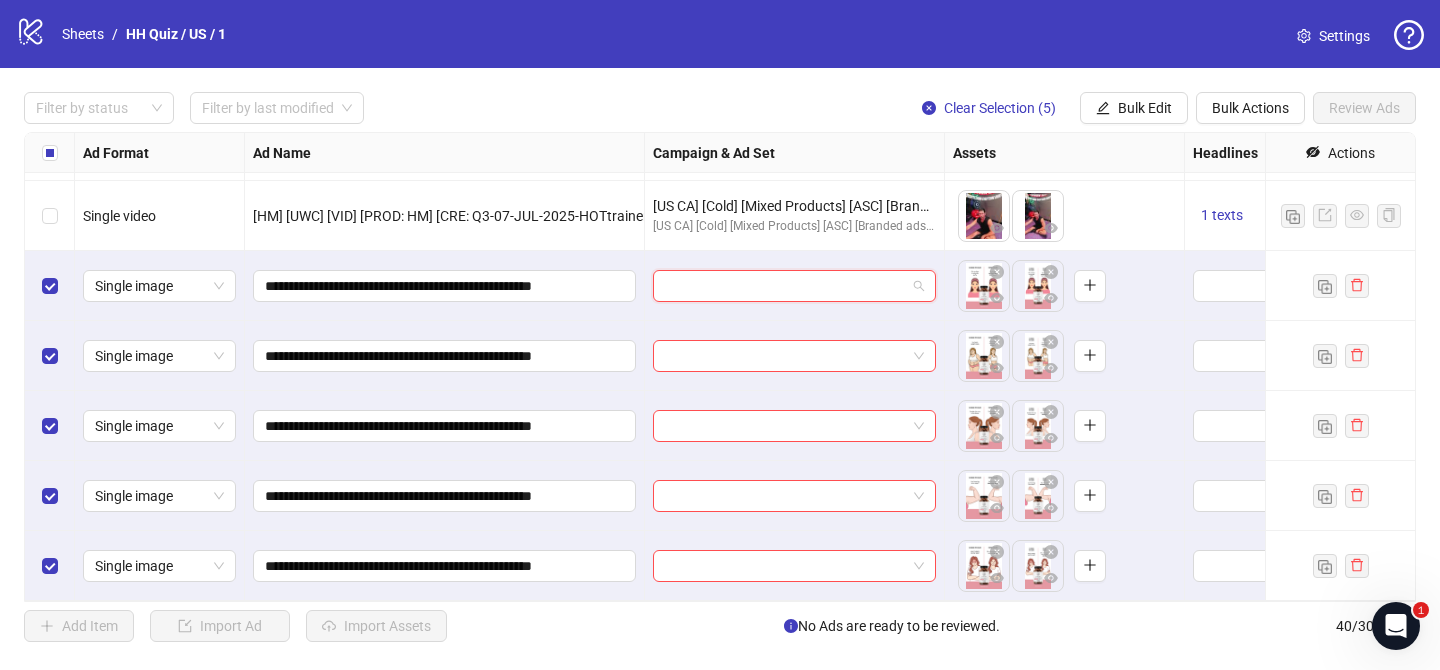 click at bounding box center [785, 286] 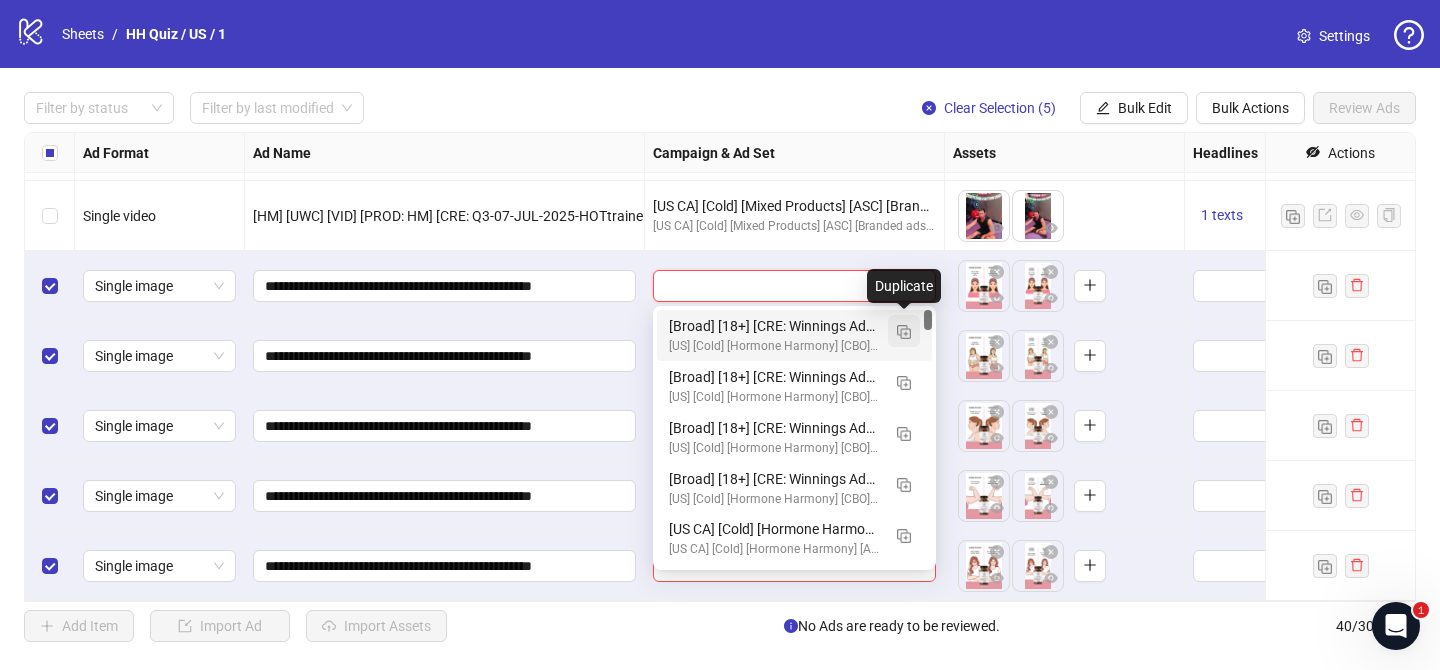 click at bounding box center (904, 332) 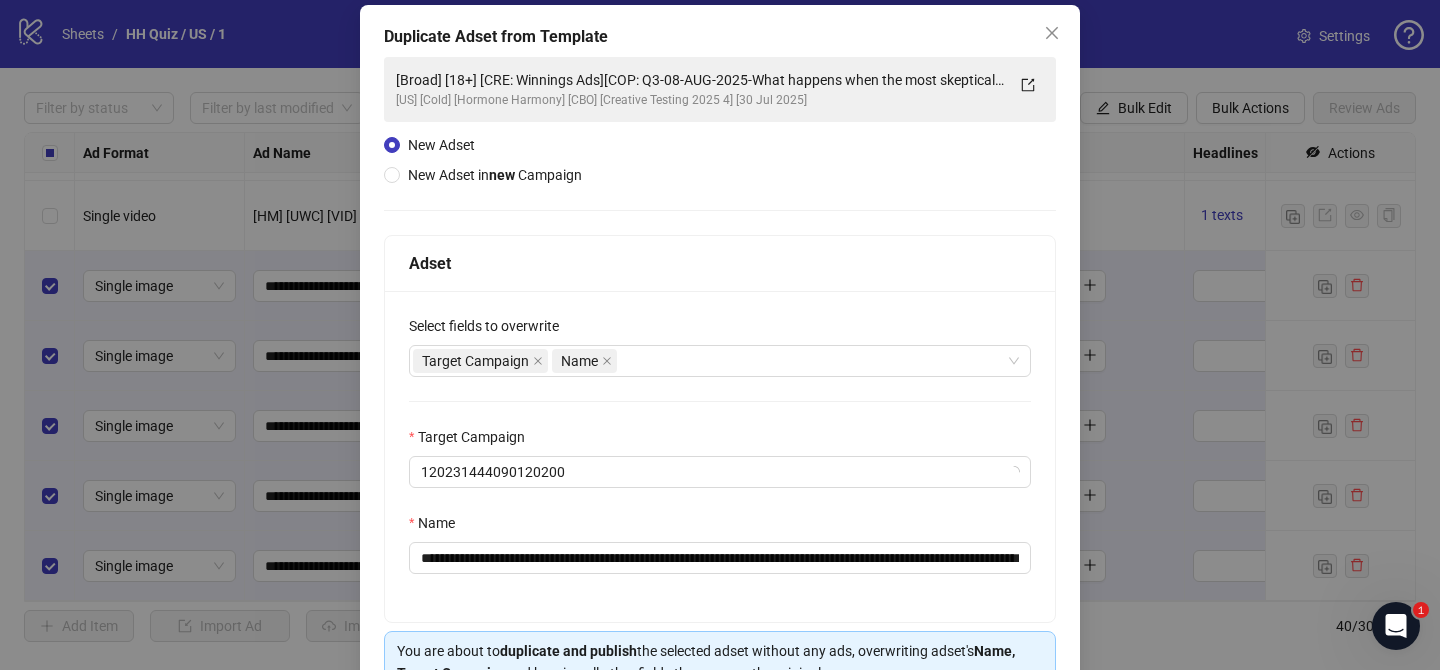 scroll, scrollTop: 137, scrollLeft: 0, axis: vertical 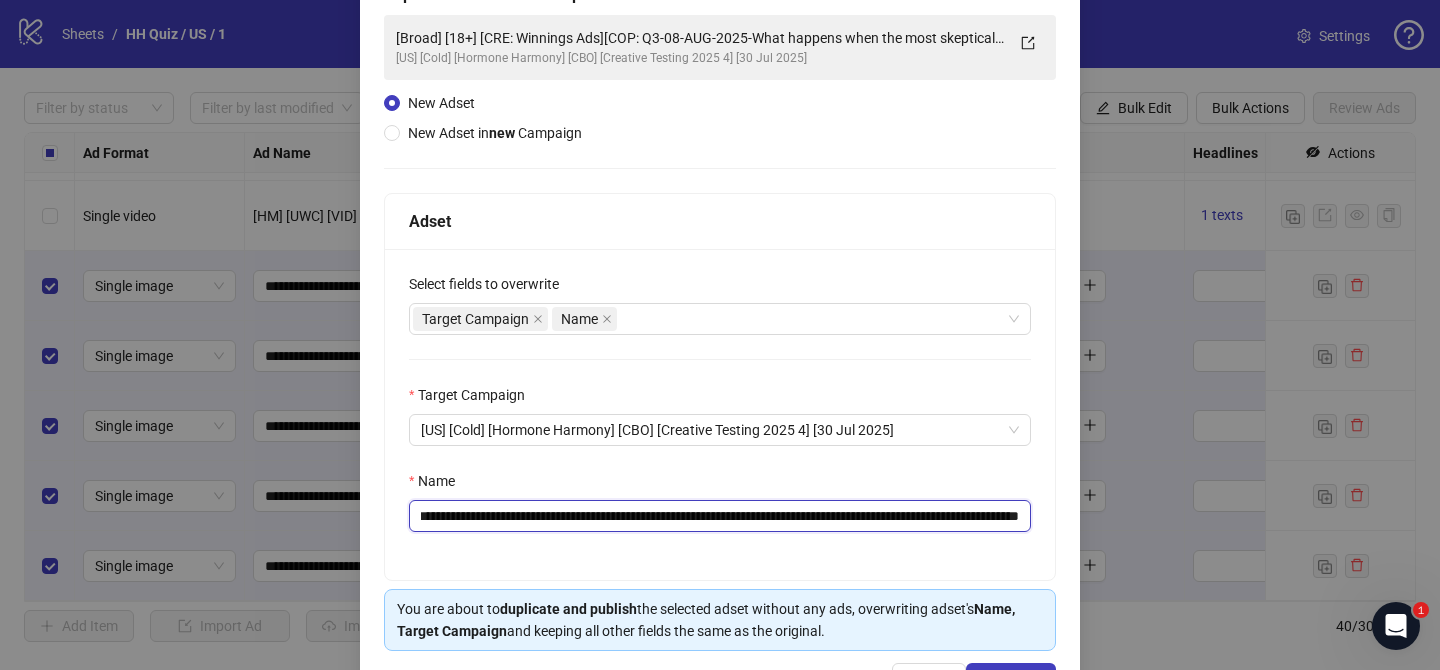 drag, startPoint x: 542, startPoint y: 518, endPoint x: 882, endPoint y: 525, distance: 340.07205 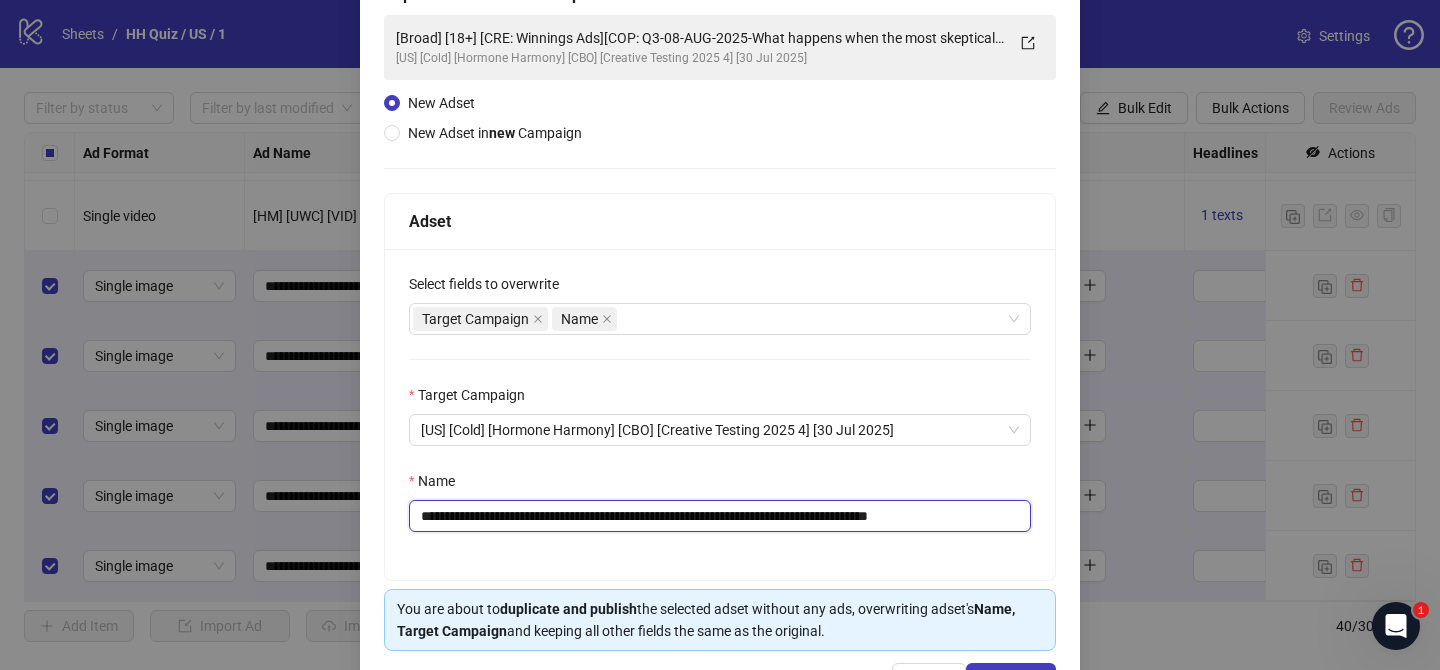 scroll, scrollTop: 0, scrollLeft: 0, axis: both 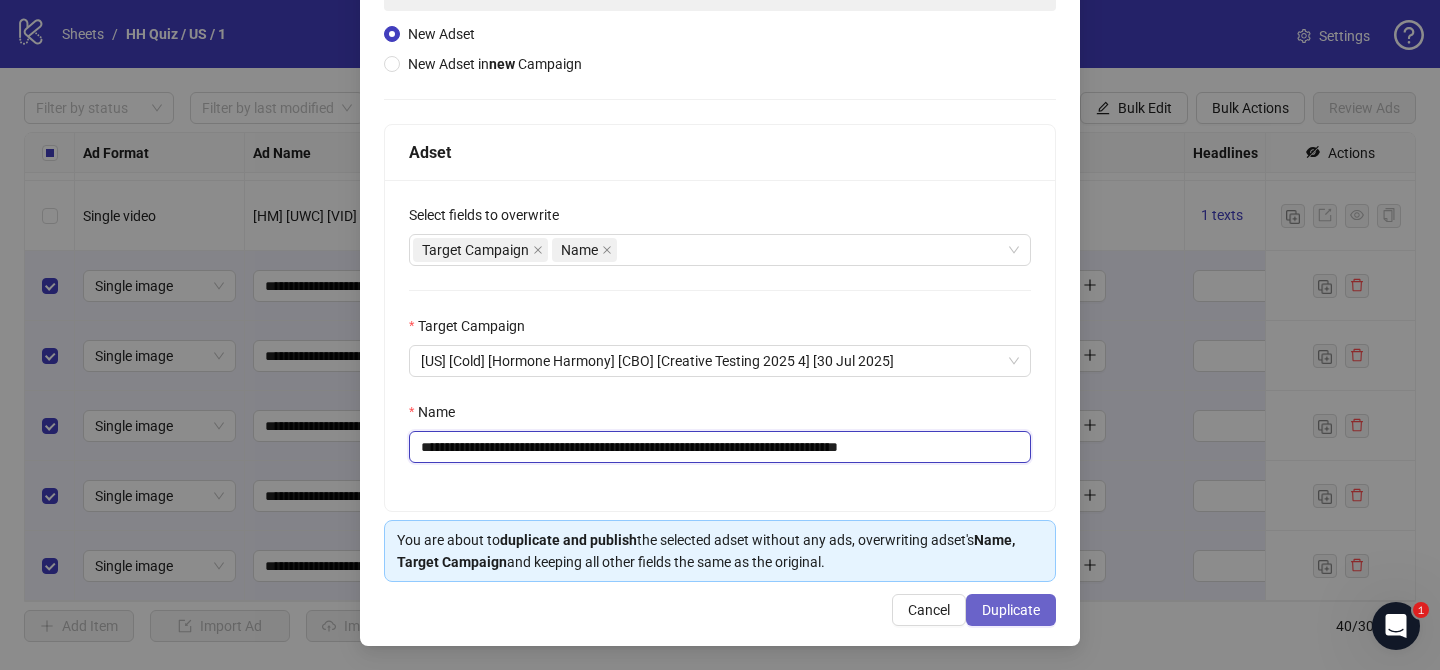type on "**********" 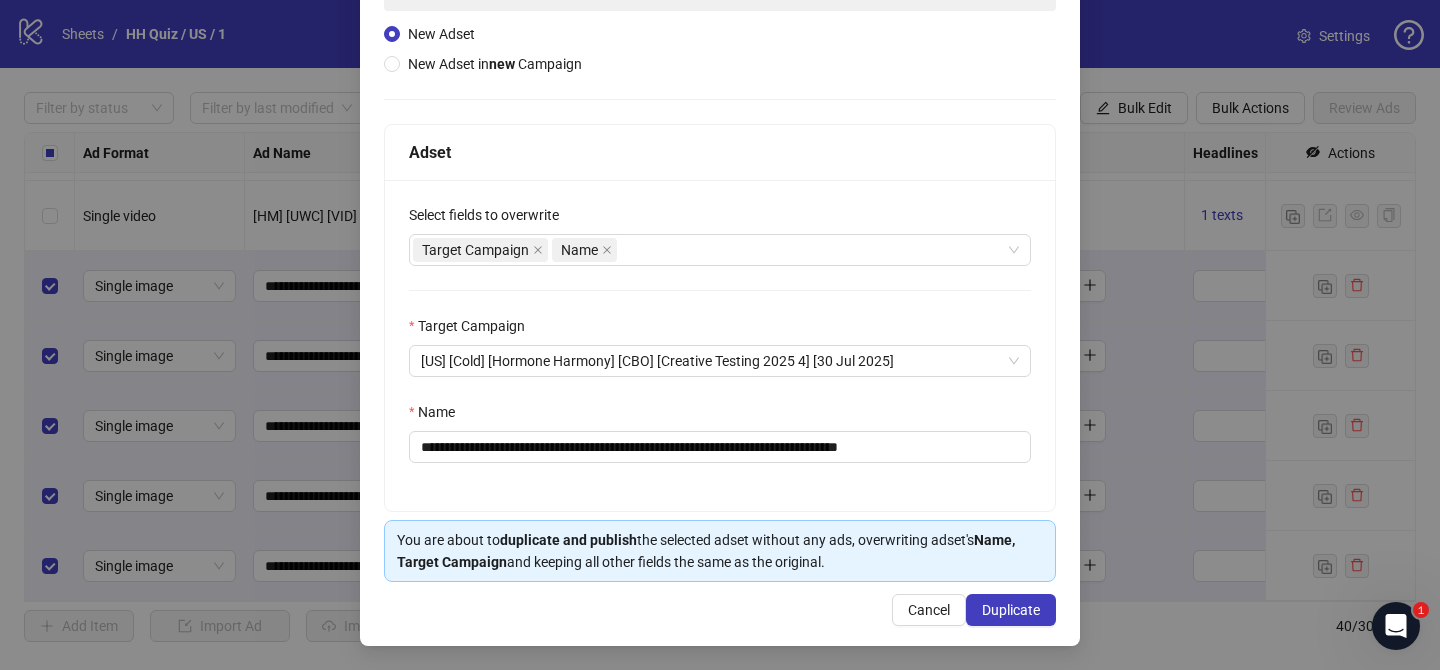 drag, startPoint x: 1023, startPoint y: 615, endPoint x: 997, endPoint y: 115, distance: 500.67554 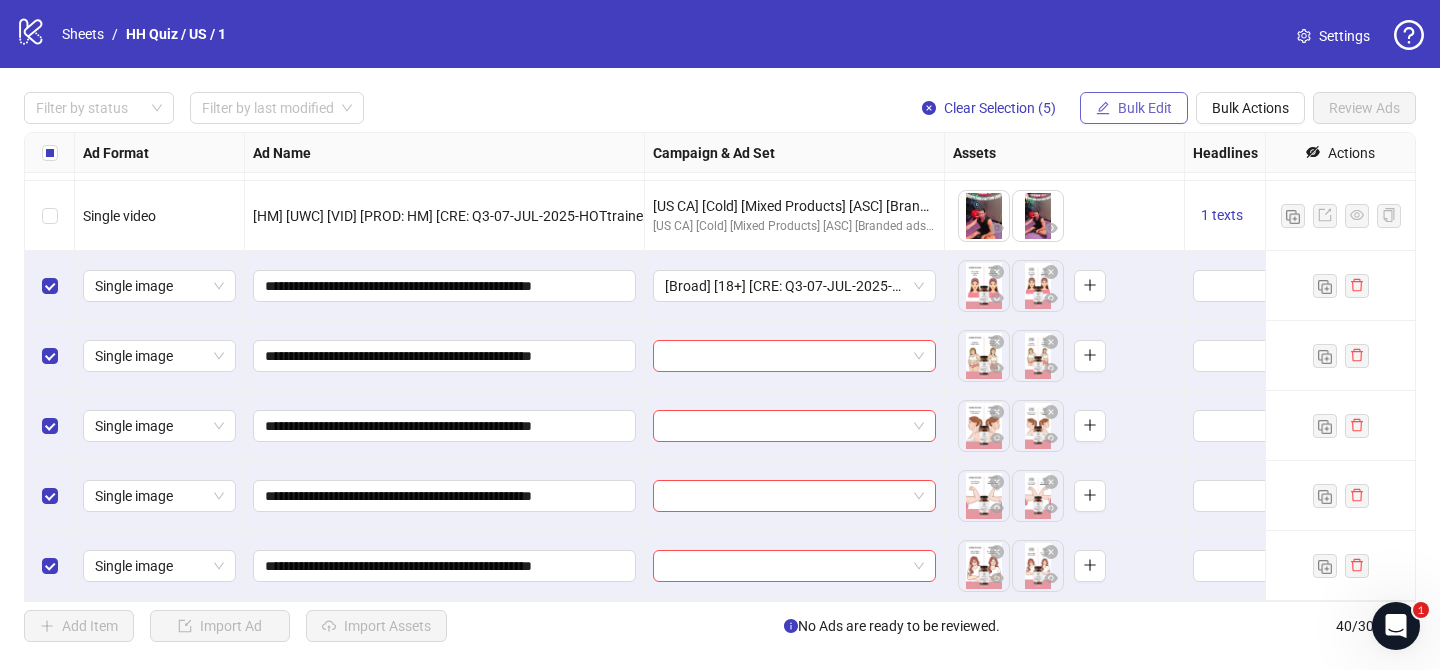 click on "Bulk Edit" at bounding box center (1145, 108) 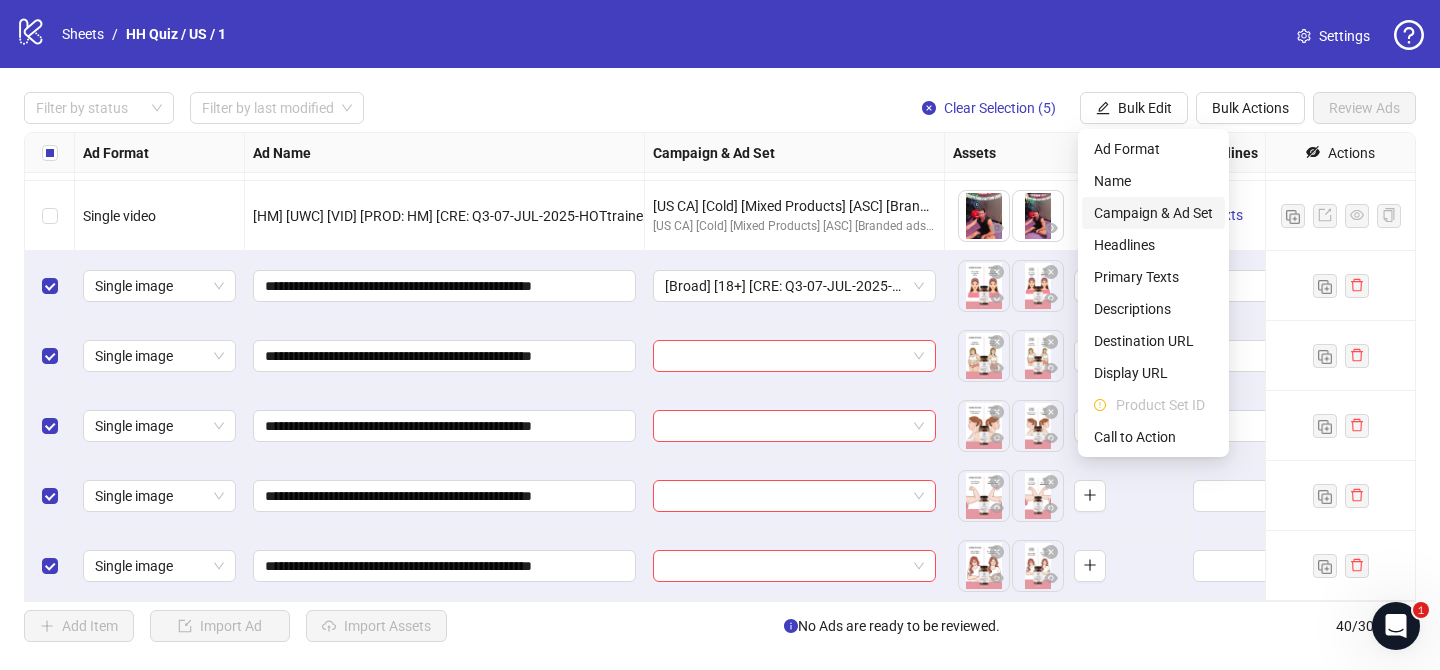 drag, startPoint x: 1154, startPoint y: 209, endPoint x: 1182, endPoint y: 223, distance: 31.304953 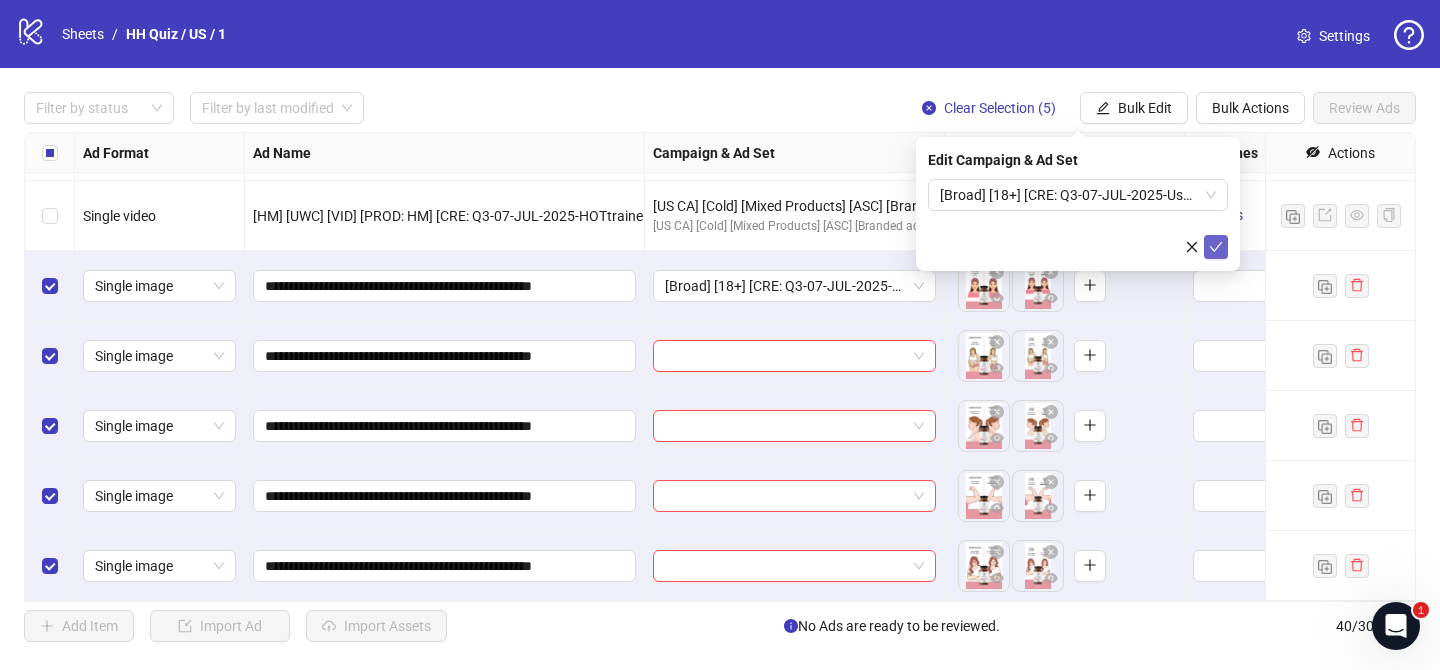 click 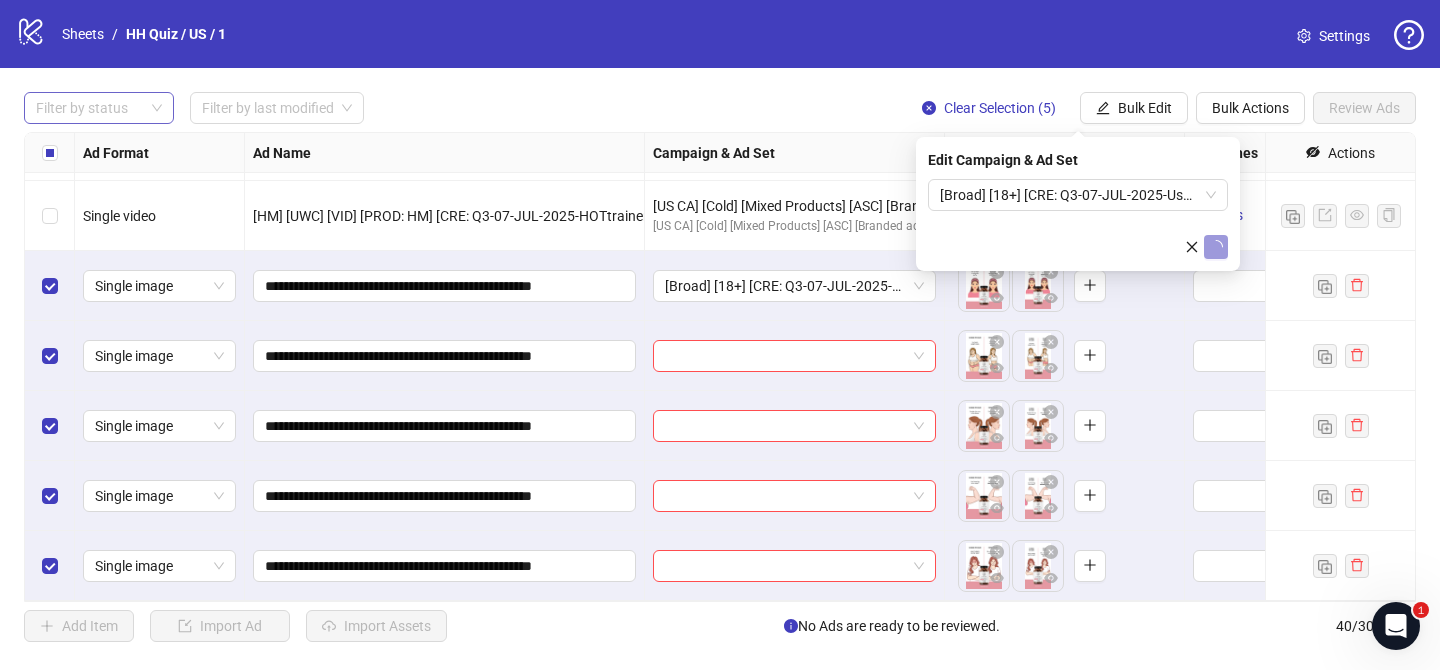 click at bounding box center (88, 108) 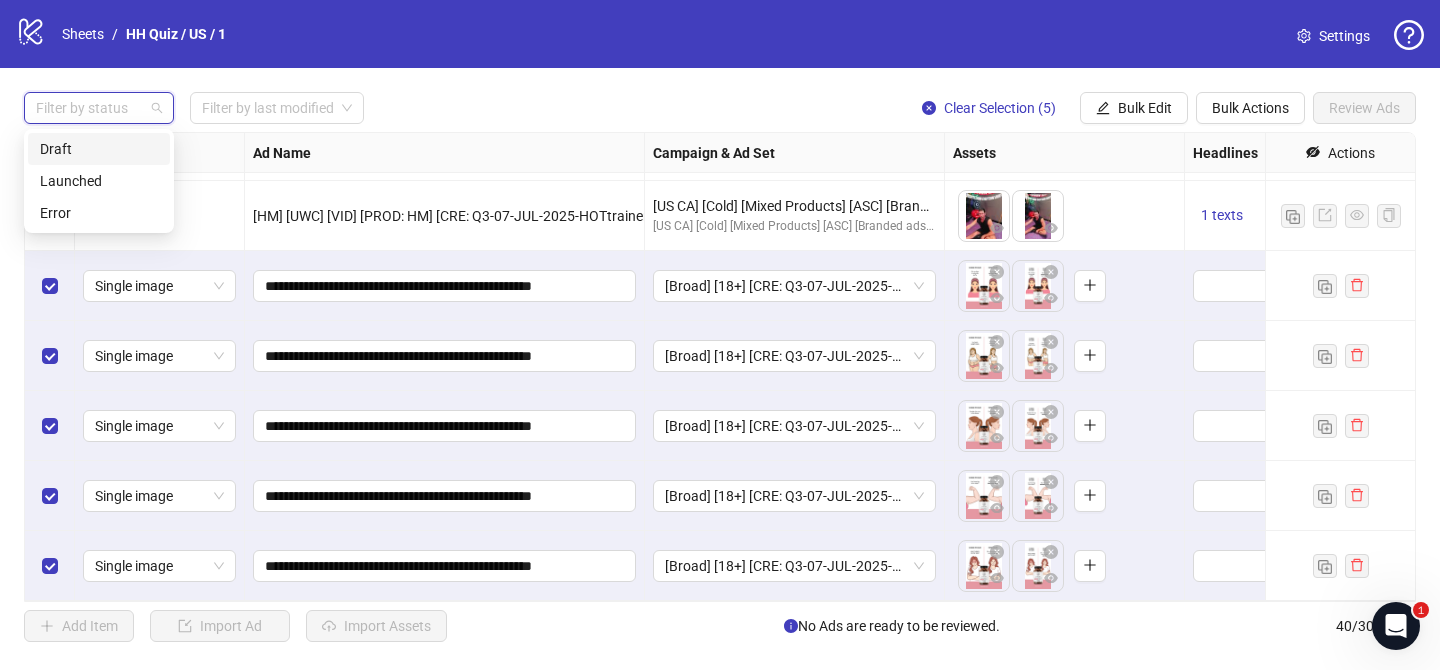 click on "Draft" at bounding box center [99, 149] 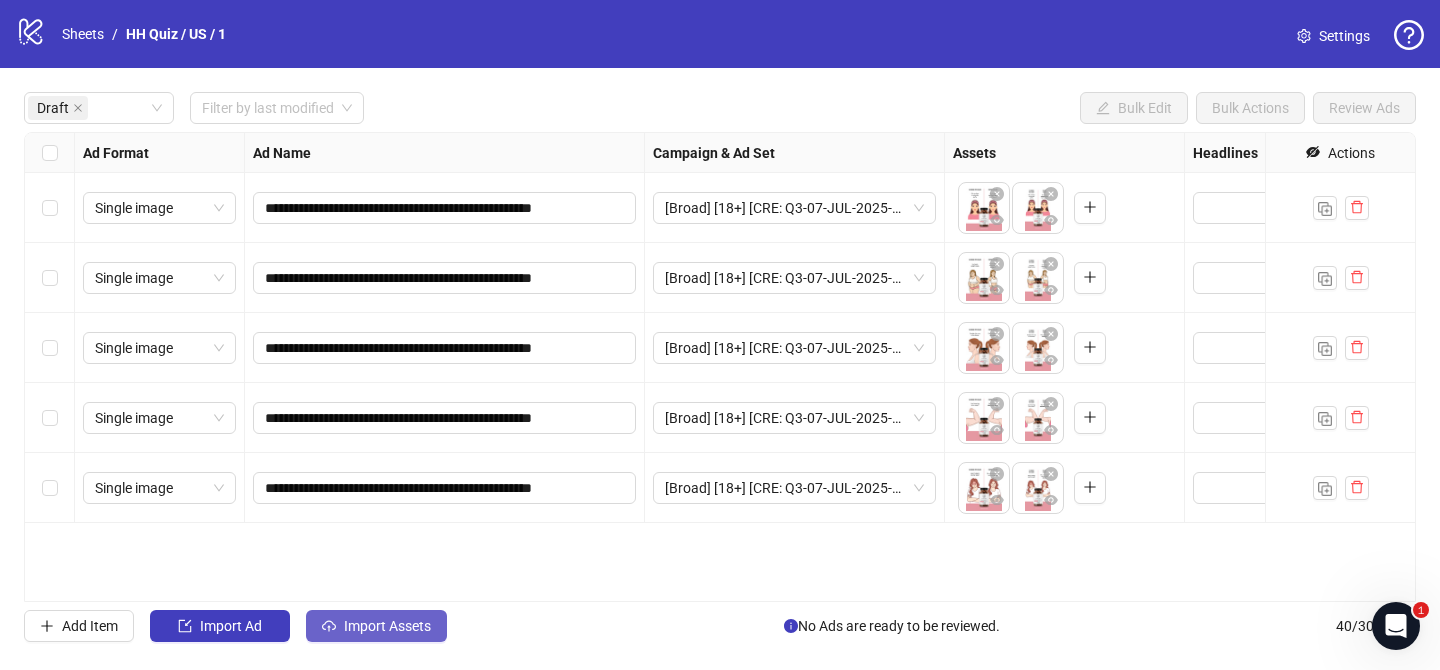 click on "Import Assets" at bounding box center (387, 626) 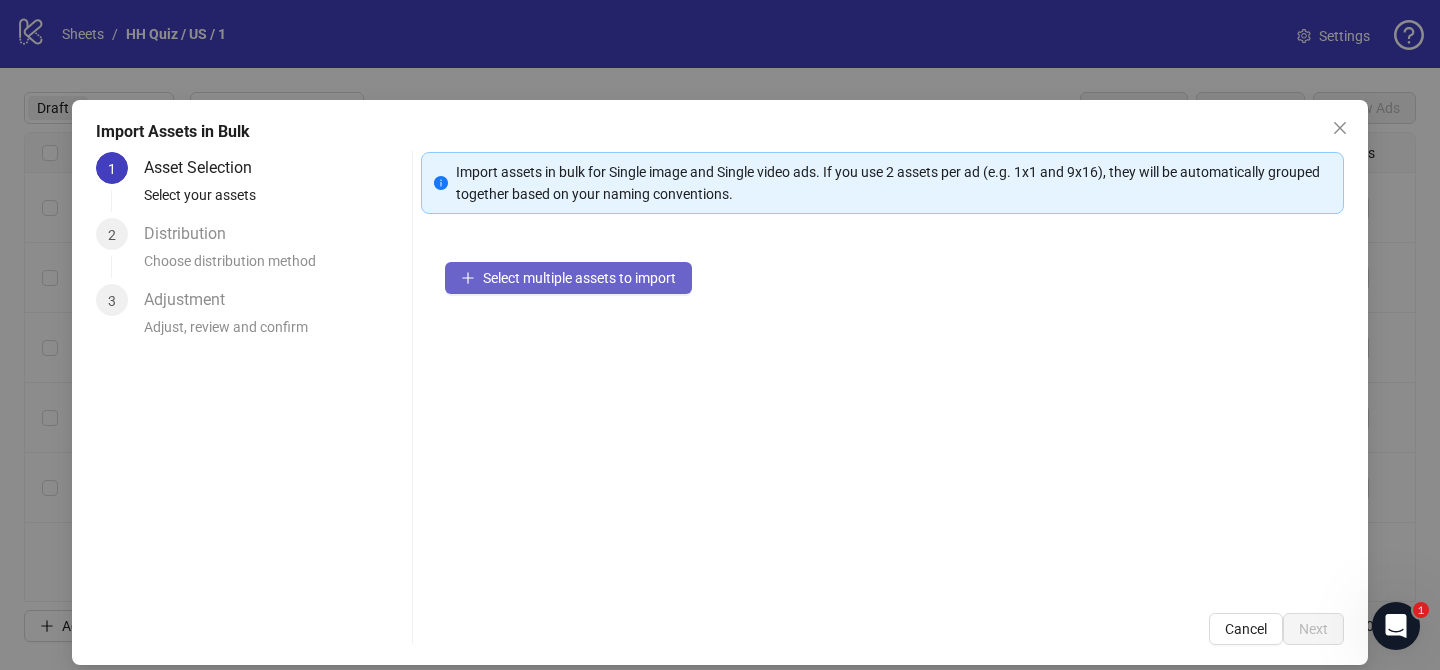 click on "Select multiple assets to import" at bounding box center [568, 278] 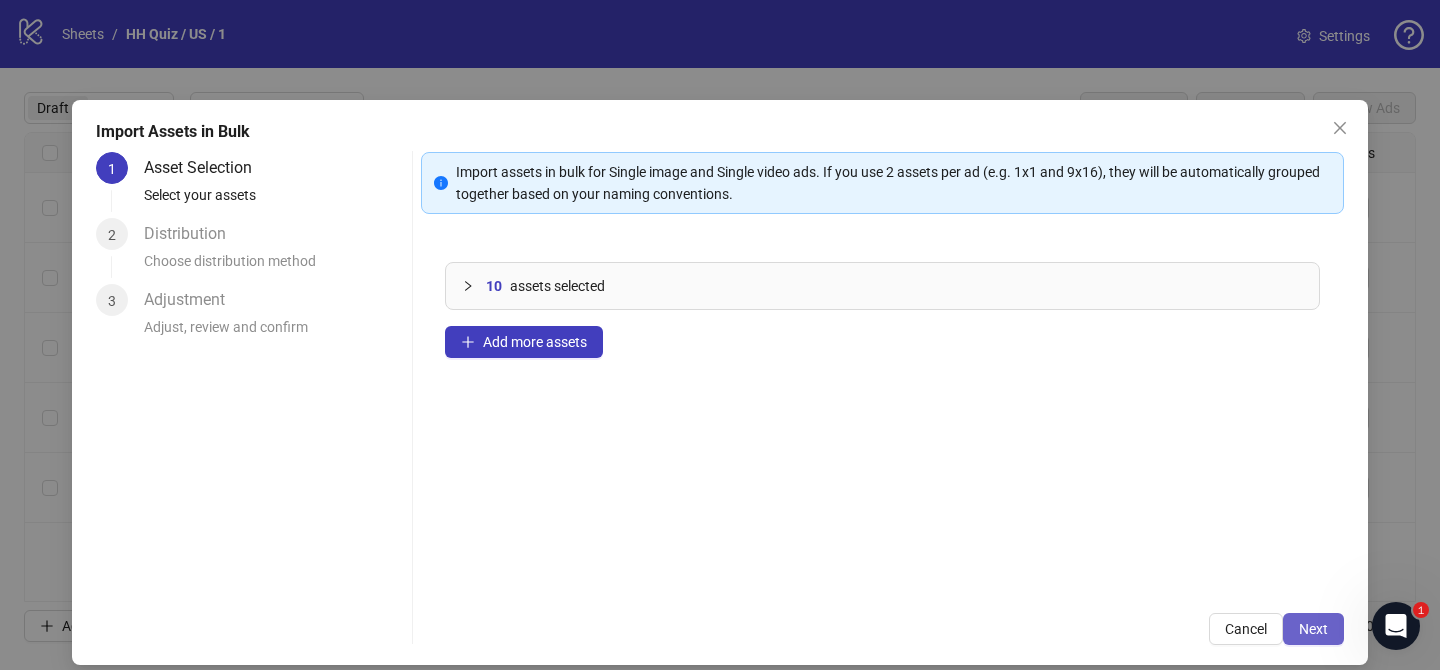 click on "Next" at bounding box center [1313, 629] 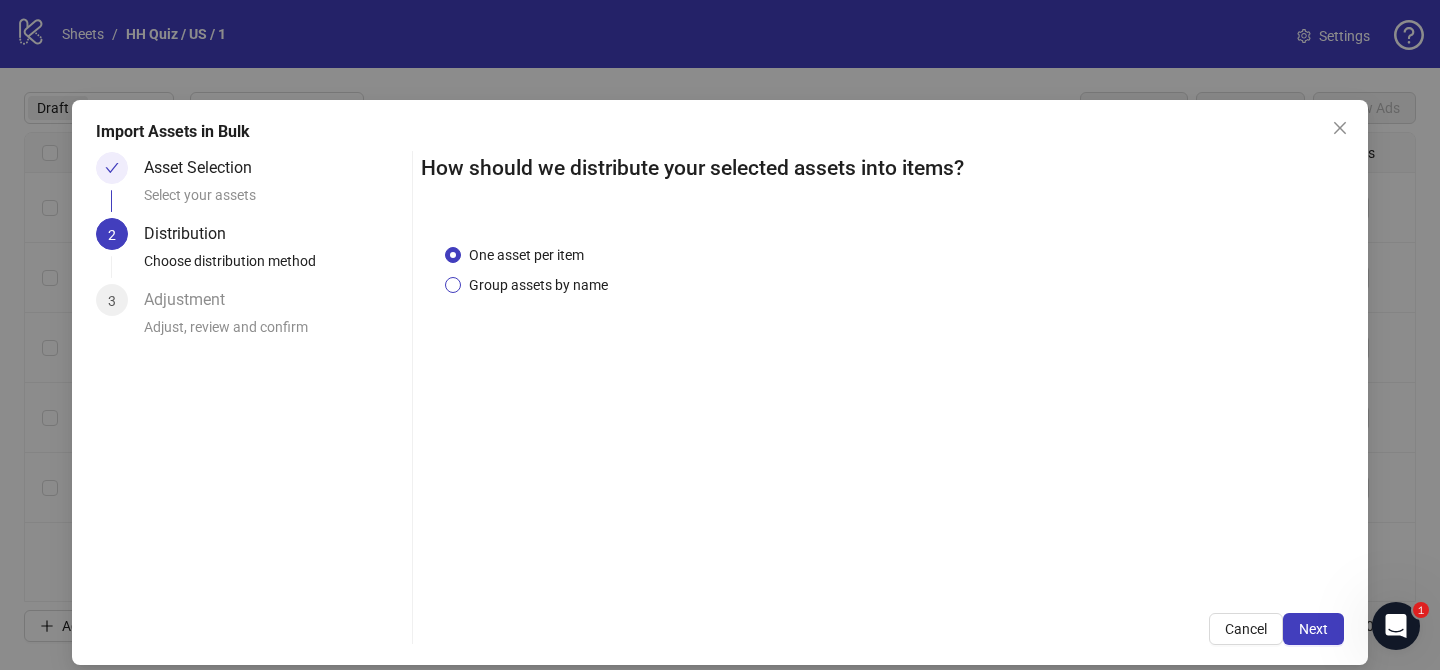 click on "Group assets by name" at bounding box center [538, 285] 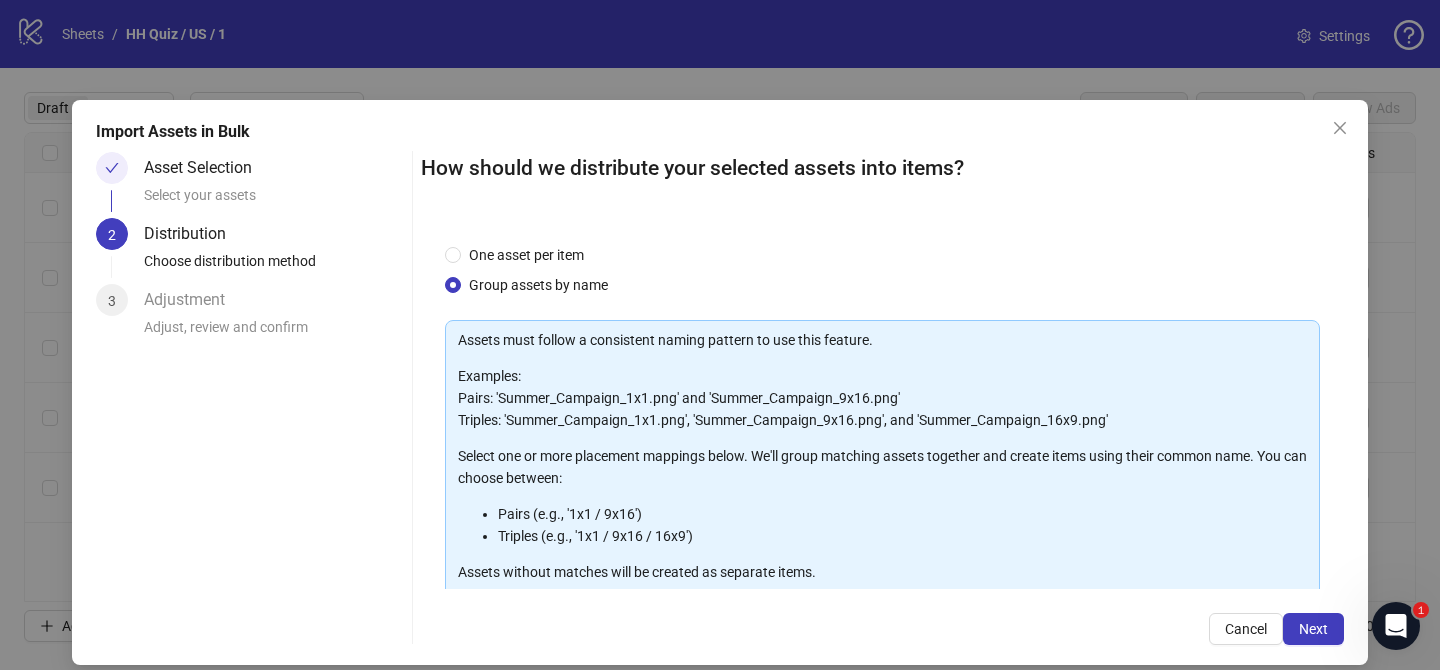 scroll, scrollTop: 216, scrollLeft: 0, axis: vertical 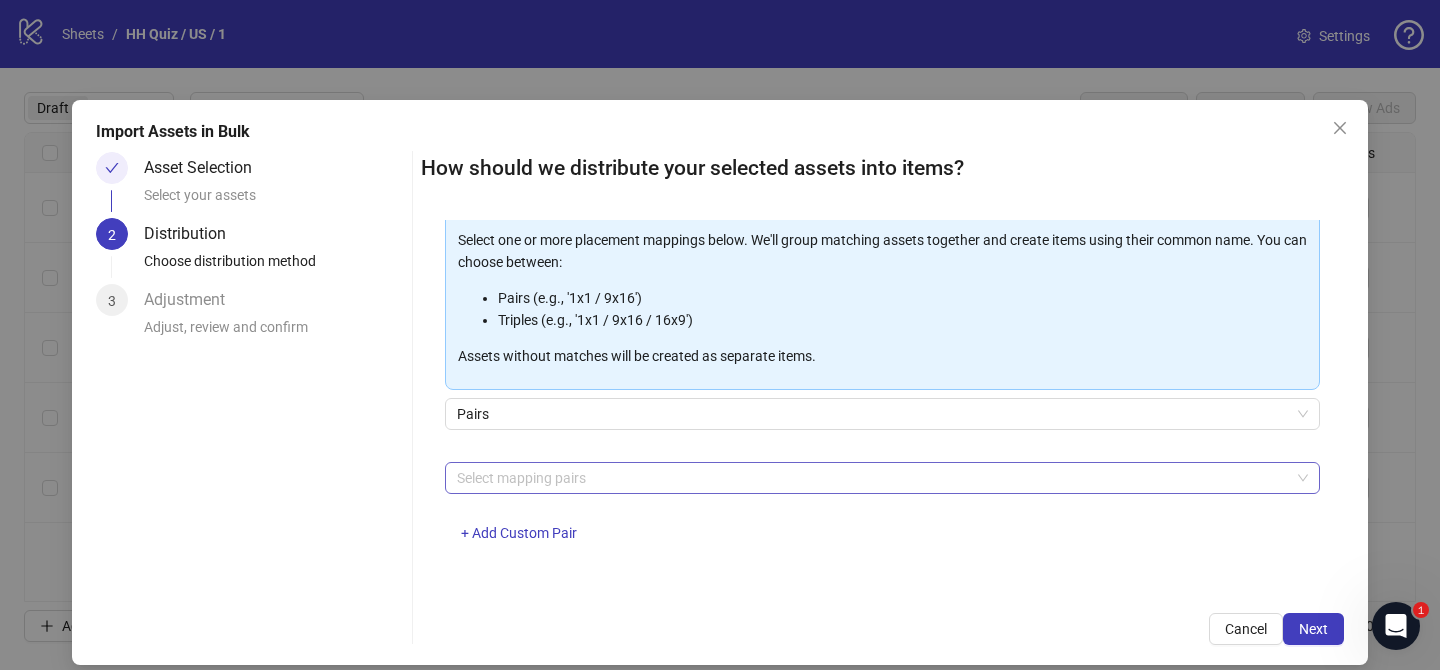 click at bounding box center [872, 478] 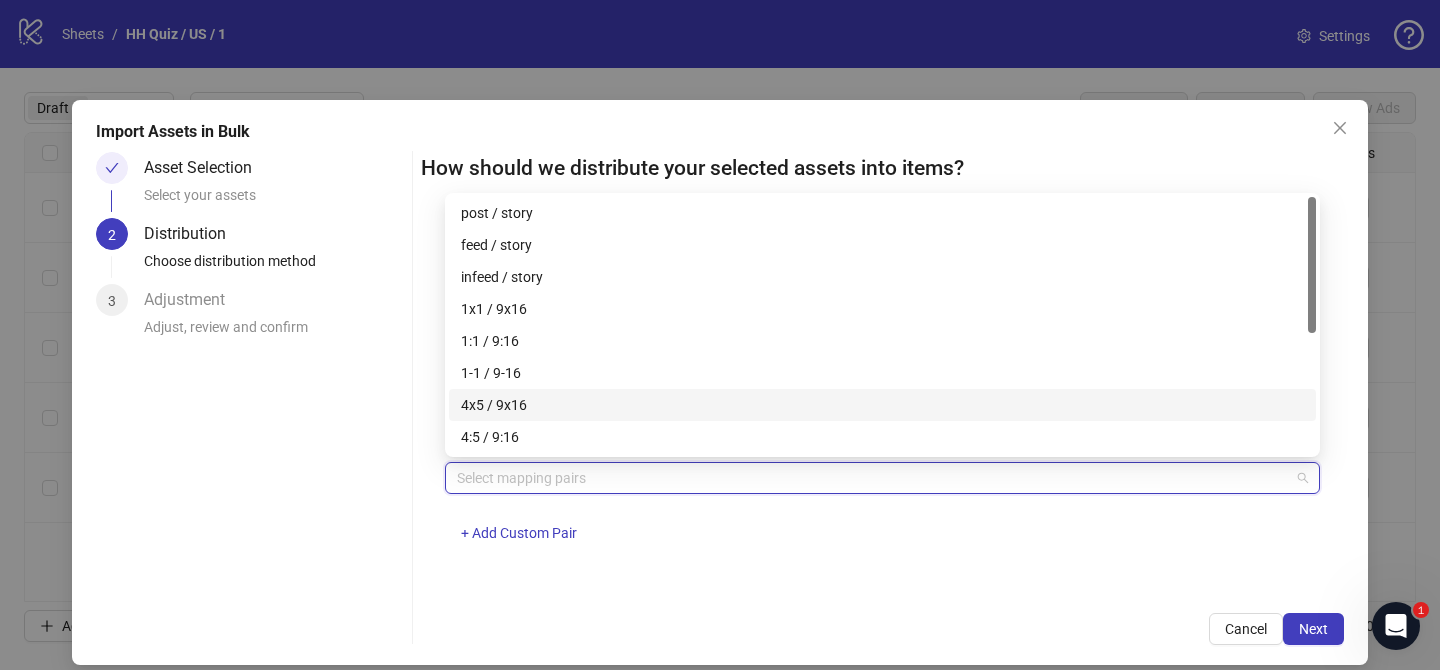 click on "4x5 / 9x16" at bounding box center [882, 405] 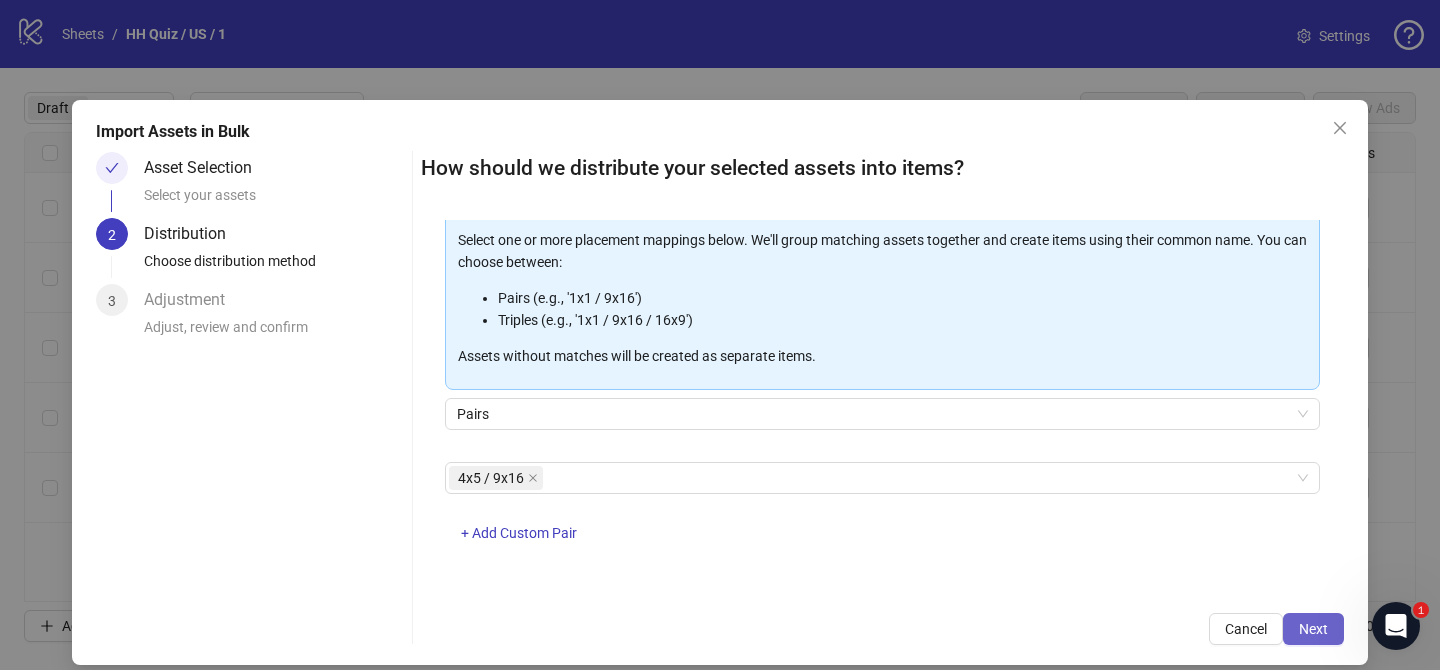 click on "Next" at bounding box center (1313, 629) 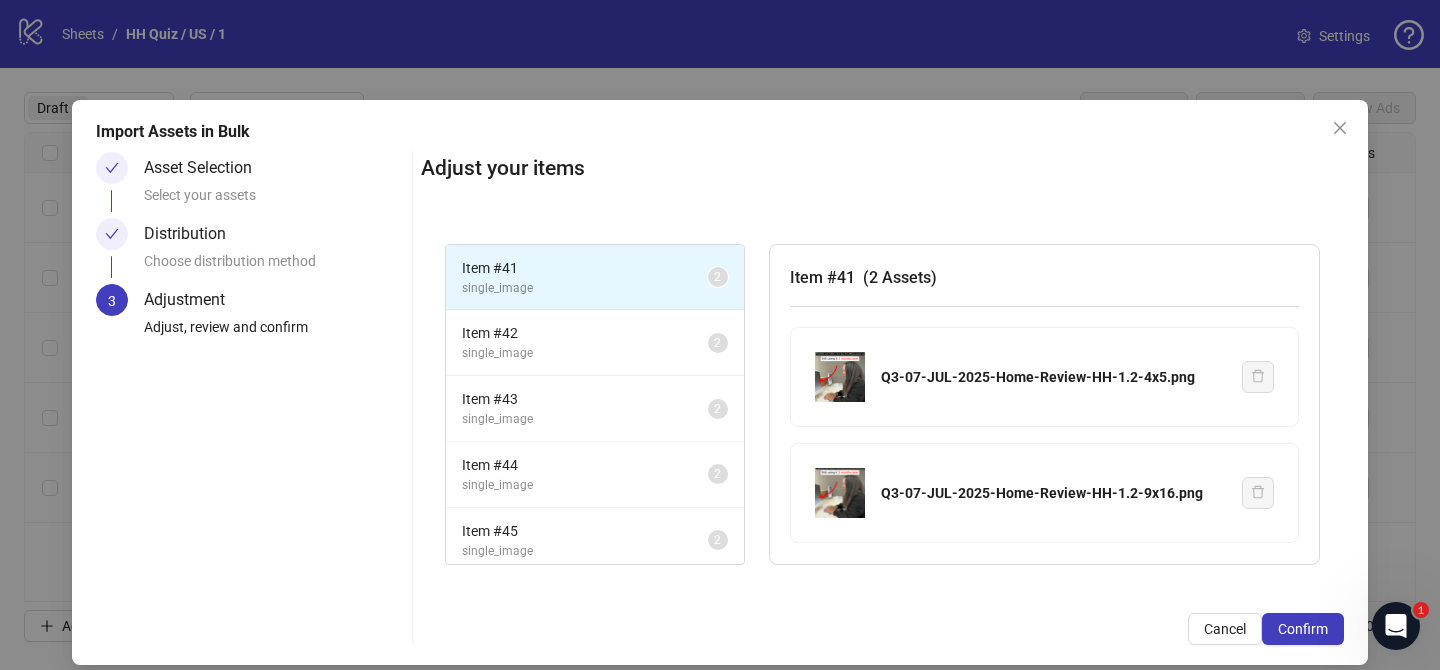 click on "Confirm" at bounding box center [1303, 629] 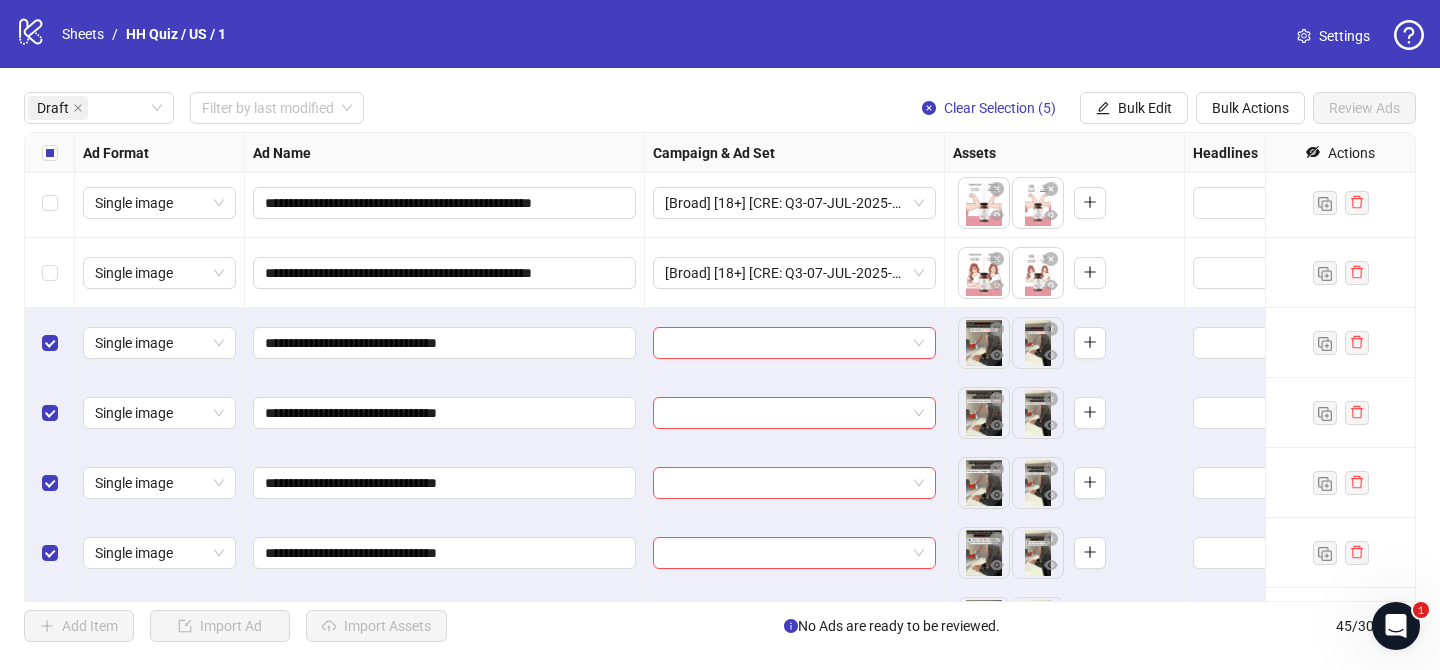 scroll, scrollTop: 272, scrollLeft: 0, axis: vertical 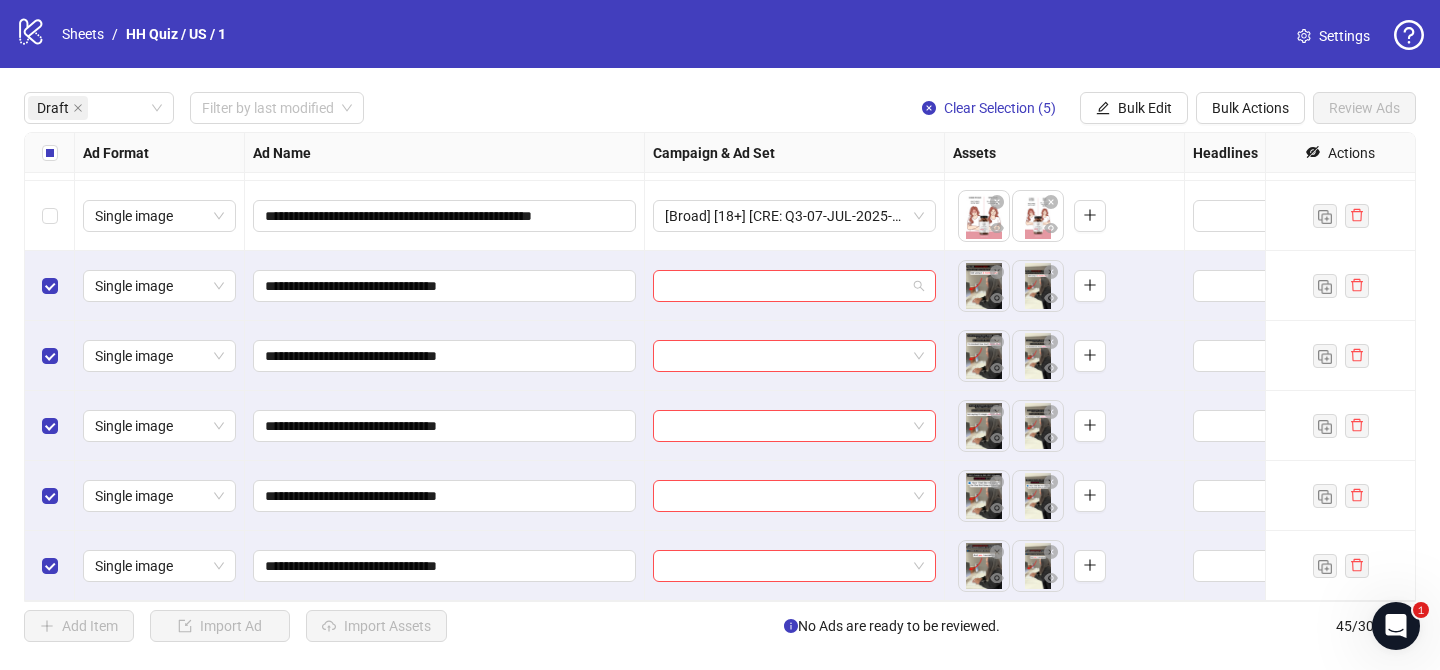 drag, startPoint x: 797, startPoint y: 276, endPoint x: 862, endPoint y: 324, distance: 80.80223 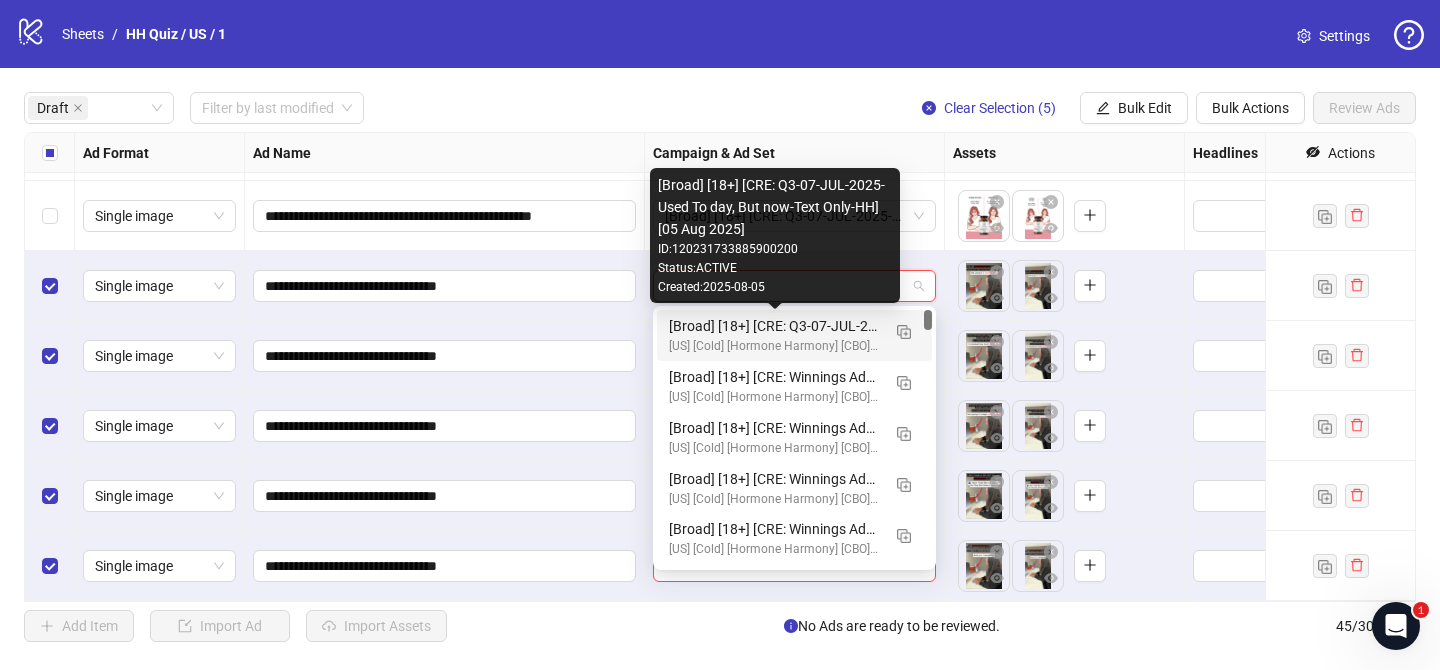 drag, startPoint x: 894, startPoint y: 328, endPoint x: 766, endPoint y: 344, distance: 128.99612 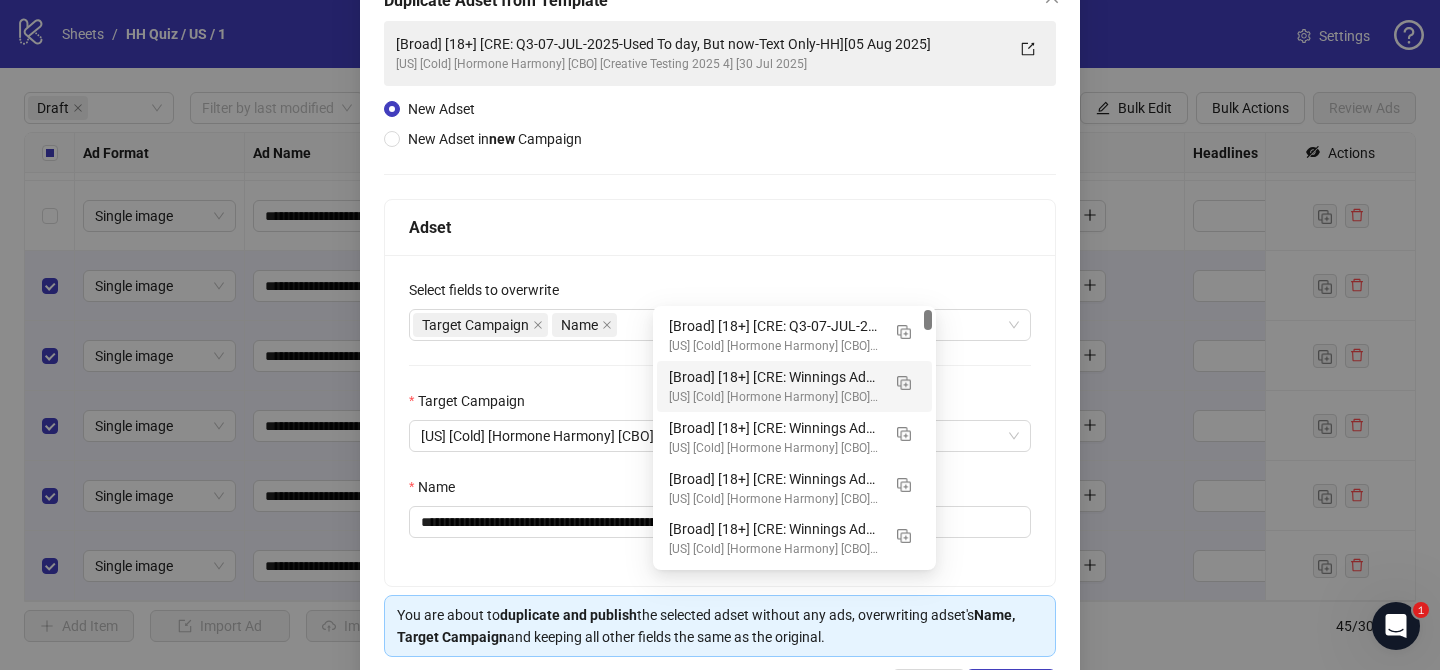 scroll, scrollTop: 153, scrollLeft: 0, axis: vertical 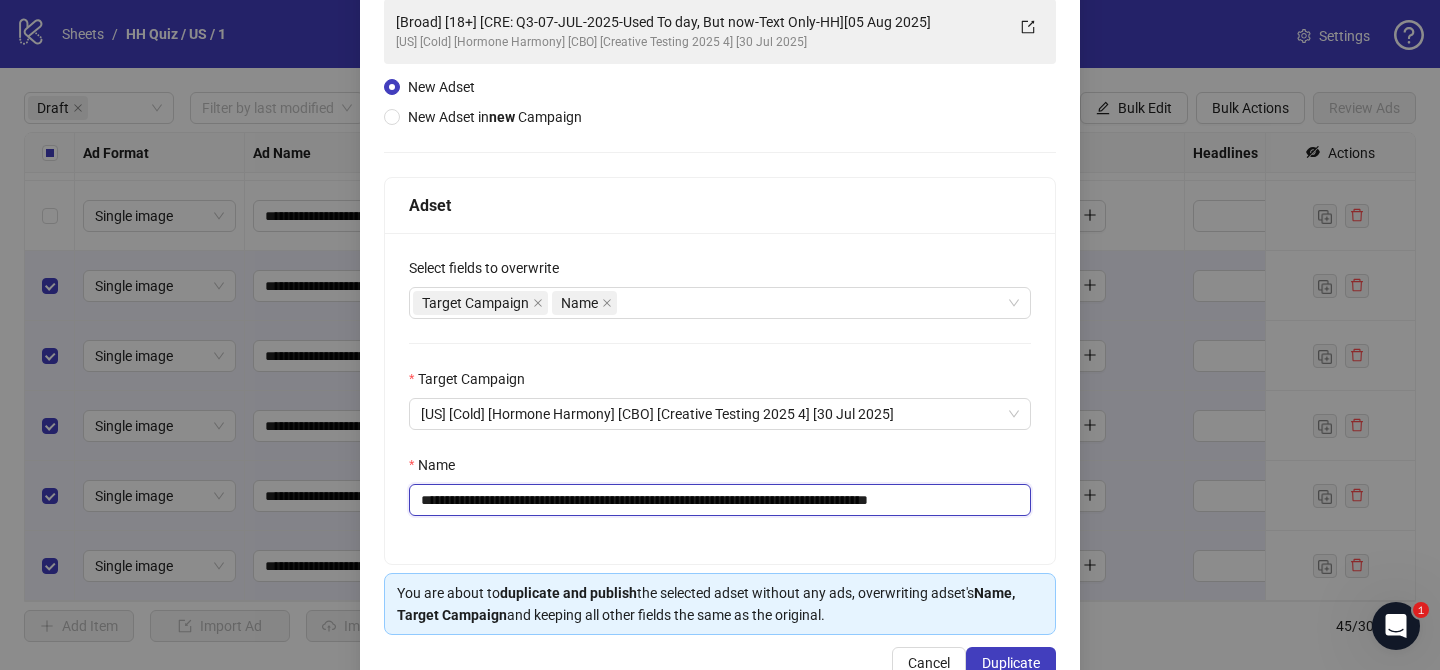 drag, startPoint x: 543, startPoint y: 499, endPoint x: 859, endPoint y: 503, distance: 316.02533 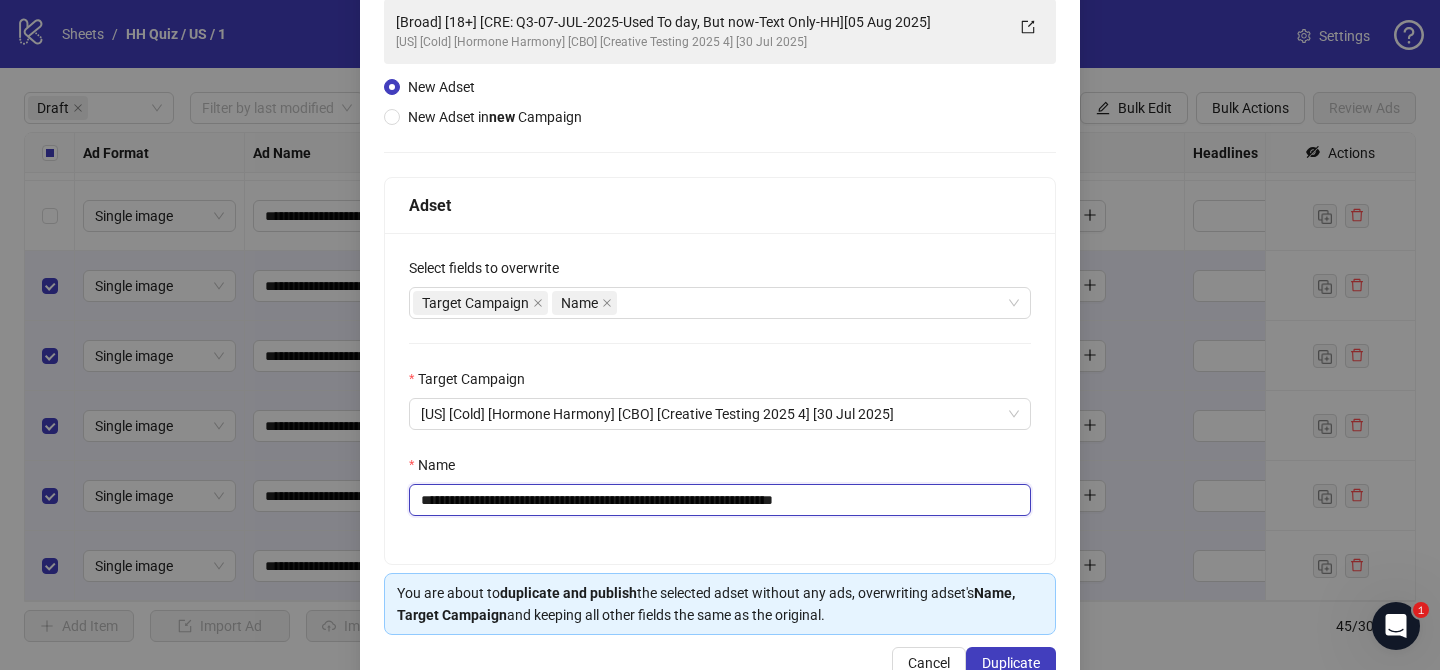drag, startPoint x: 850, startPoint y: 501, endPoint x: 974, endPoint y: 503, distance: 124.01613 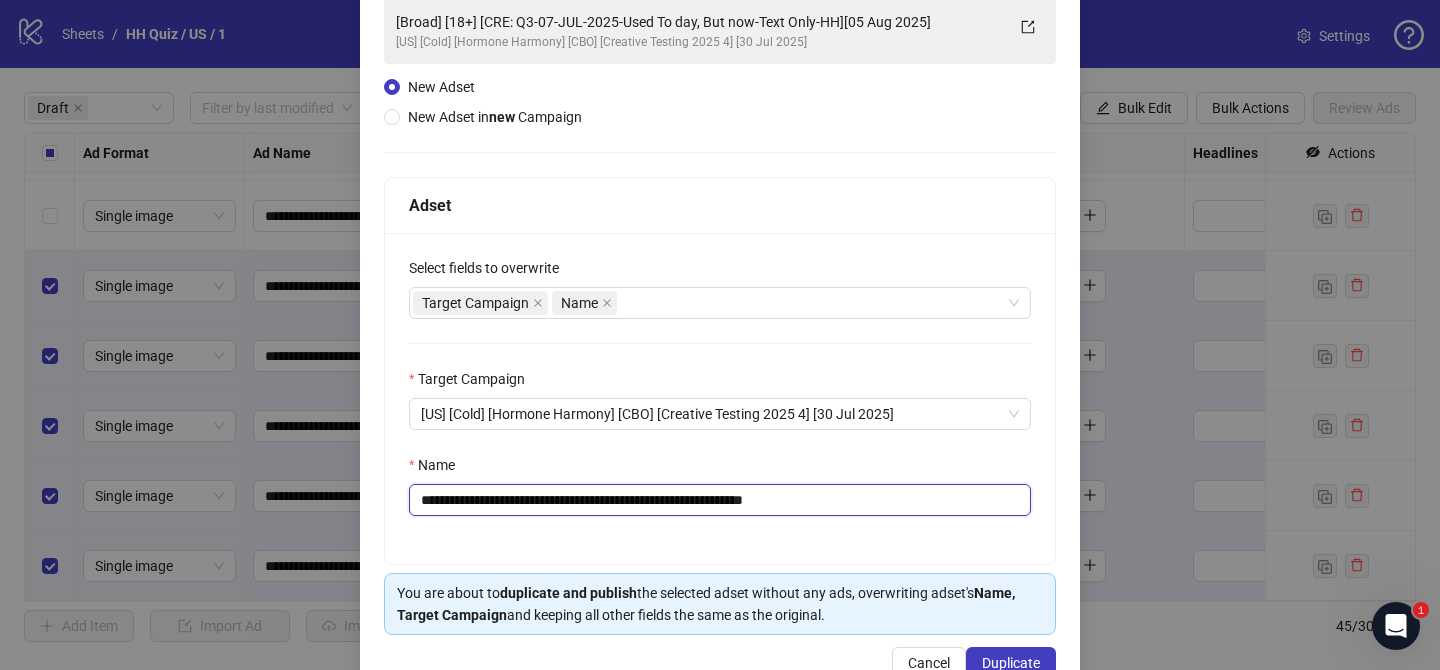 scroll, scrollTop: 207, scrollLeft: 0, axis: vertical 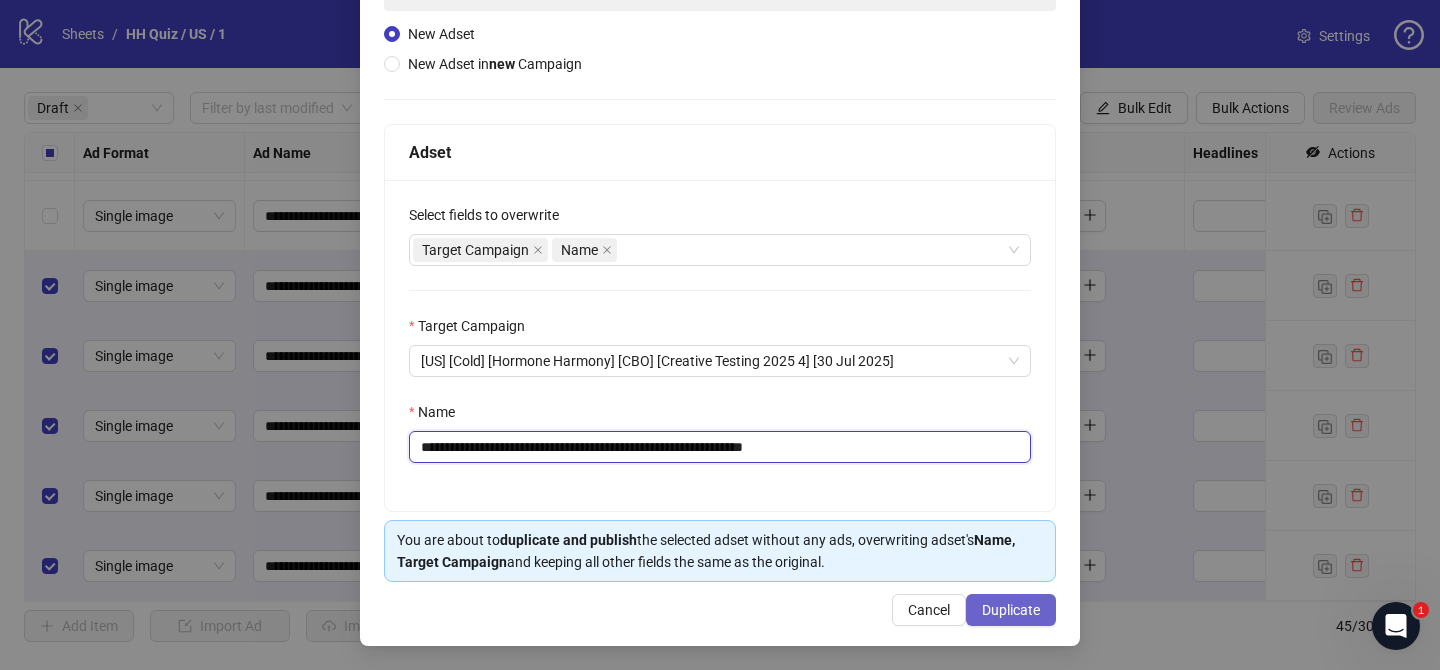 type on "**********" 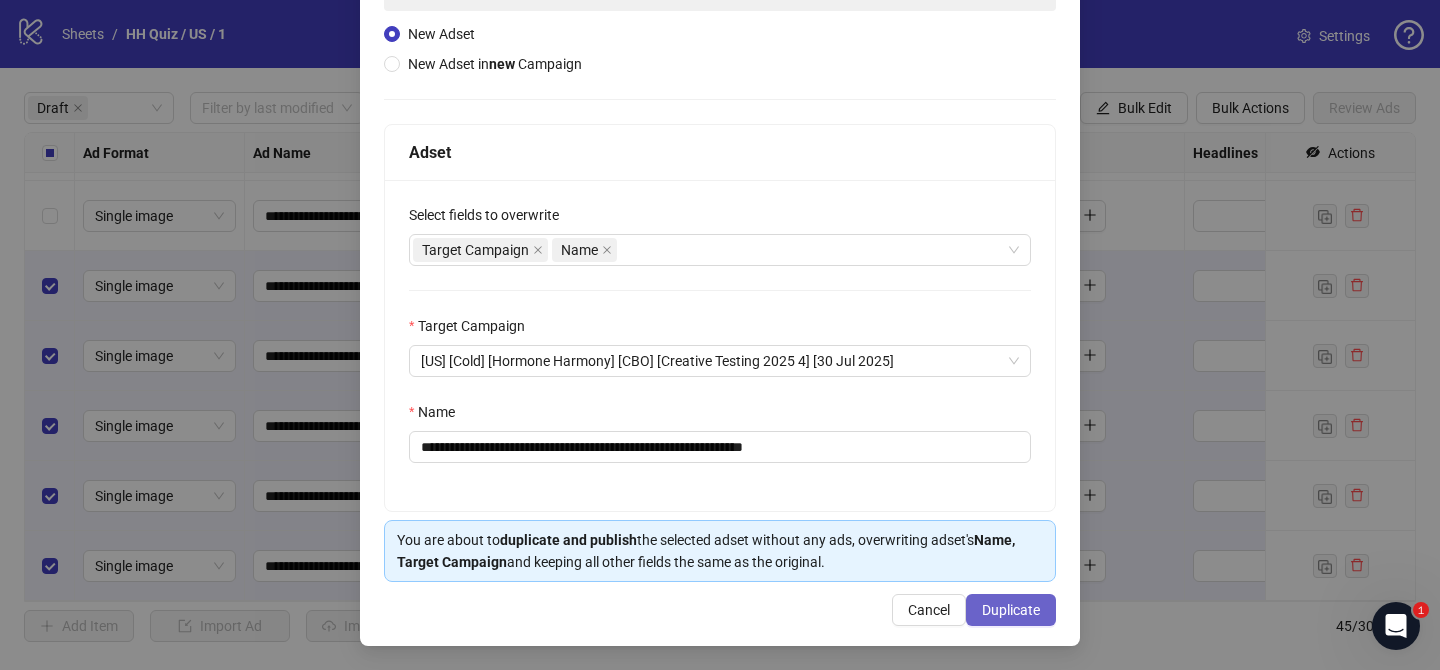 click on "Duplicate" at bounding box center (1011, 610) 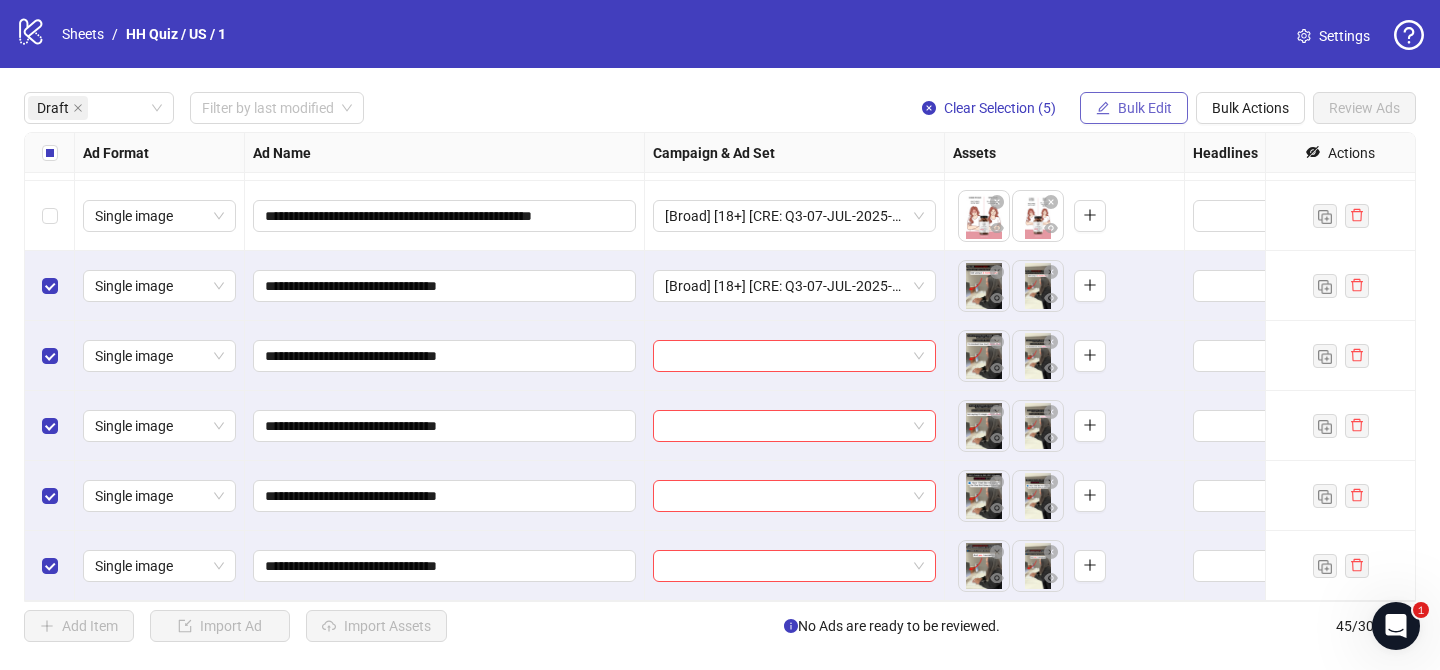click on "Bulk Edit" at bounding box center (1145, 108) 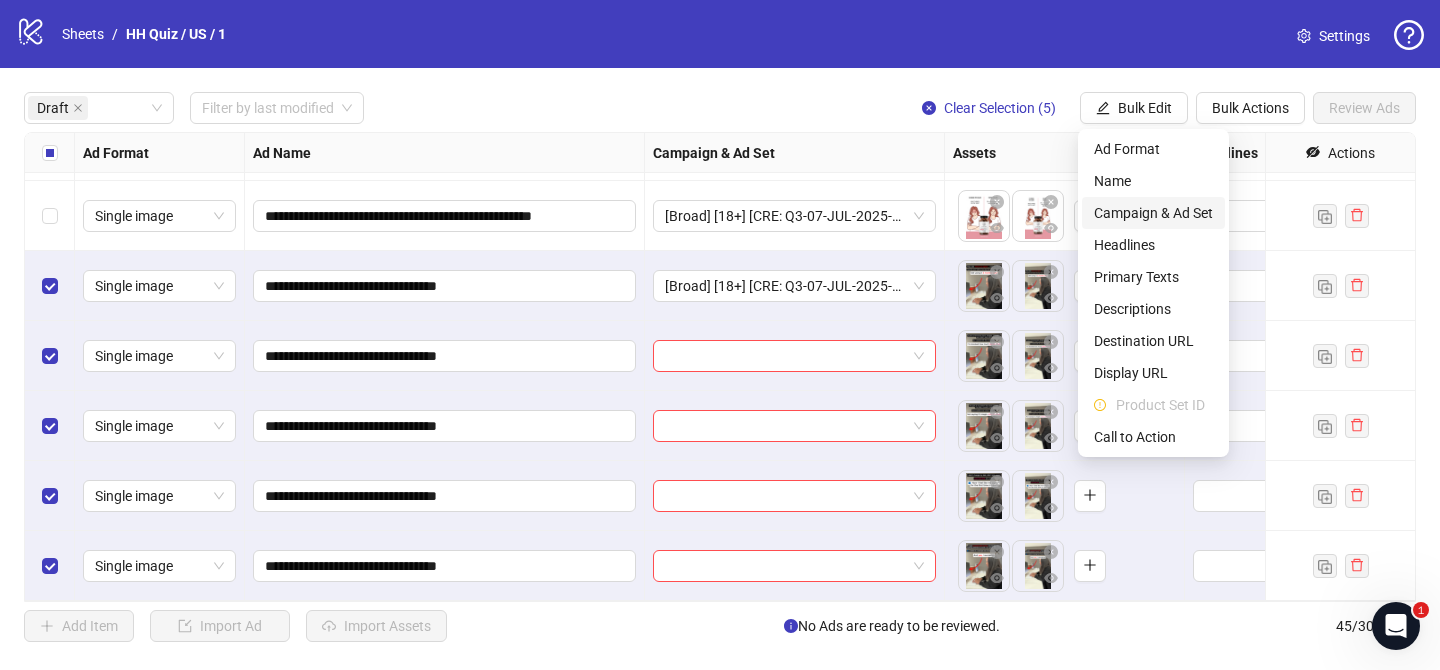 click on "Campaign & Ad Set" at bounding box center [1153, 213] 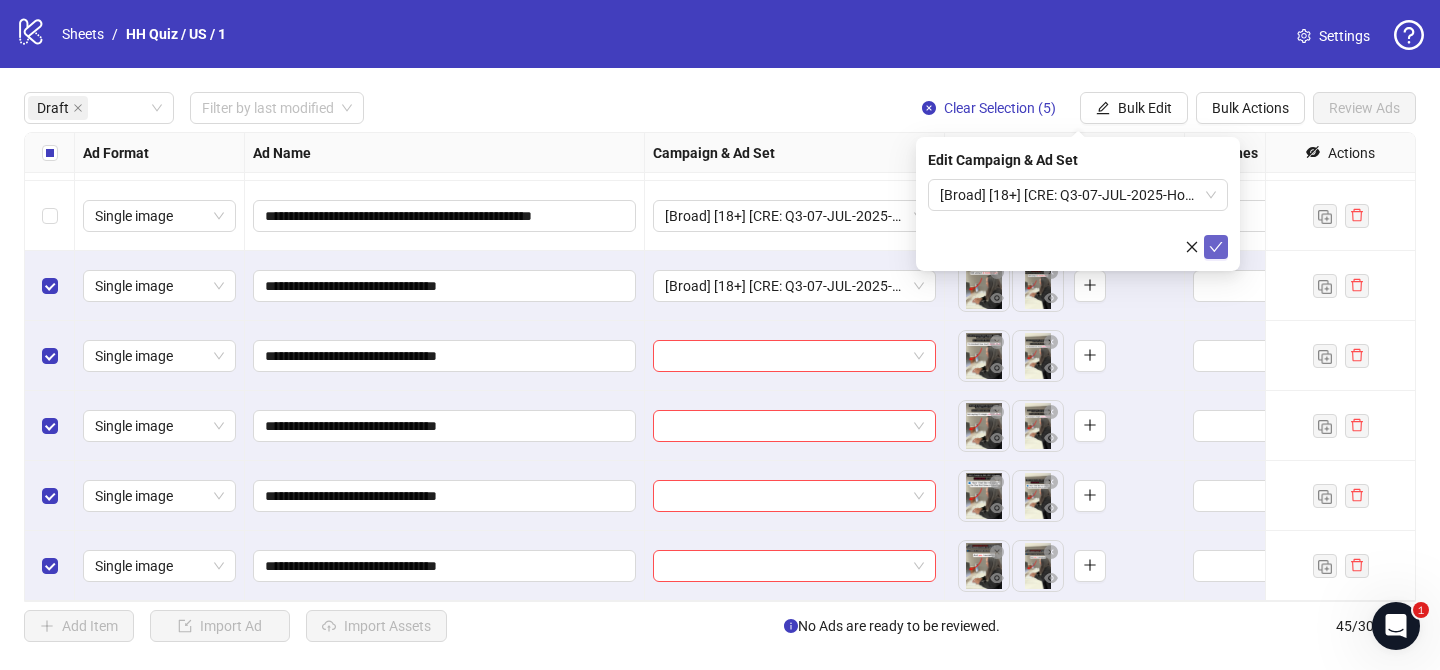 click 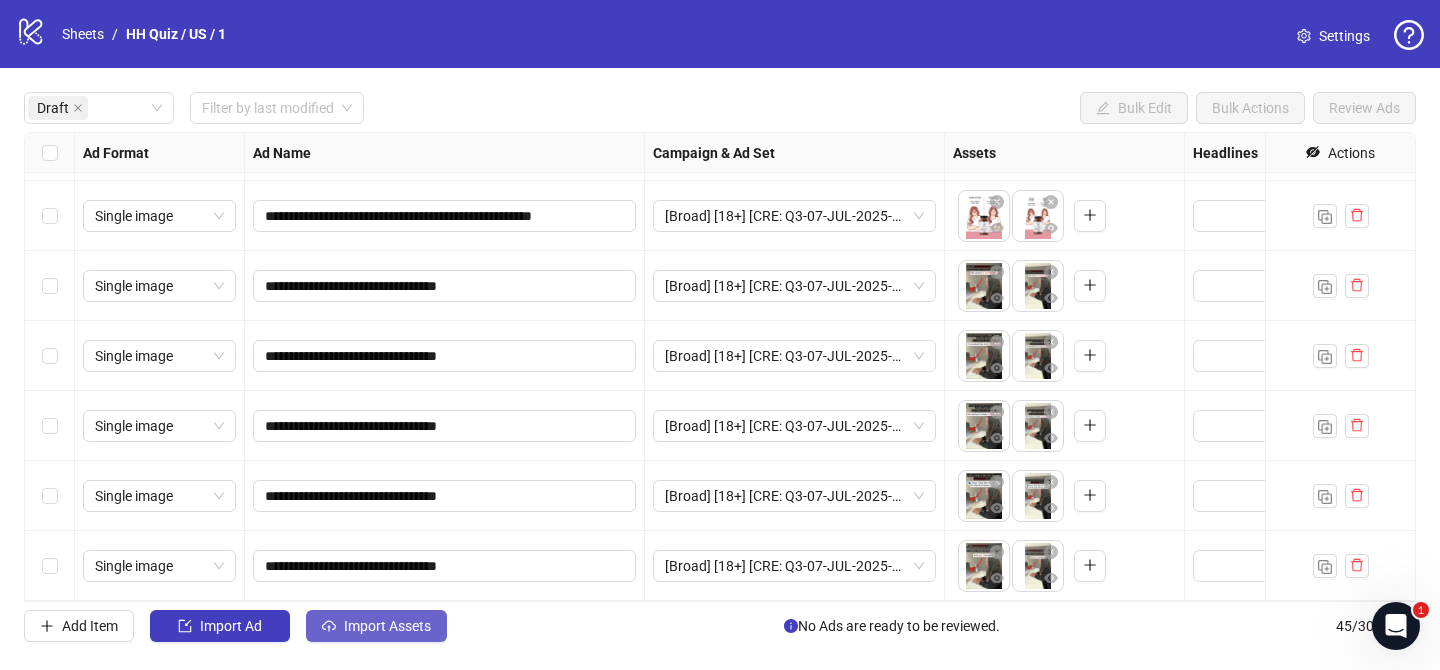 click on "Import Assets" at bounding box center [376, 626] 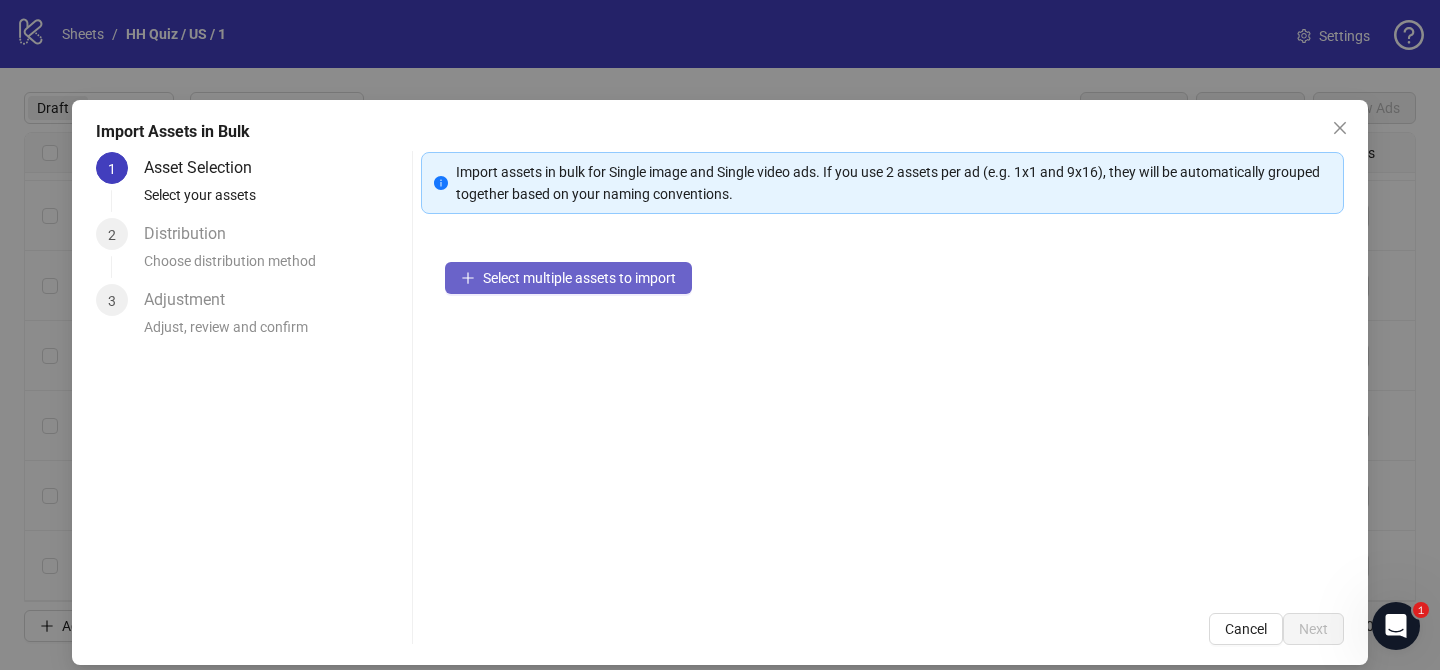 click on "Select multiple assets to import" at bounding box center [579, 278] 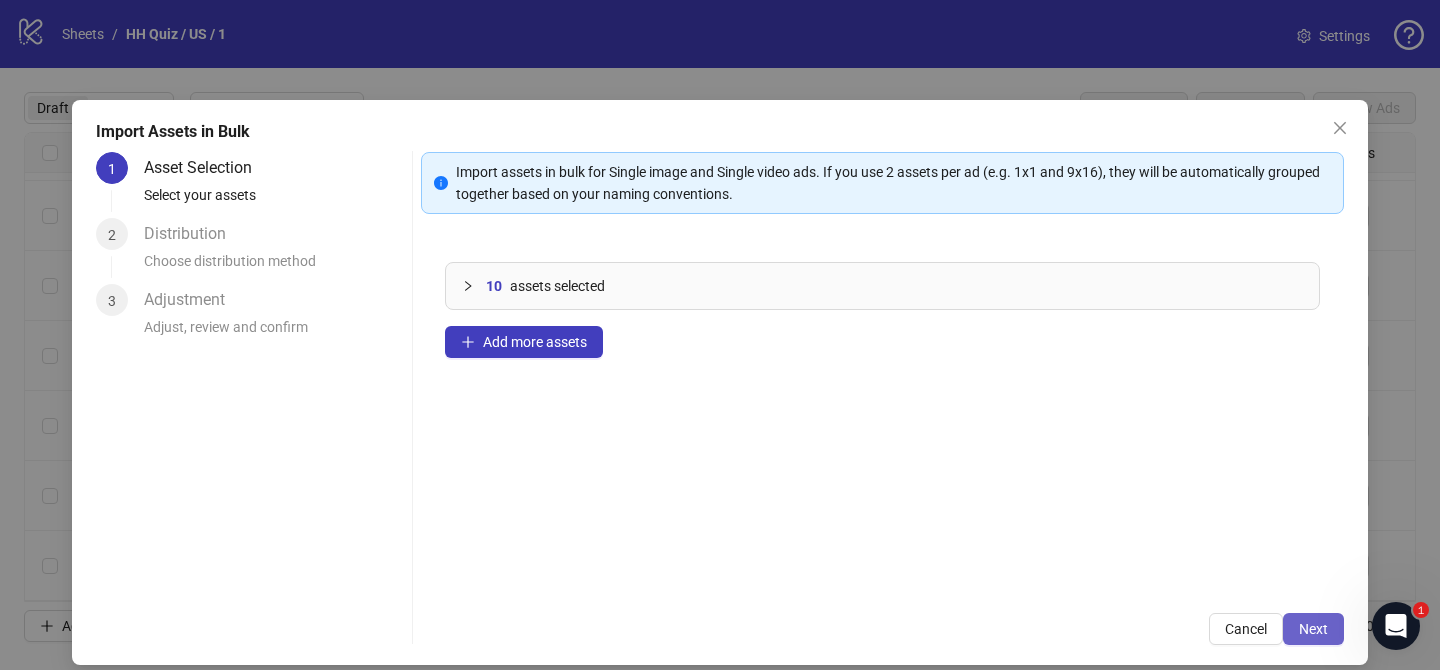 click on "Next" at bounding box center [1313, 629] 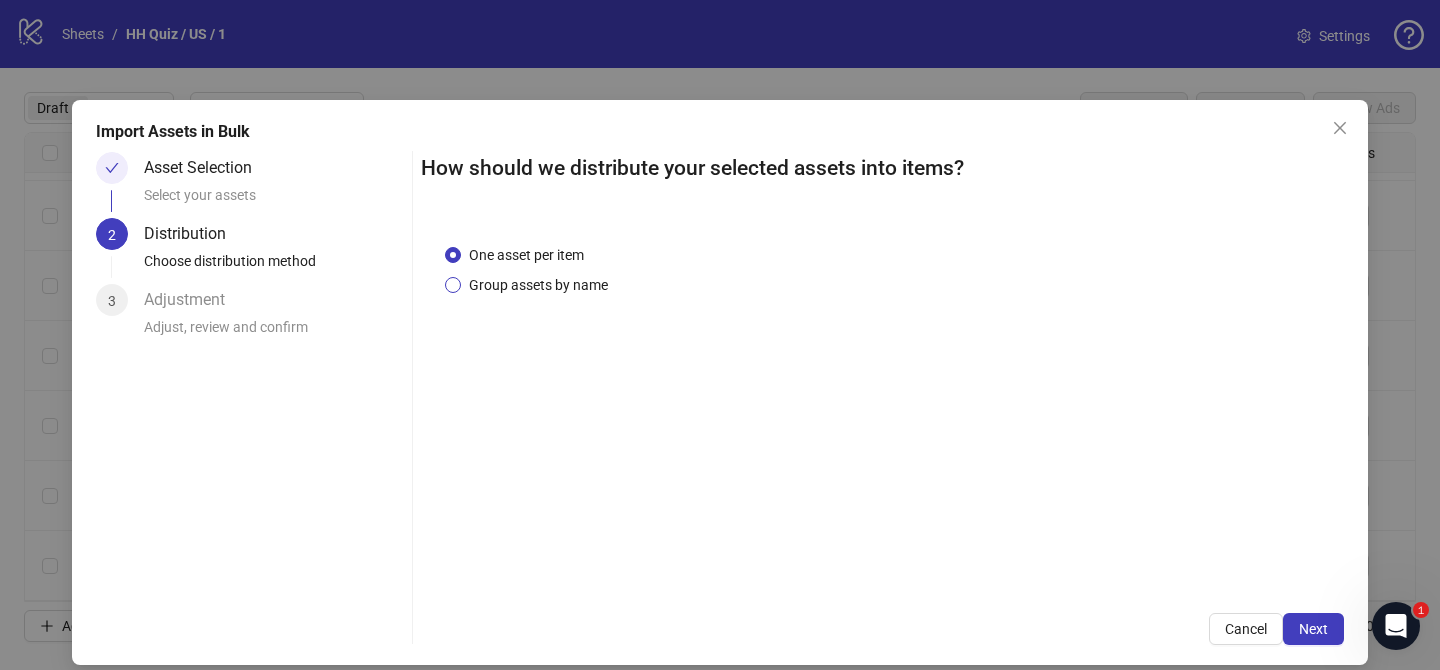 click on "Group assets by name" at bounding box center [538, 285] 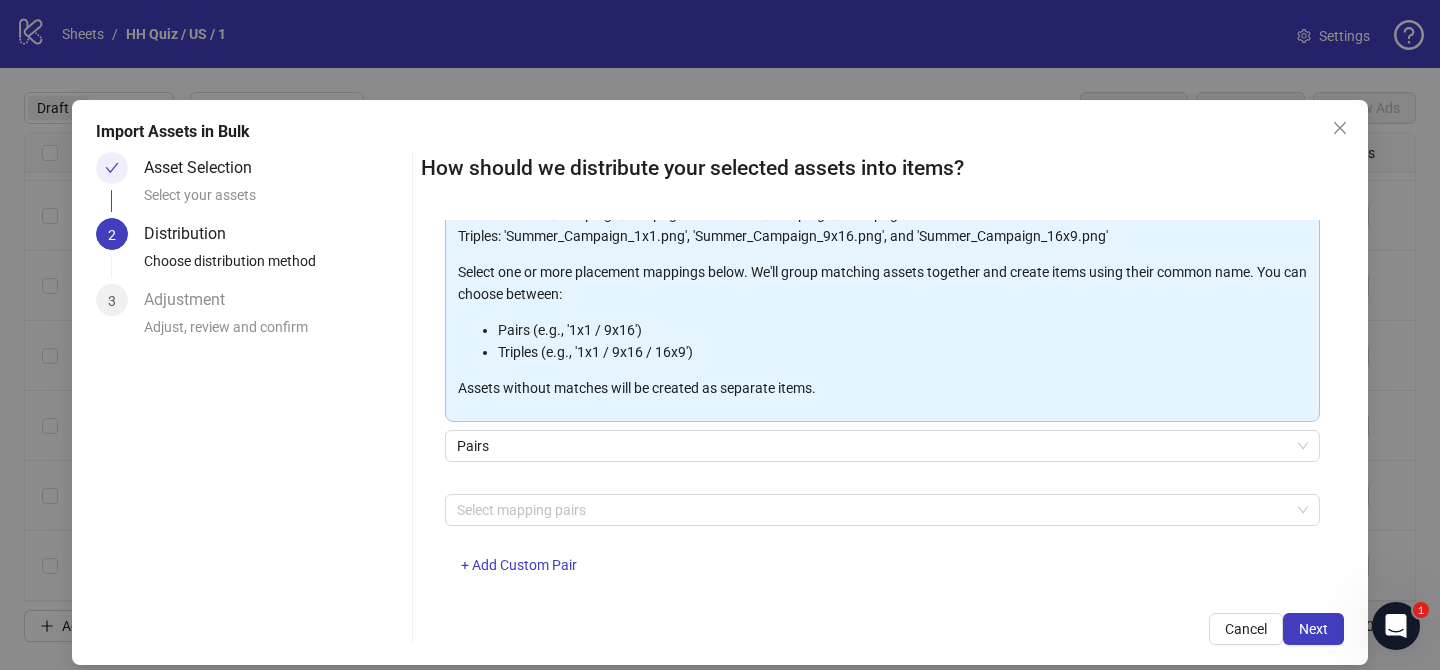 scroll, scrollTop: 216, scrollLeft: 0, axis: vertical 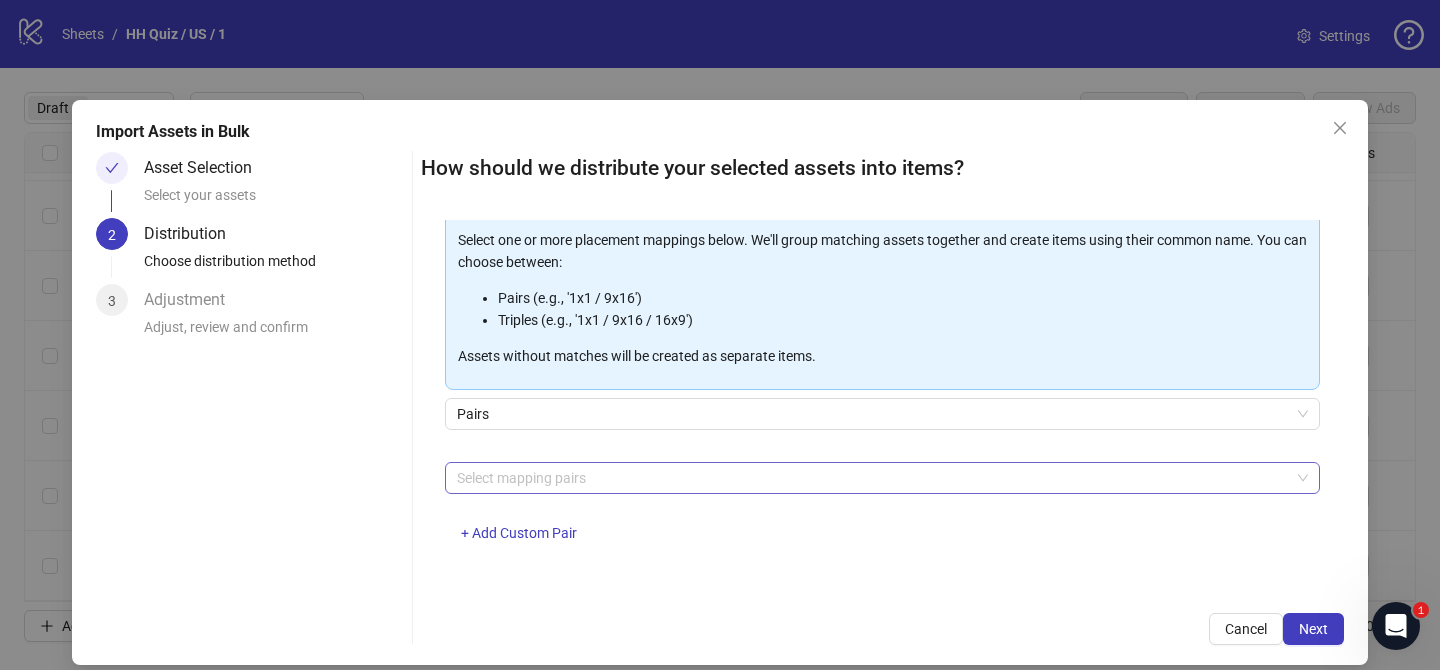click at bounding box center [872, 478] 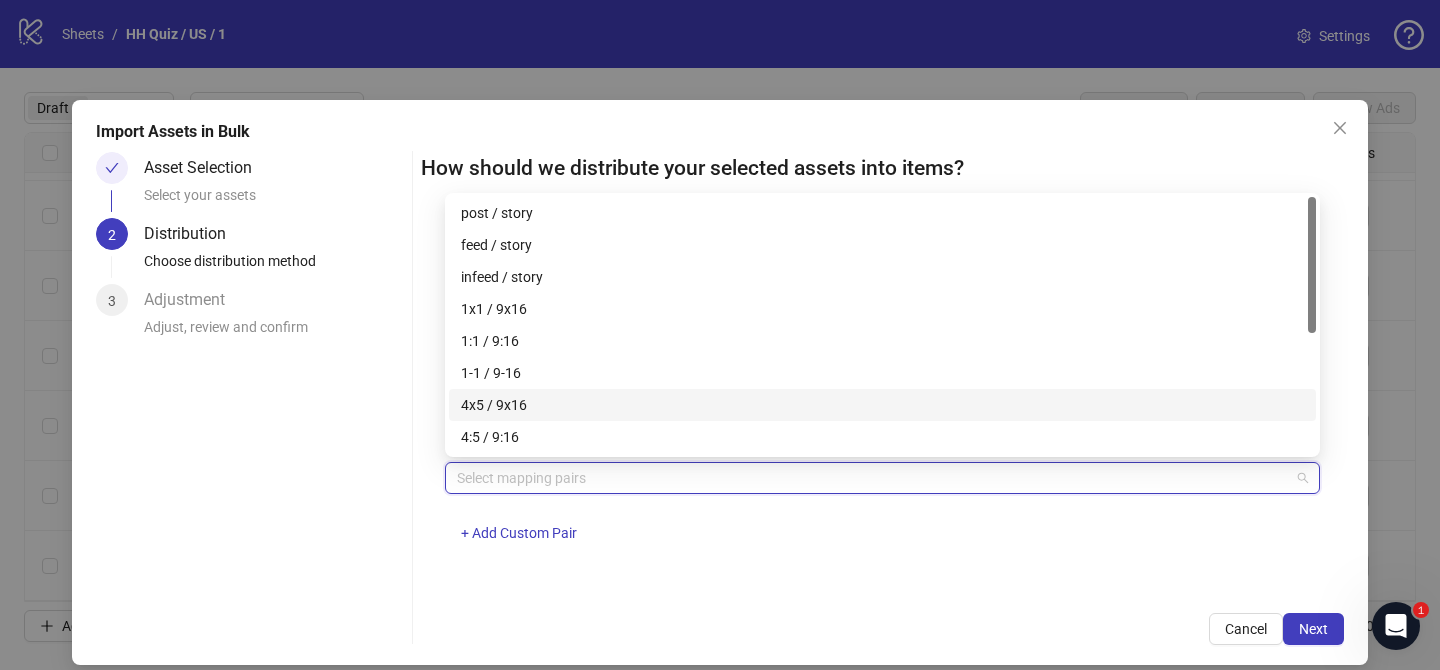 click on "4x5 / 9x16" at bounding box center (882, 405) 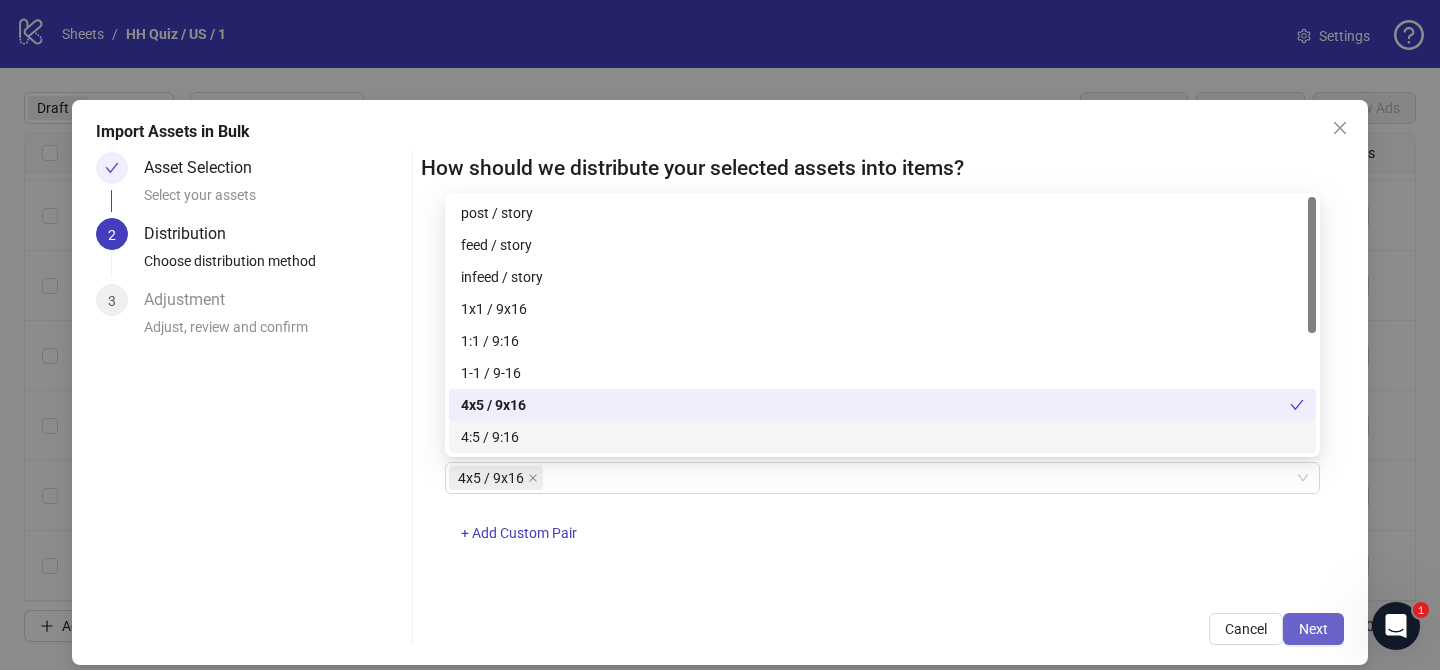 click on "Next" at bounding box center [1313, 629] 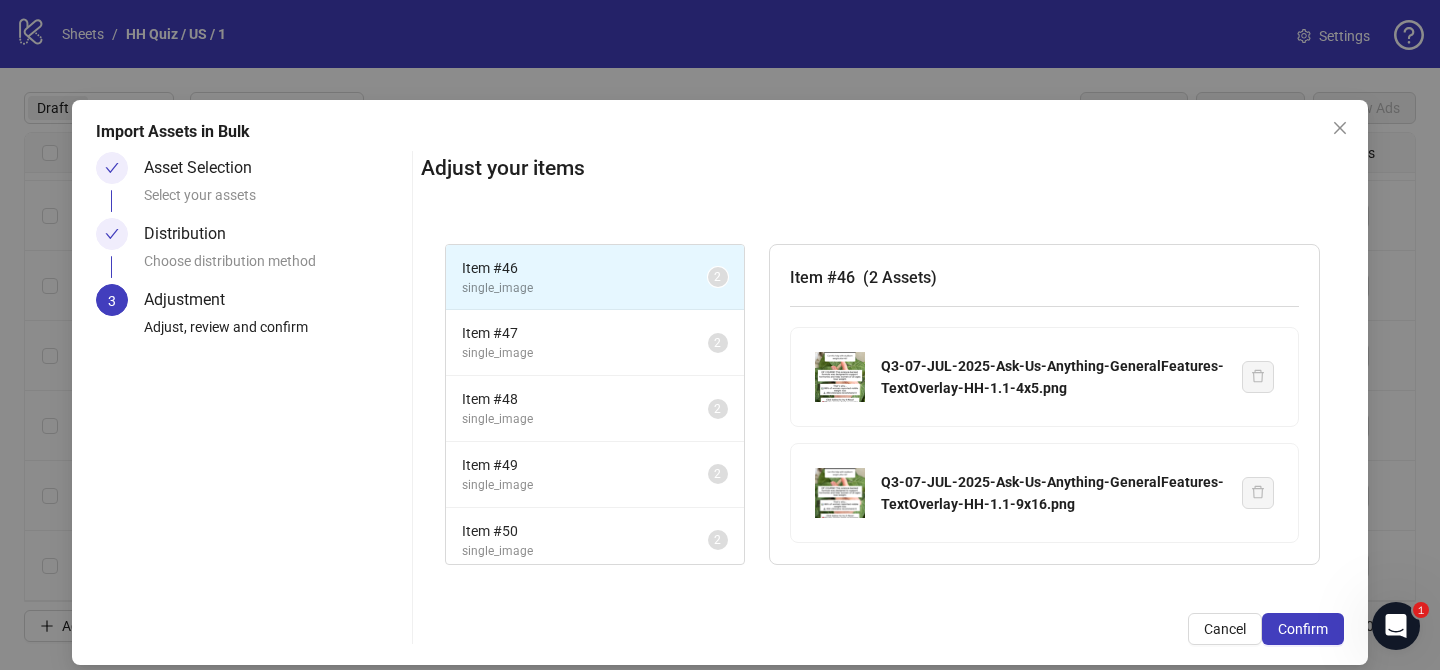 click on "Confirm" at bounding box center [1303, 629] 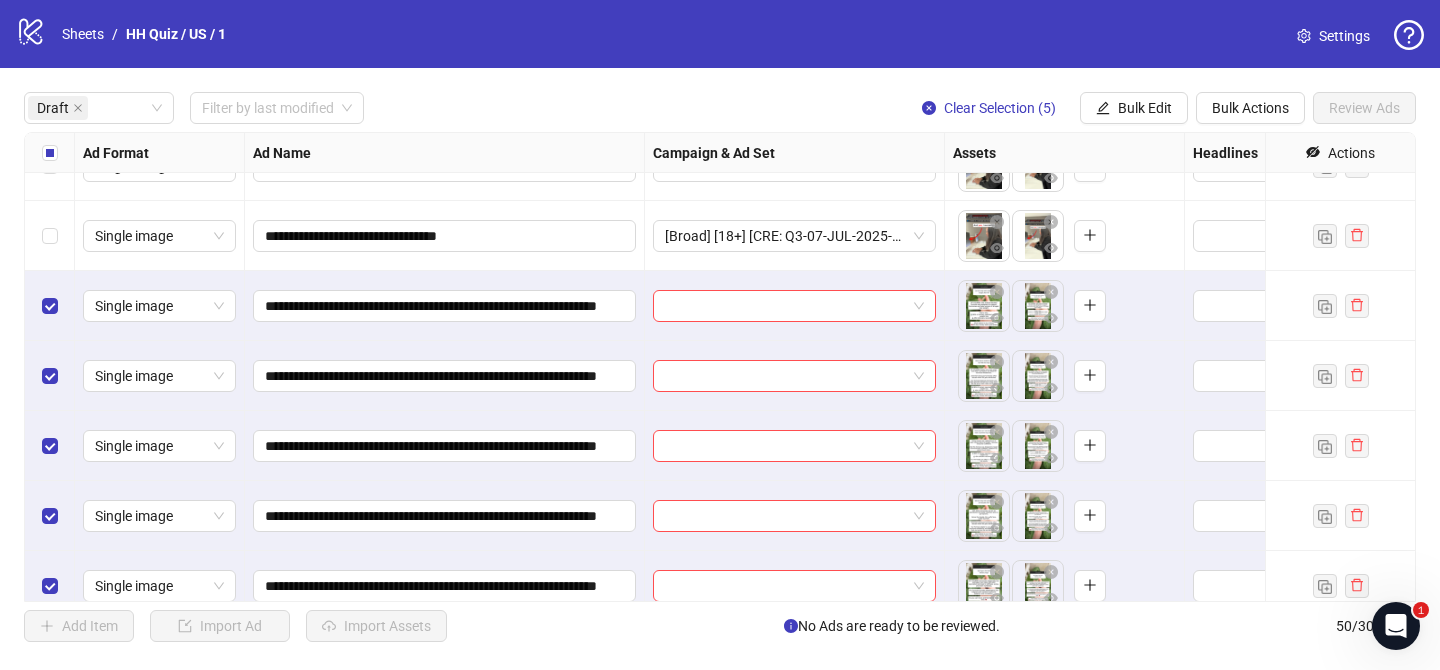 scroll, scrollTop: 622, scrollLeft: 0, axis: vertical 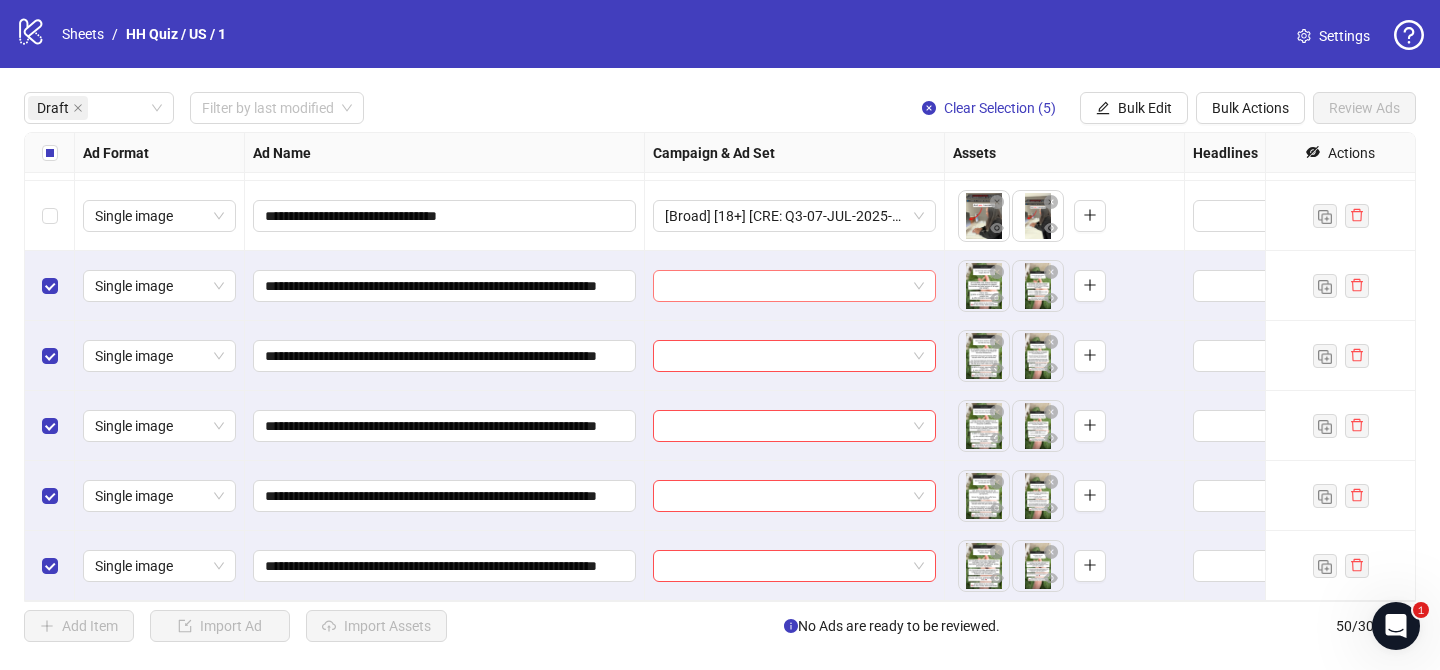 click at bounding box center (785, 286) 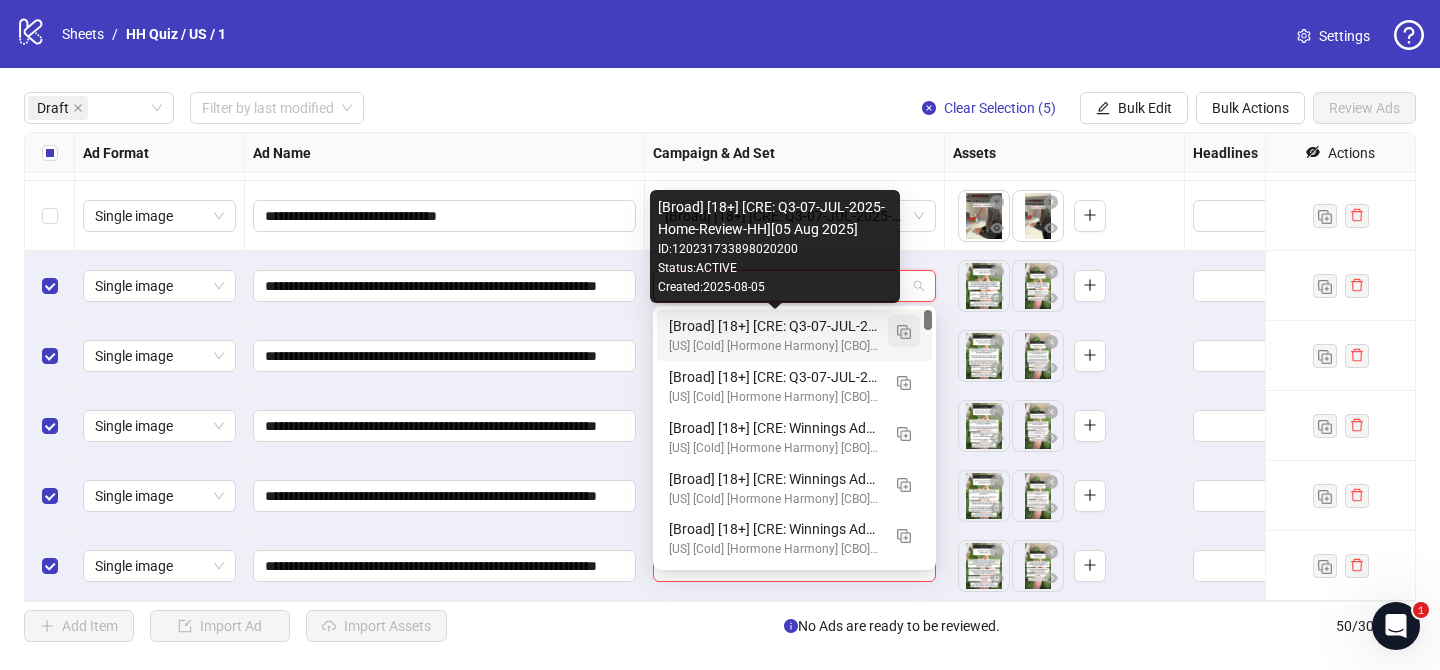 click at bounding box center (904, 332) 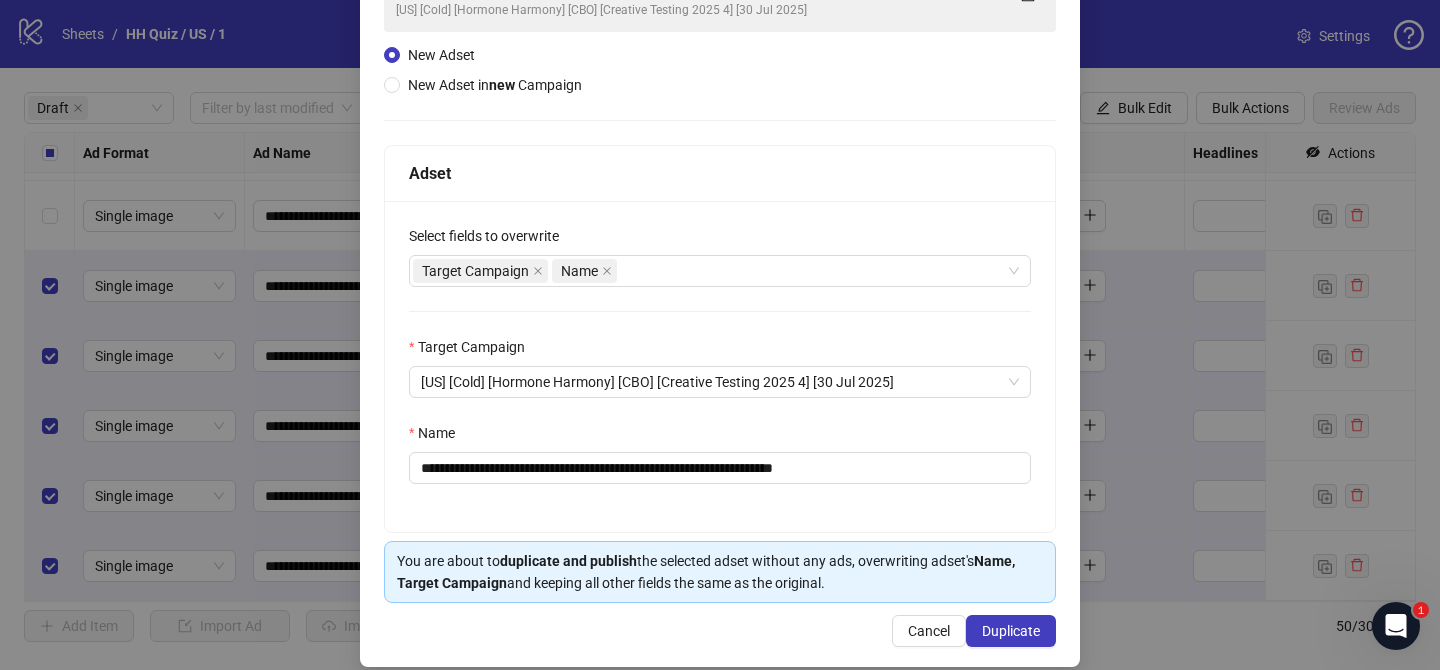 scroll, scrollTop: 207, scrollLeft: 0, axis: vertical 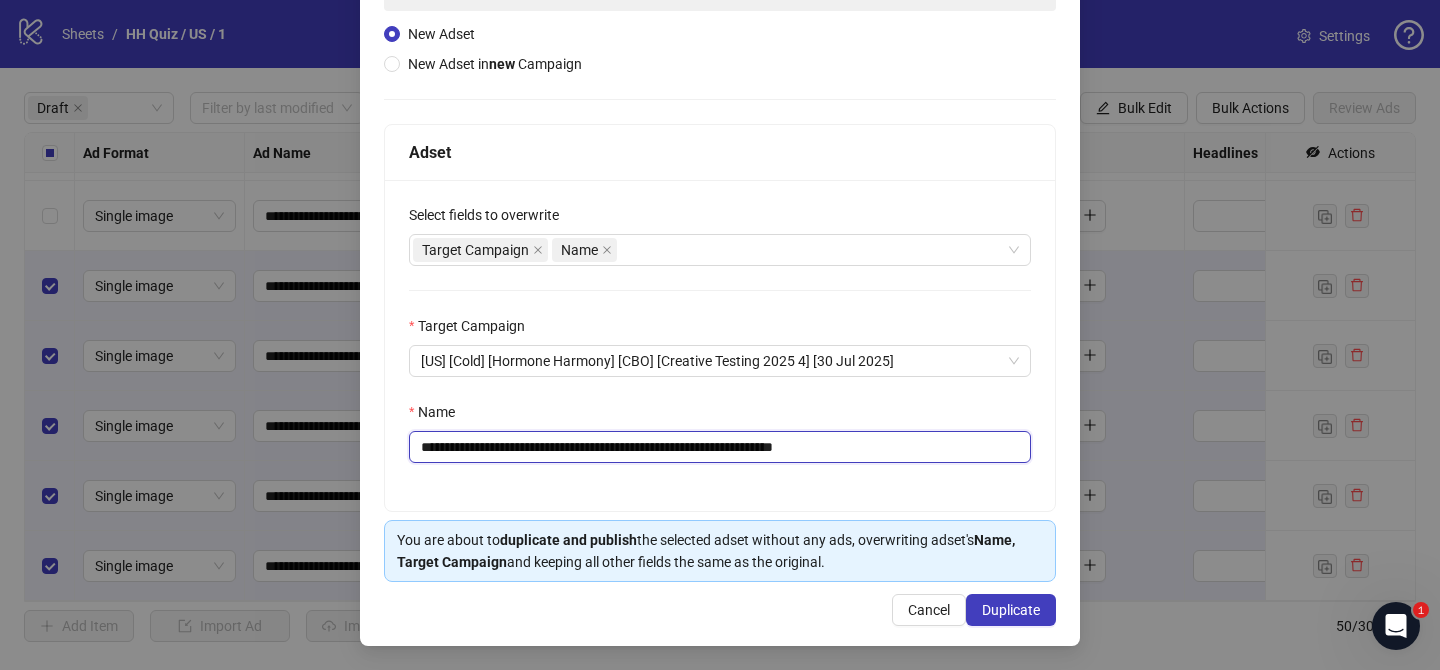 drag, startPoint x: 541, startPoint y: 446, endPoint x: 753, endPoint y: 450, distance: 212.03773 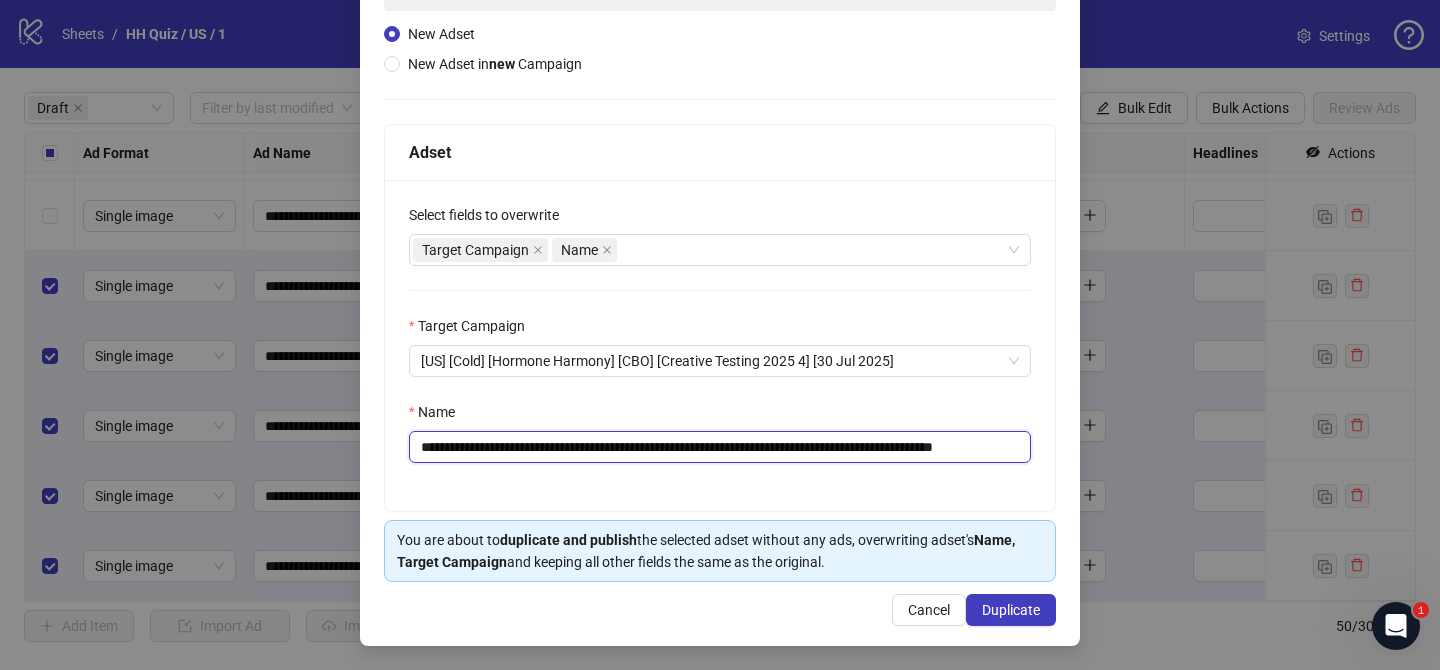 scroll, scrollTop: 0, scrollLeft: 66, axis: horizontal 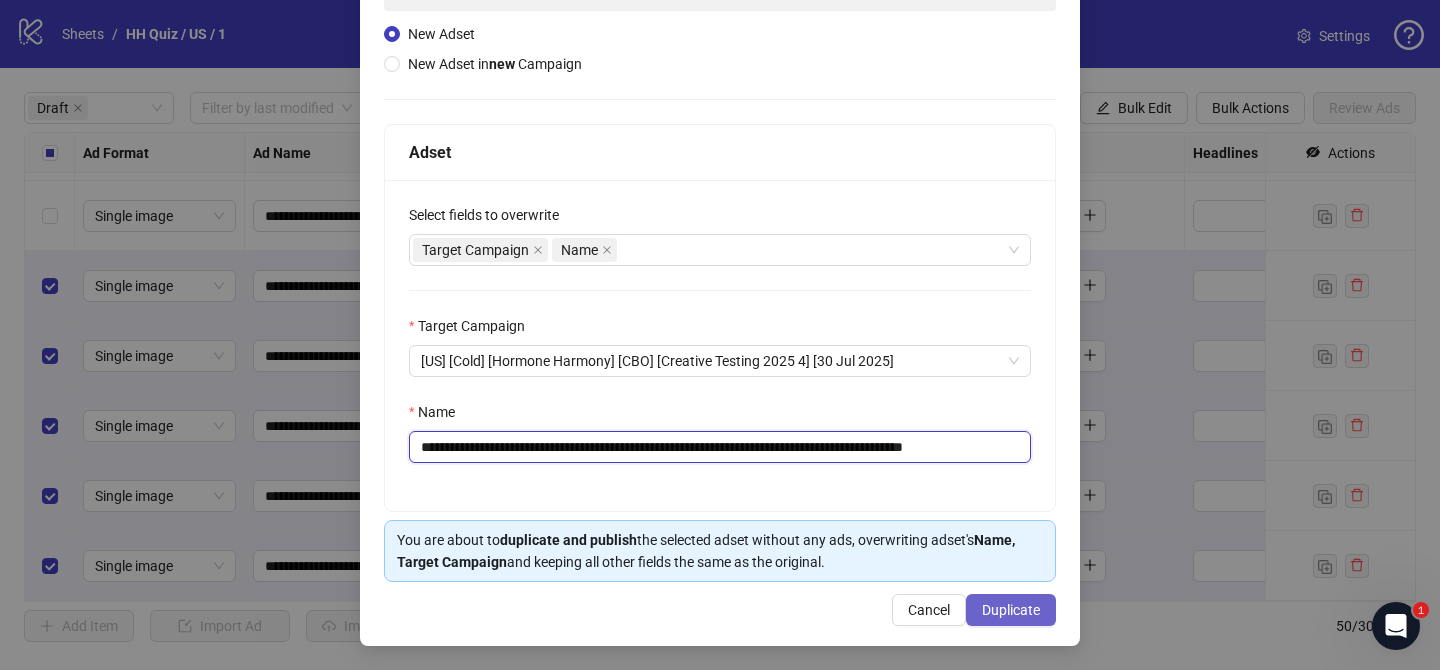 type on "**********" 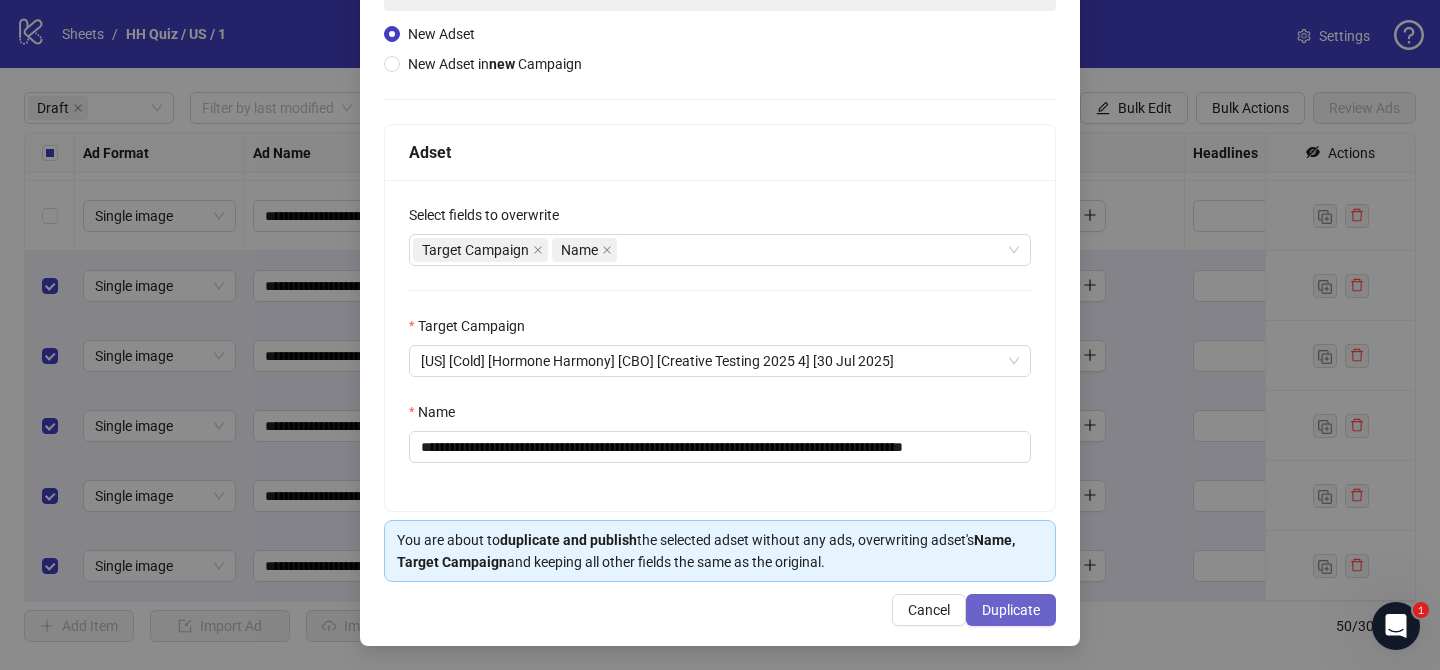 click on "Duplicate" at bounding box center (1011, 610) 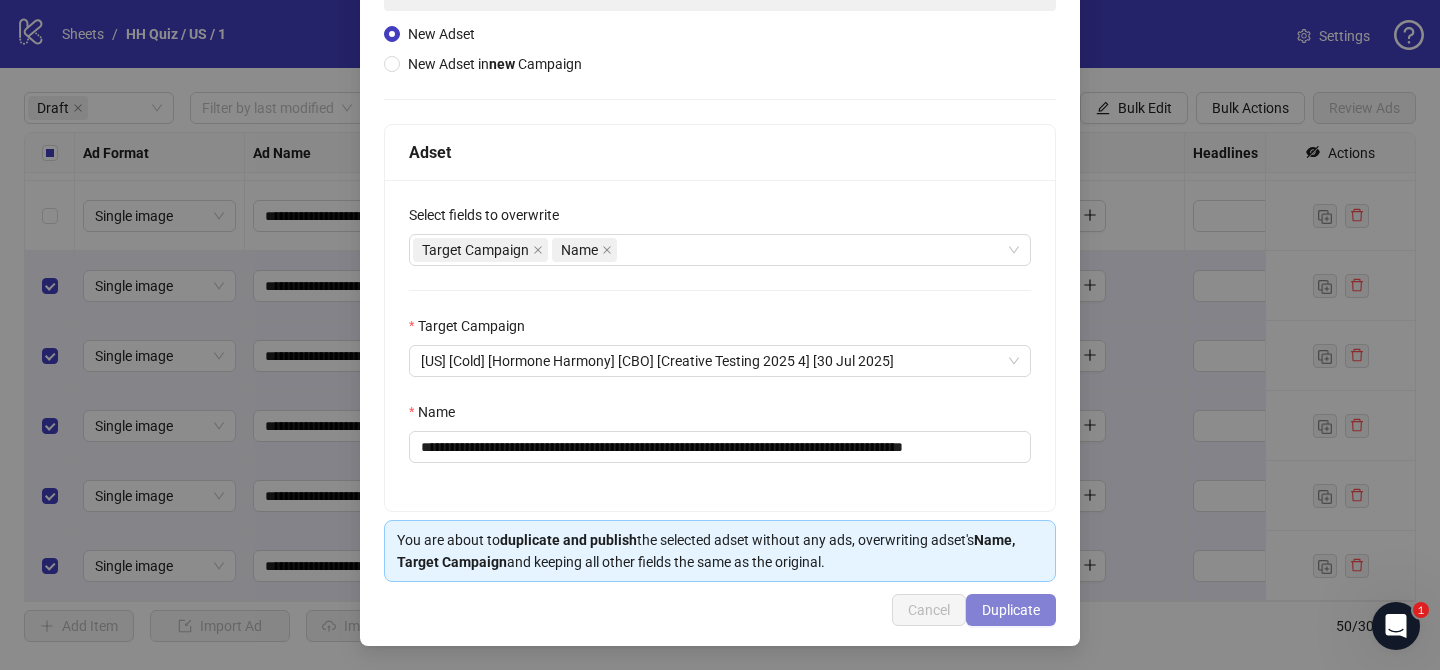 scroll, scrollTop: 0, scrollLeft: 0, axis: both 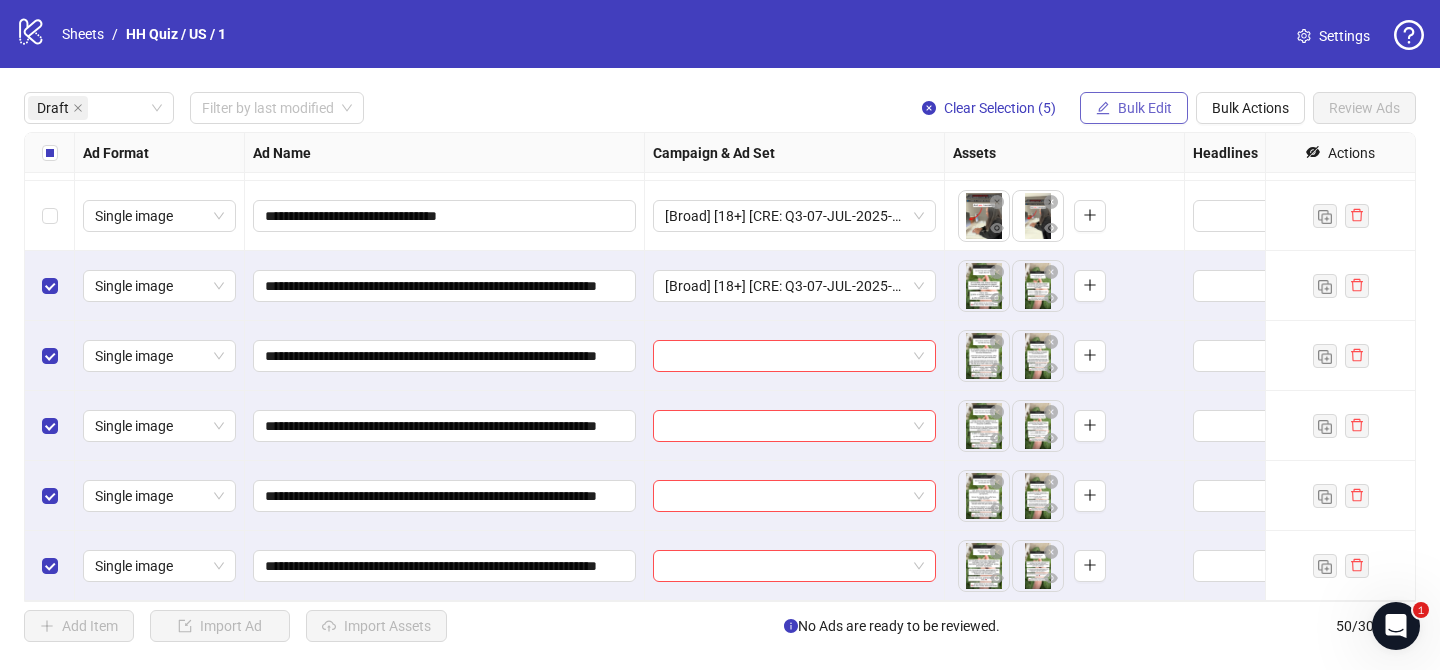 click on "Bulk Edit" at bounding box center (1145, 108) 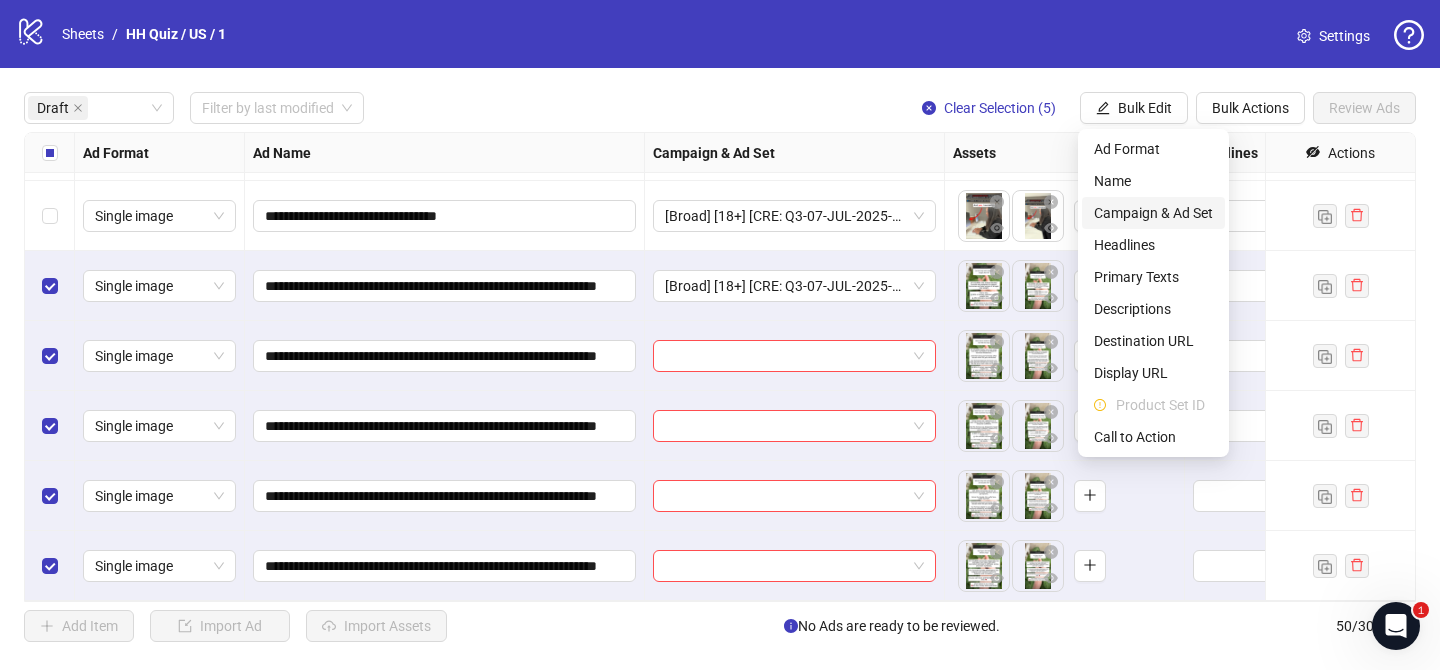 click on "Campaign & Ad Set" at bounding box center (1153, 213) 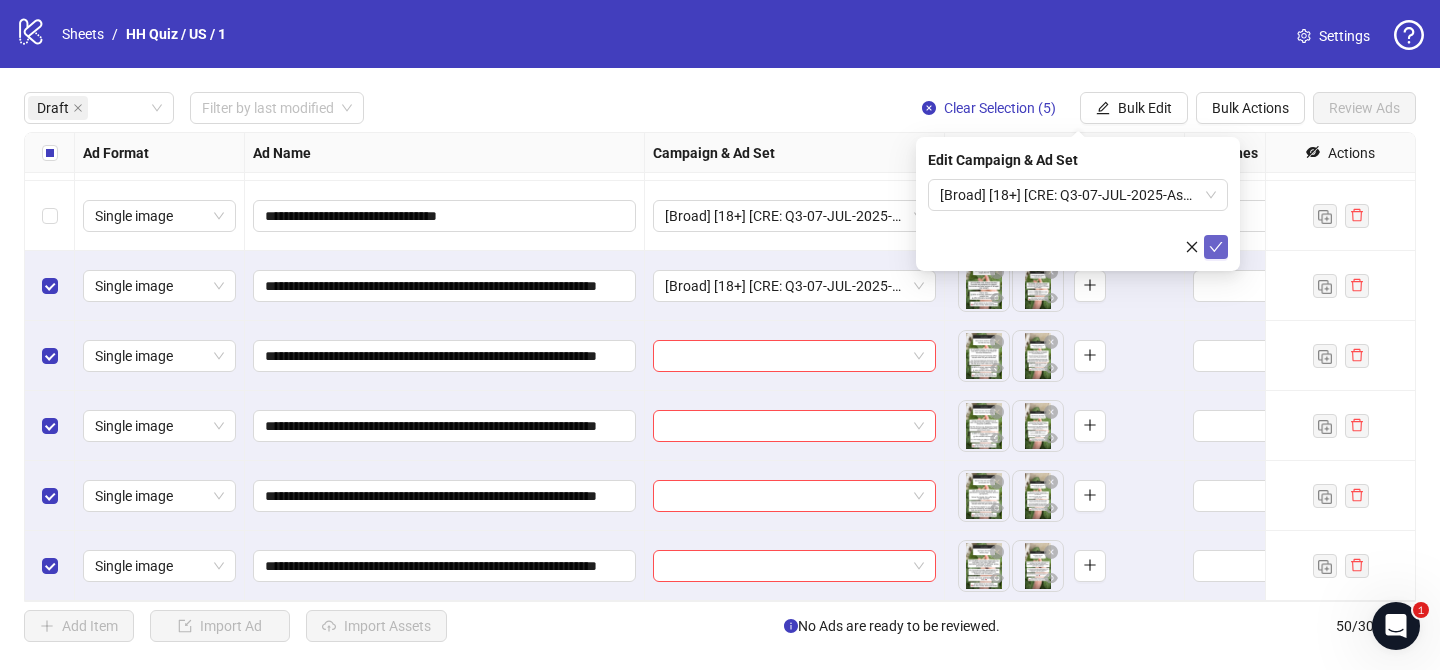 click 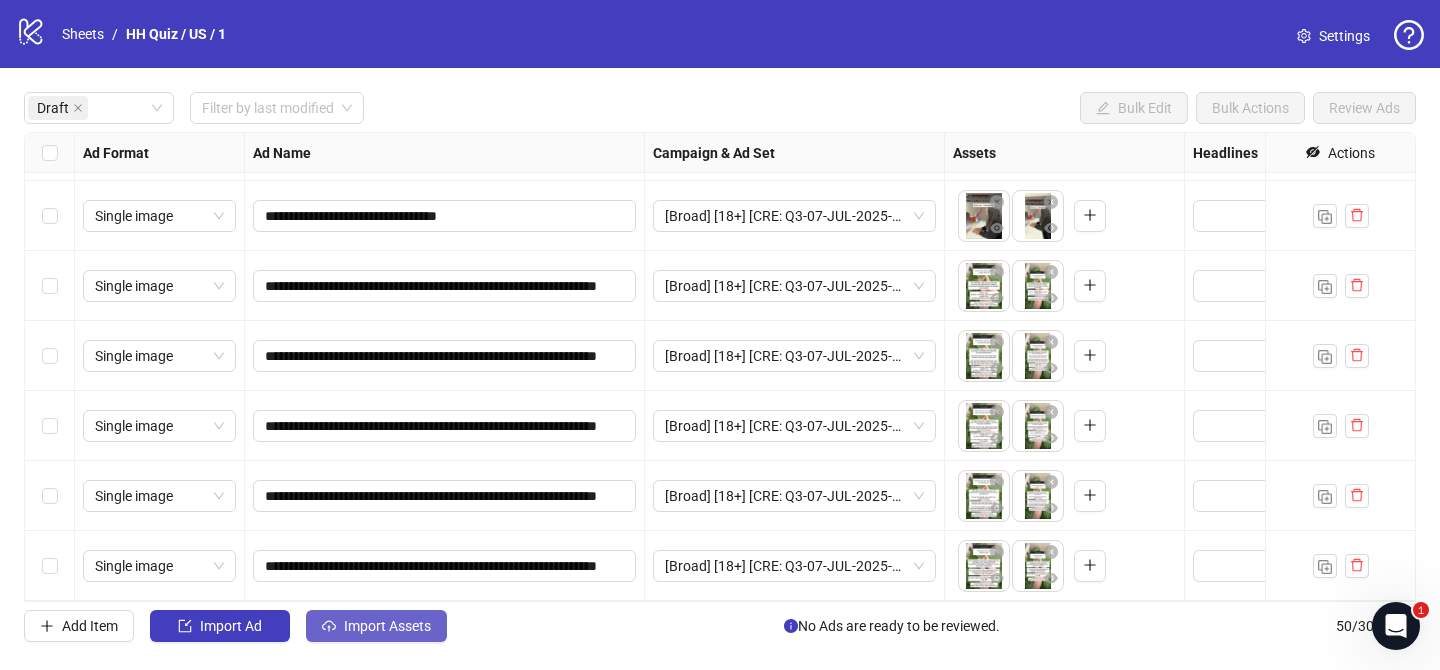 click on "Import Assets" at bounding box center (387, 626) 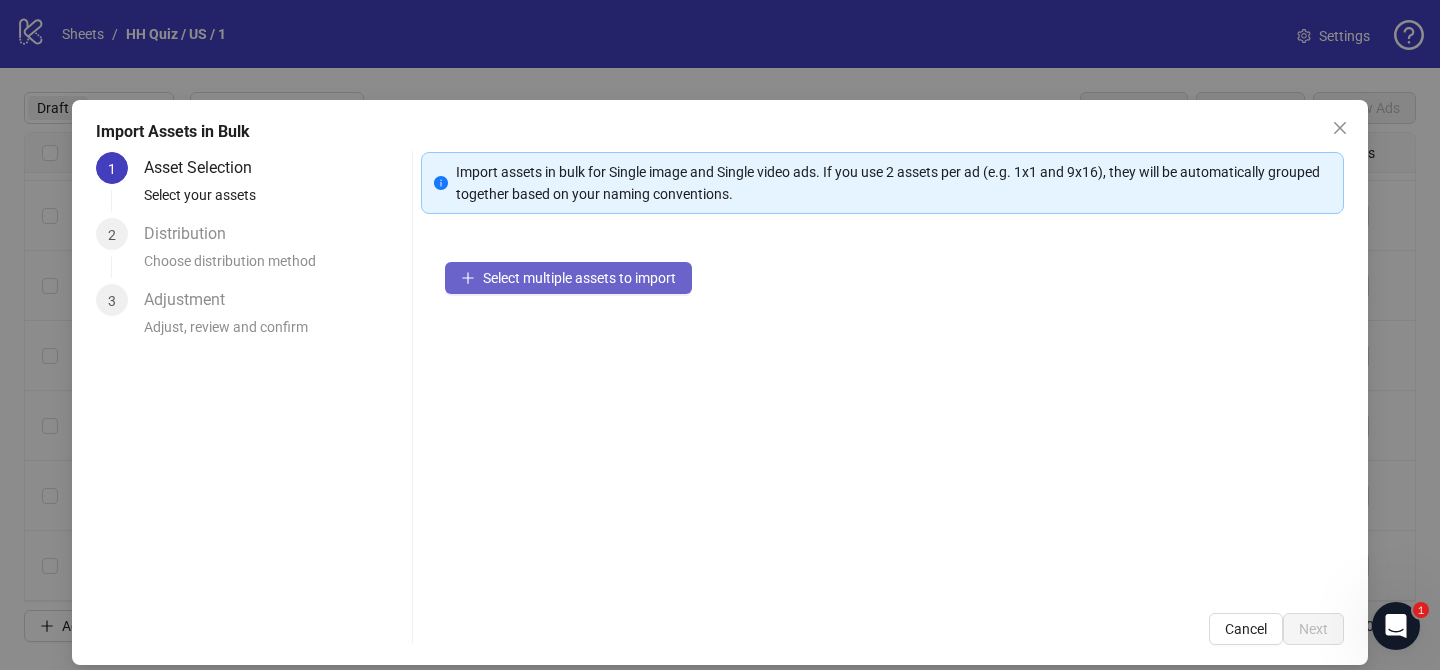 click on "Select multiple assets to import" at bounding box center [568, 278] 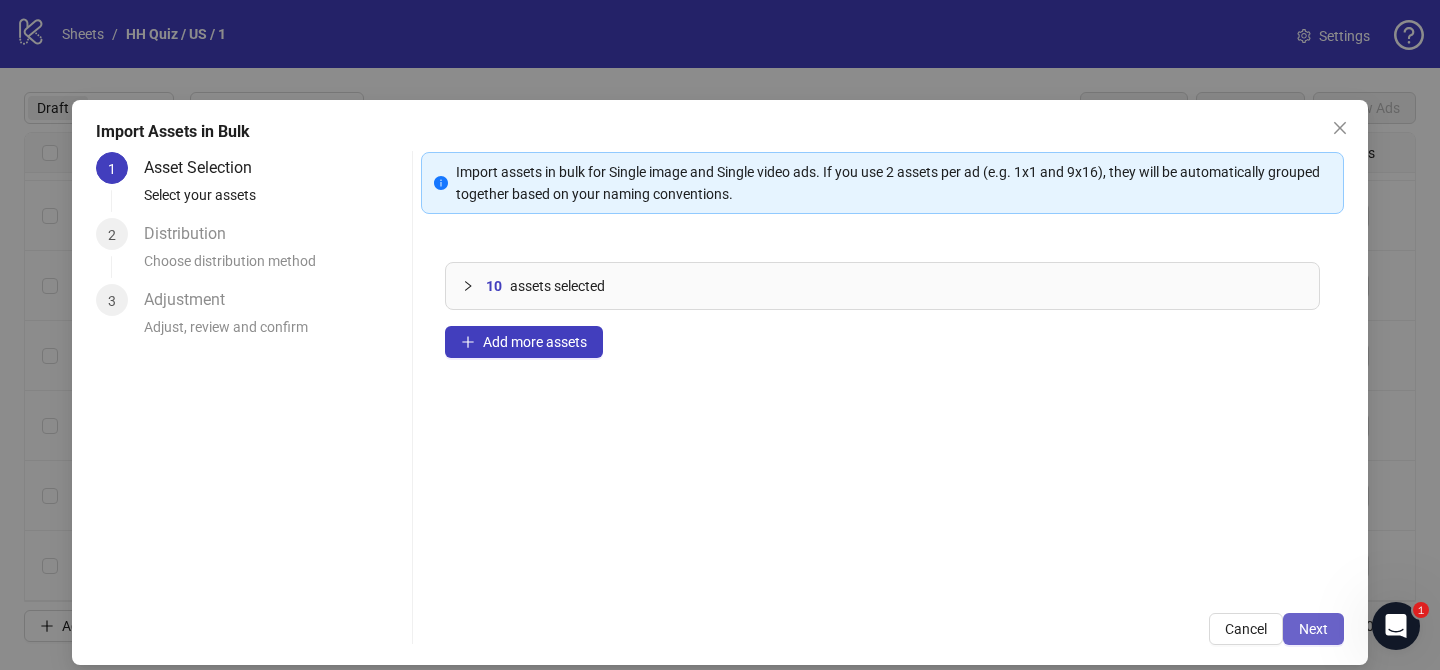click on "Next" at bounding box center [1313, 629] 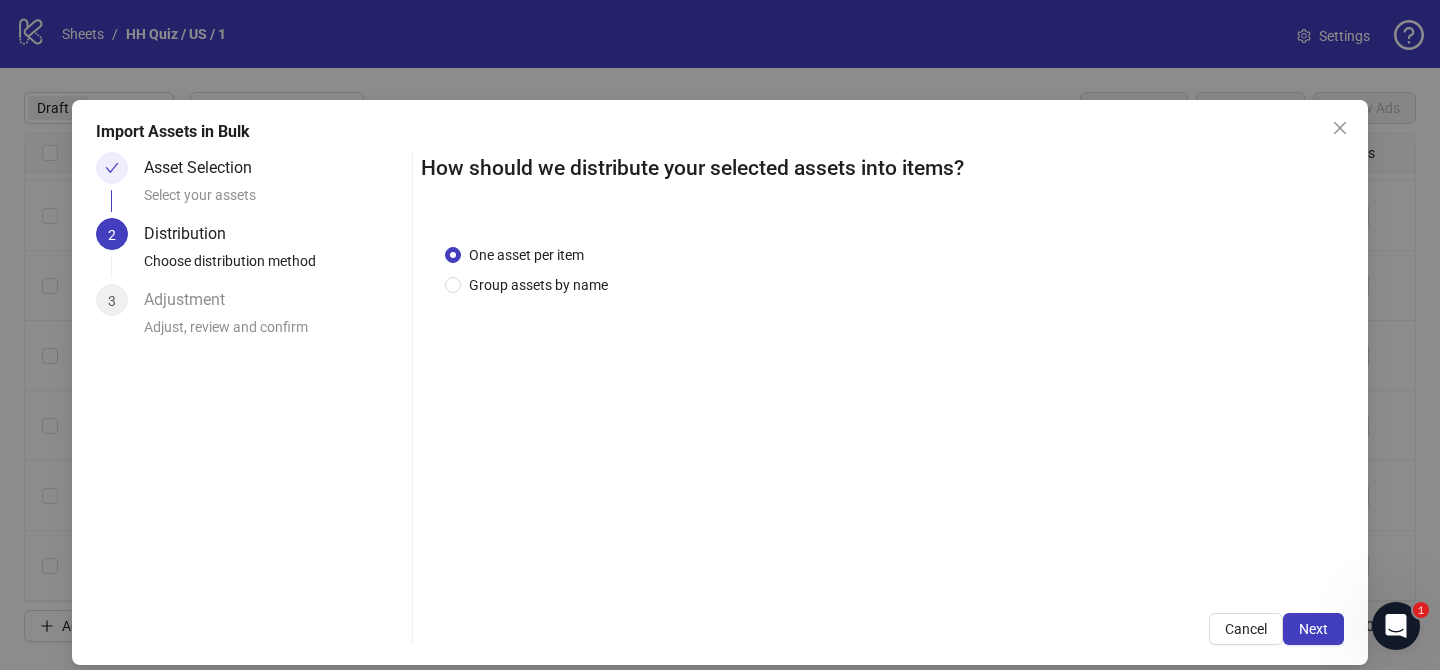 drag, startPoint x: 563, startPoint y: 282, endPoint x: 570, endPoint y: 316, distance: 34.713108 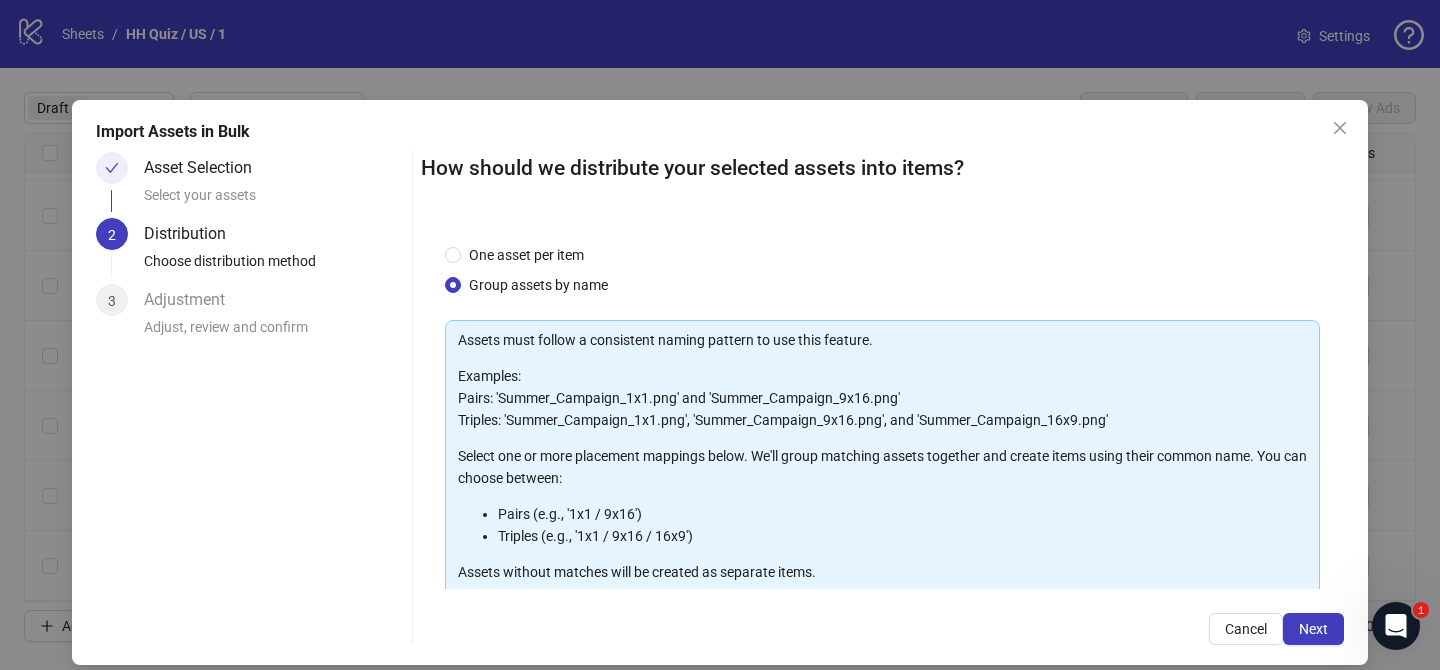 scroll, scrollTop: 216, scrollLeft: 0, axis: vertical 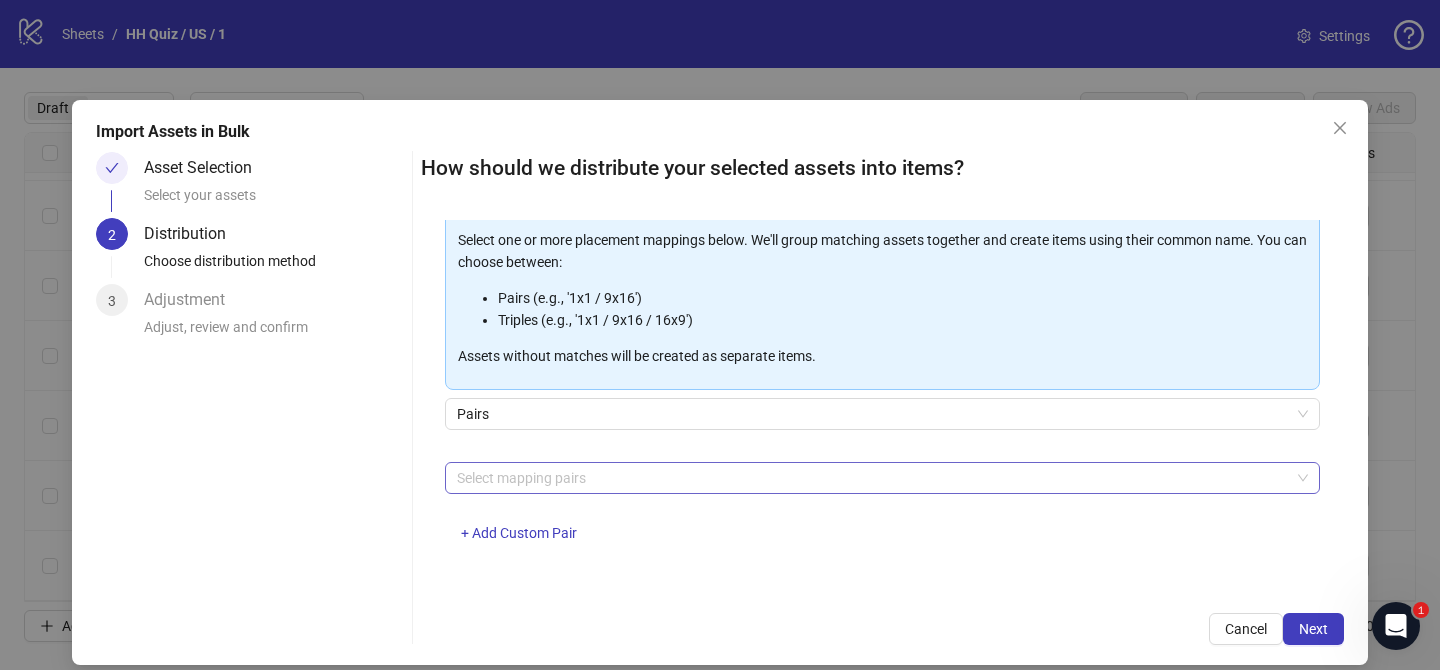 click at bounding box center [872, 478] 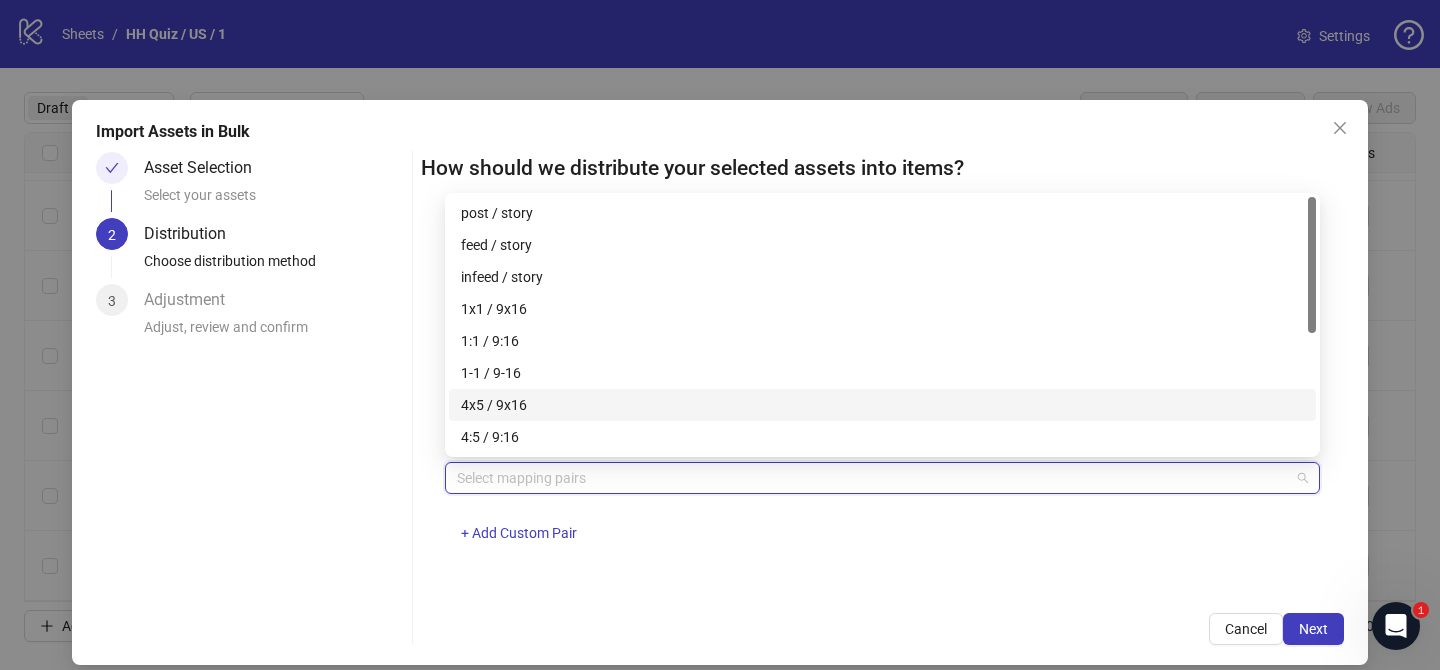 click on "4x5 / 9x16" at bounding box center (882, 405) 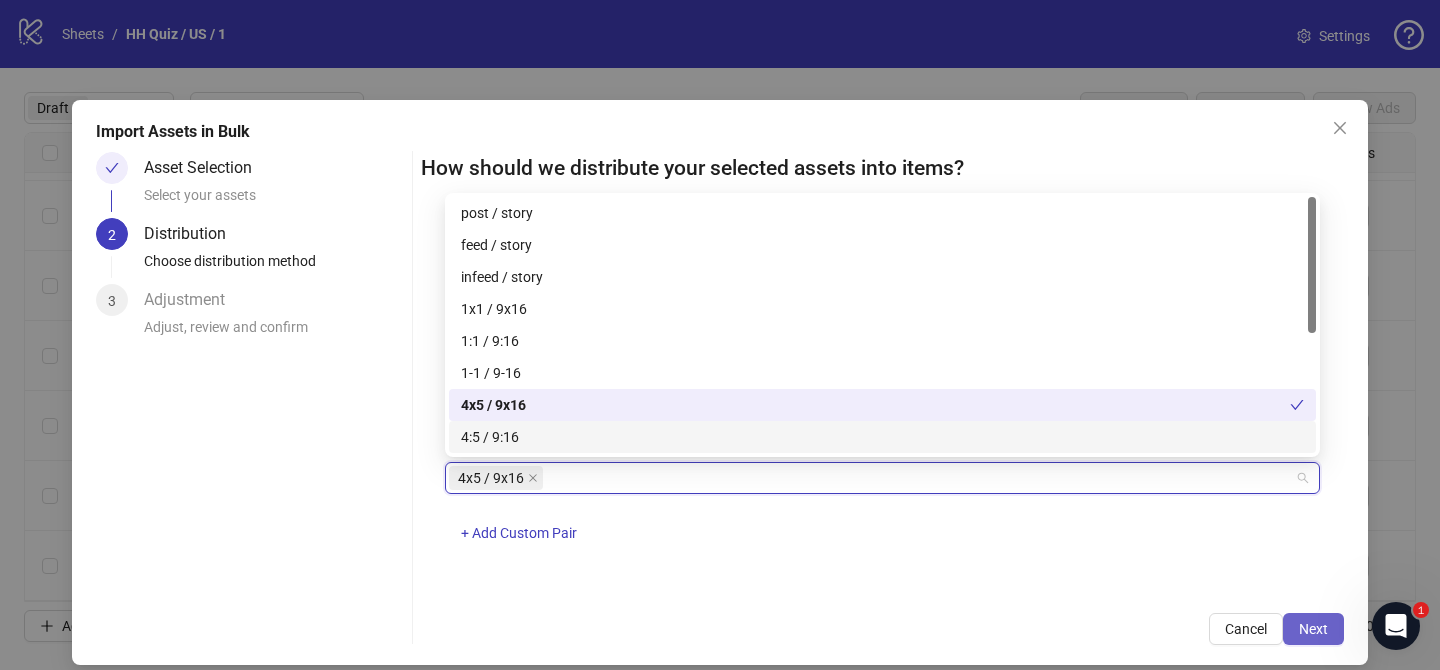 click on "Next" at bounding box center [1313, 629] 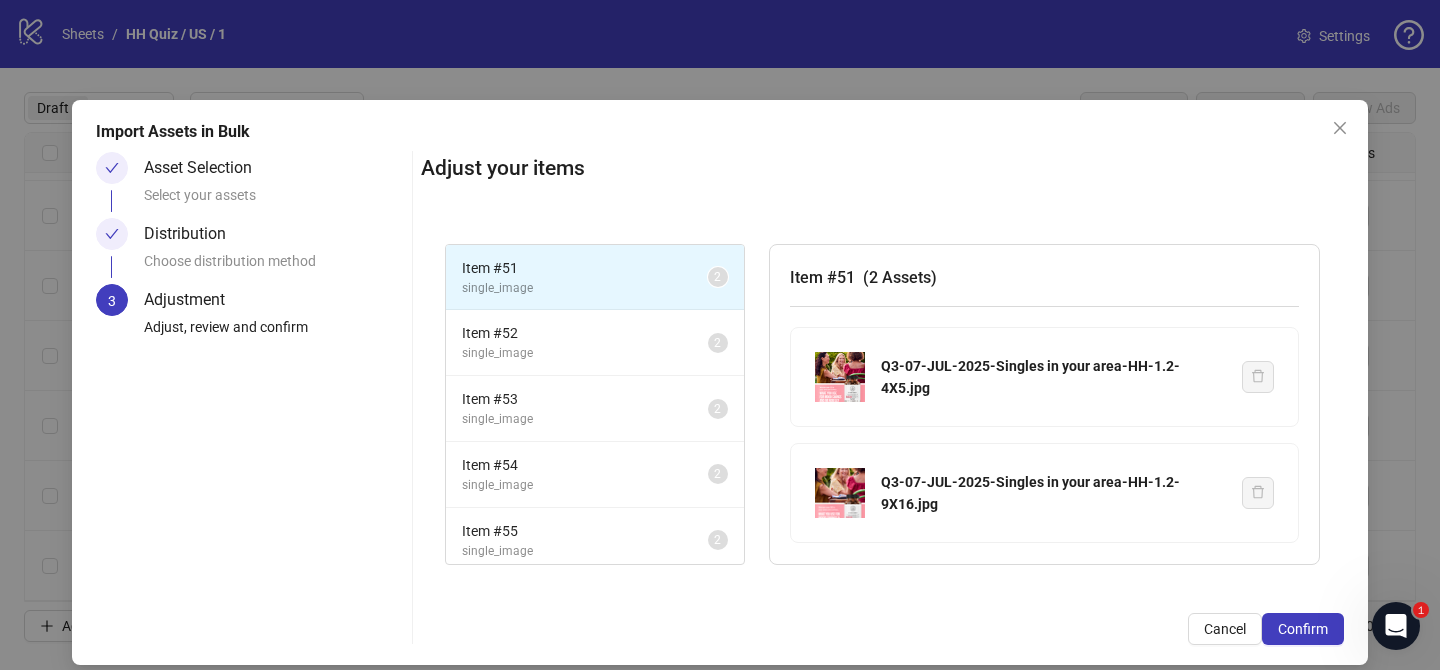 click on "Confirm" at bounding box center (1303, 629) 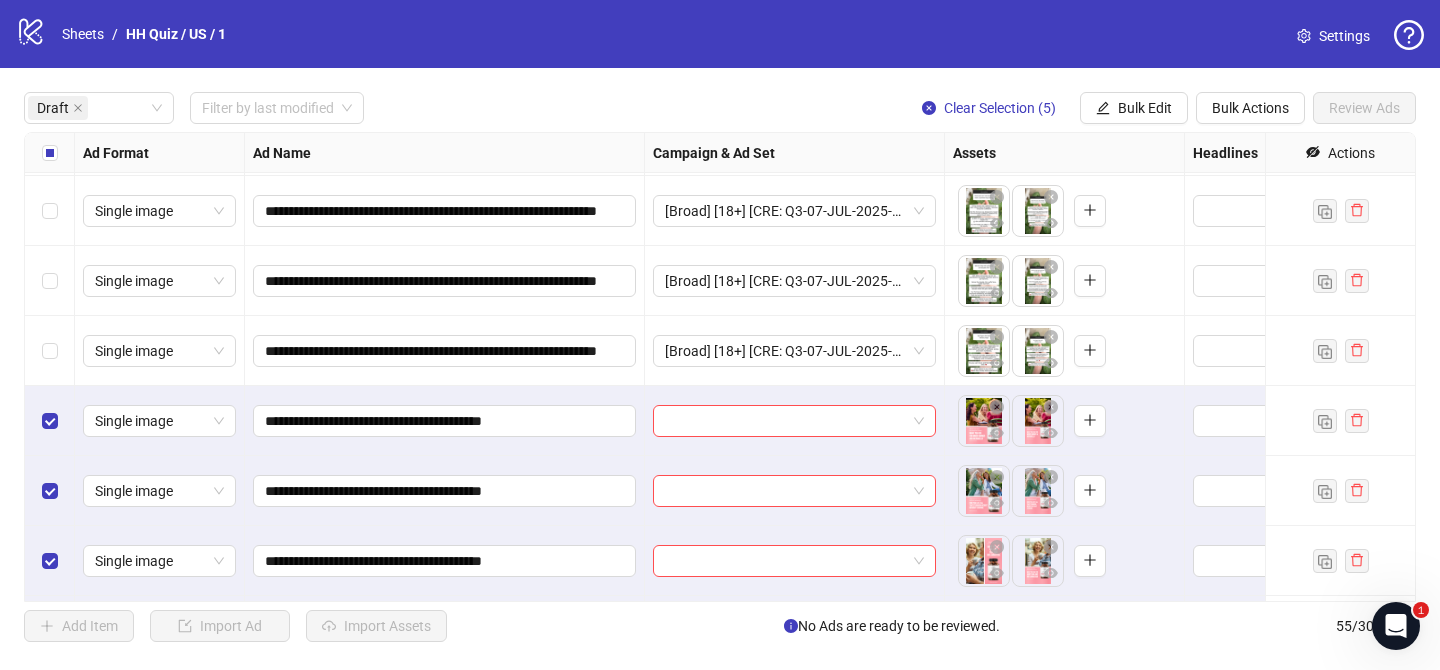 scroll, scrollTop: 972, scrollLeft: 0, axis: vertical 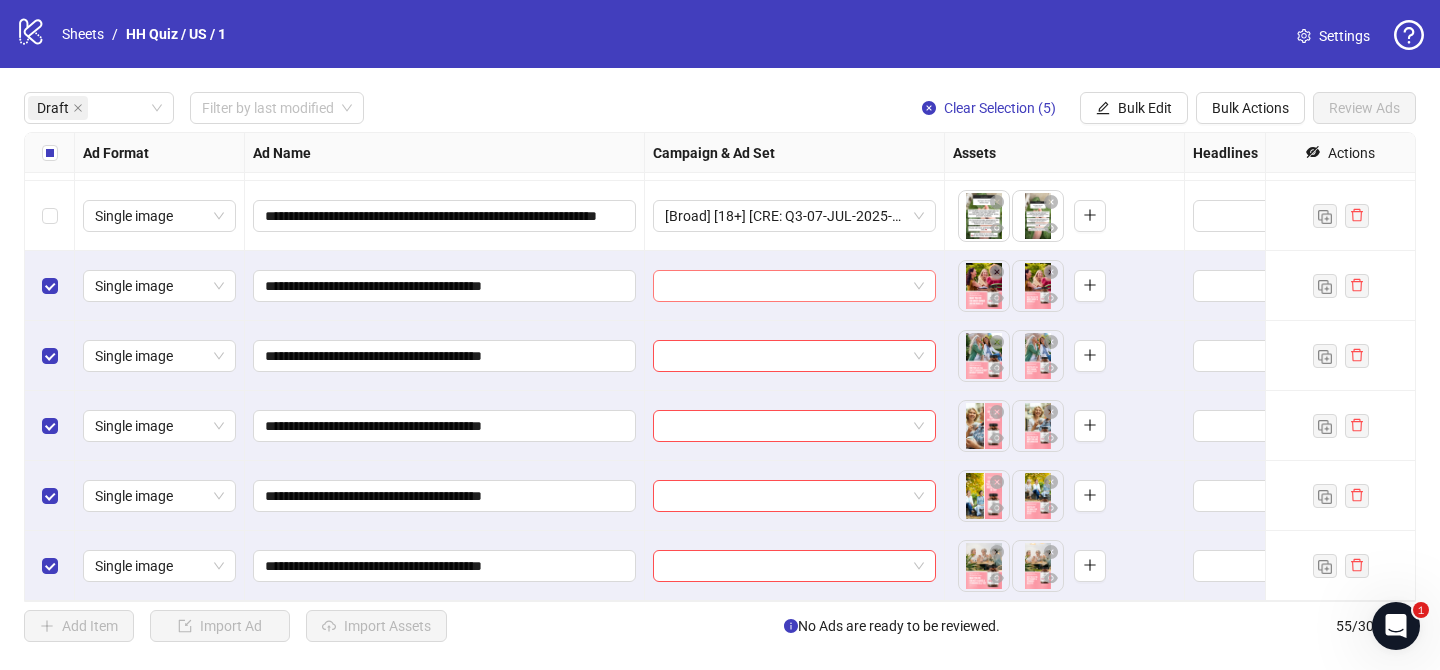 click at bounding box center (785, 286) 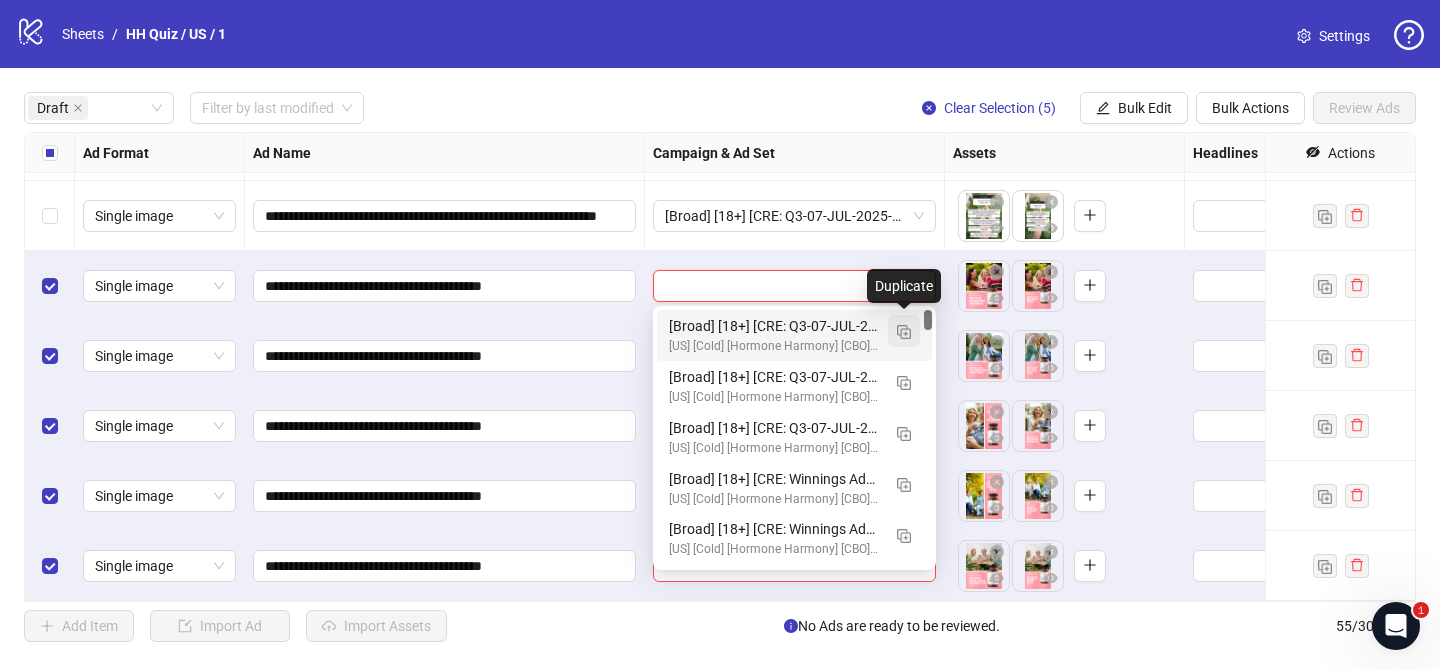 click at bounding box center [904, 332] 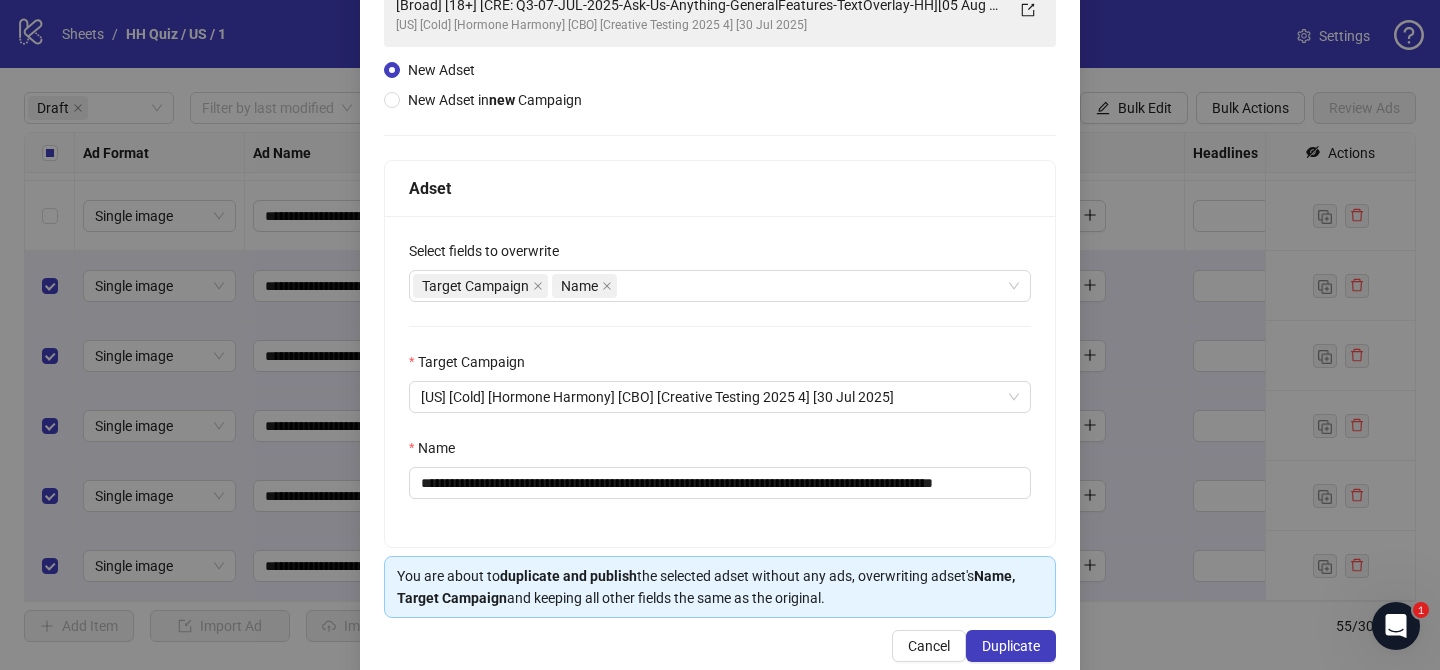 scroll, scrollTop: 207, scrollLeft: 0, axis: vertical 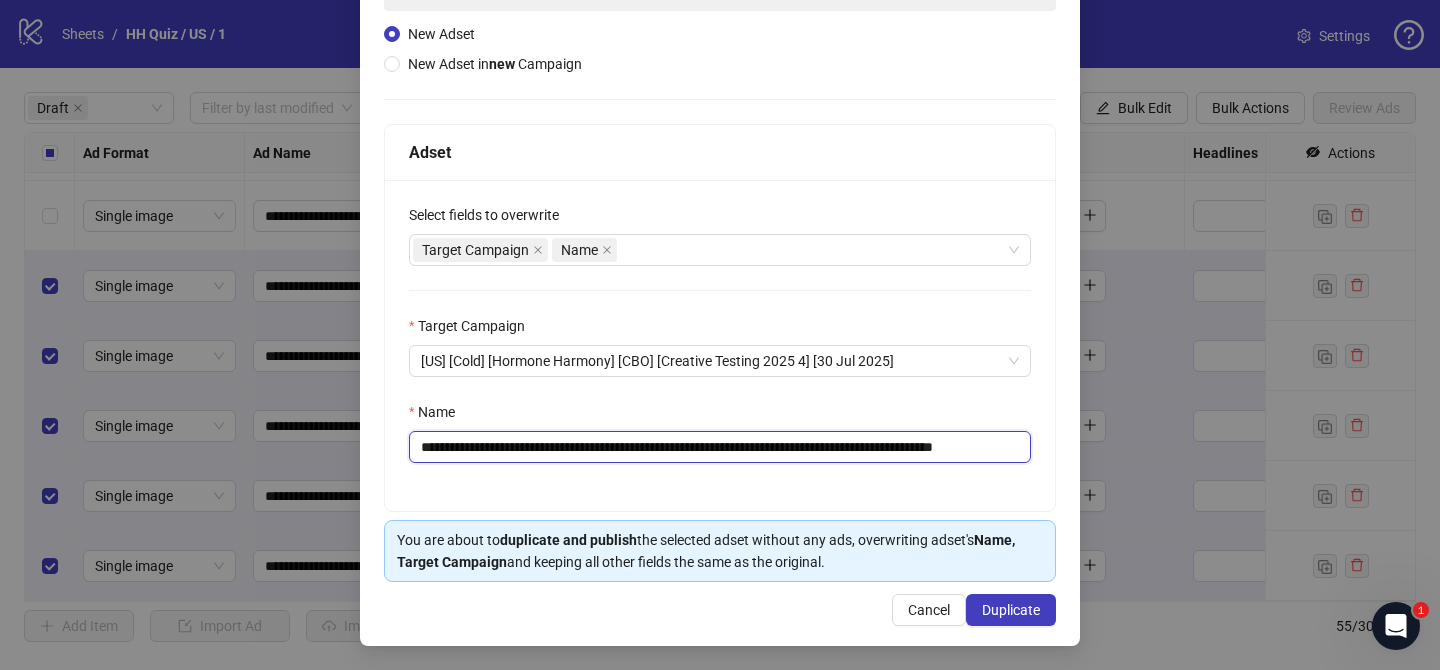 drag, startPoint x: 542, startPoint y: 446, endPoint x: 950, endPoint y: 443, distance: 408.01102 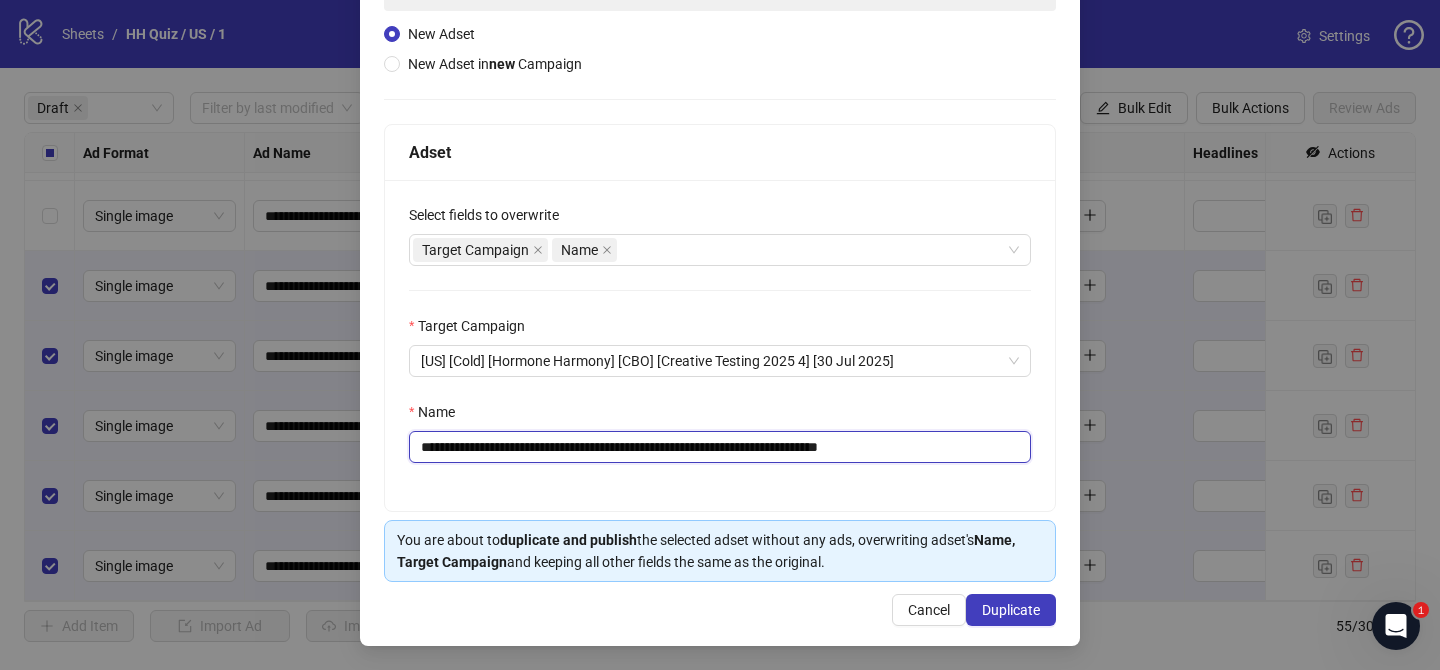 drag, startPoint x: 883, startPoint y: 446, endPoint x: 985, endPoint y: 452, distance: 102.176315 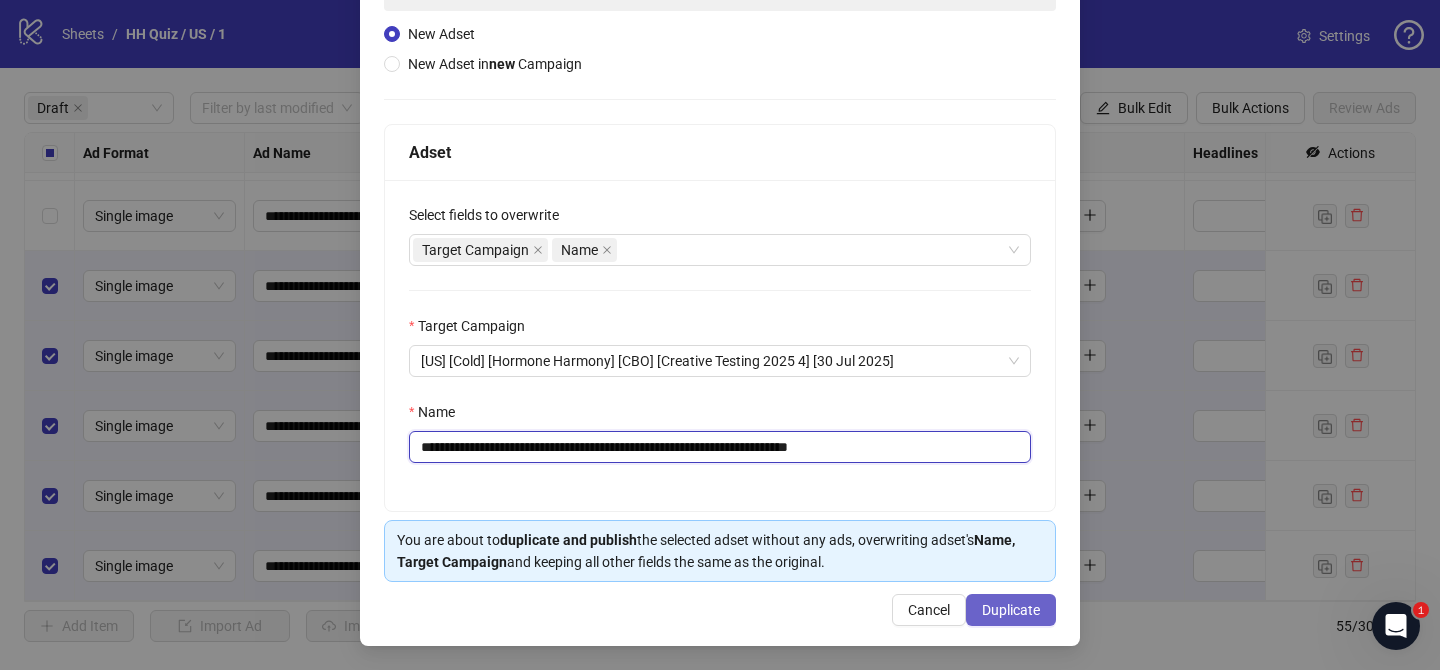 type on "**********" 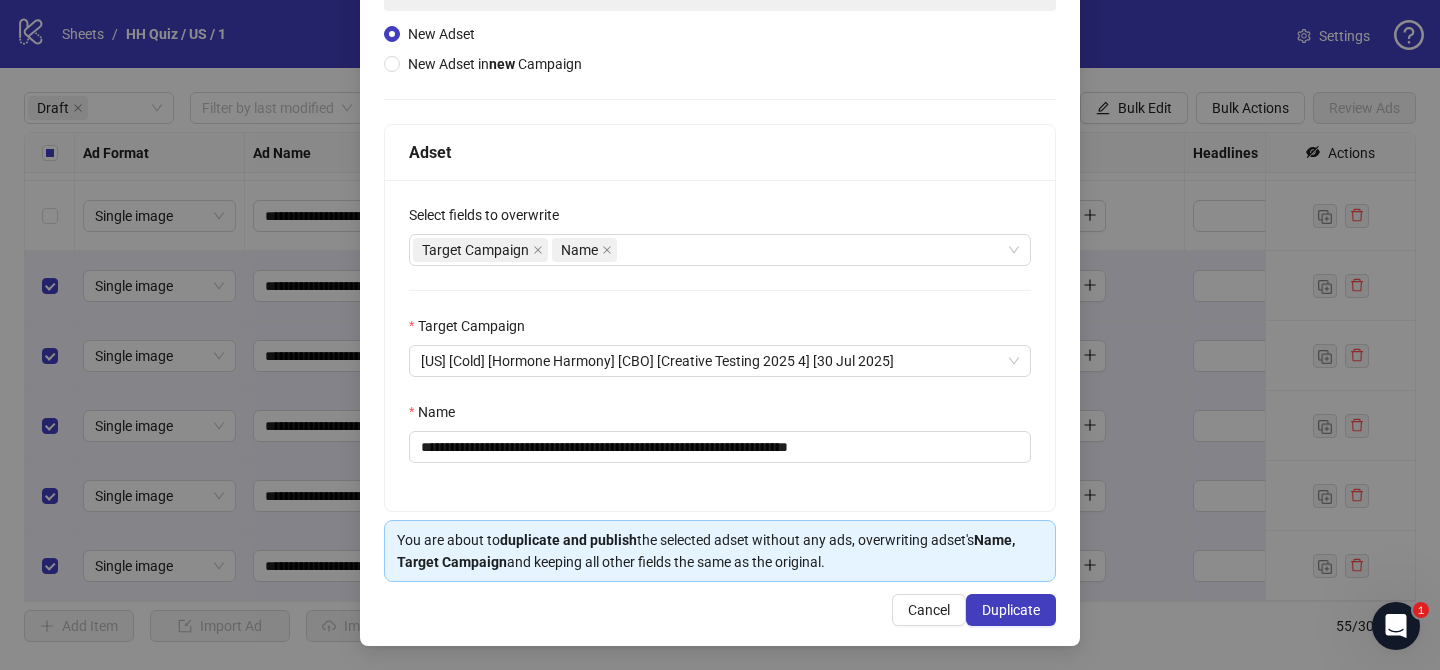 drag, startPoint x: 1008, startPoint y: 618, endPoint x: 858, endPoint y: 36, distance: 601.0191 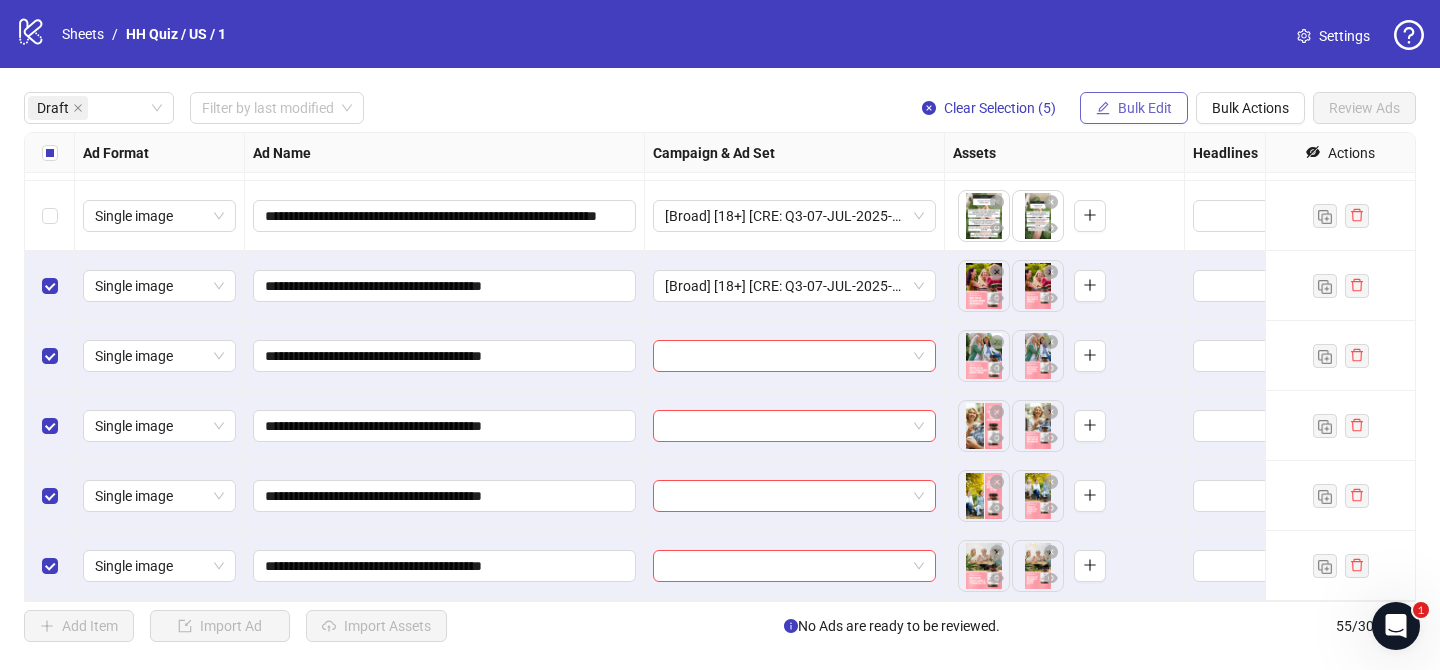 click on "Bulk Edit" at bounding box center [1145, 108] 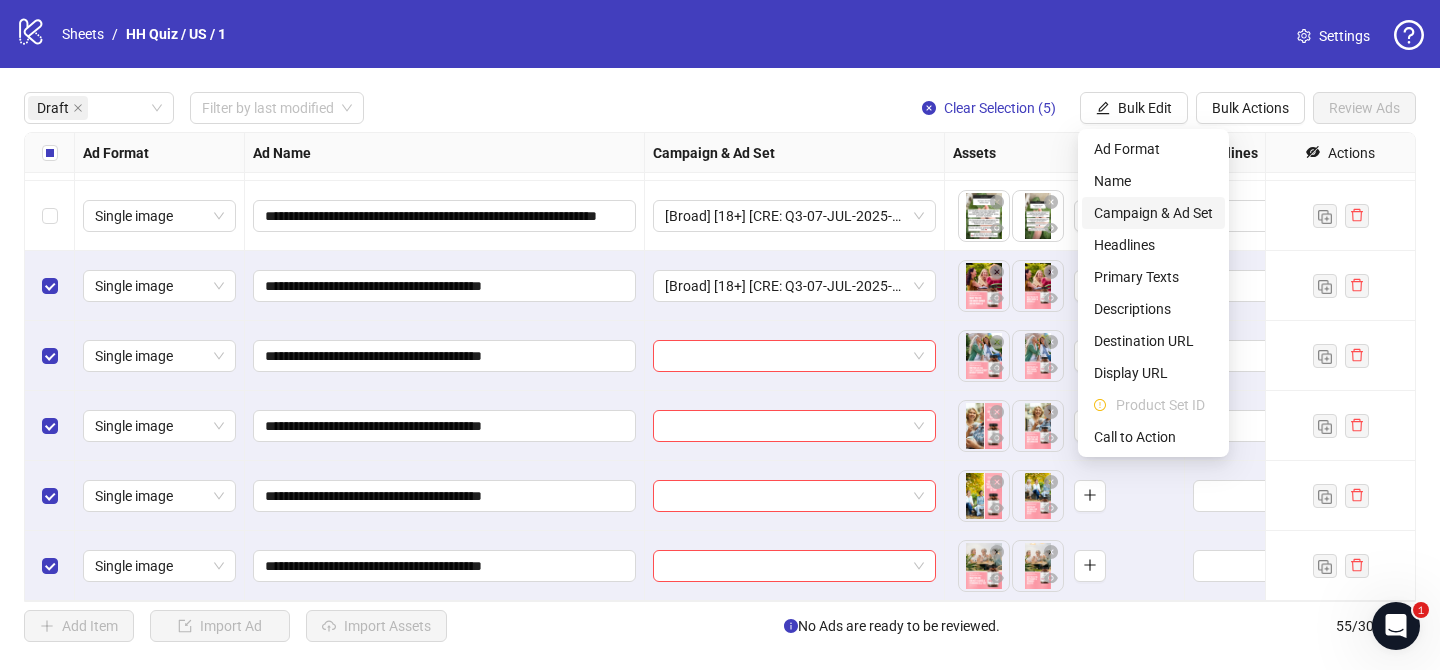 drag, startPoint x: 1150, startPoint y: 214, endPoint x: 1199, endPoint y: 234, distance: 52.924473 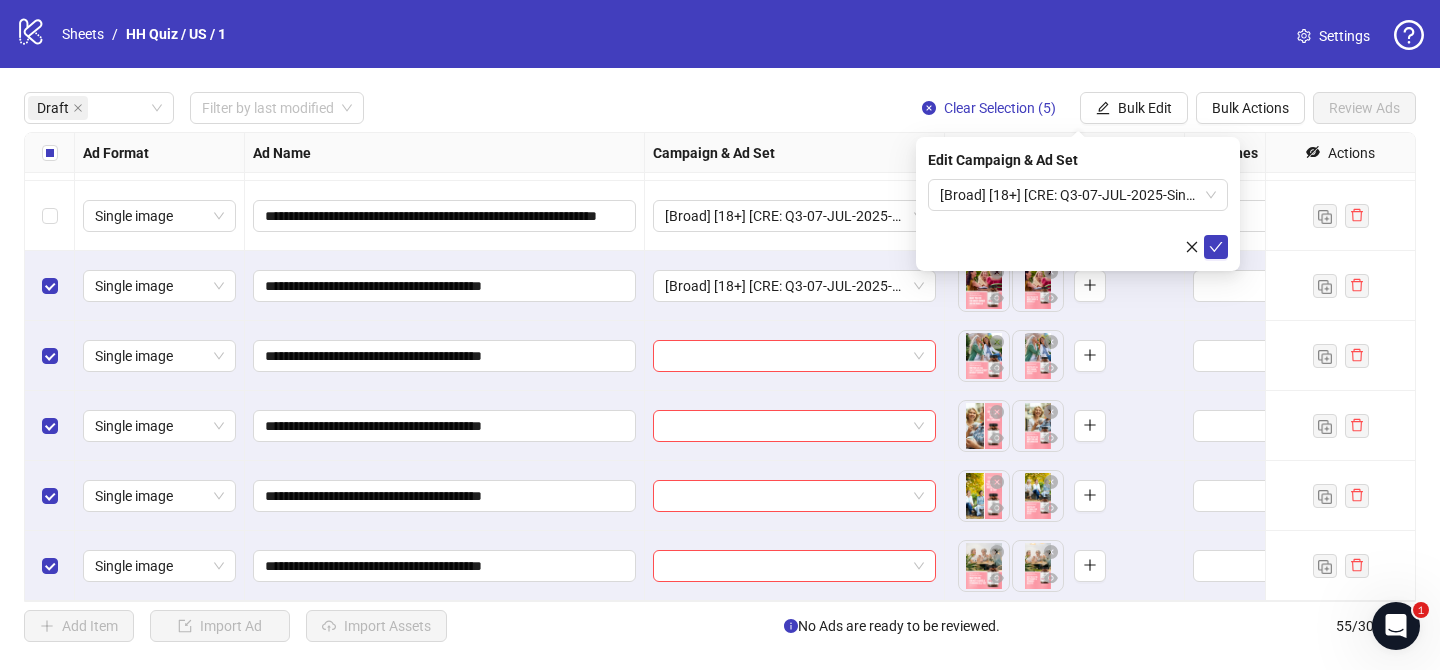 drag, startPoint x: 1220, startPoint y: 244, endPoint x: 521, endPoint y: 249, distance: 699.0179 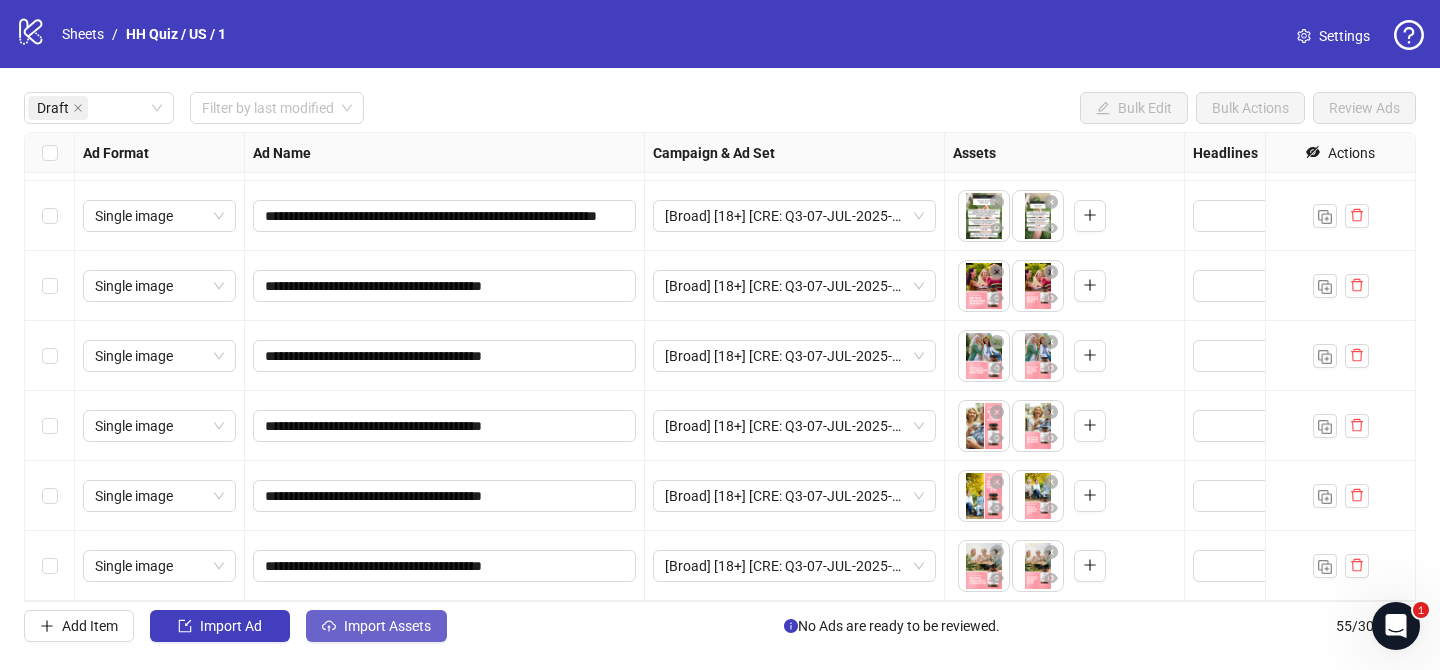 click on "Import Assets" at bounding box center [387, 626] 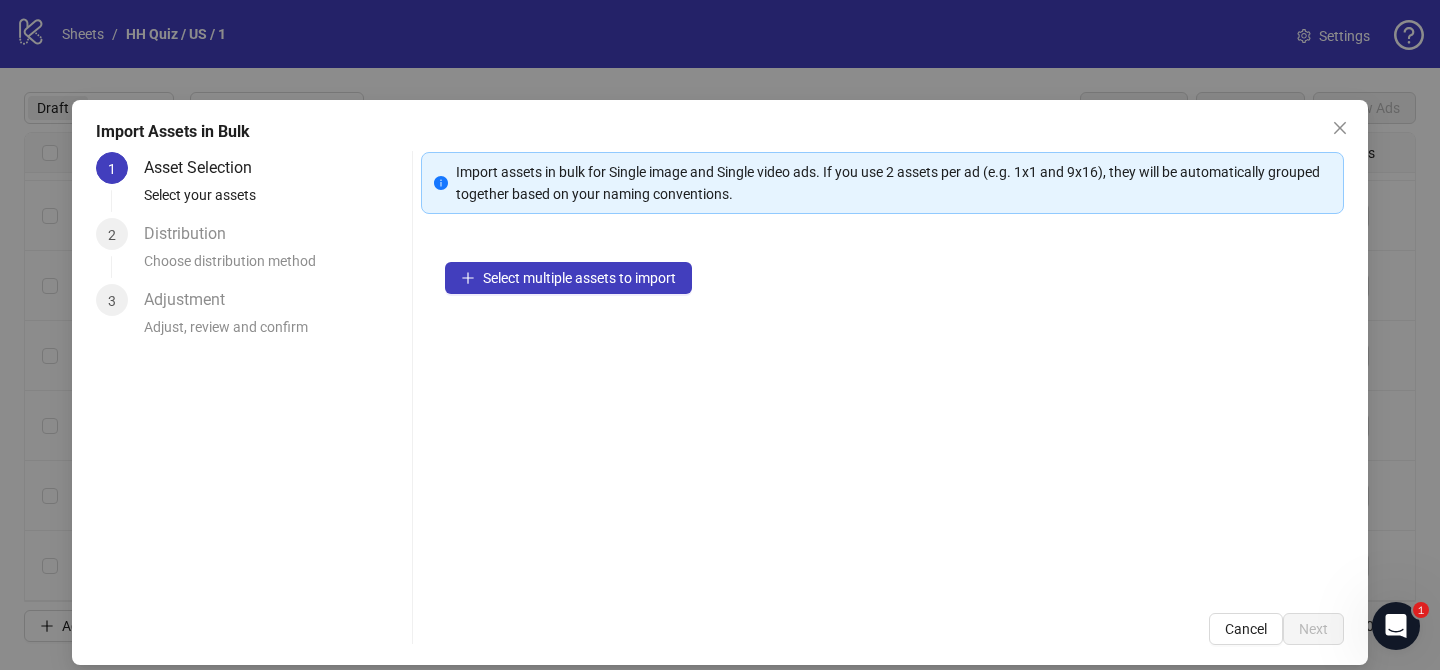 click on "Select multiple assets to import" at bounding box center [882, 413] 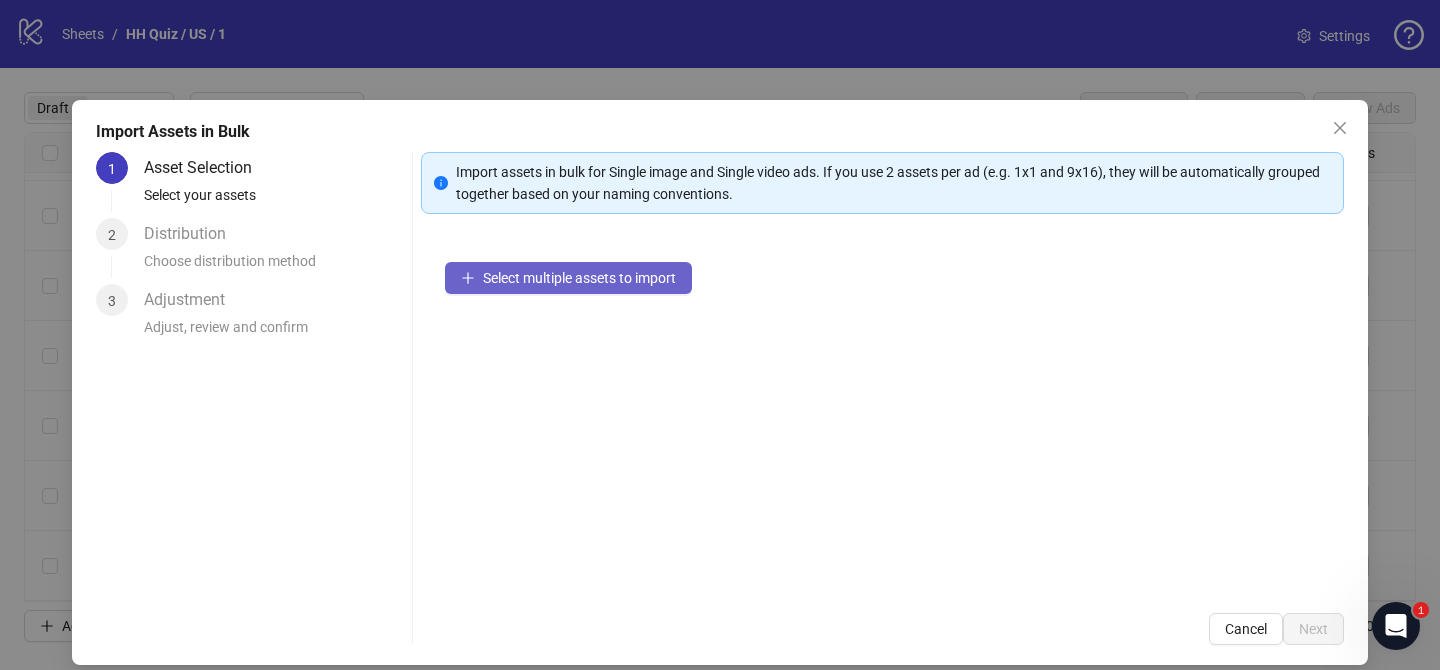 click on "Select multiple assets to import" at bounding box center [568, 278] 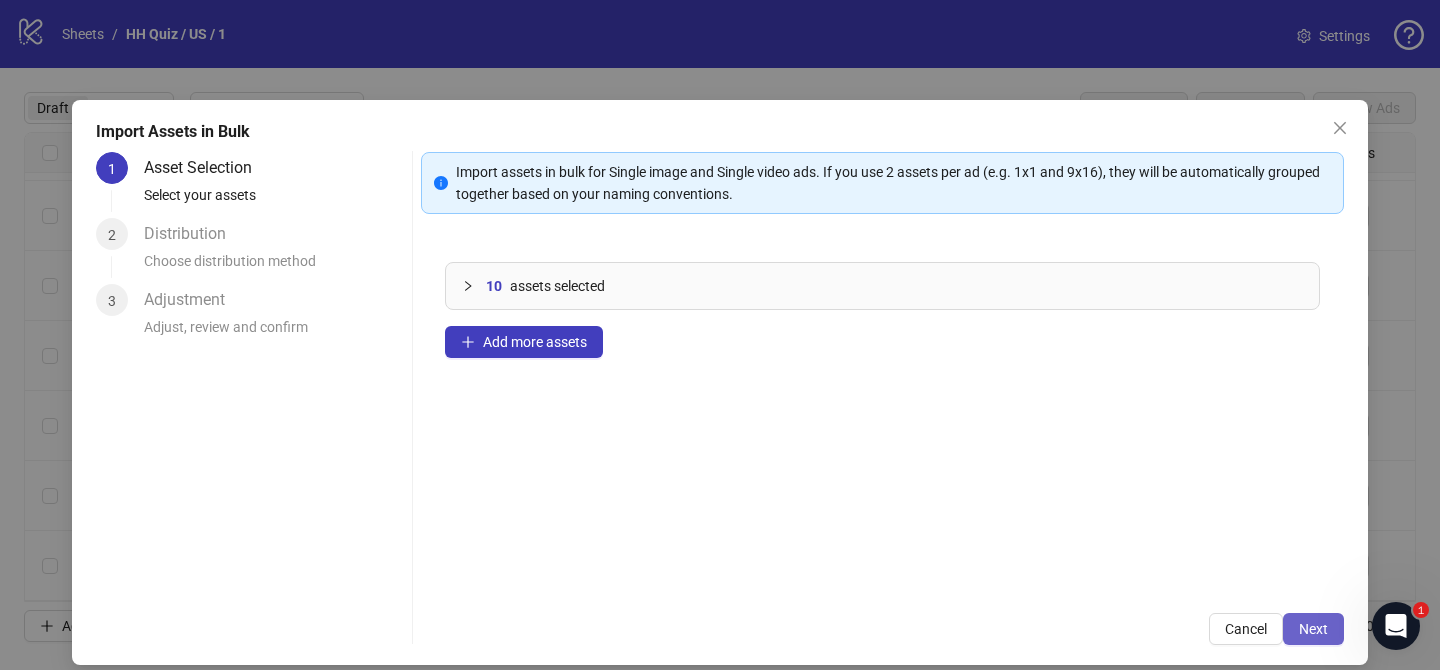 click on "Next" at bounding box center [1313, 629] 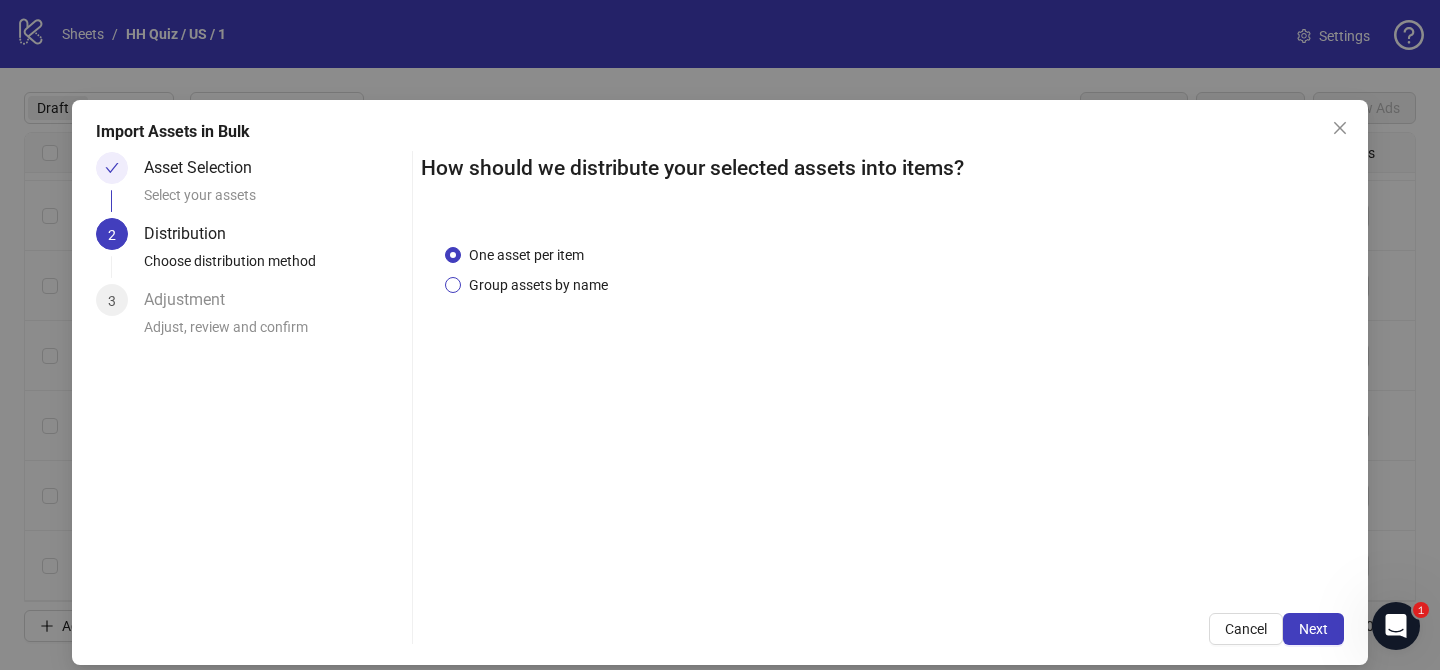 click on "Group assets by name" at bounding box center (538, 285) 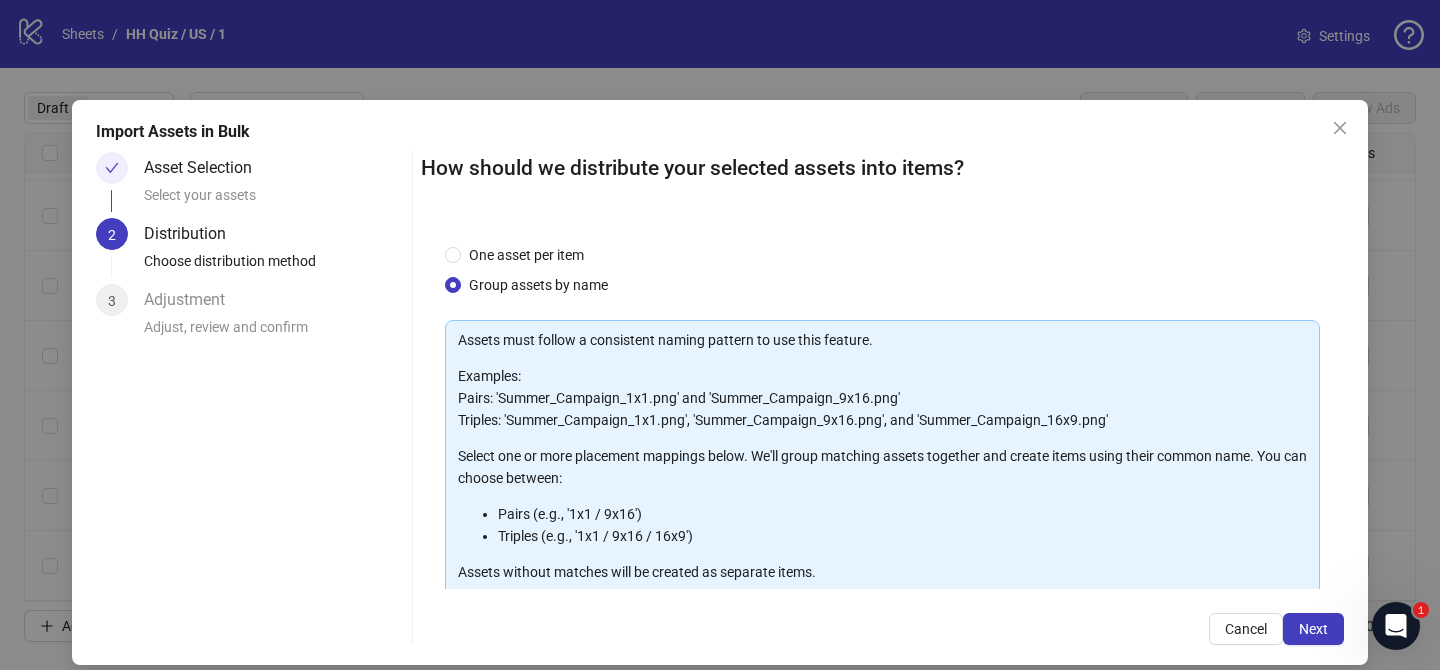 scroll, scrollTop: 216, scrollLeft: 0, axis: vertical 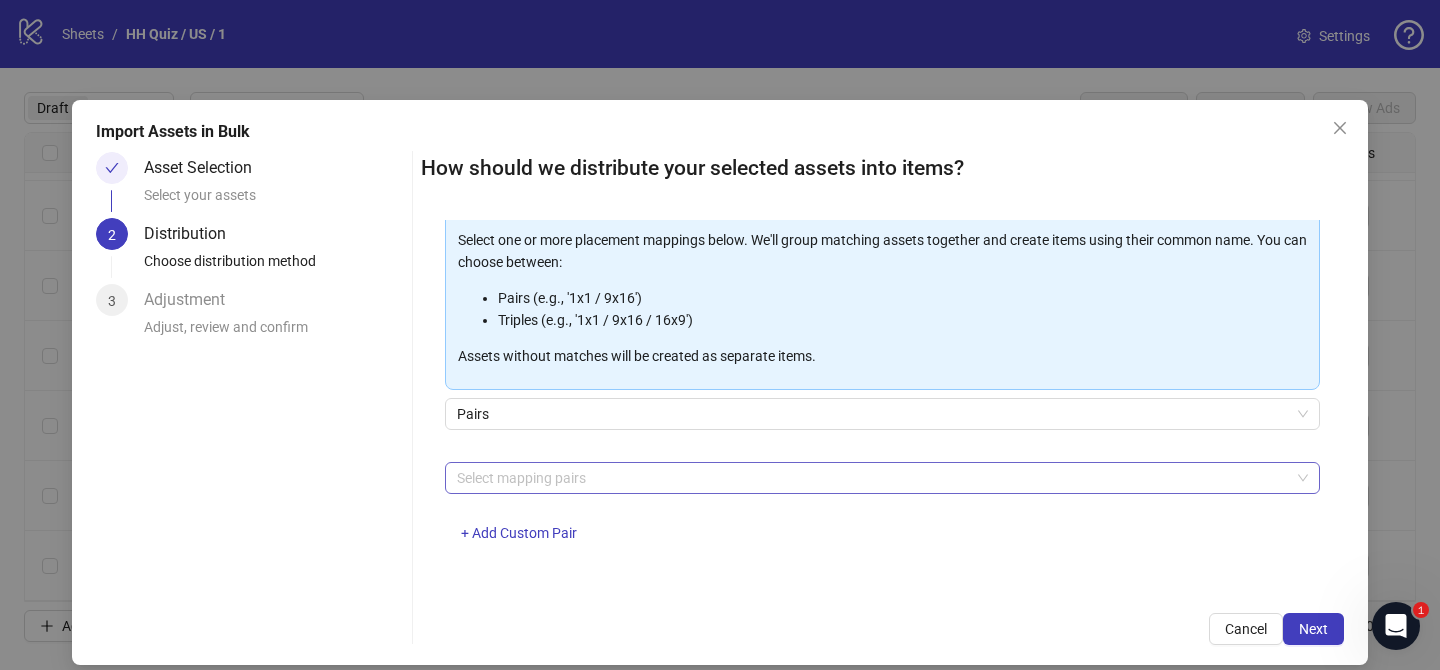 drag, startPoint x: 599, startPoint y: 483, endPoint x: 585, endPoint y: 464, distance: 23.600847 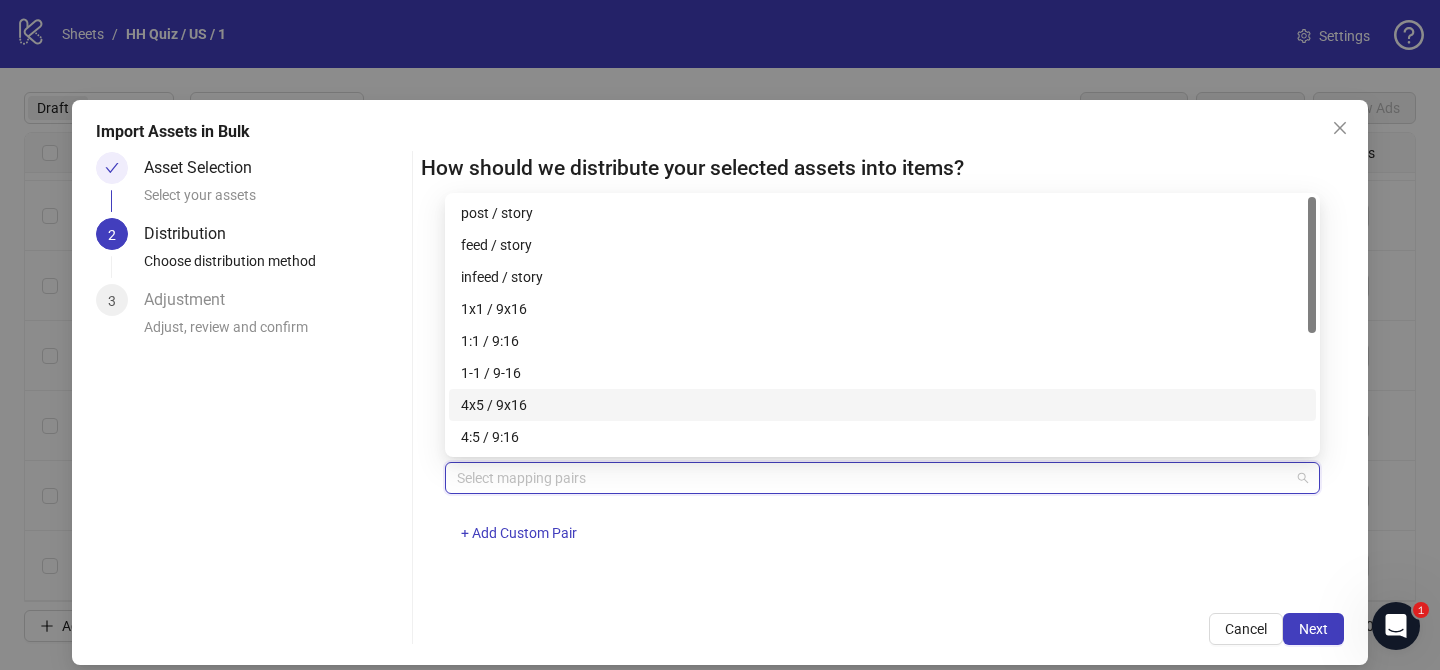 click on "4x5 / 9x16" at bounding box center [882, 405] 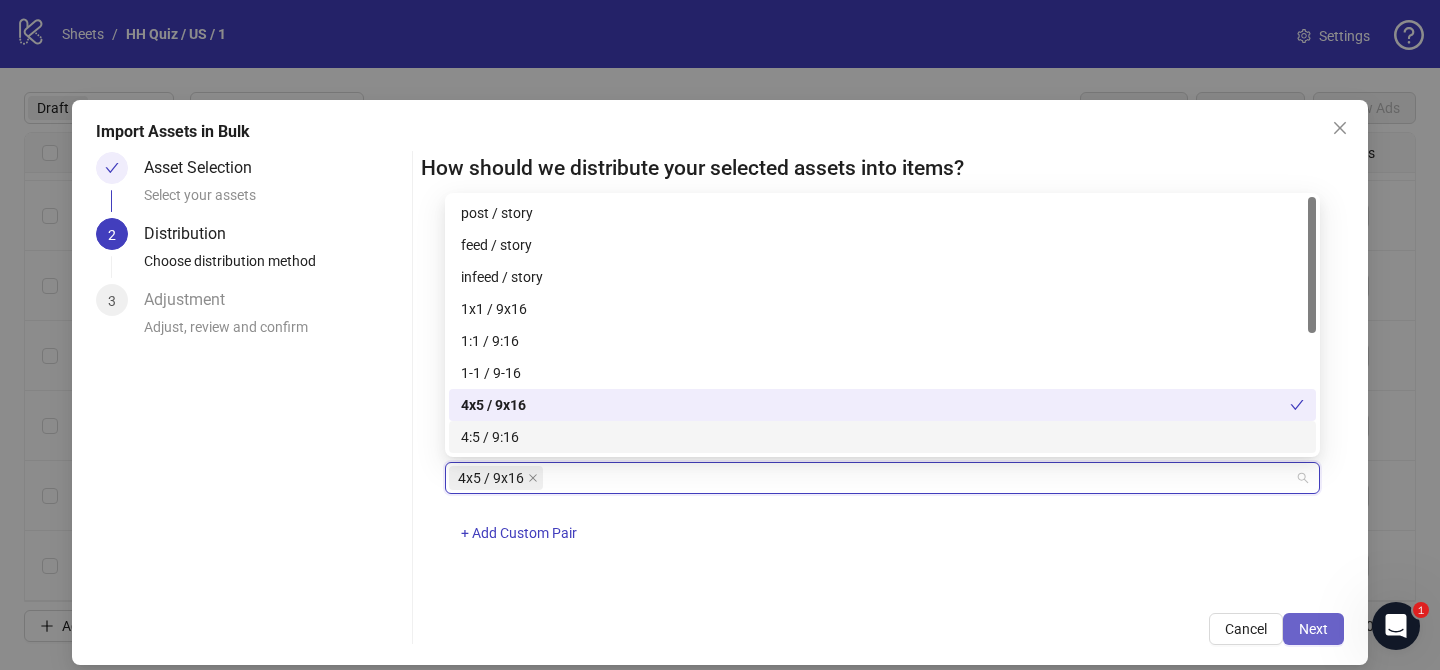 click on "Next" at bounding box center (1313, 629) 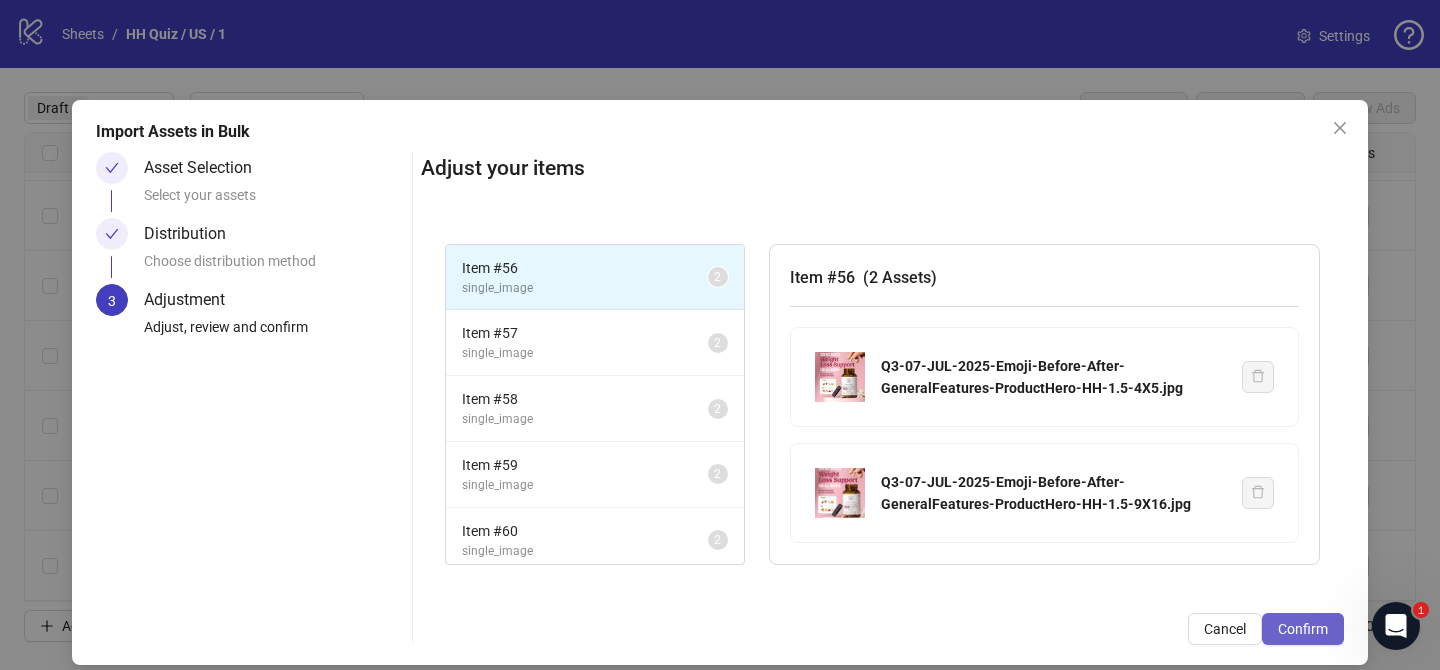 drag, startPoint x: 1300, startPoint y: 622, endPoint x: 1266, endPoint y: 617, distance: 34.36568 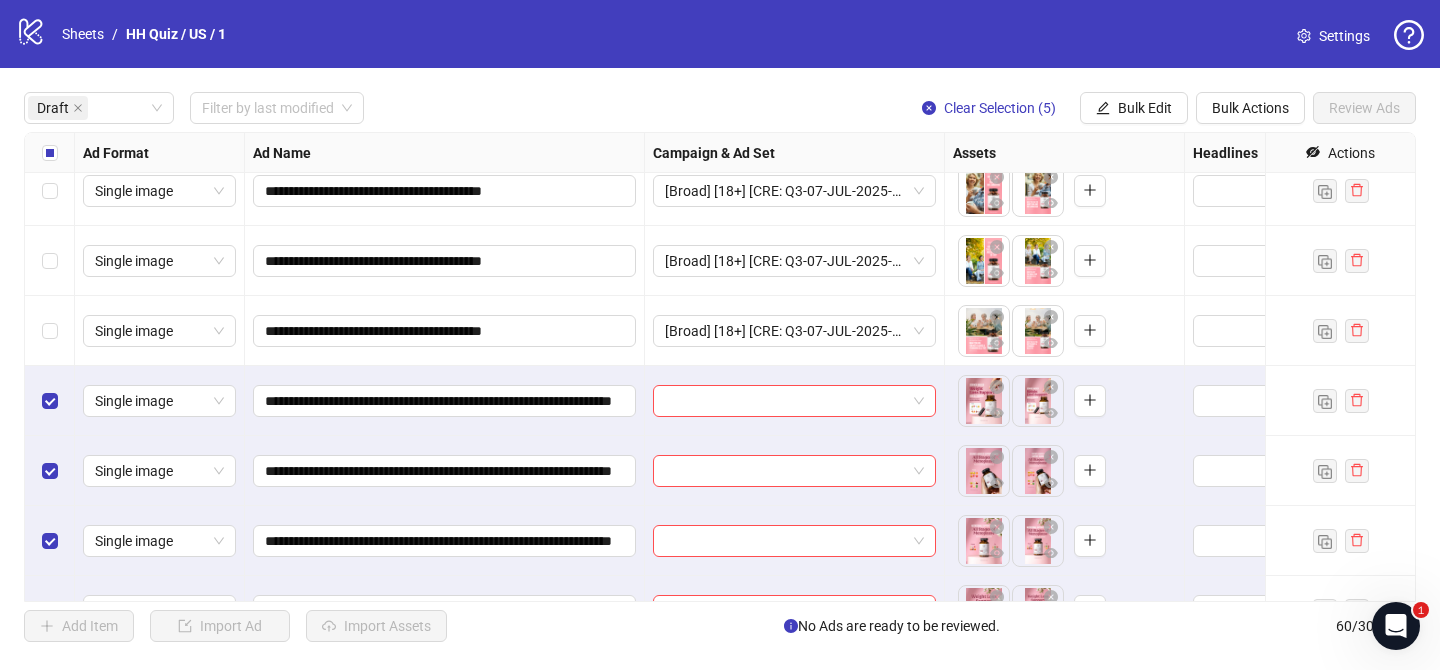 scroll, scrollTop: 1322, scrollLeft: 0, axis: vertical 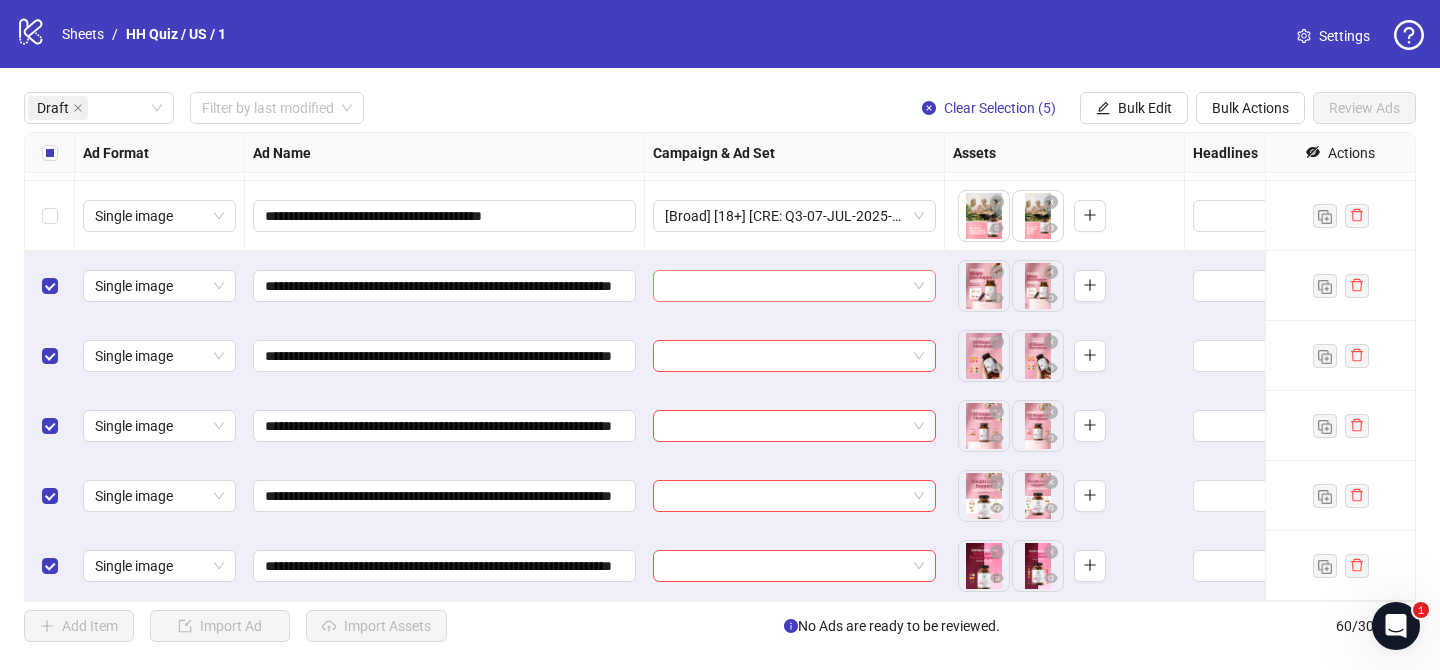click at bounding box center (785, 286) 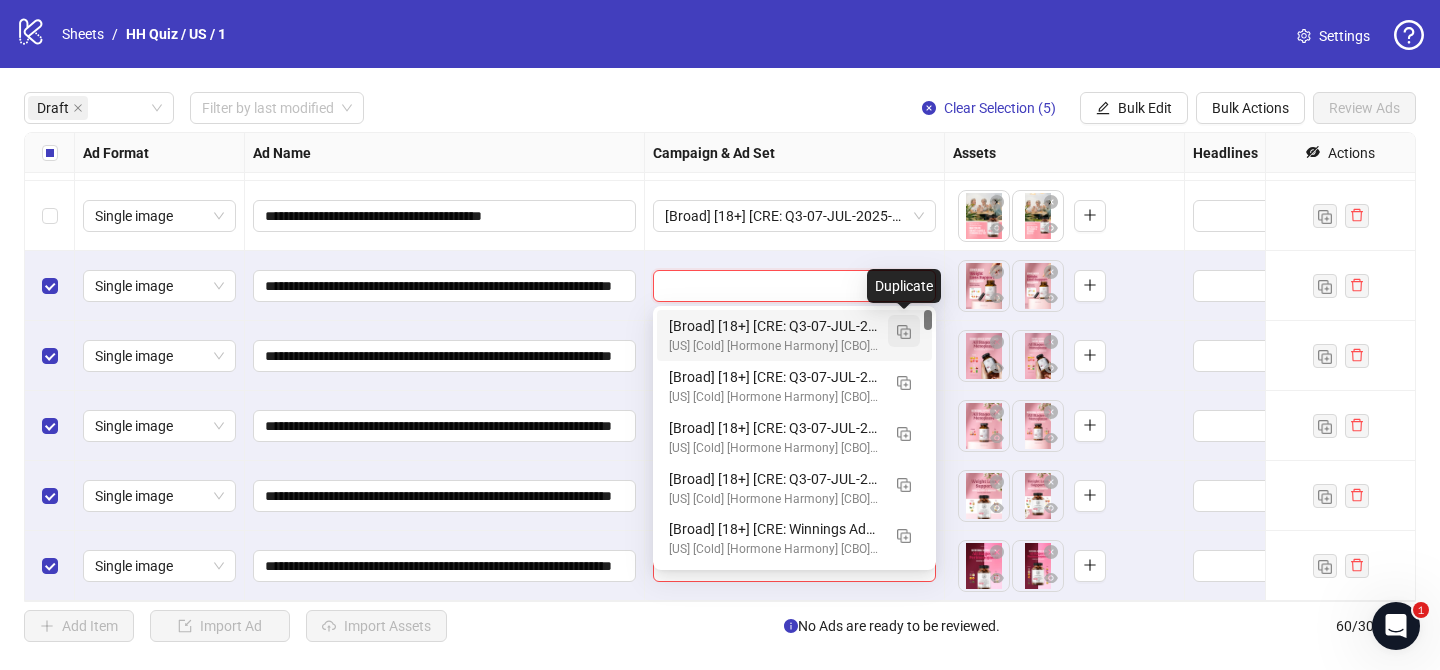 click at bounding box center [904, 332] 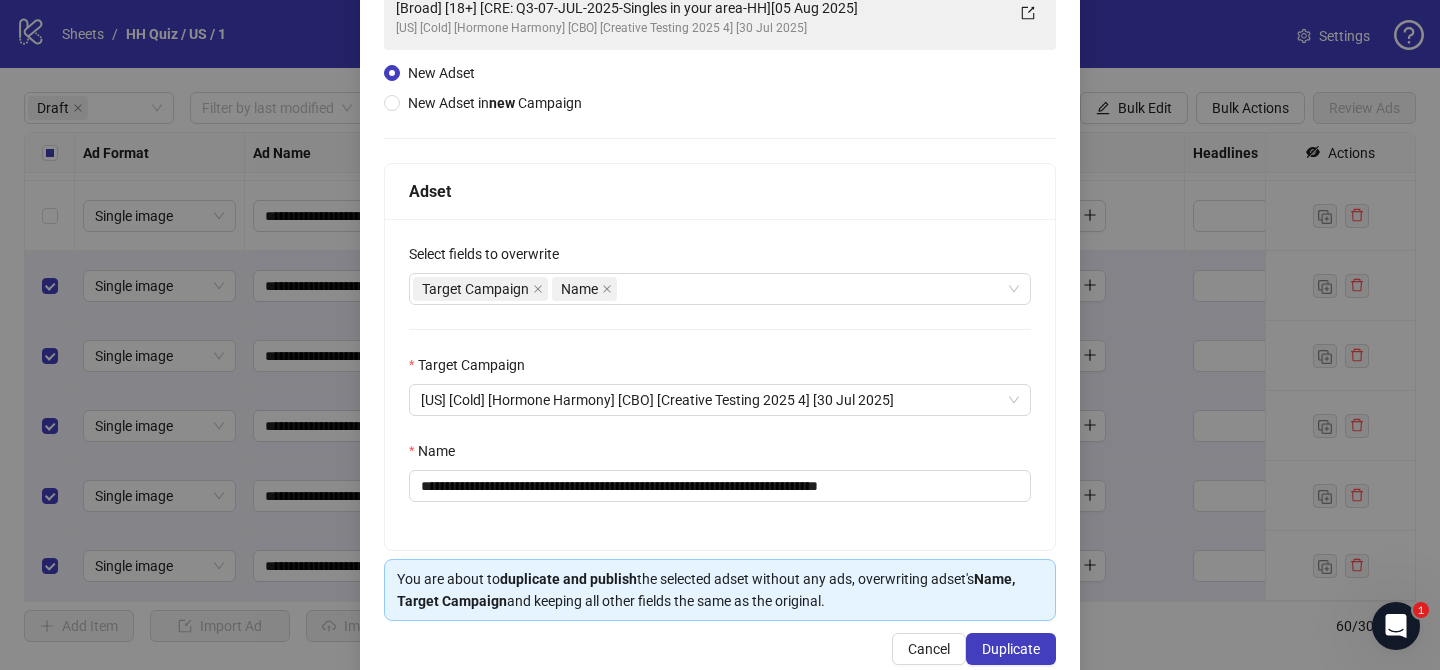 scroll, scrollTop: 170, scrollLeft: 0, axis: vertical 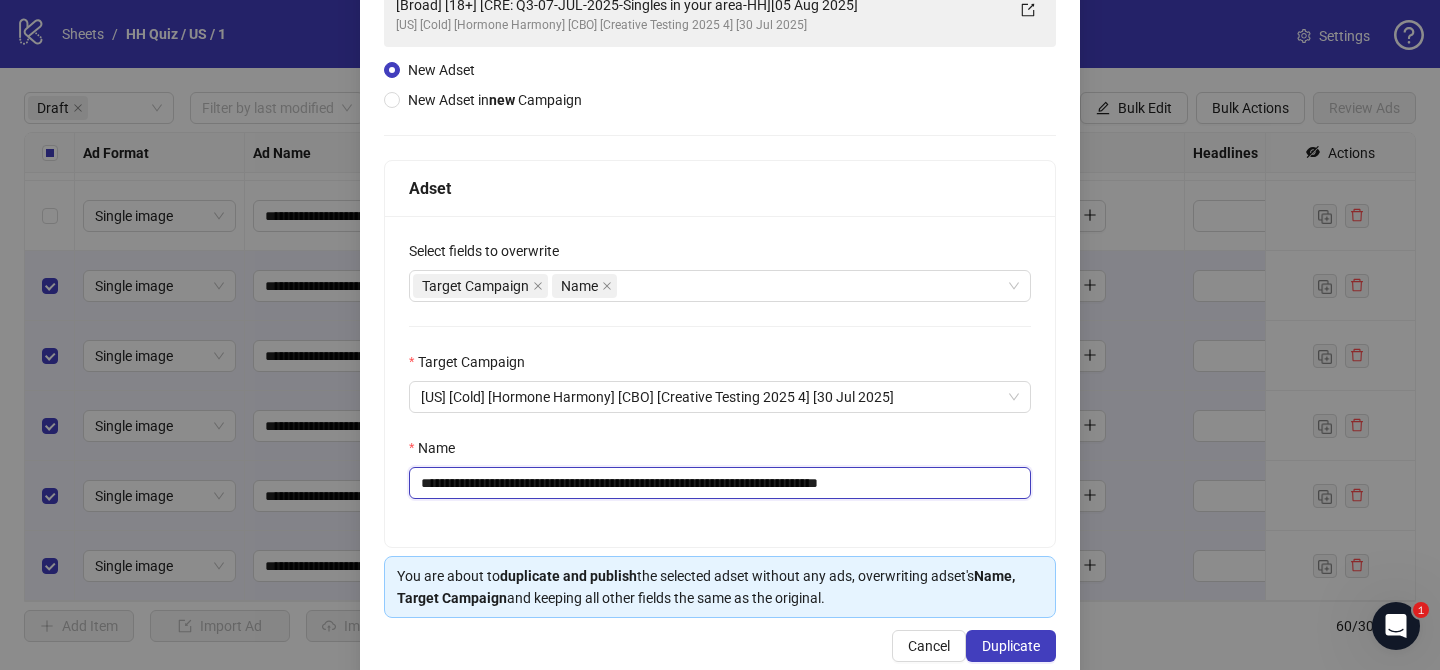 drag, startPoint x: 541, startPoint y: 485, endPoint x: 788, endPoint y: 482, distance: 247.01822 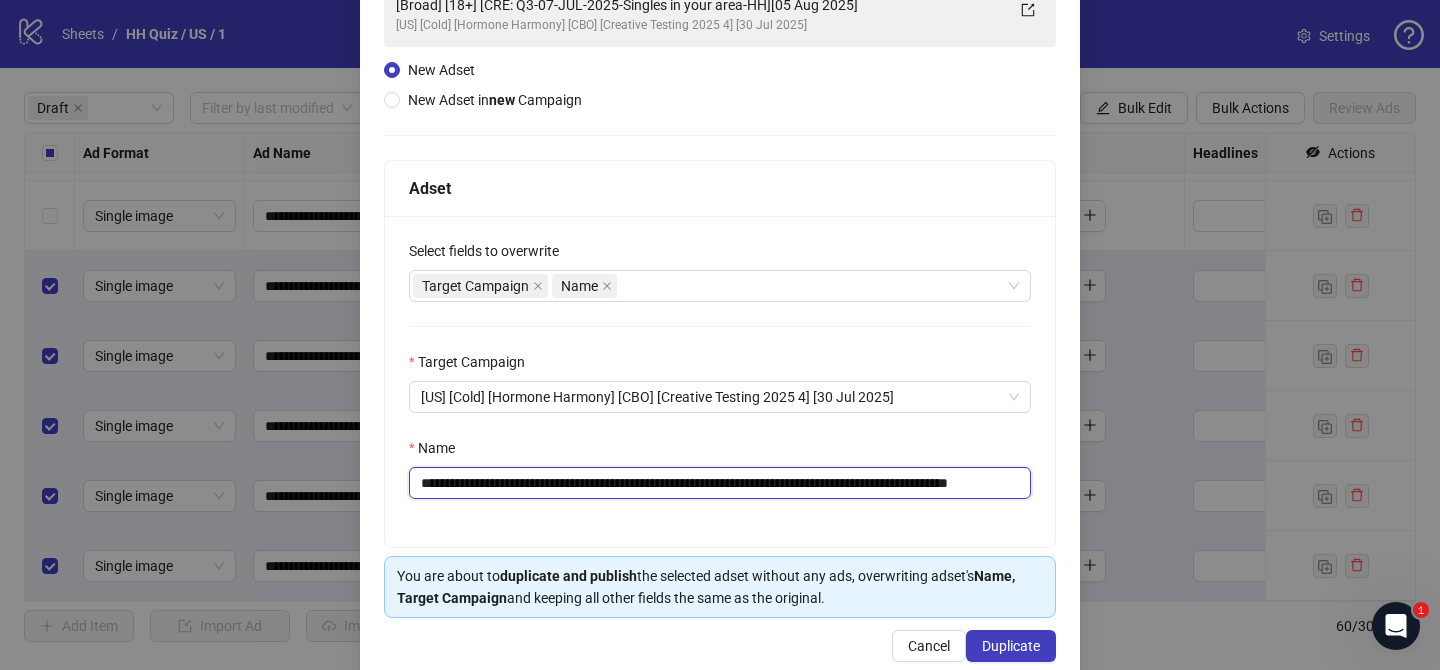 scroll, scrollTop: 0, scrollLeft: 84, axis: horizontal 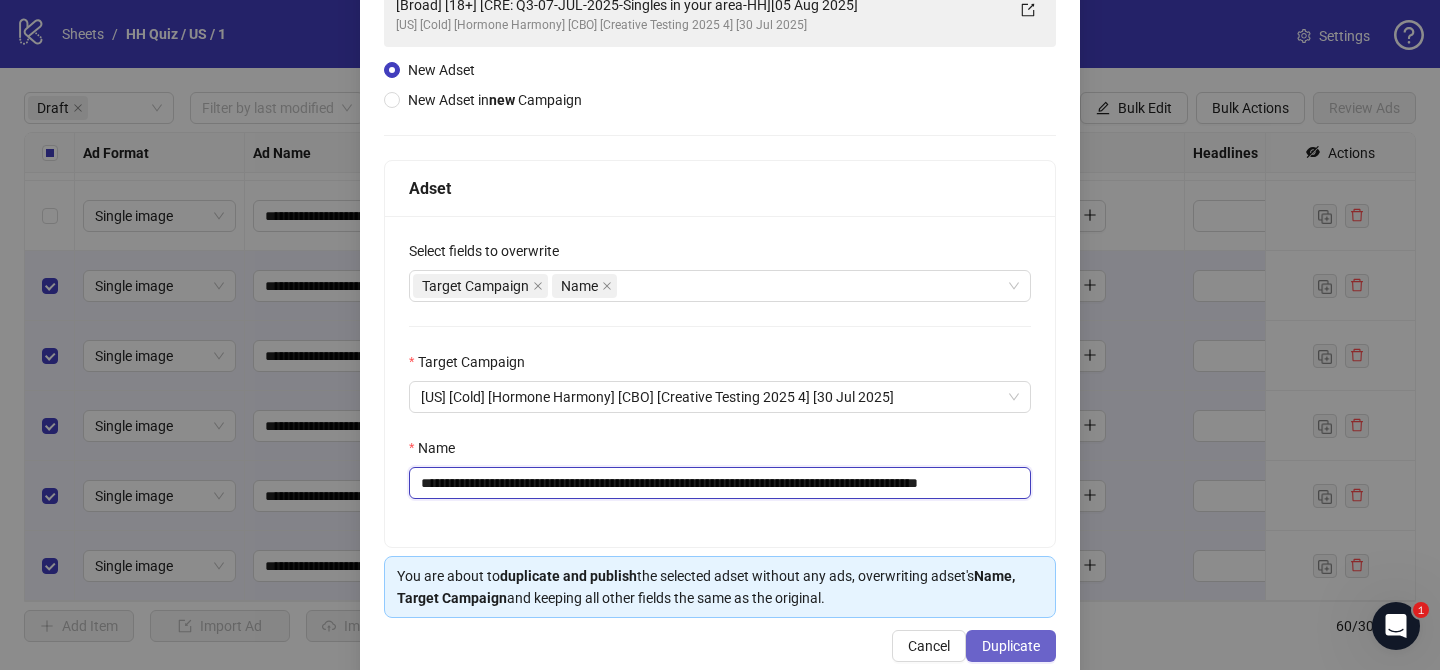 type on "**********" 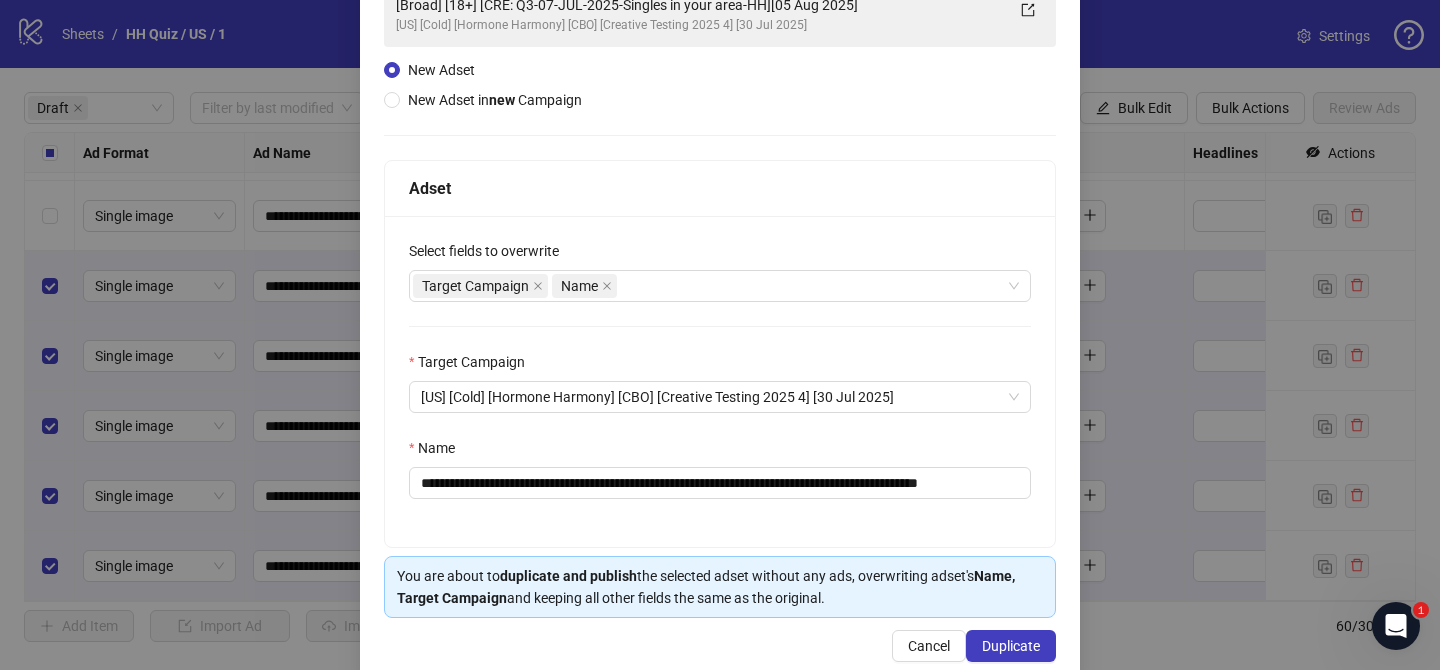 scroll, scrollTop: 0, scrollLeft: 0, axis: both 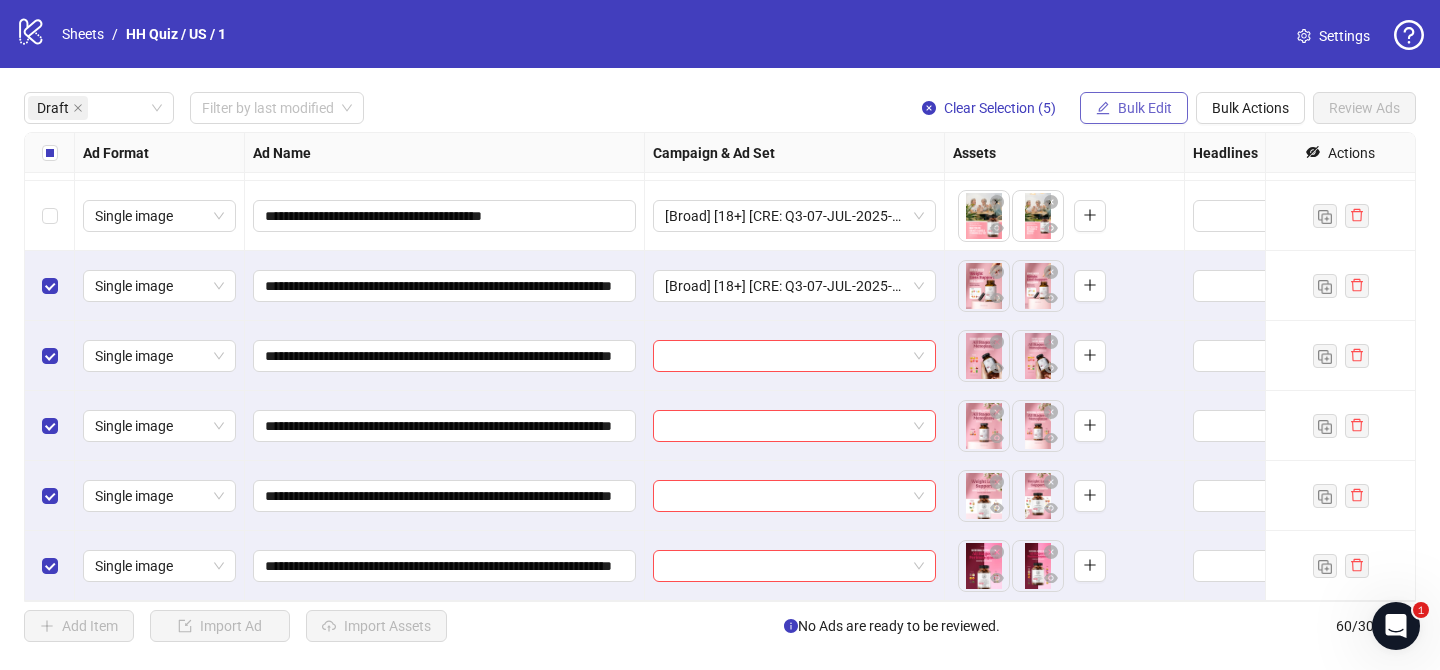 click on "Bulk Edit" at bounding box center (1145, 108) 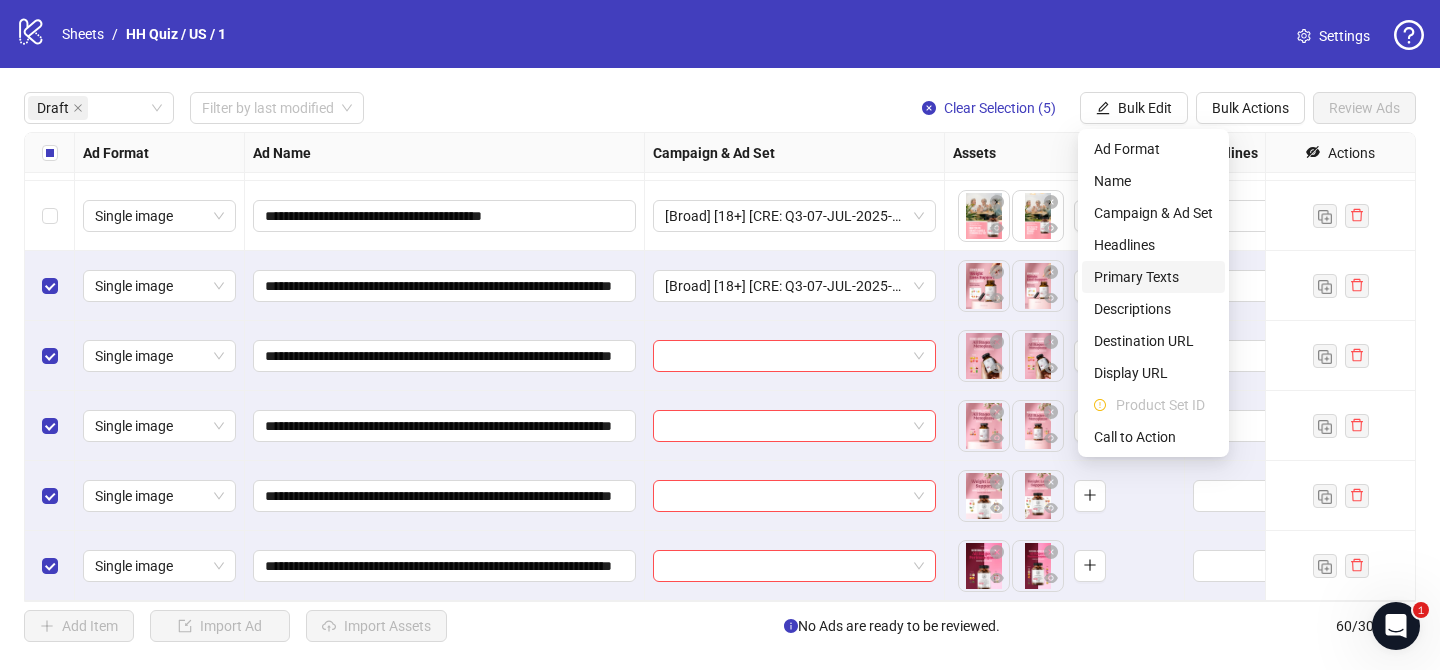 click on "Primary Texts" at bounding box center [1153, 277] 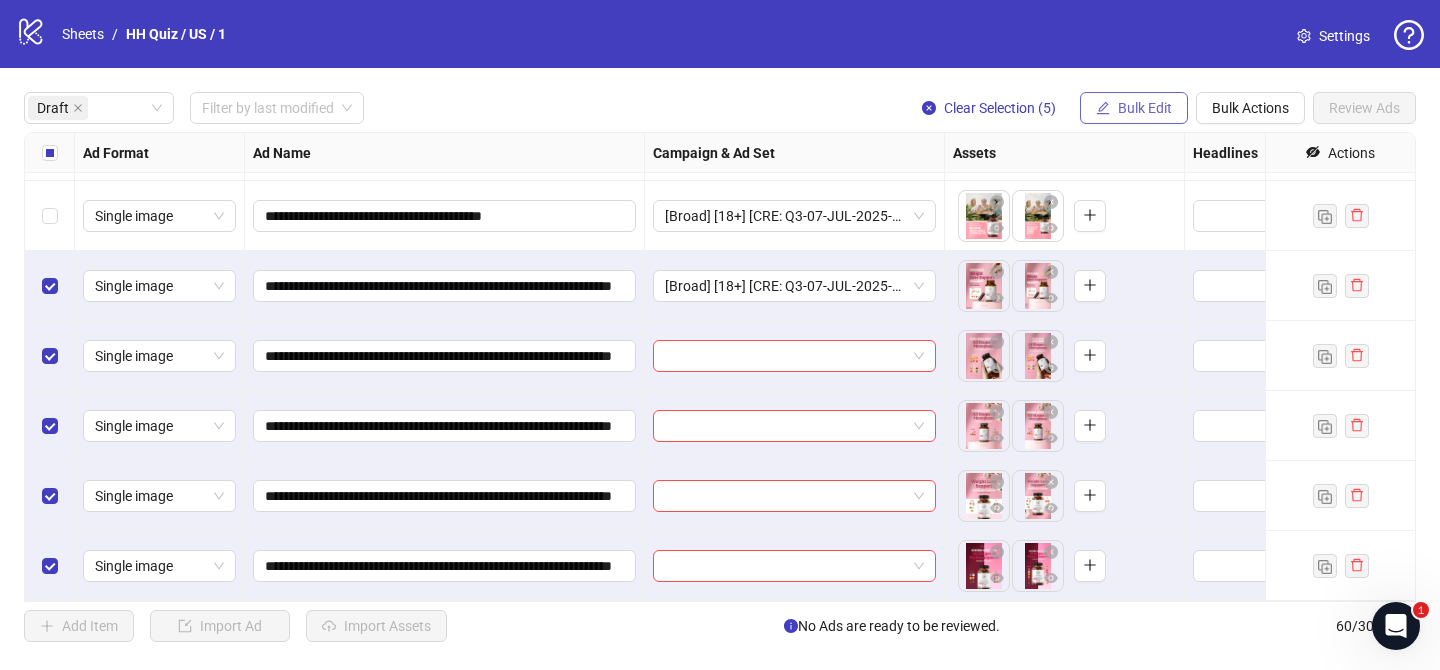 drag, startPoint x: 1149, startPoint y: 115, endPoint x: 1160, endPoint y: 121, distance: 12.529964 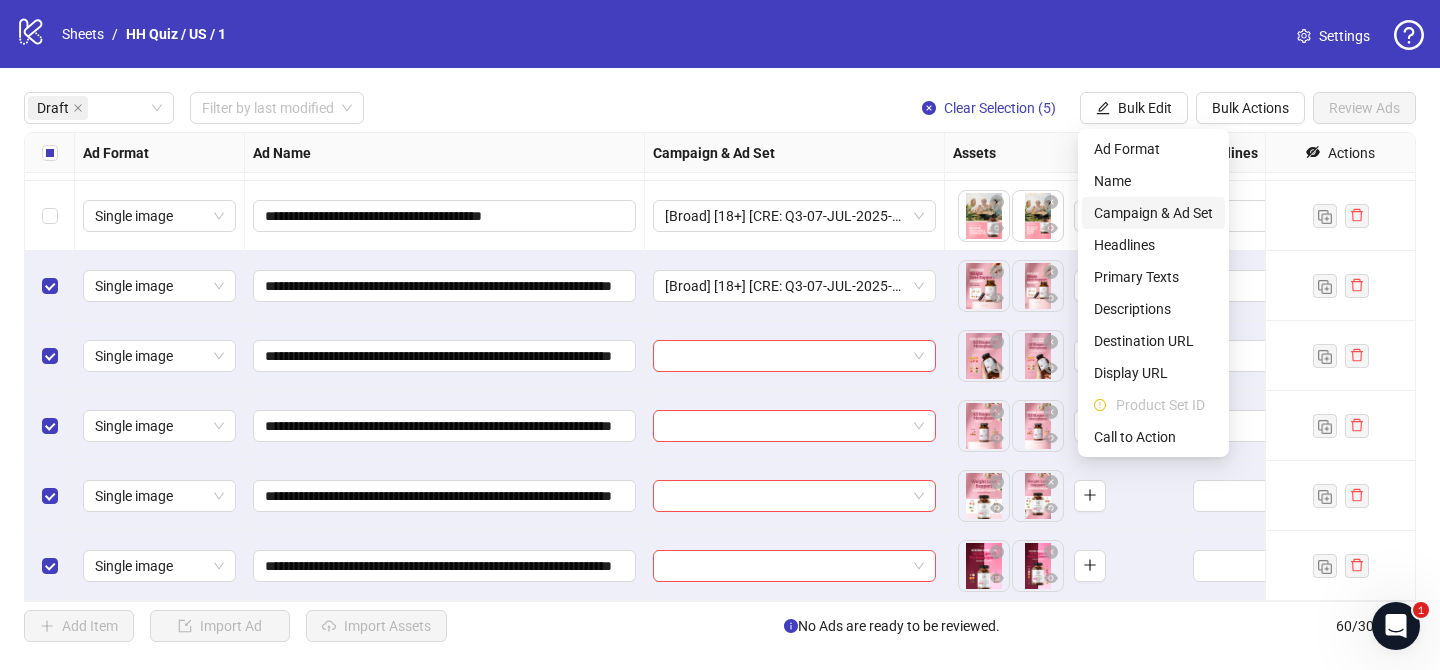 click on "Campaign & Ad Set" at bounding box center [1153, 213] 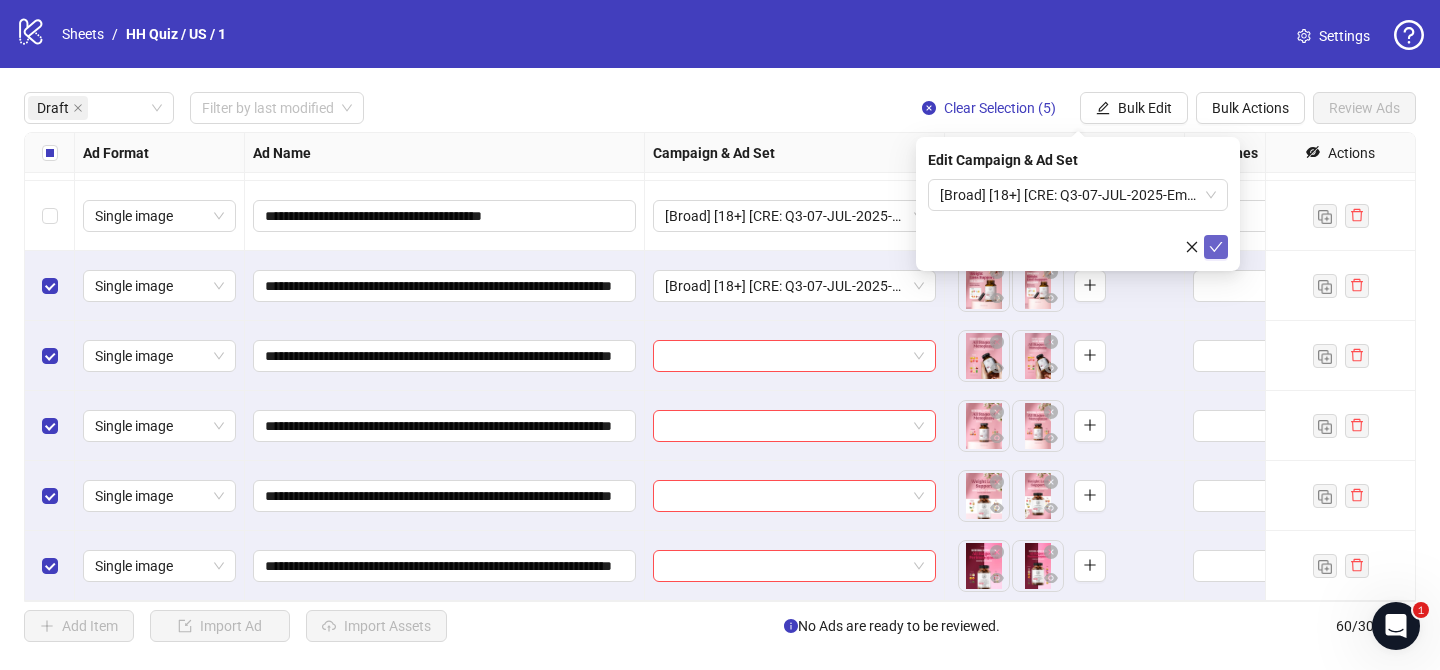 click 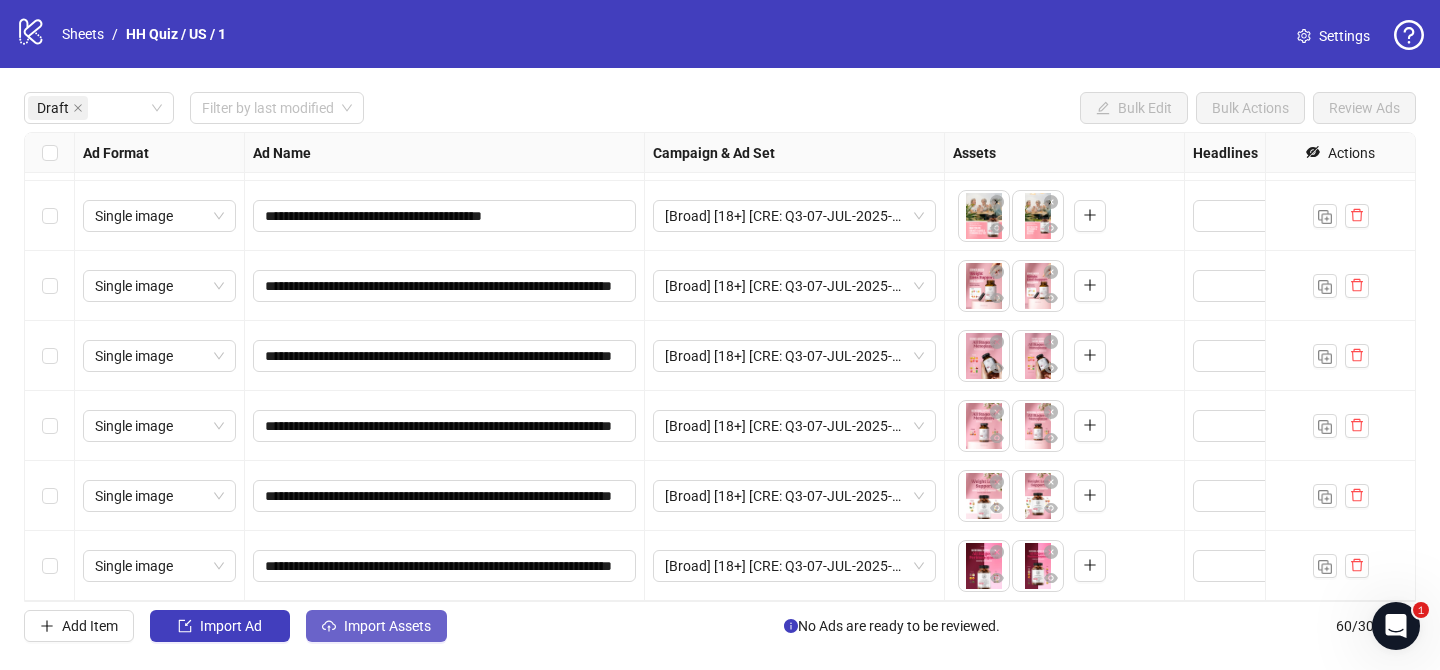 click on "Import Assets" at bounding box center (376, 626) 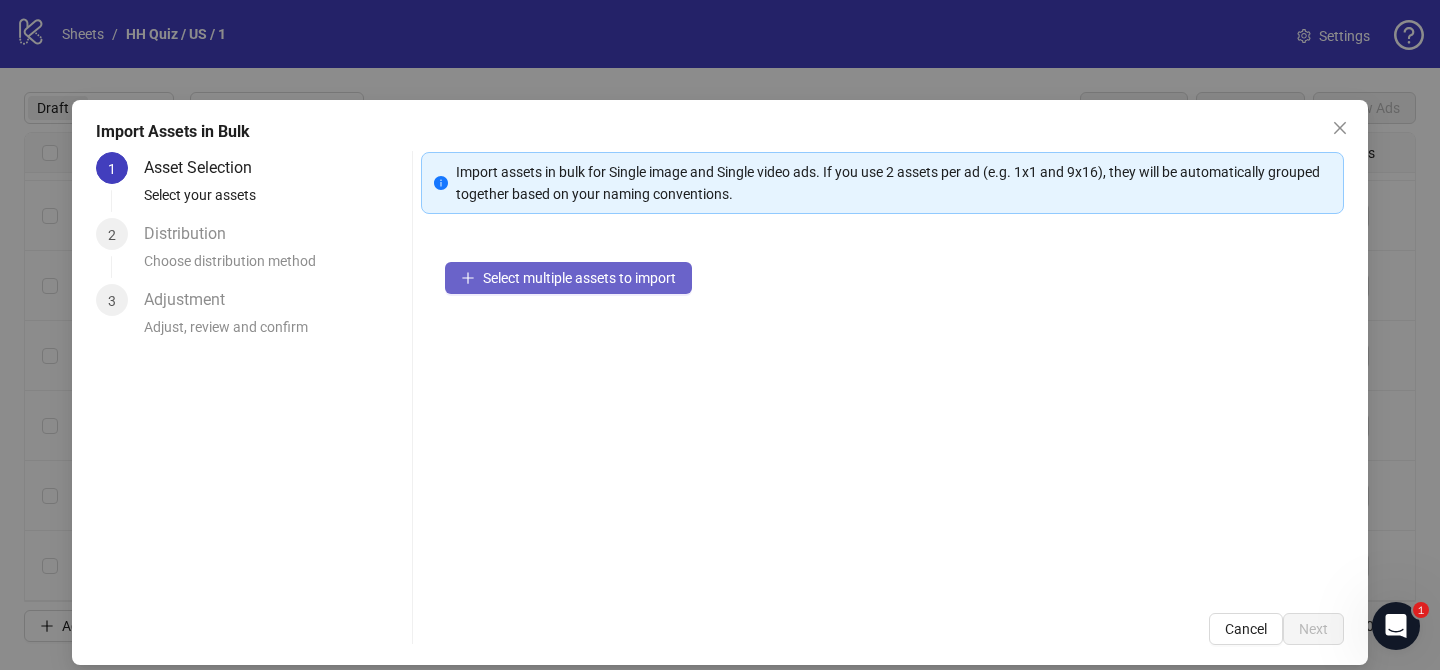 click on "Select multiple assets to import" at bounding box center [579, 278] 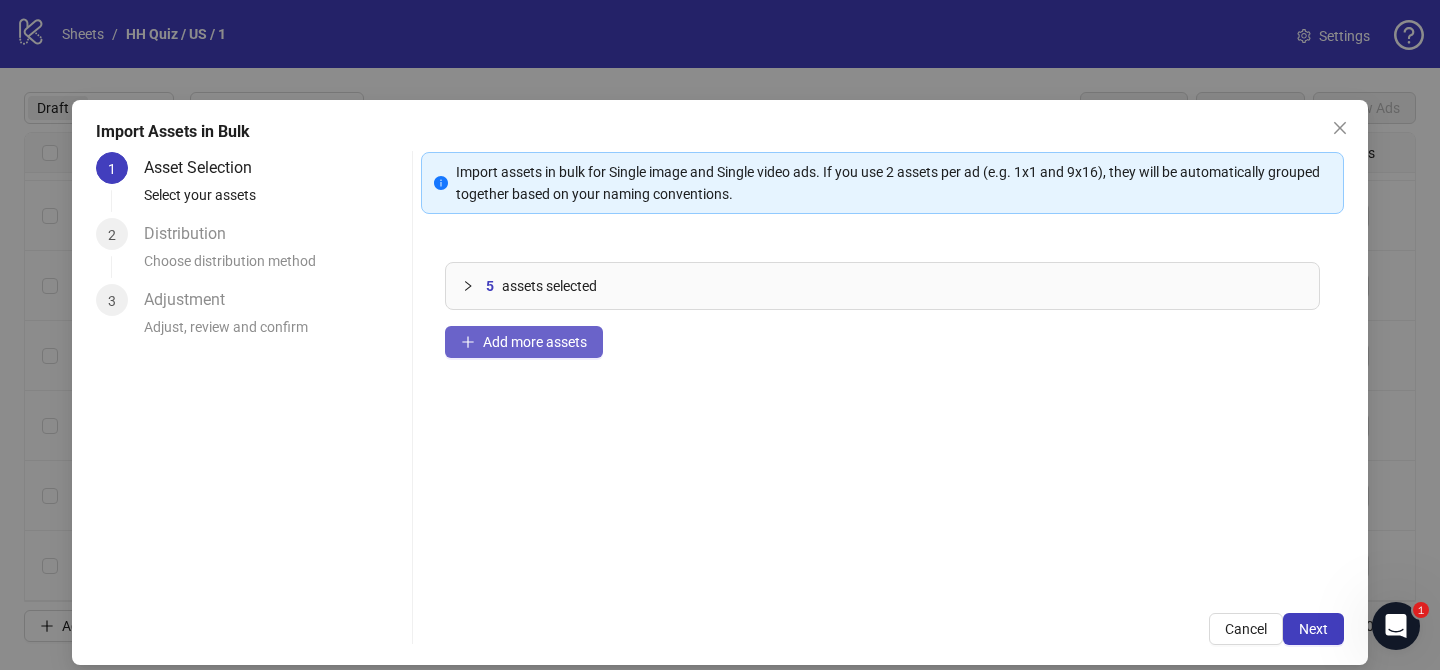 click on "Add more assets" at bounding box center [535, 342] 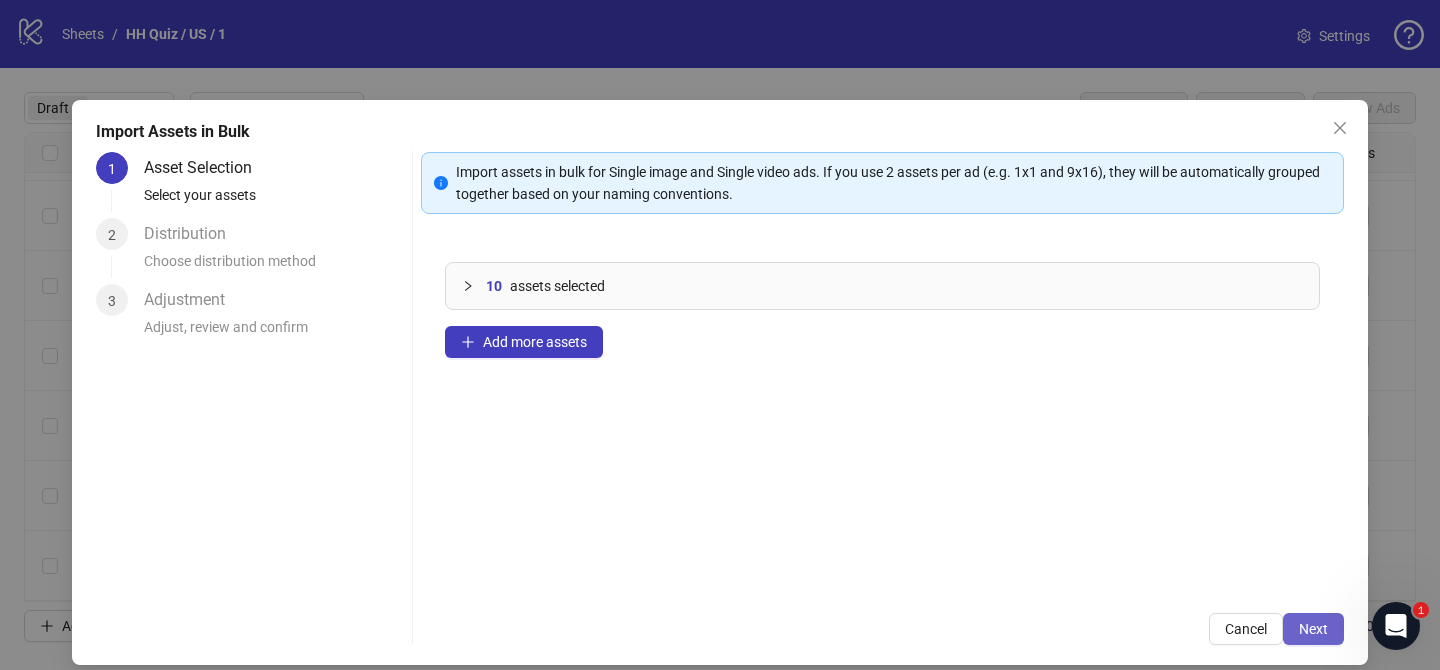 click on "Next" at bounding box center [1313, 629] 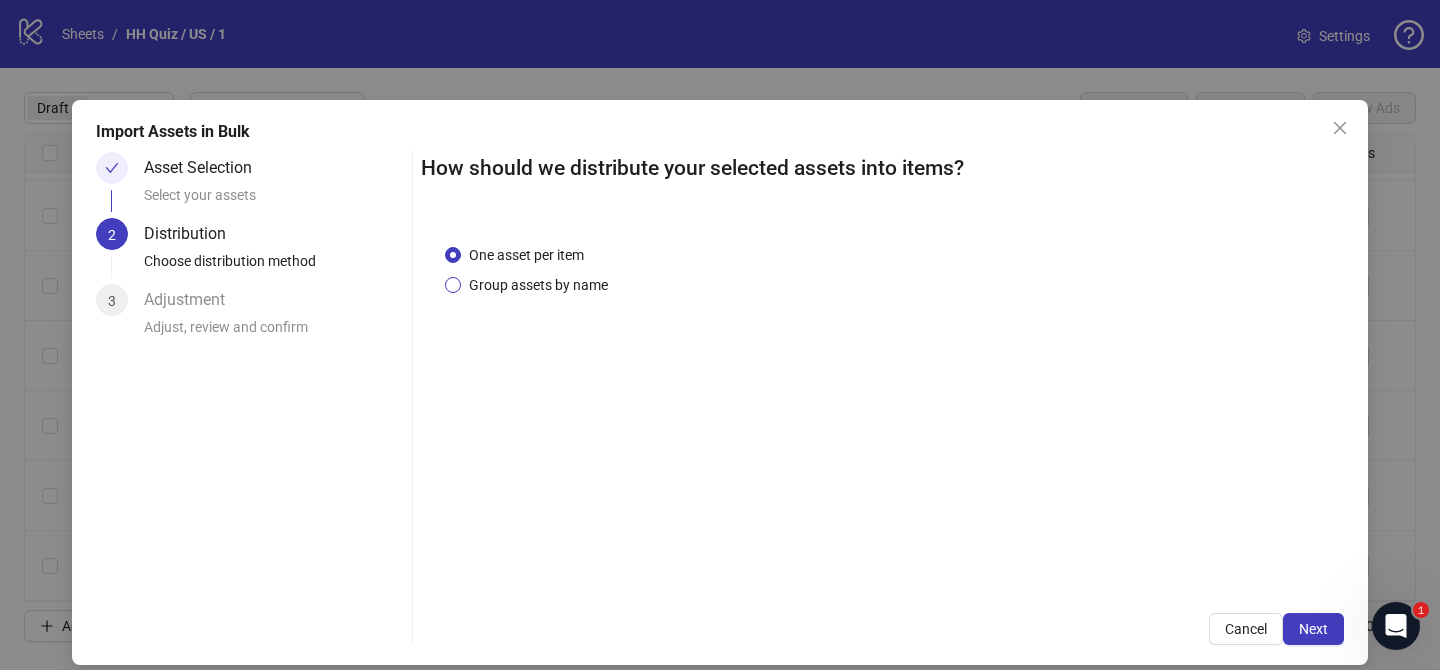 click on "Group assets by name" at bounding box center (538, 285) 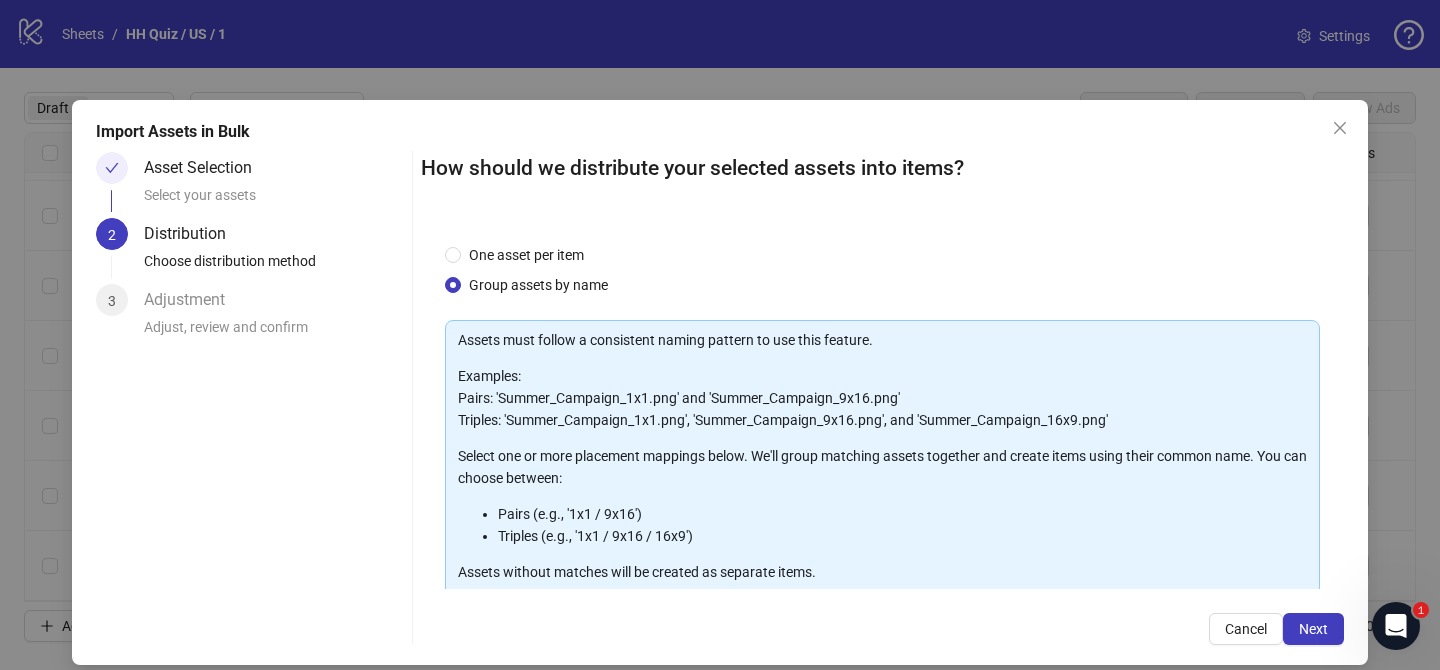 scroll, scrollTop: 216, scrollLeft: 0, axis: vertical 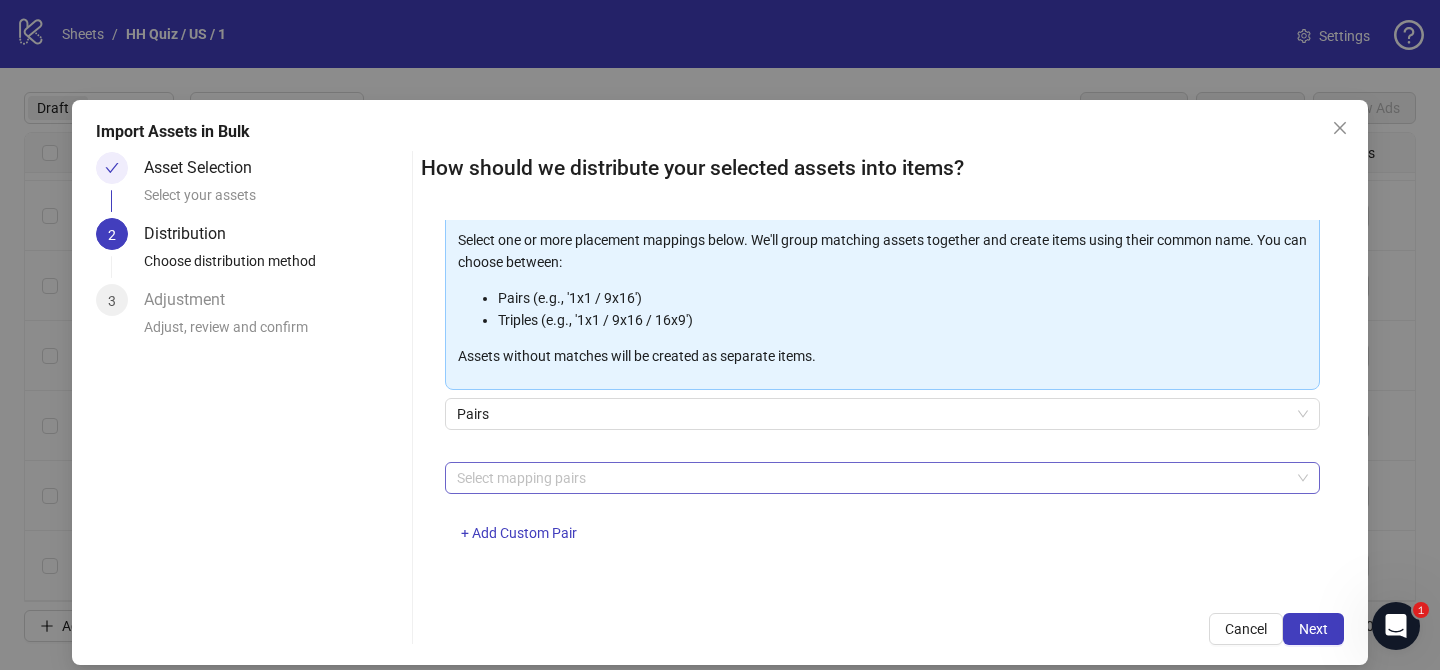 click on "Select mapping pairs" at bounding box center [882, 478] 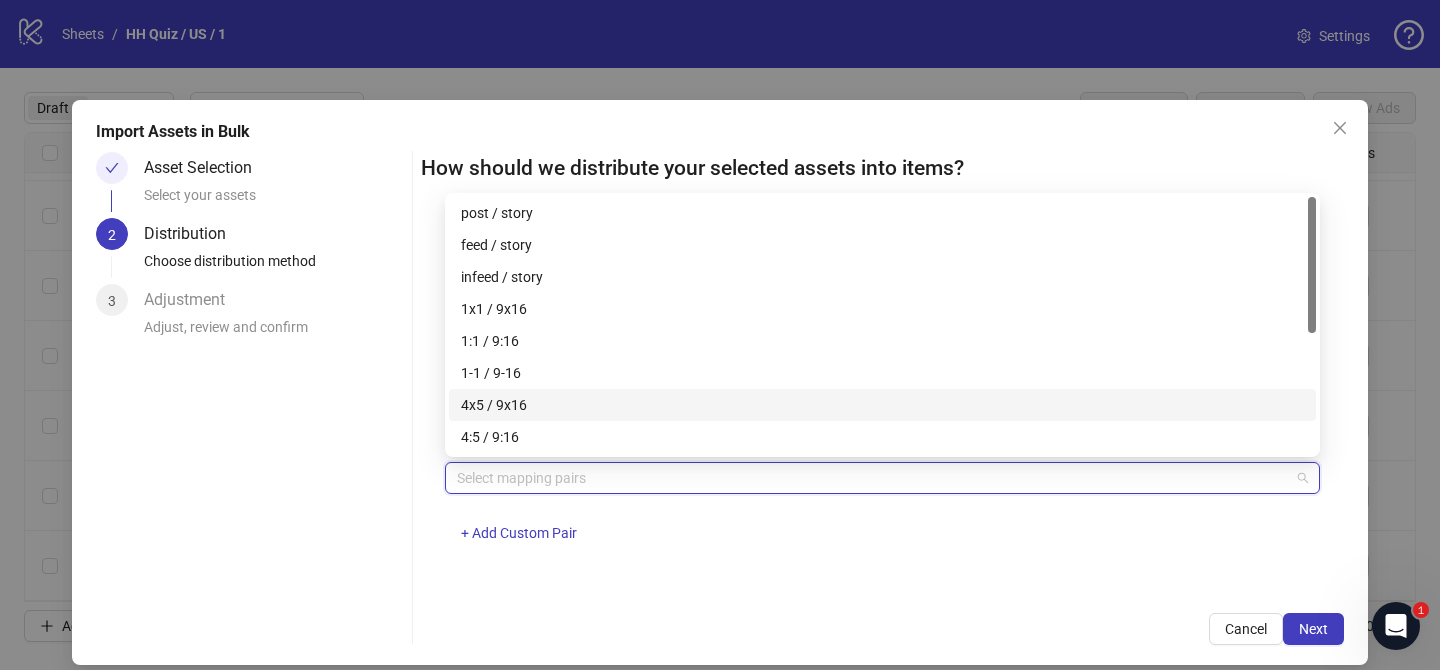 drag, startPoint x: 539, startPoint y: 410, endPoint x: 540, endPoint y: 377, distance: 33.01515 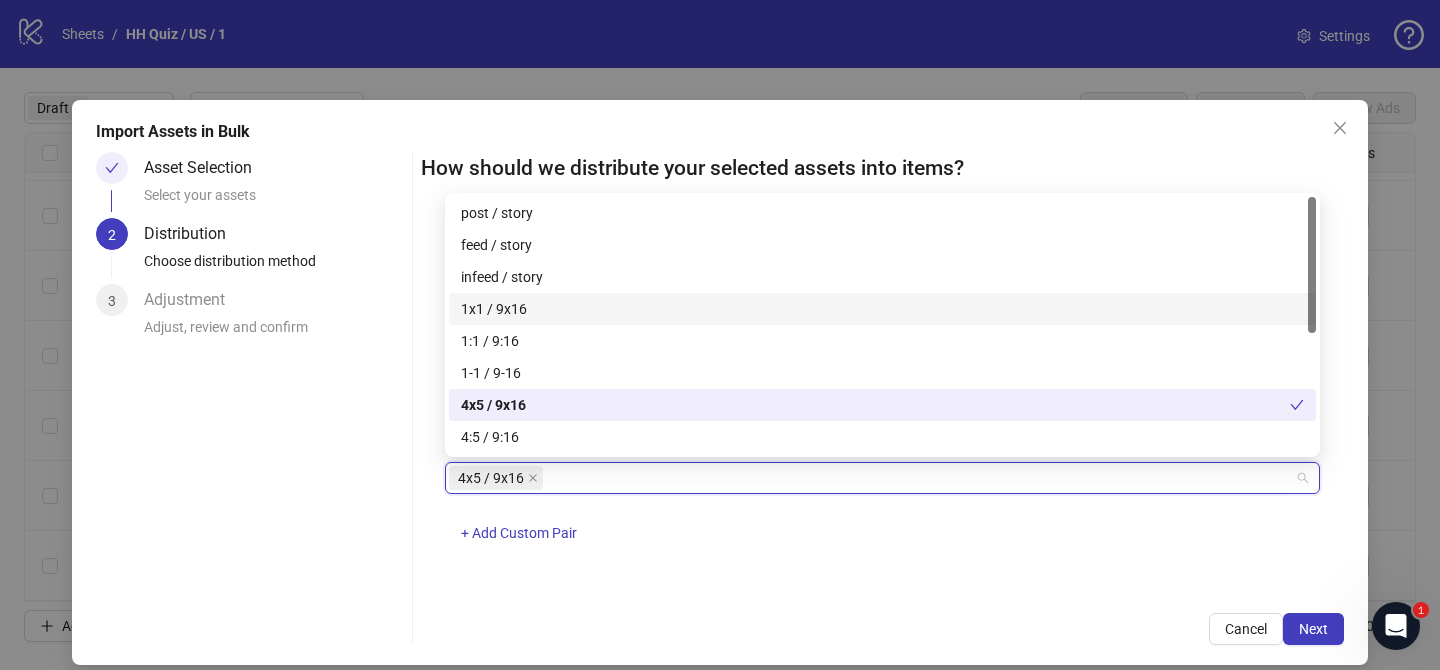 click on "1x1 / 9x16" at bounding box center (882, 309) 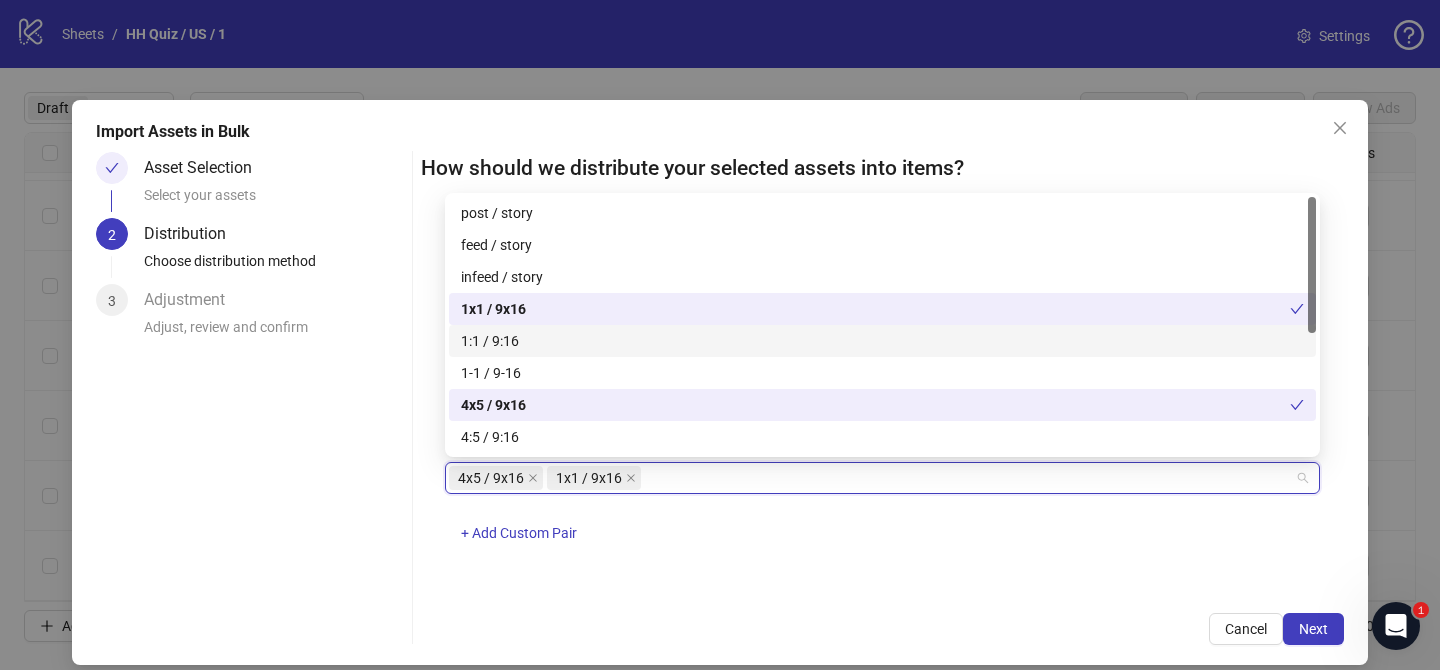 click on "1:1 / 9:16" at bounding box center (882, 341) 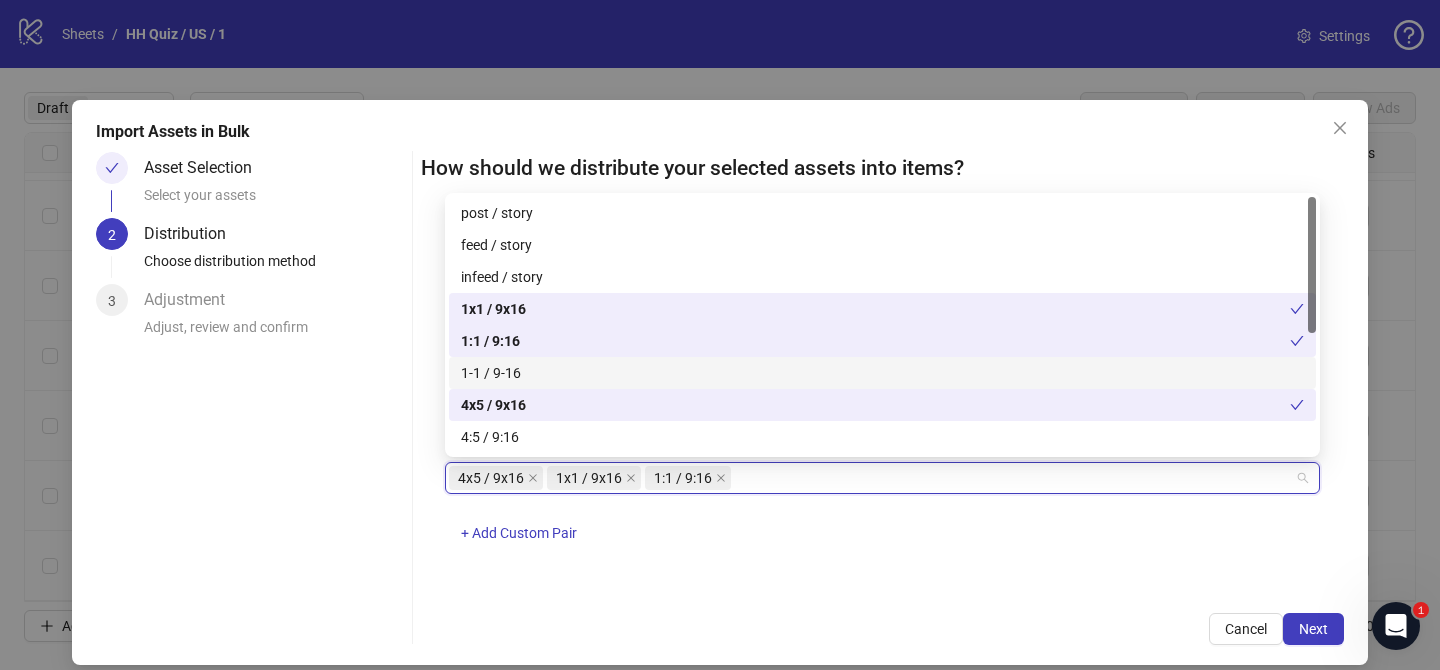 click on "1-1 / 9-16" at bounding box center [882, 373] 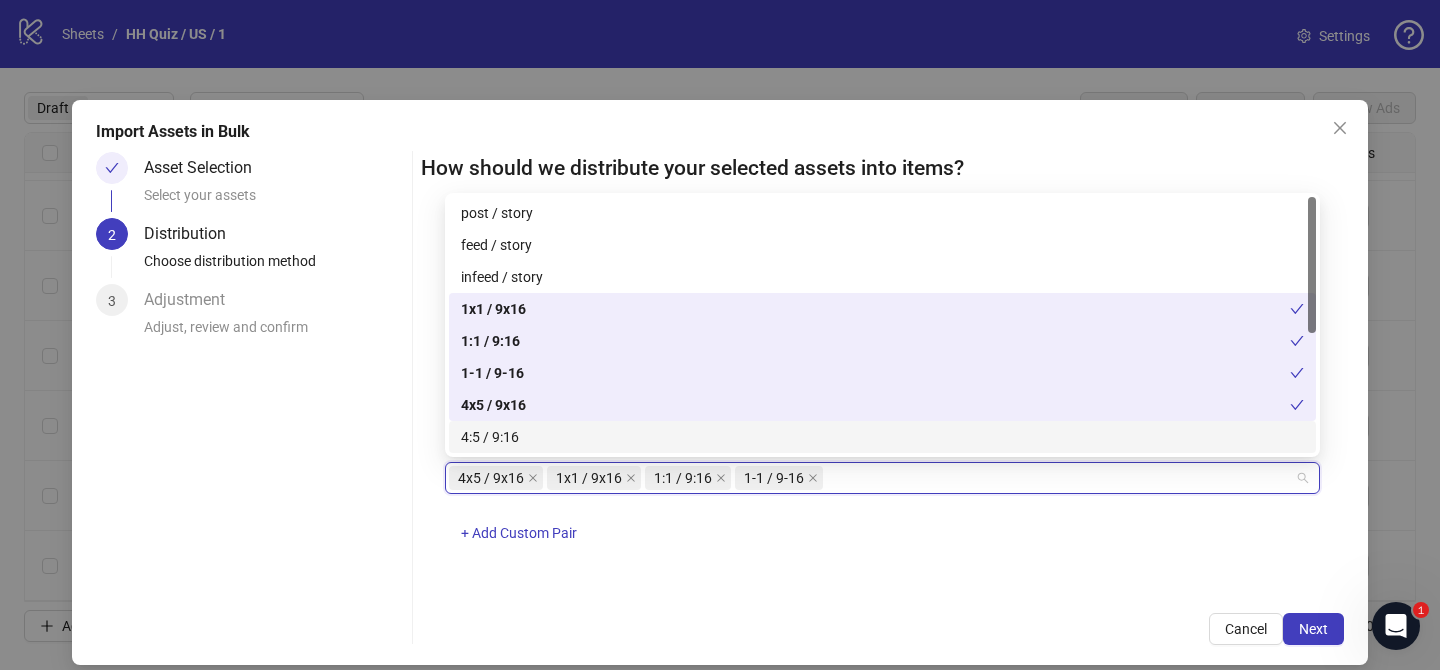 click on "4:5 / 9:16" at bounding box center [882, 437] 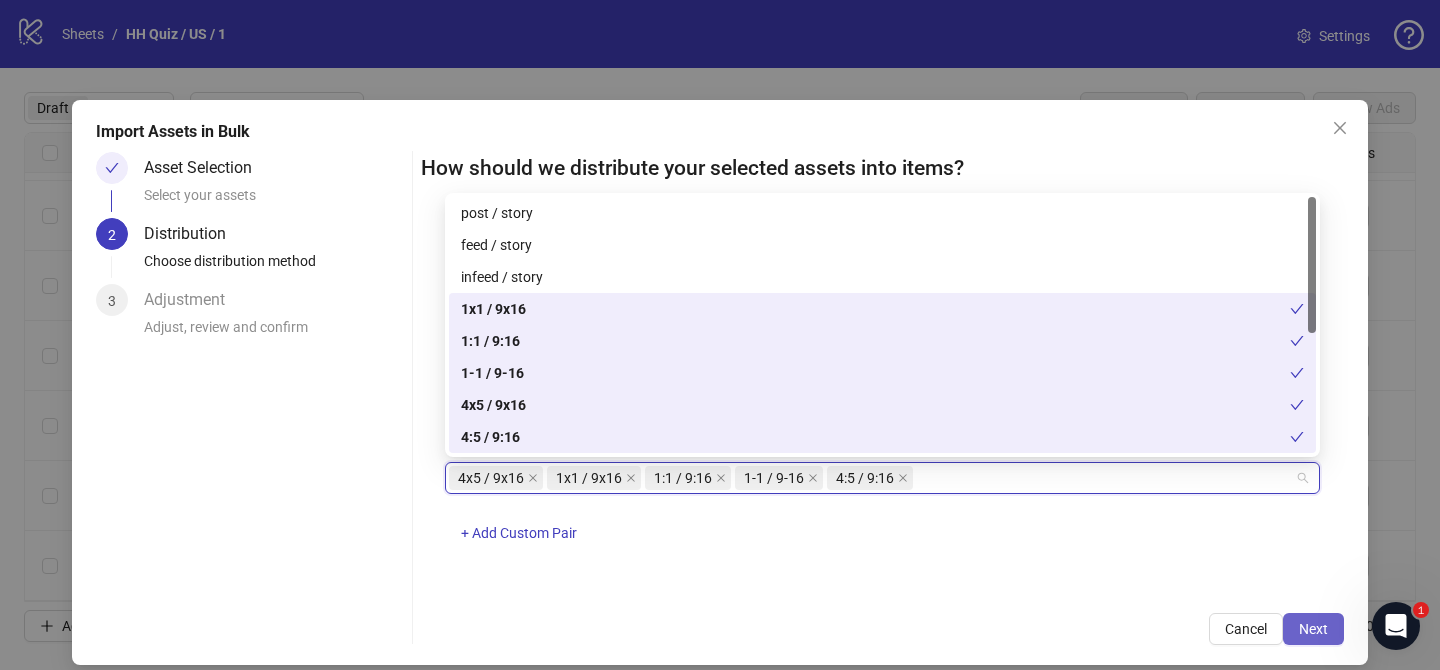 click on "Next" at bounding box center [1313, 629] 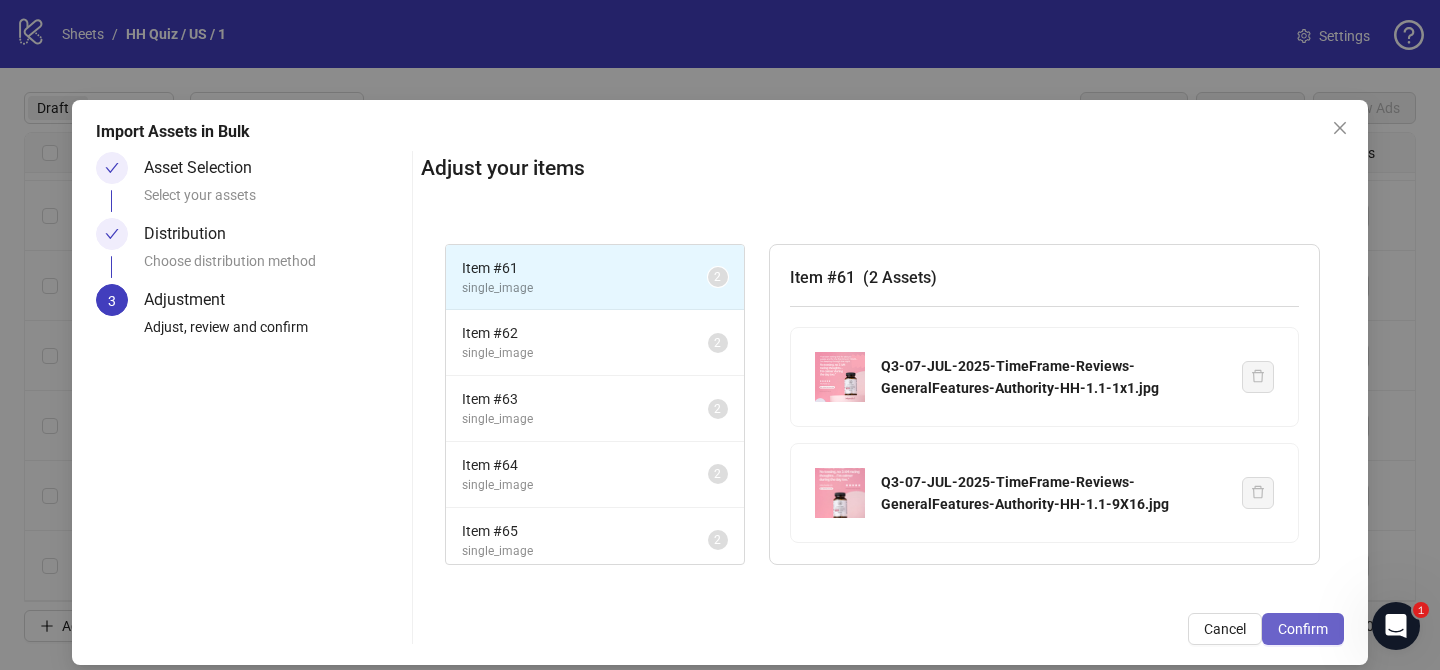 click on "Confirm" at bounding box center (1303, 629) 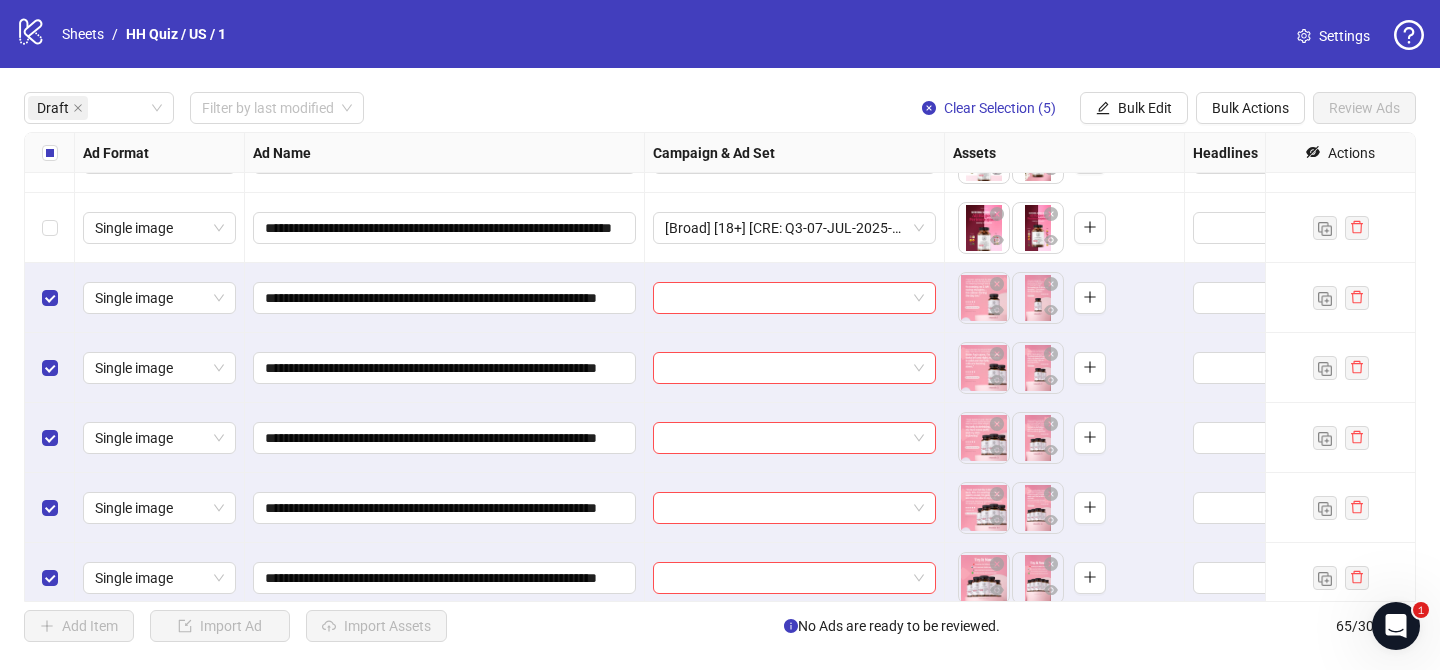 scroll, scrollTop: 1672, scrollLeft: 0, axis: vertical 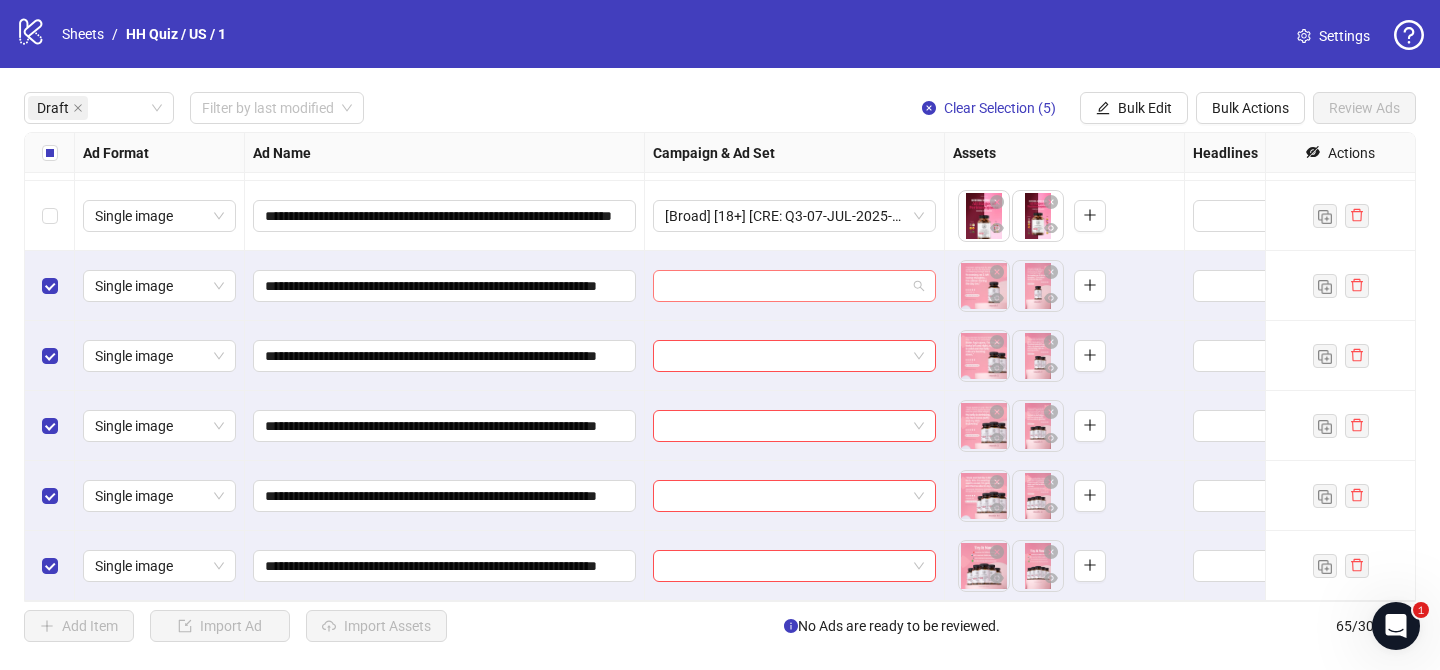 click at bounding box center [785, 286] 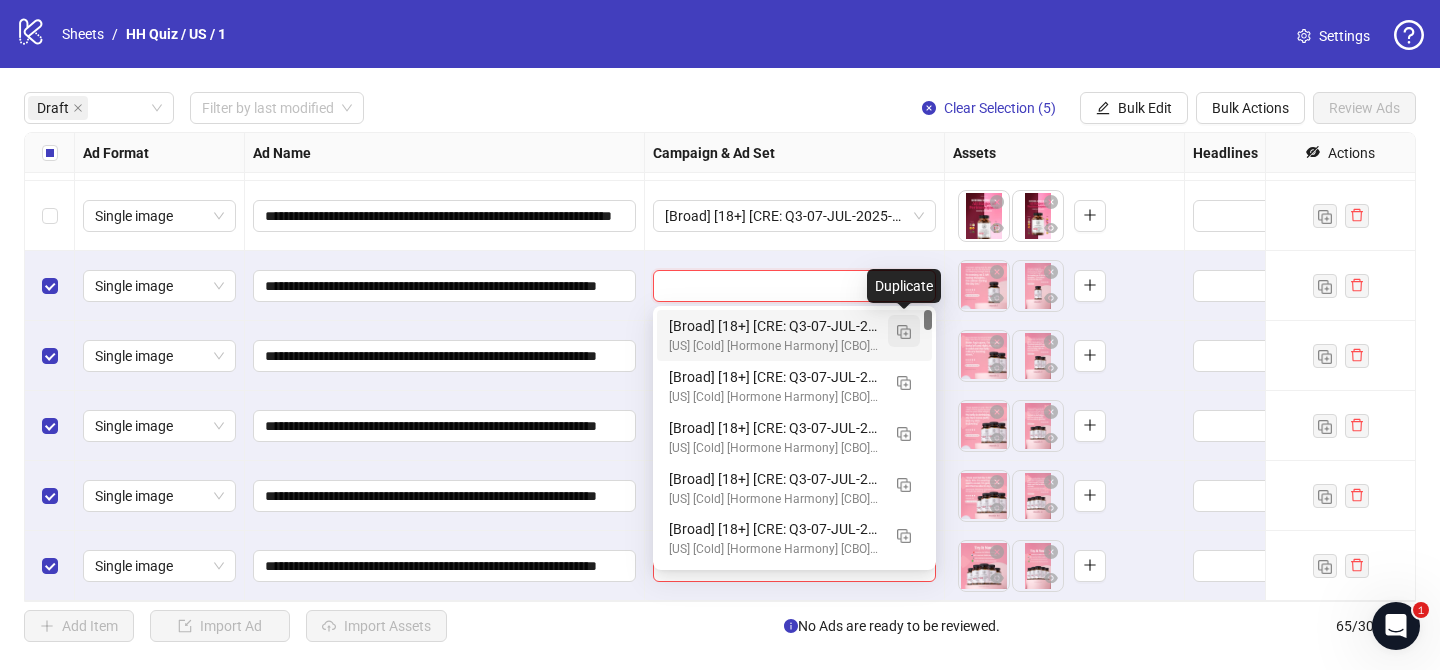 click at bounding box center [904, 331] 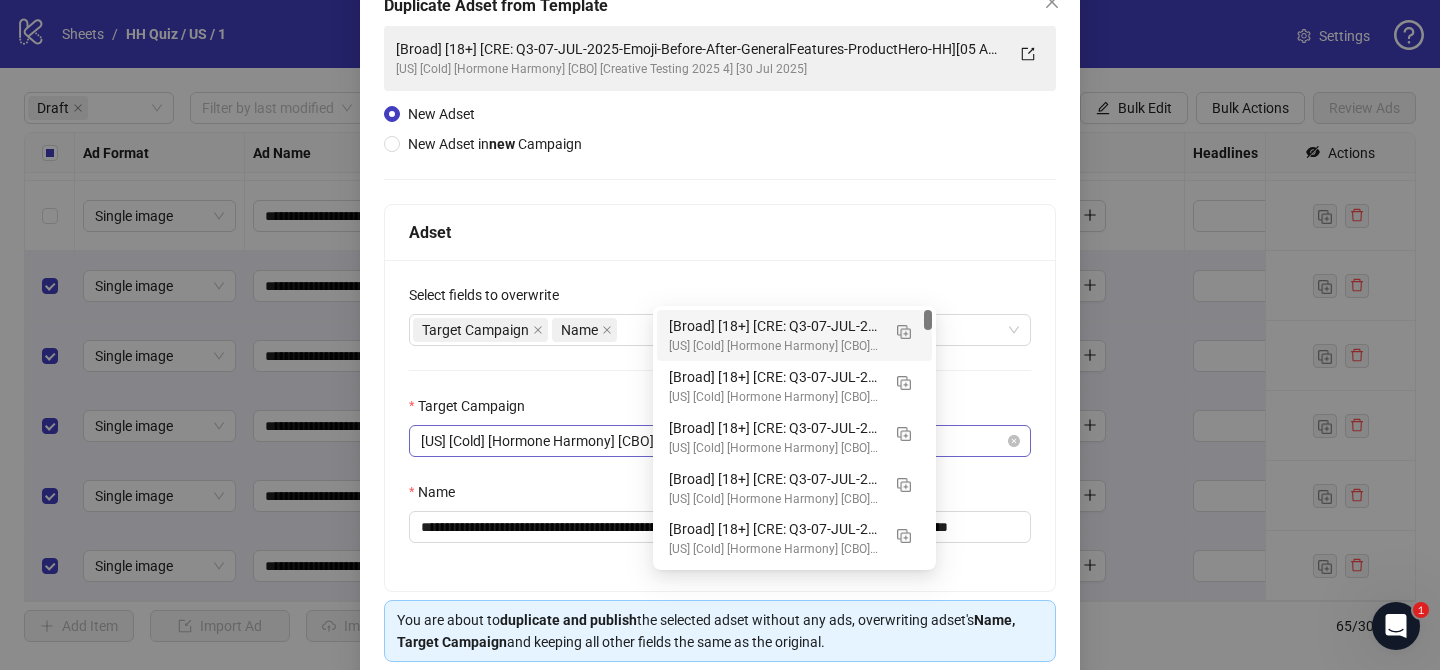 scroll, scrollTop: 196, scrollLeft: 0, axis: vertical 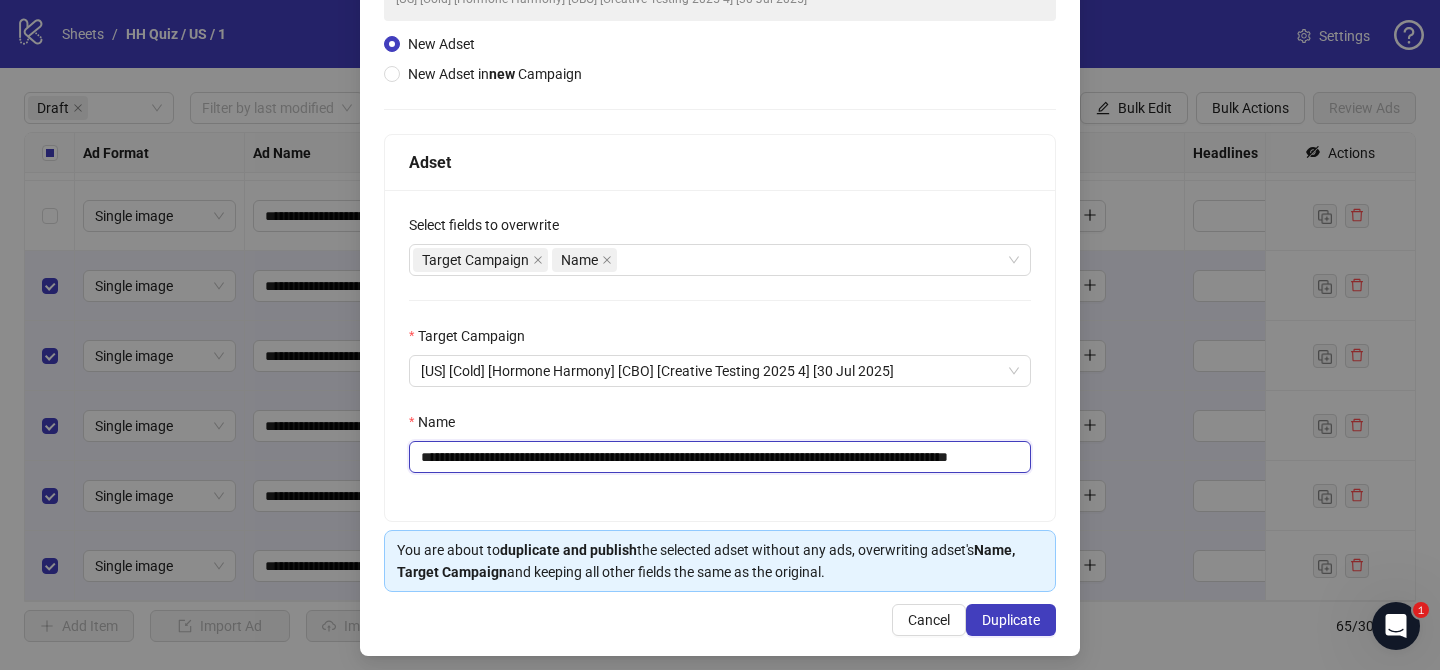 drag, startPoint x: 541, startPoint y: 456, endPoint x: 968, endPoint y: 462, distance: 427.04214 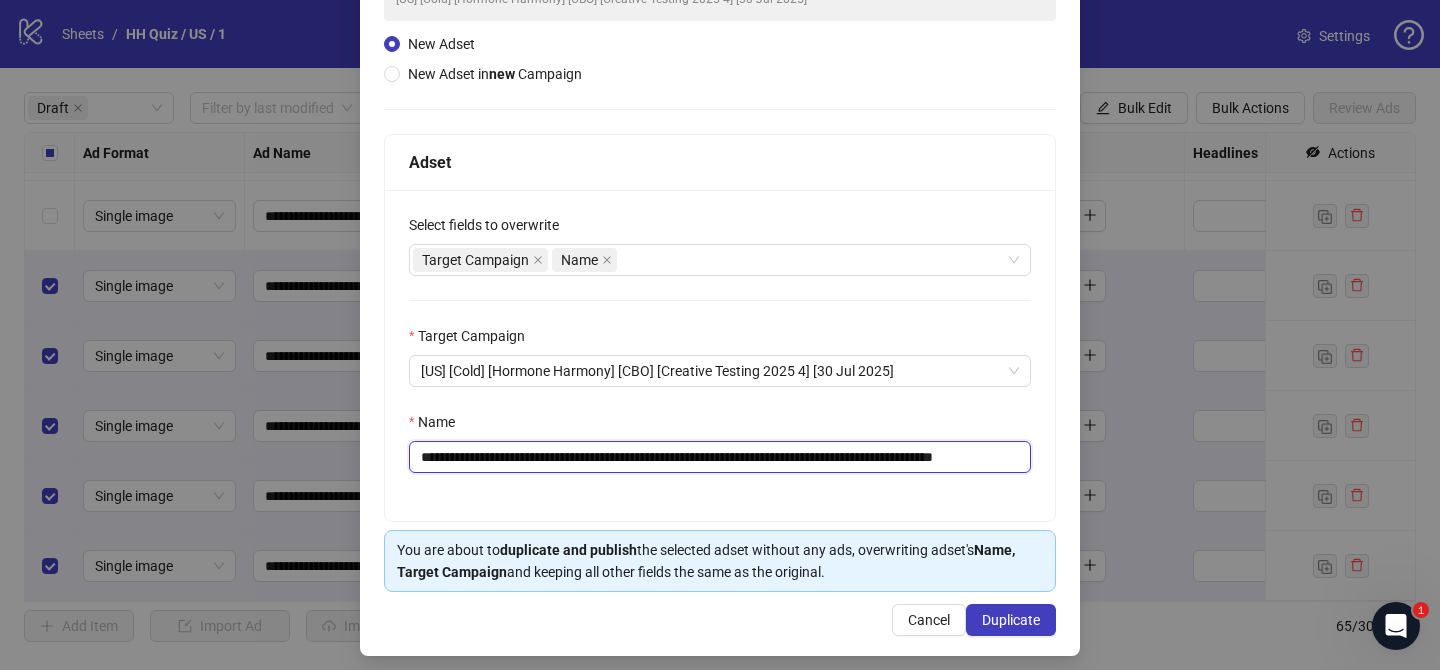 scroll, scrollTop: 0, scrollLeft: 73, axis: horizontal 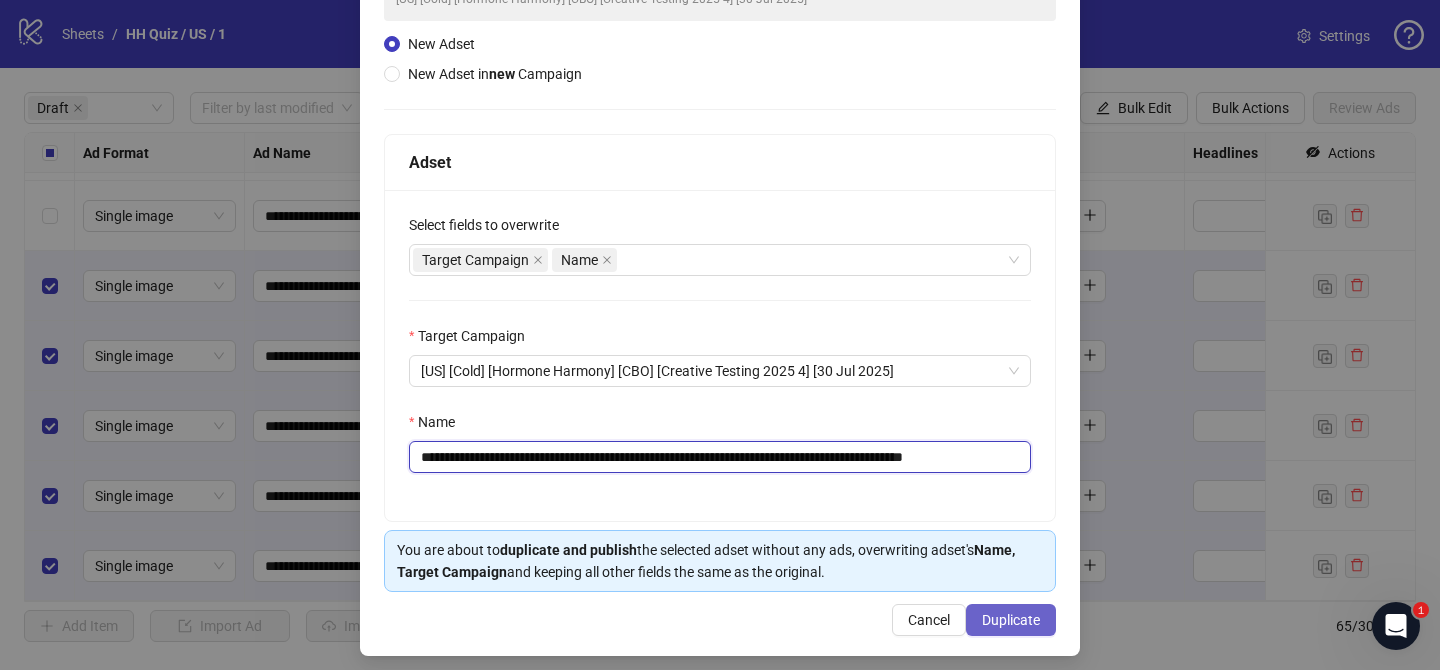 type on "**********" 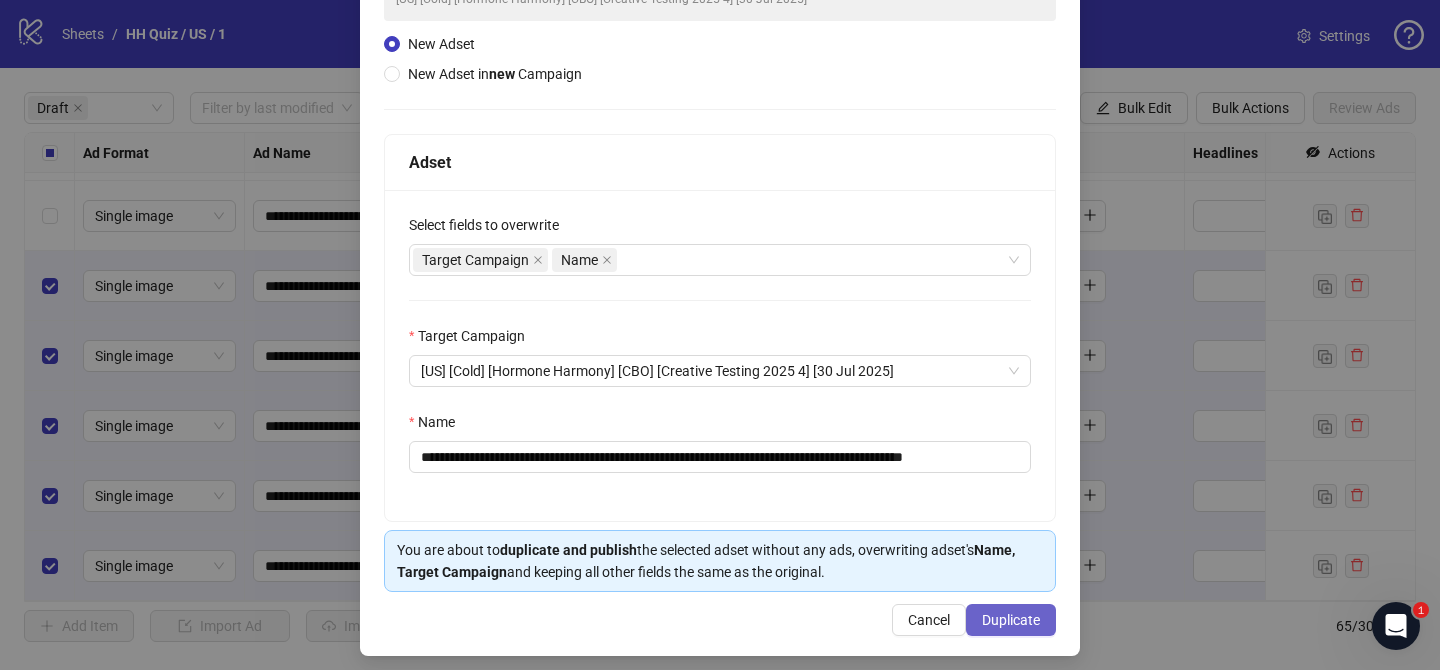 click on "Duplicate" at bounding box center (1011, 620) 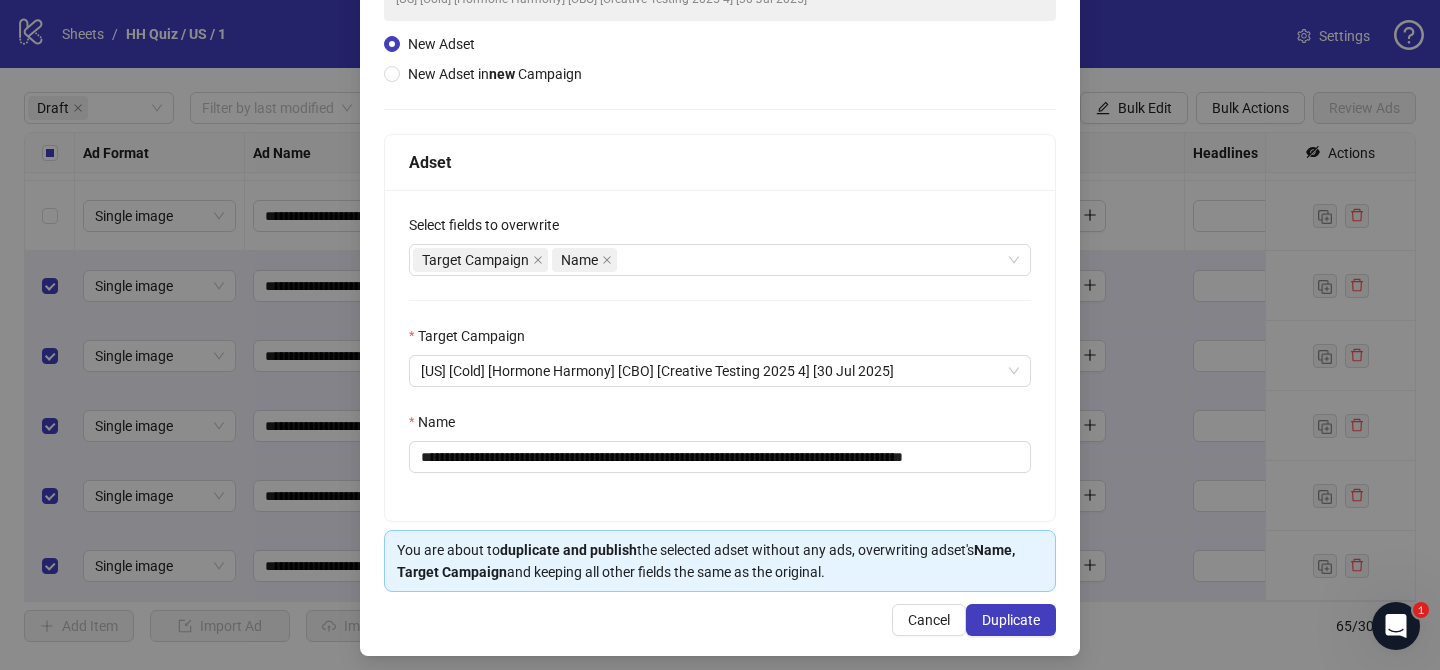 scroll, scrollTop: 0, scrollLeft: 0, axis: both 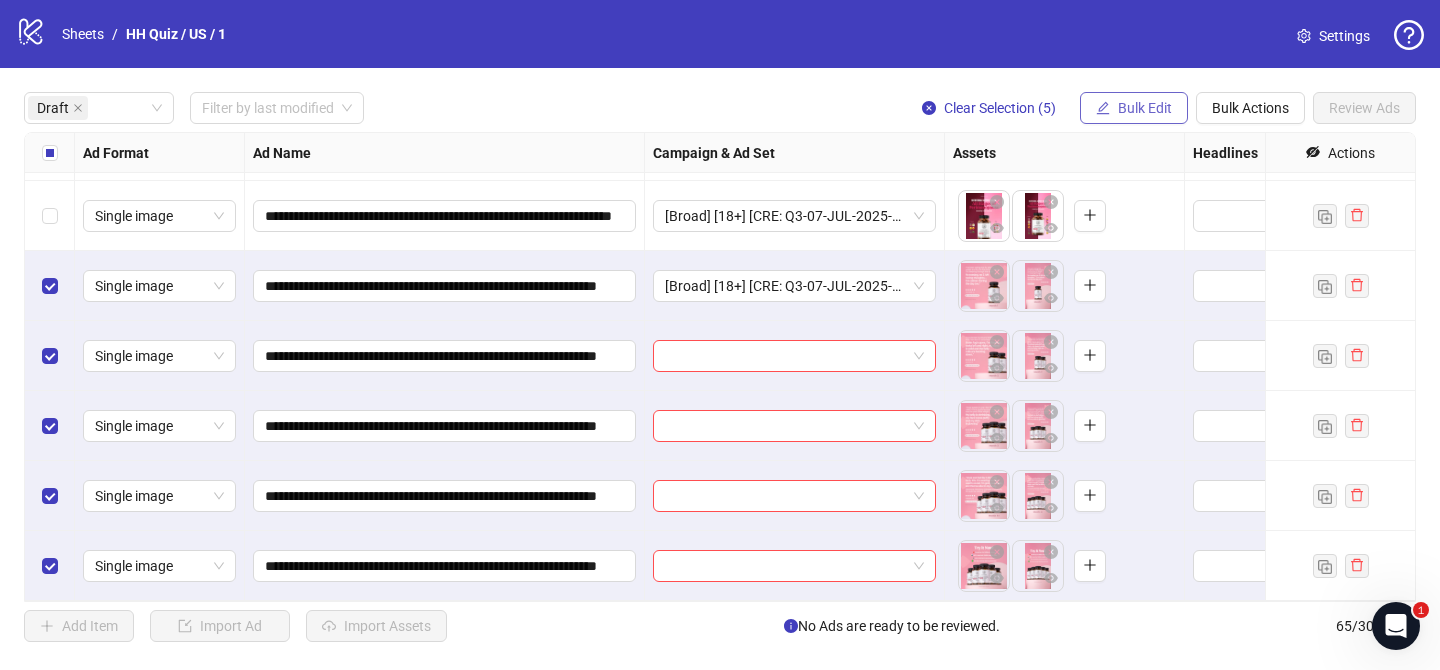 click on "Bulk Edit" at bounding box center (1145, 108) 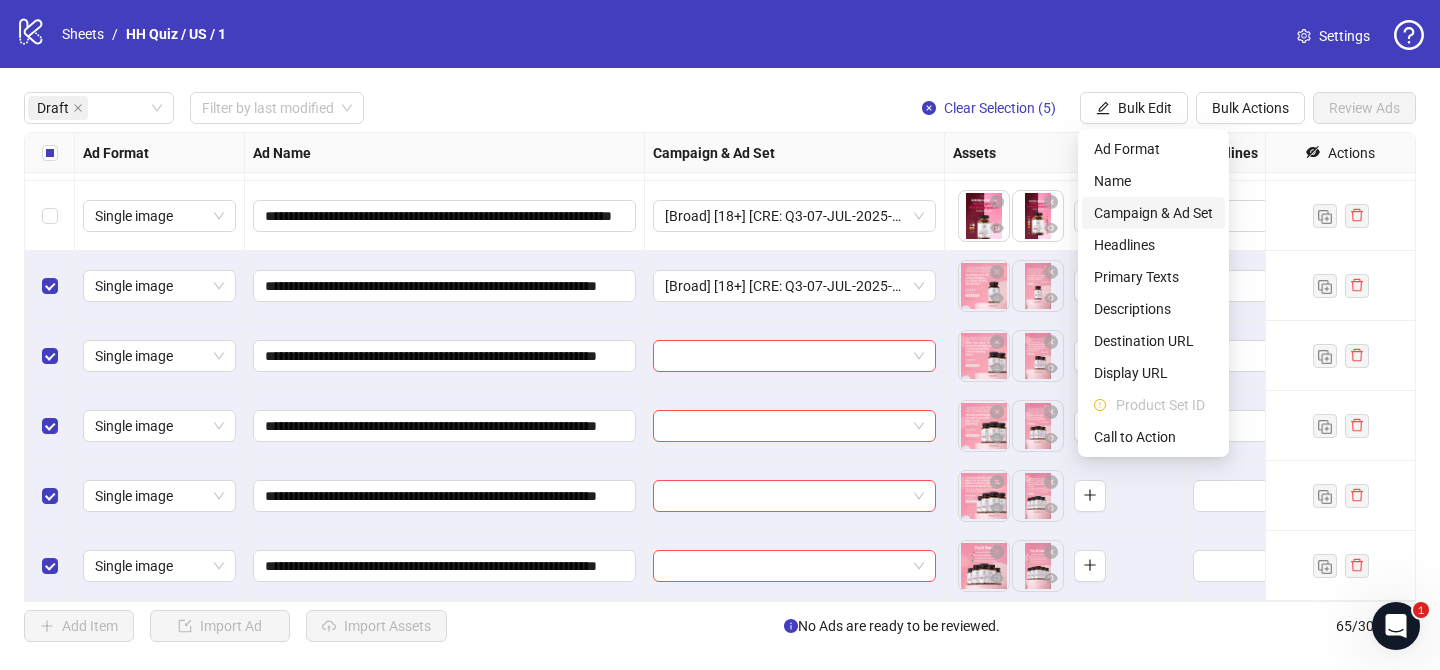 click on "Campaign & Ad Set" at bounding box center [1153, 213] 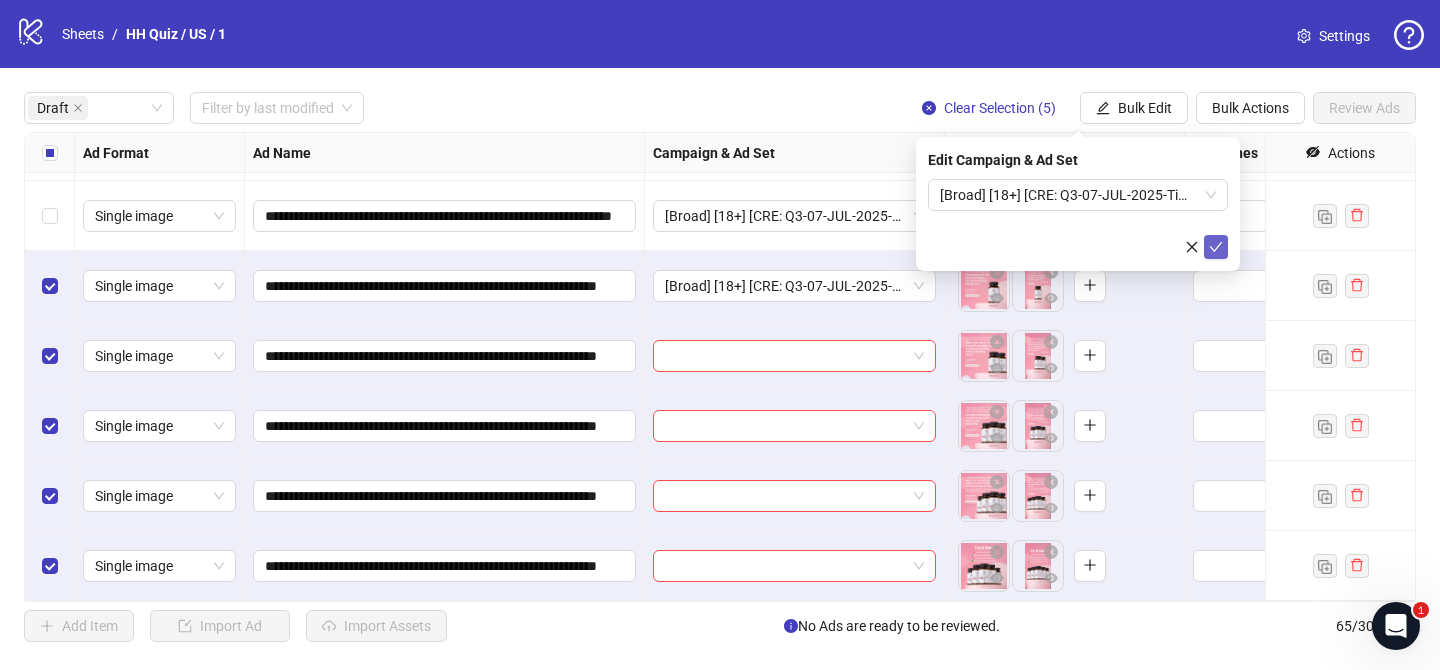 click 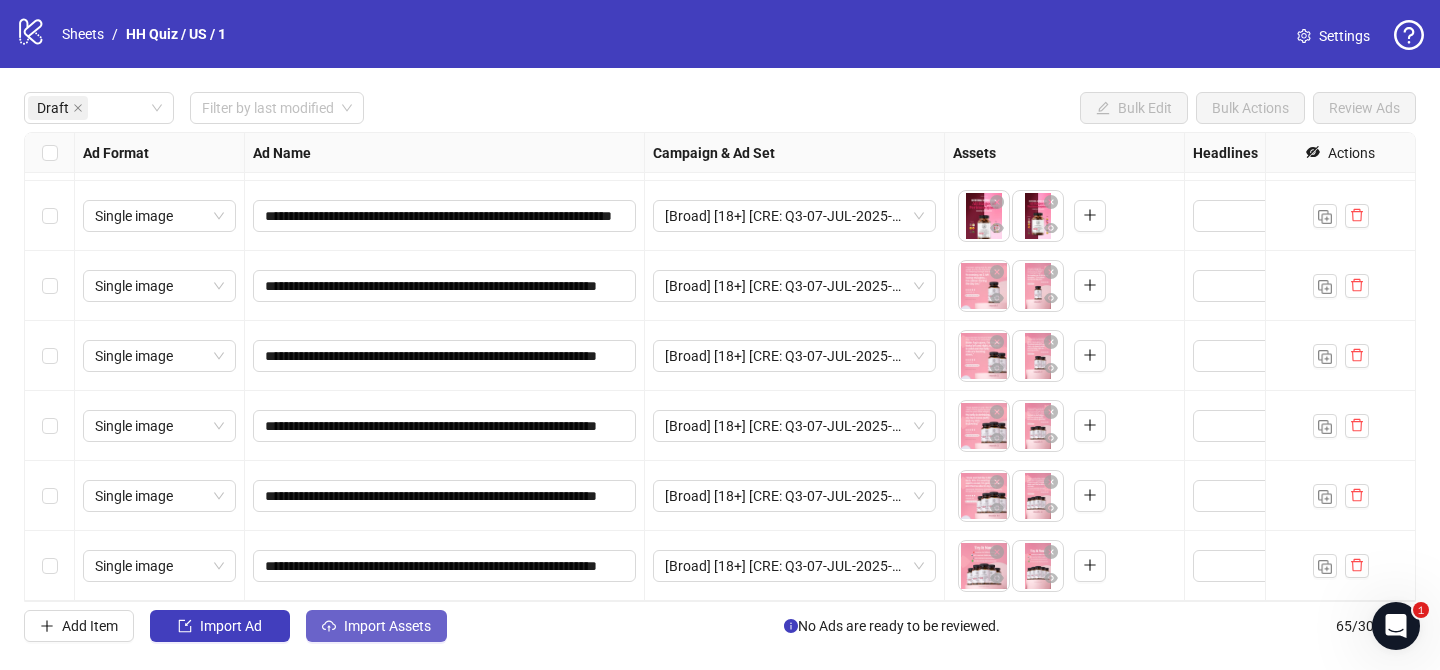 click on "Import Assets" at bounding box center [387, 626] 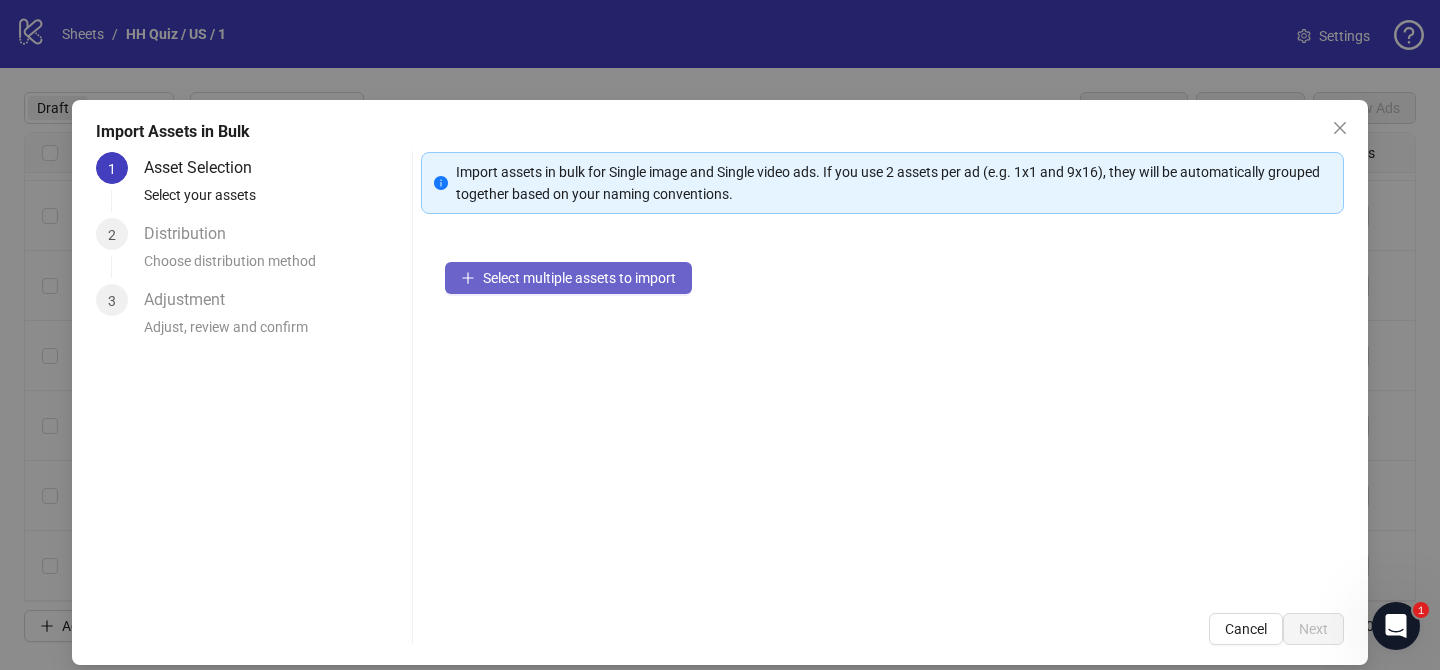 click on "Select multiple assets to import" at bounding box center (568, 278) 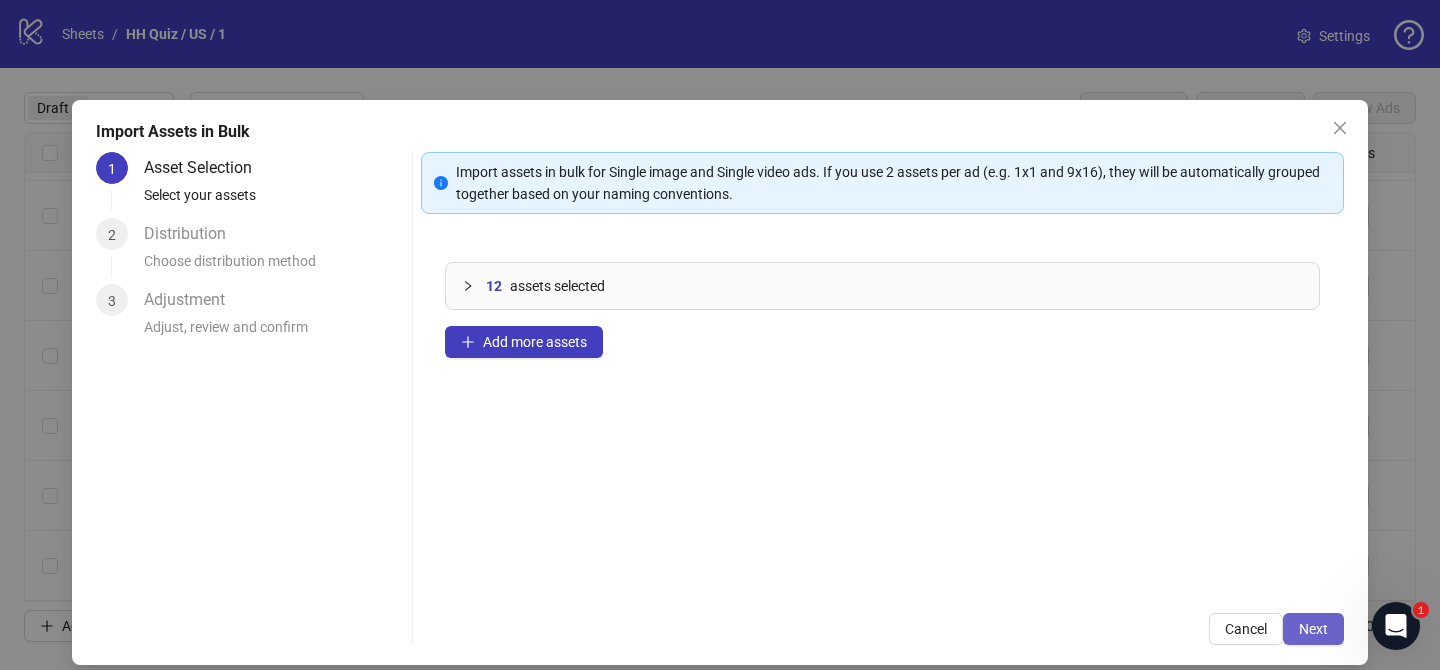 click on "Next" at bounding box center [1313, 629] 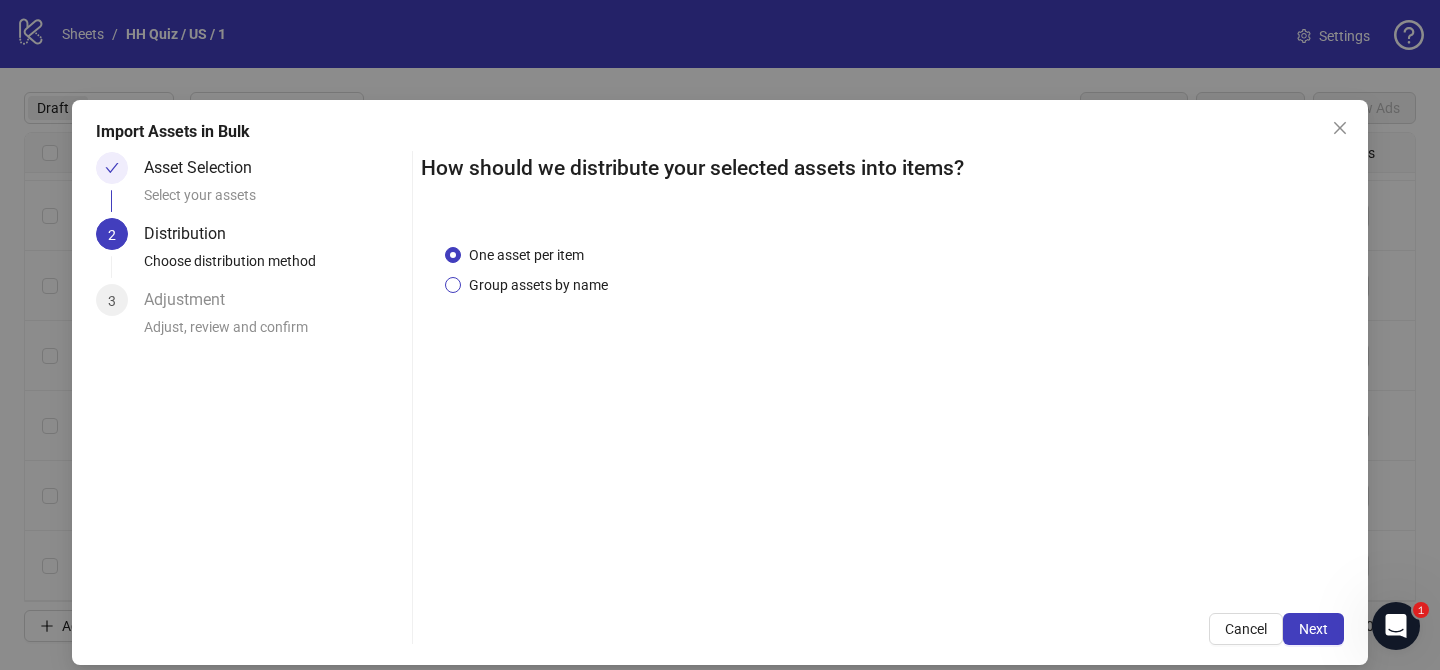 click on "Group assets by name" at bounding box center (538, 285) 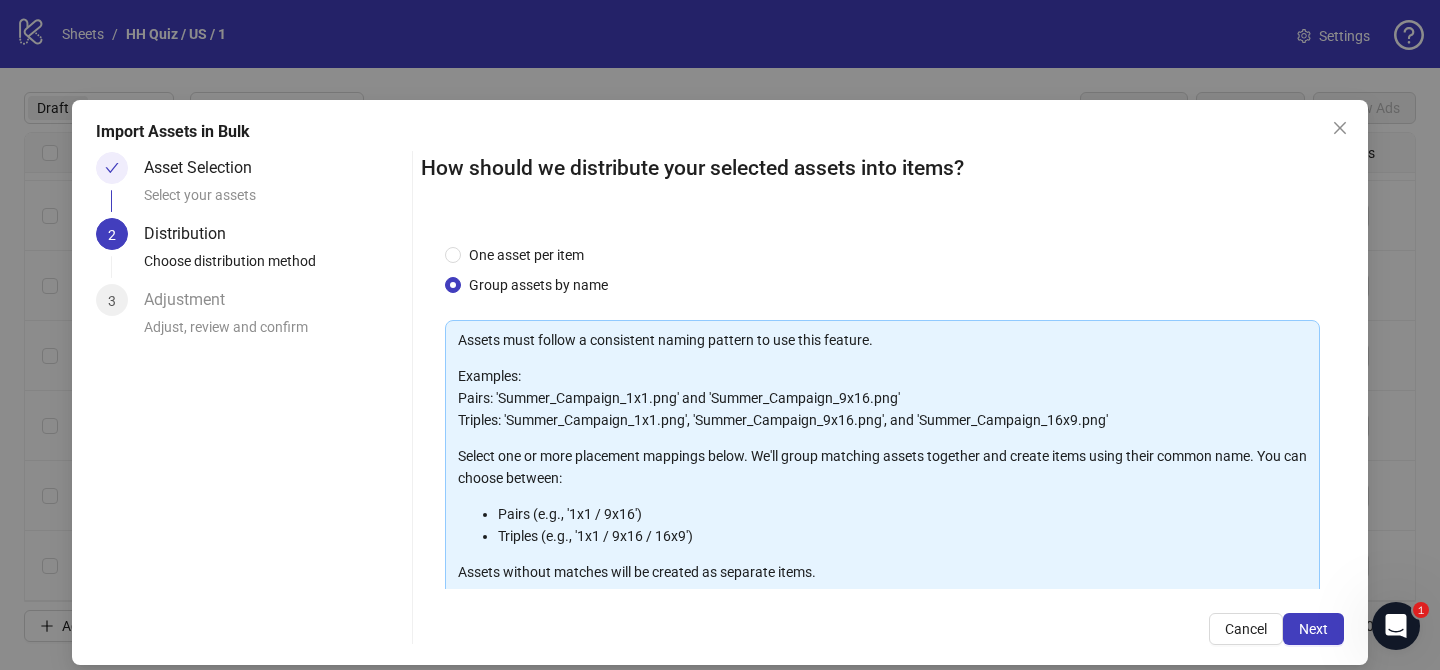 scroll, scrollTop: 216, scrollLeft: 0, axis: vertical 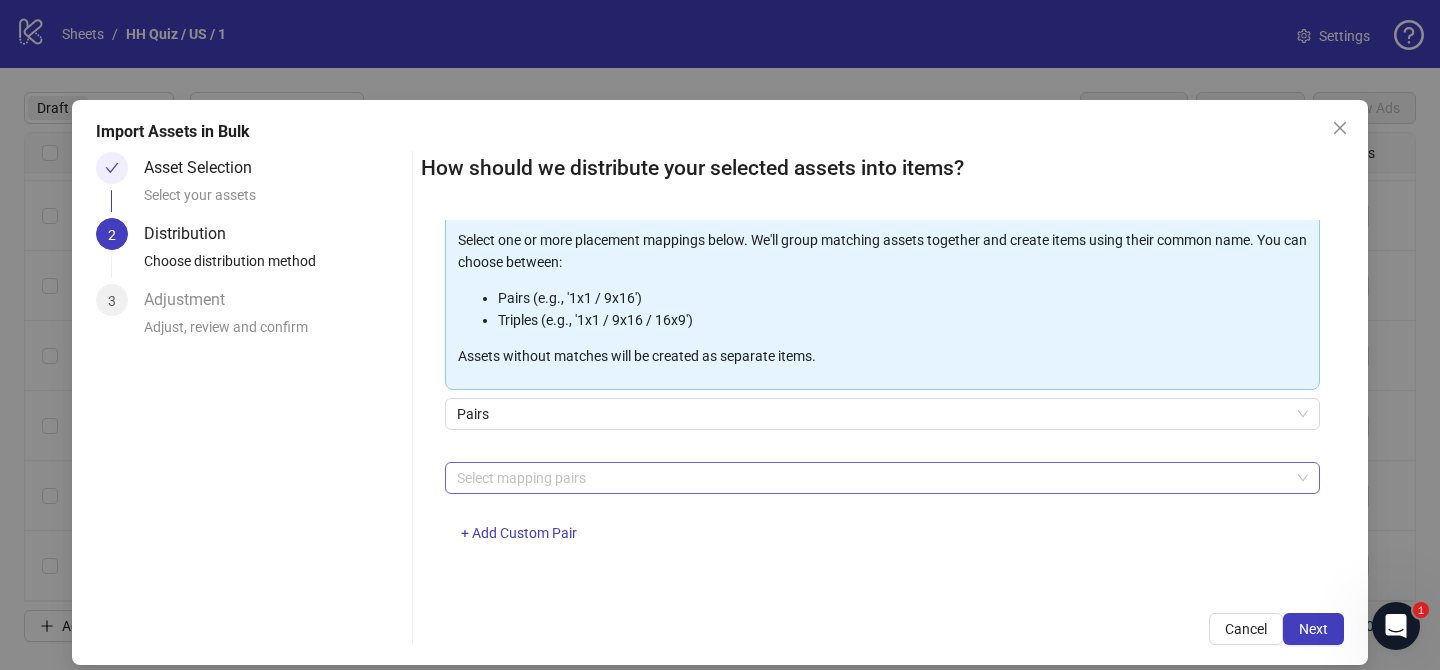 drag, startPoint x: 632, startPoint y: 476, endPoint x: 608, endPoint y: 463, distance: 27.294687 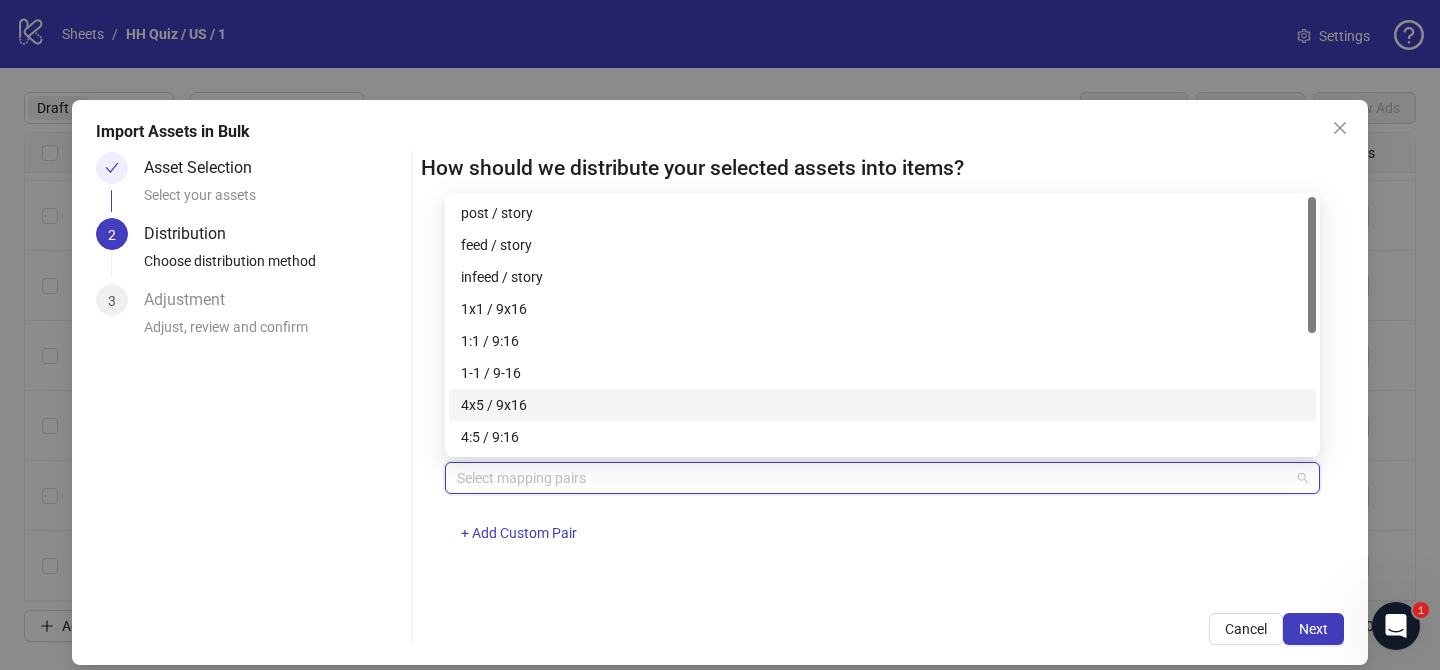 click on "4x5 / 9x16" at bounding box center [882, 405] 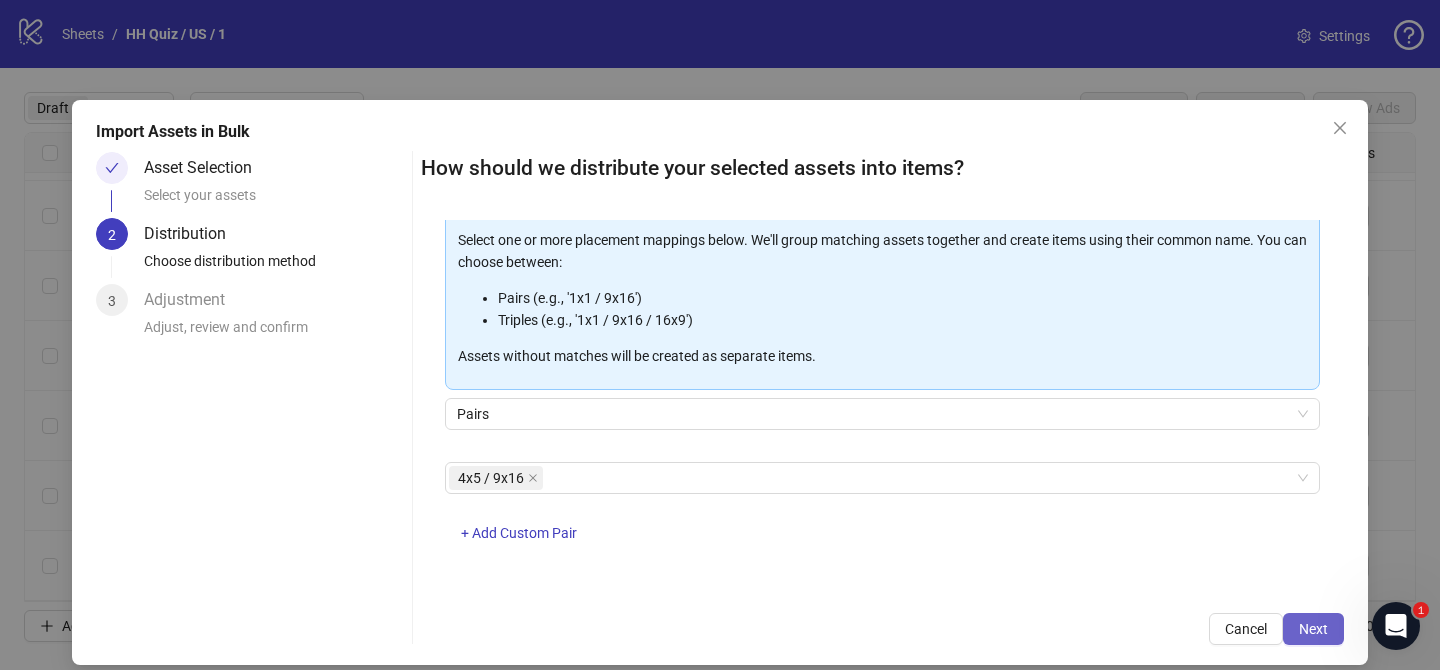 click on "Next" at bounding box center [1313, 629] 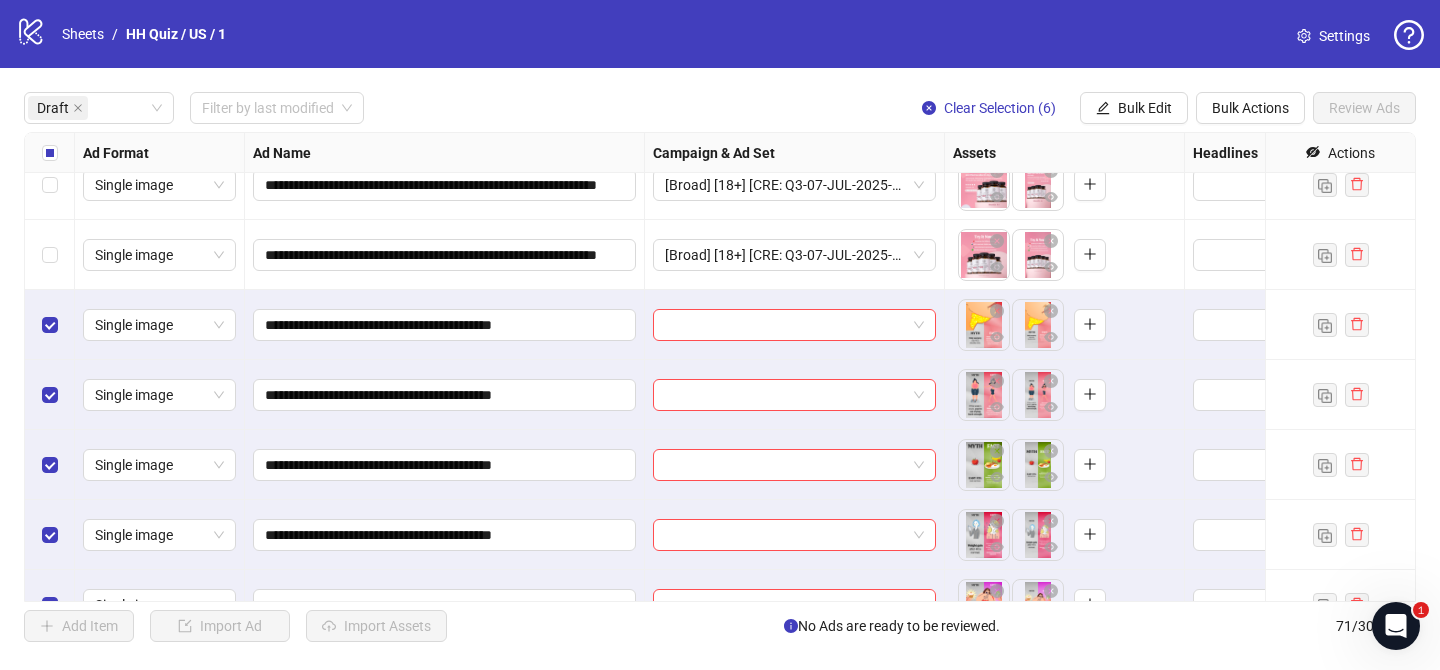scroll, scrollTop: 1976, scrollLeft: 0, axis: vertical 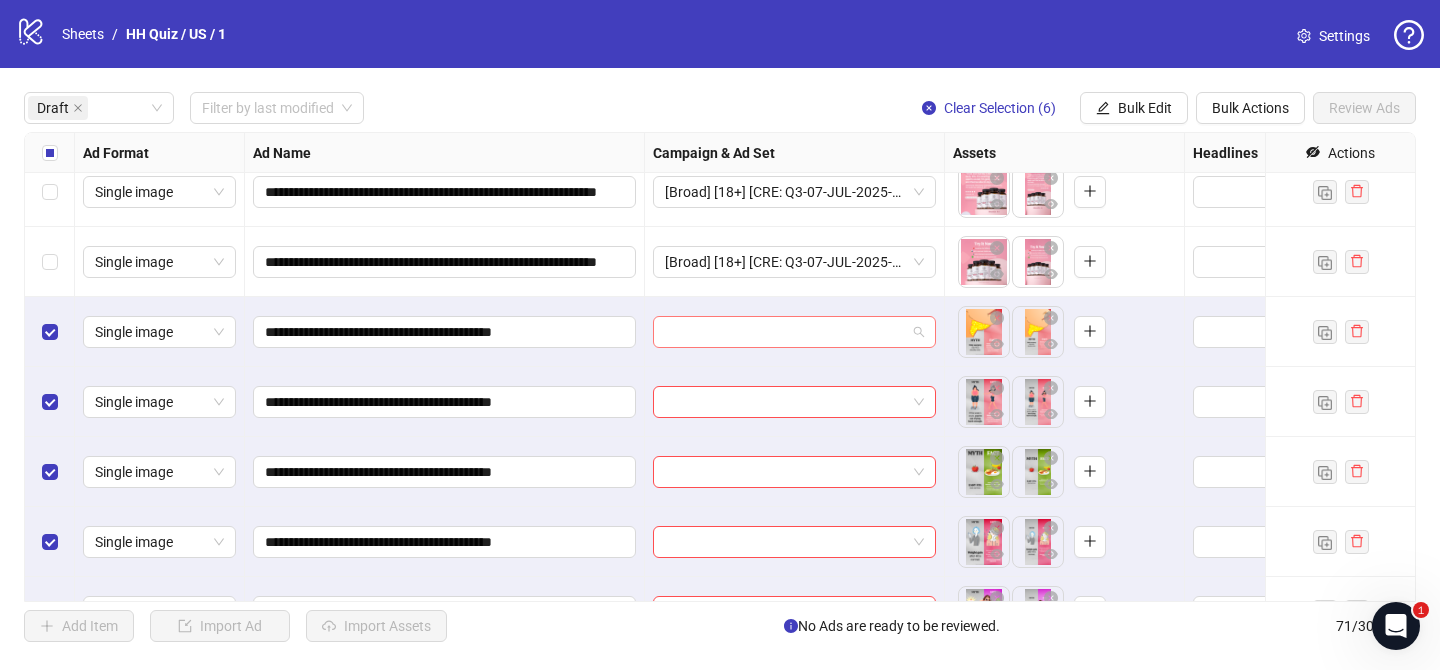 drag, startPoint x: 775, startPoint y: 335, endPoint x: 871, endPoint y: 365, distance: 100.57833 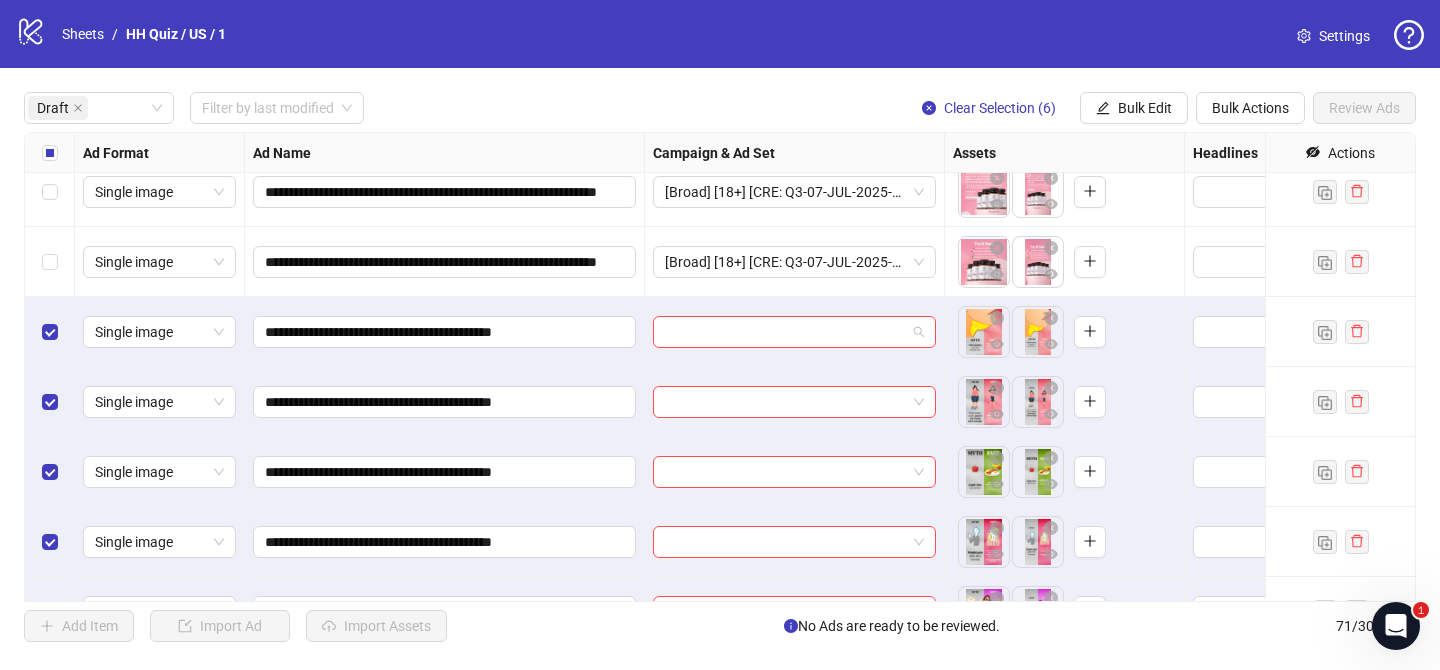 click at bounding box center (785, 332) 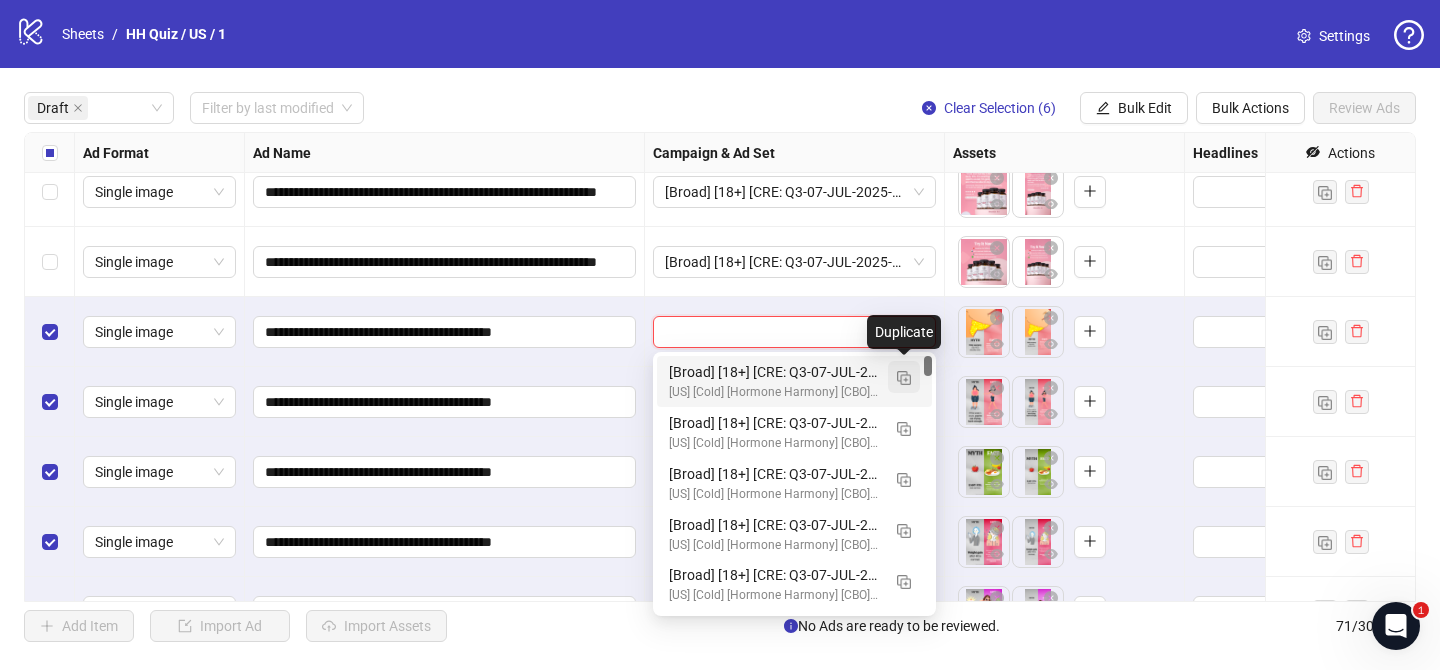 click at bounding box center [904, 378] 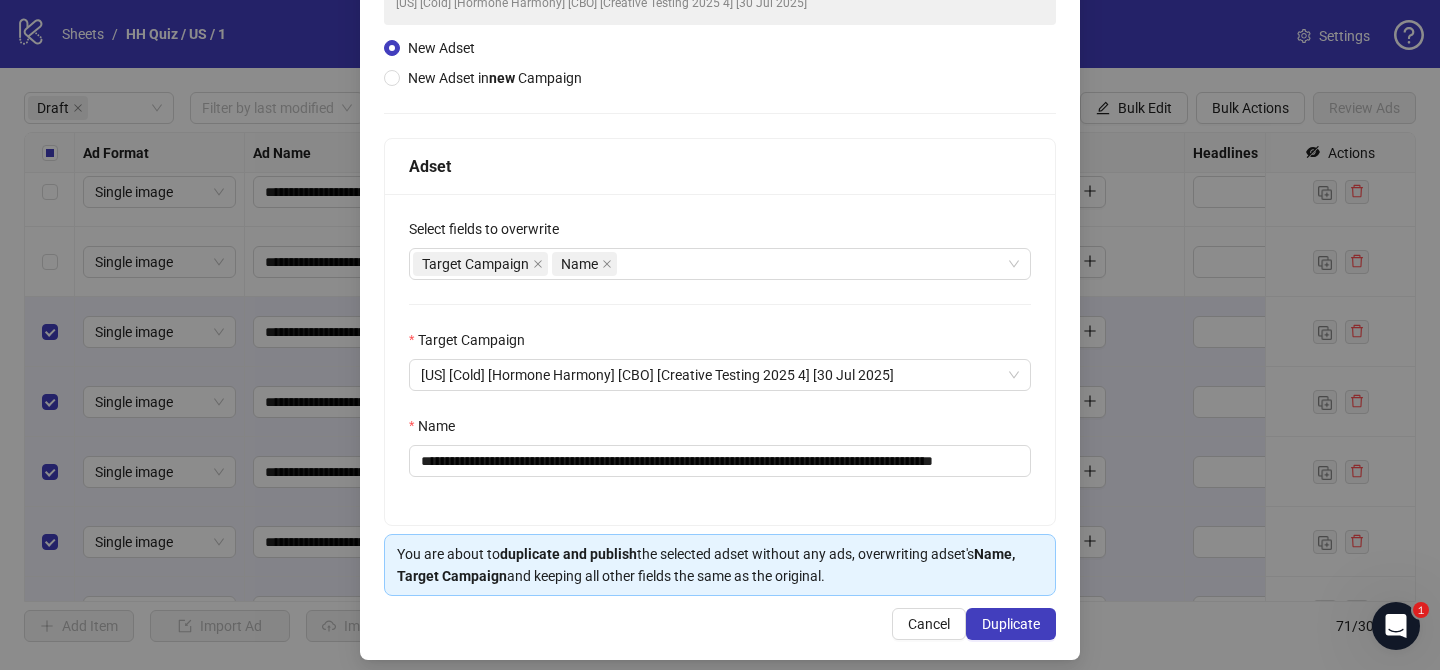 scroll, scrollTop: 199, scrollLeft: 0, axis: vertical 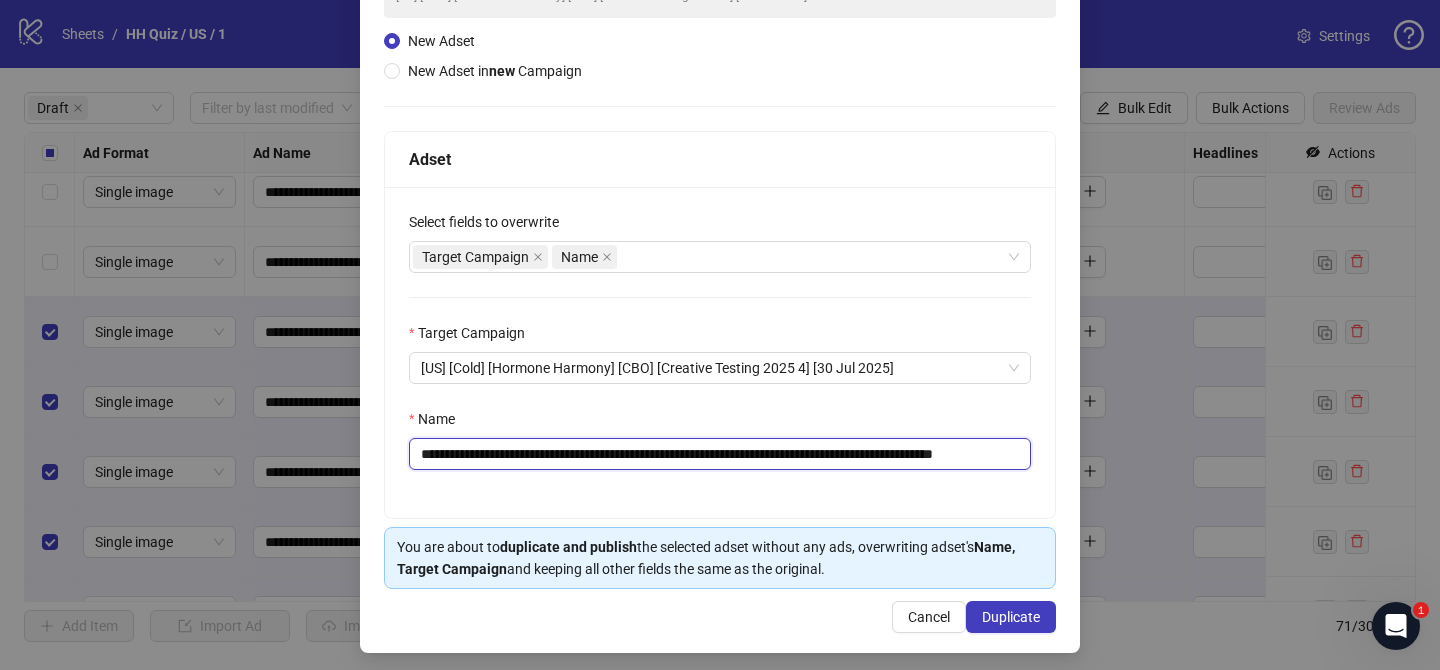 drag, startPoint x: 541, startPoint y: 454, endPoint x: 954, endPoint y: 450, distance: 413.01938 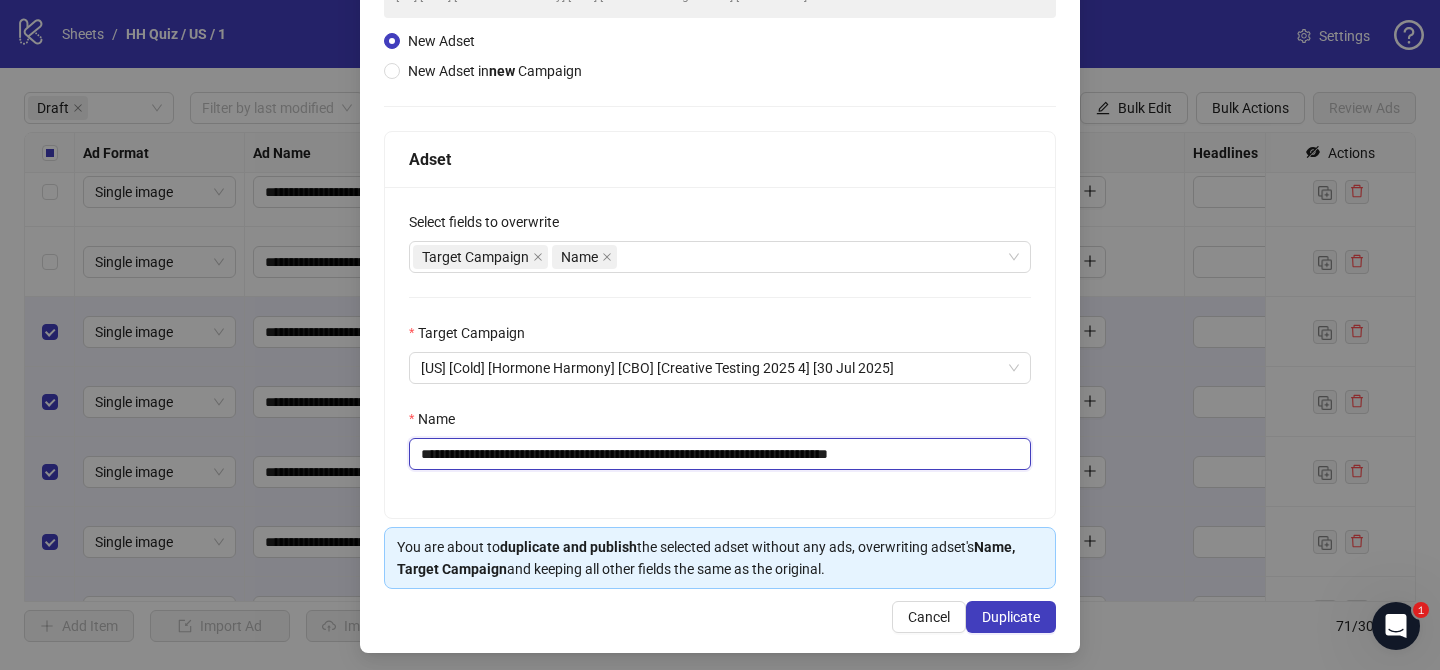 drag, startPoint x: 906, startPoint y: 457, endPoint x: 1015, endPoint y: 454, distance: 109.041275 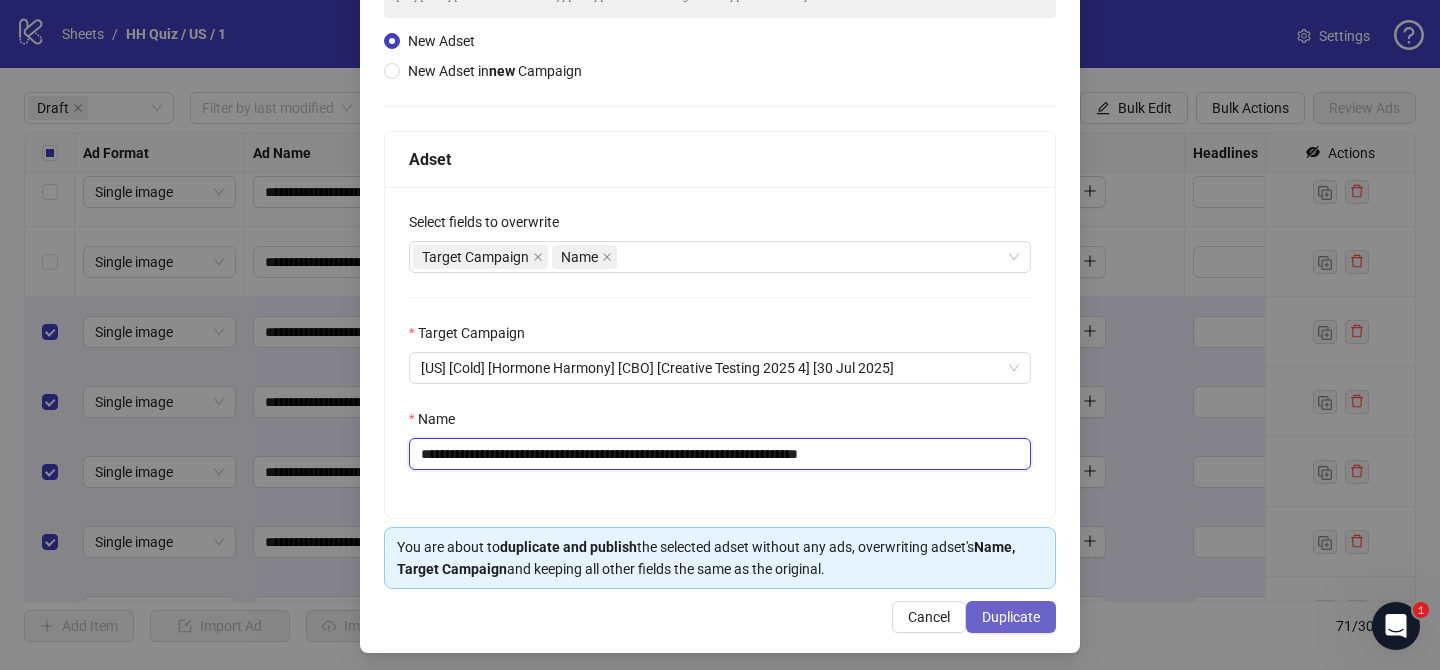 type on "**********" 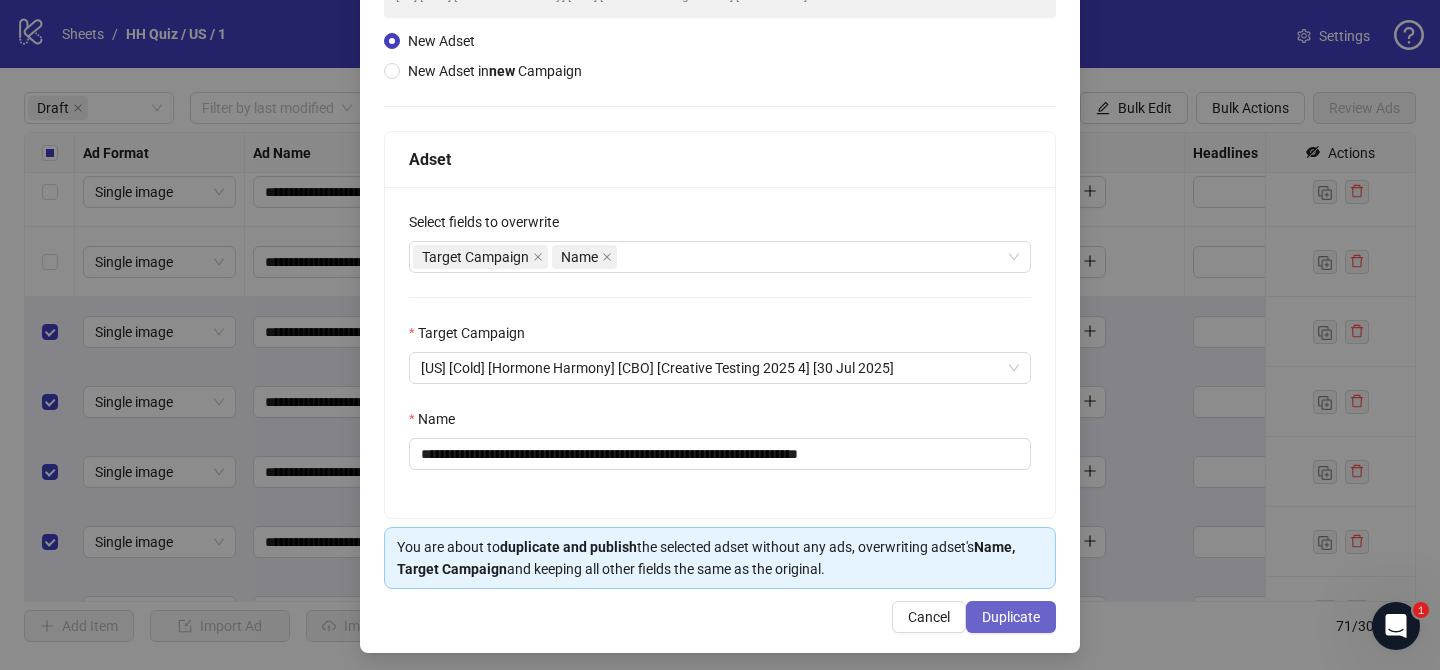 click on "Duplicate" at bounding box center [1011, 617] 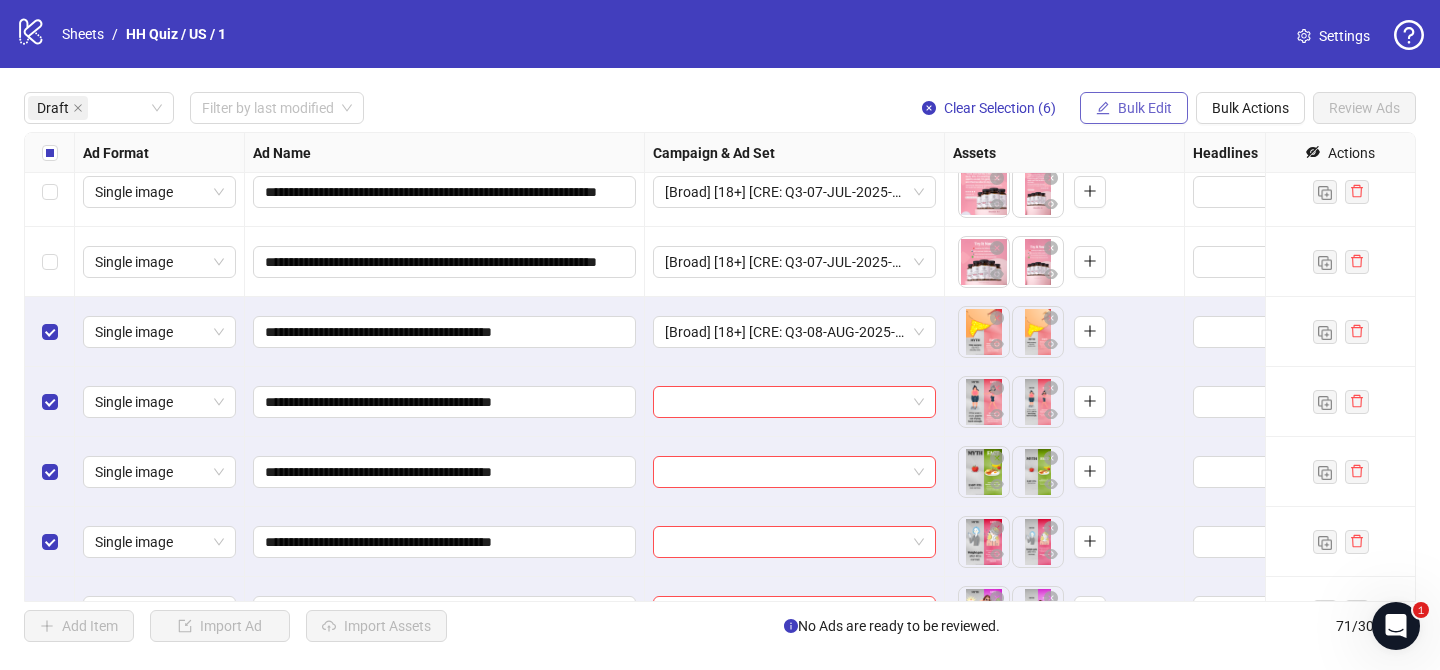 click on "Bulk Edit" at bounding box center (1145, 108) 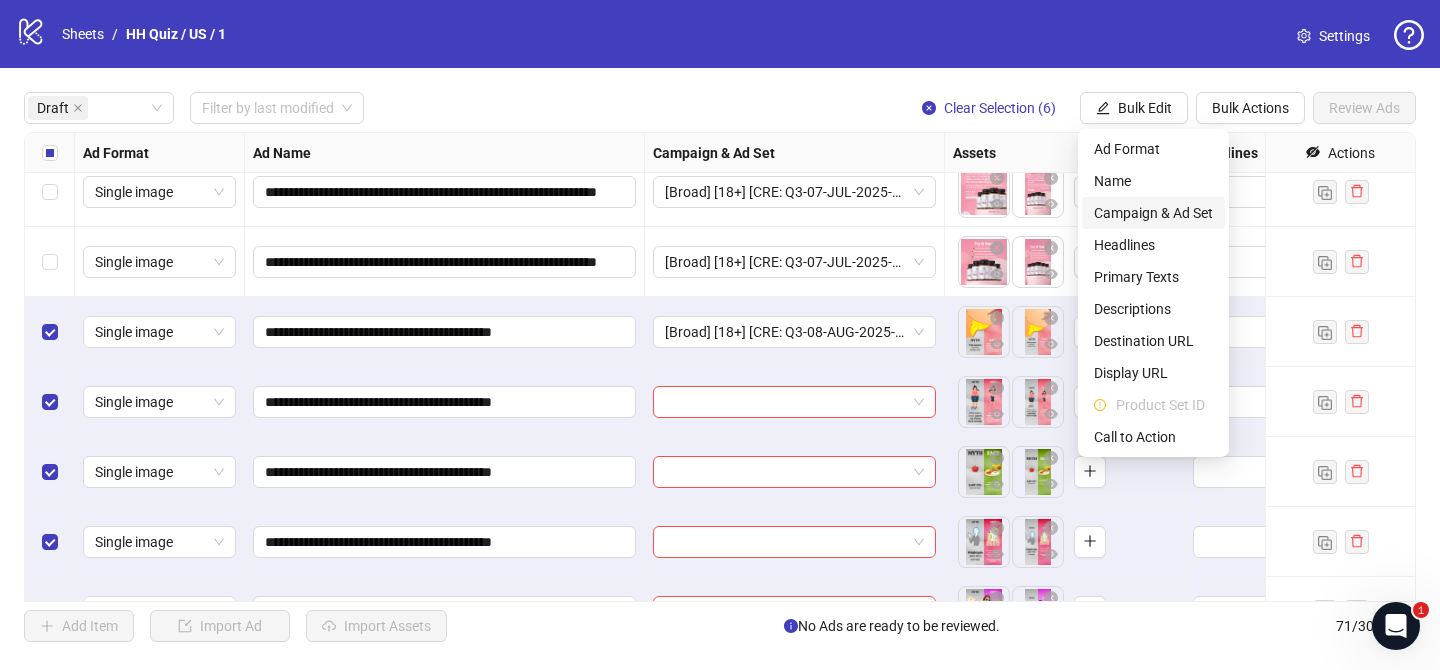 click on "Campaign & Ad Set" at bounding box center [1153, 213] 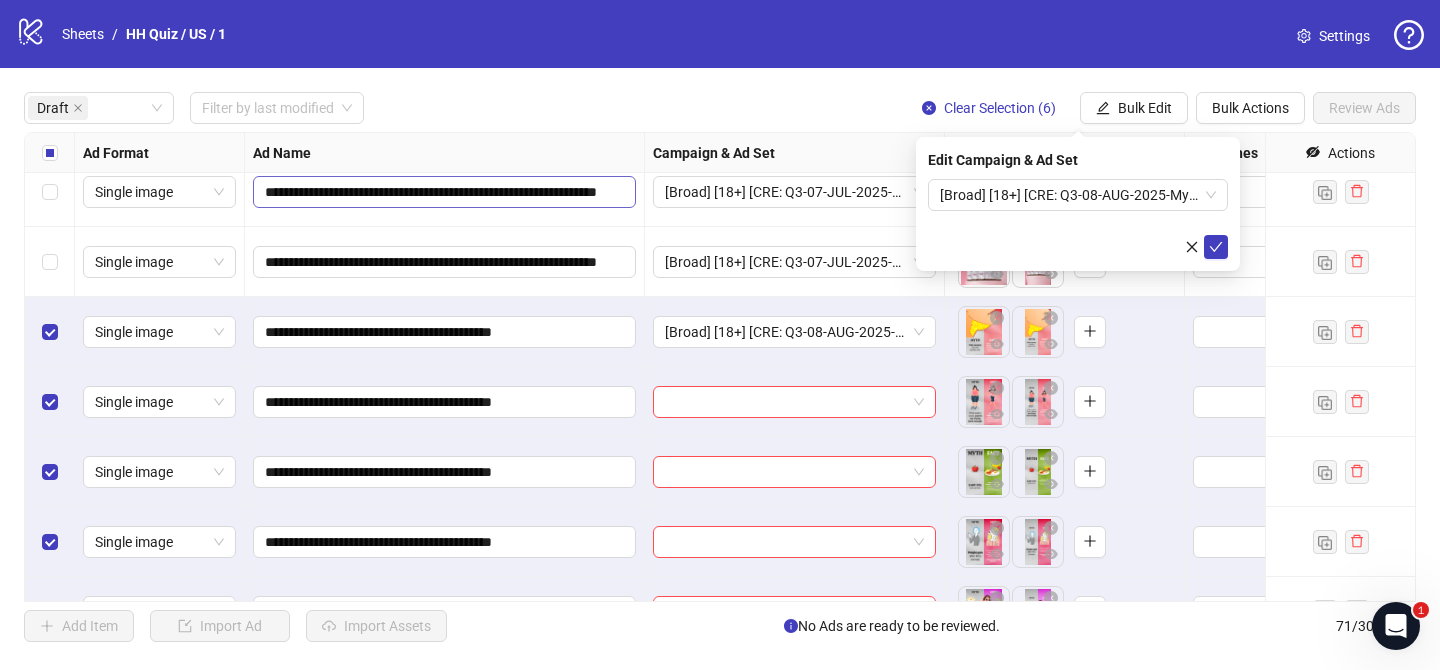drag, startPoint x: 1216, startPoint y: 248, endPoint x: 325, endPoint y: 202, distance: 892.18665 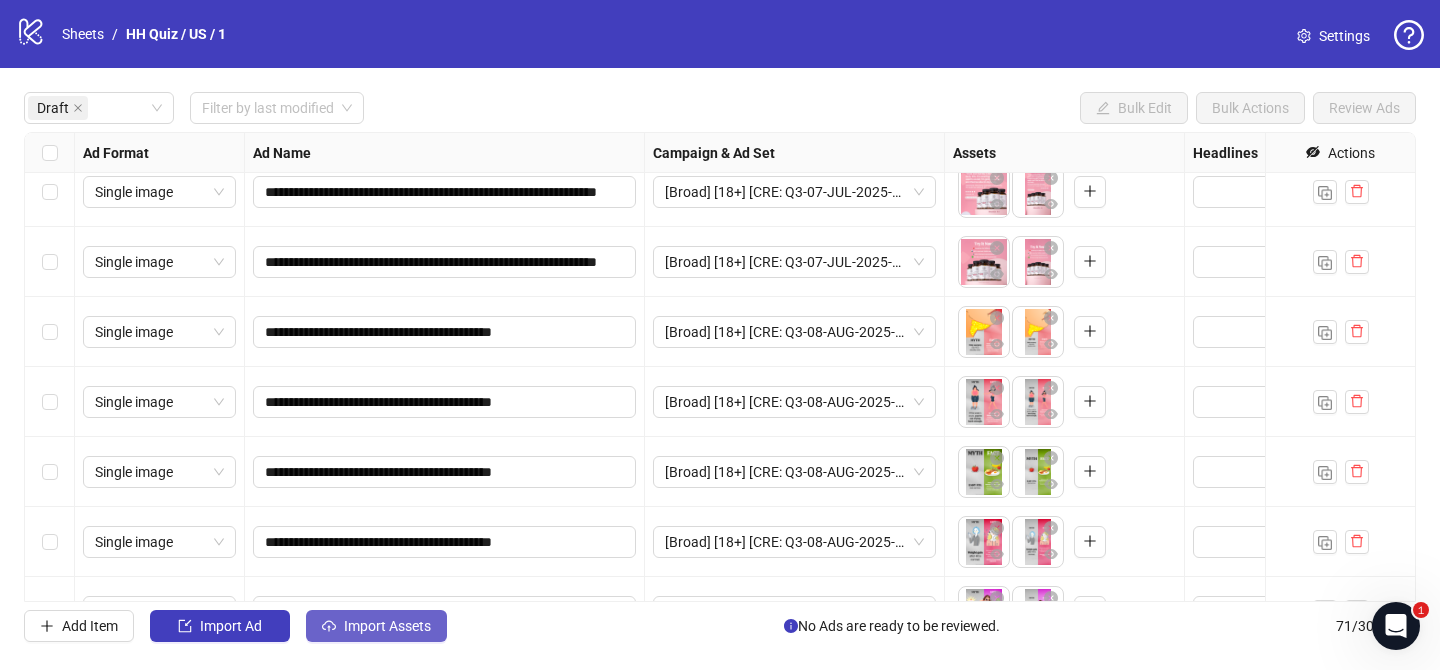 click on "Import Assets" at bounding box center (387, 626) 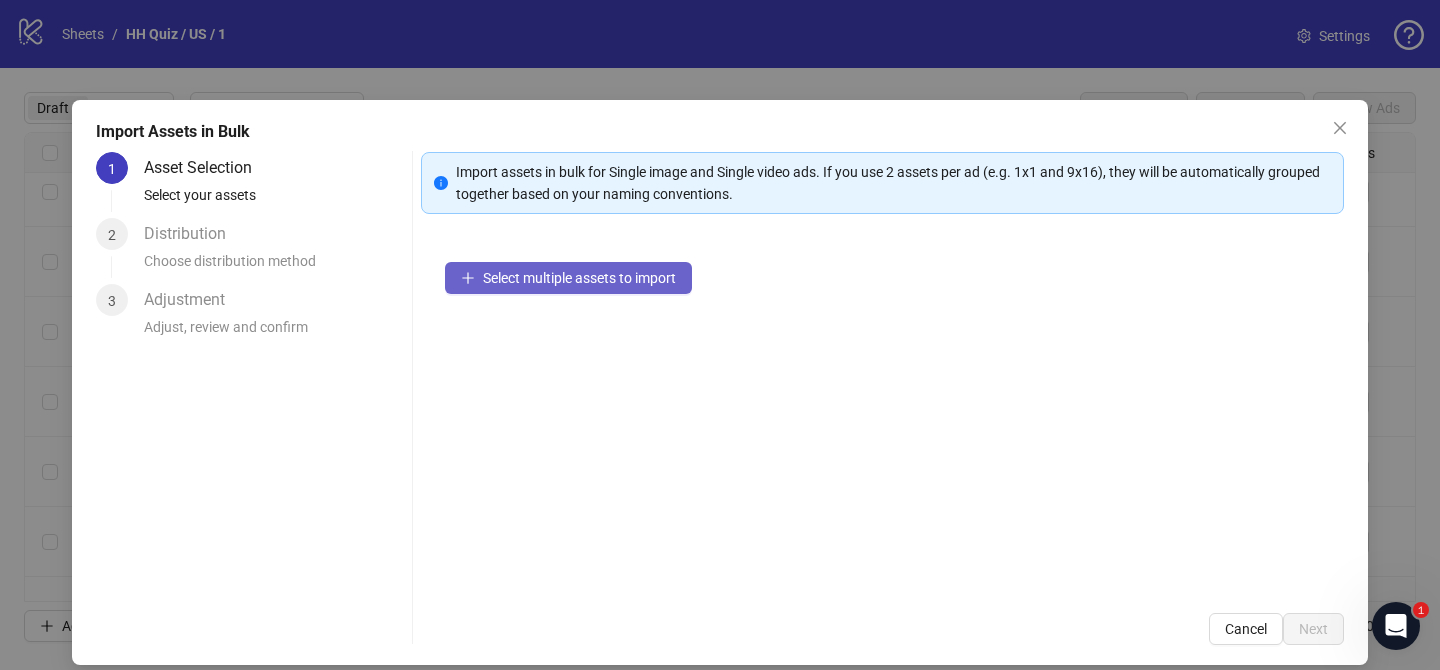 click on "Select multiple assets to import" at bounding box center (568, 278) 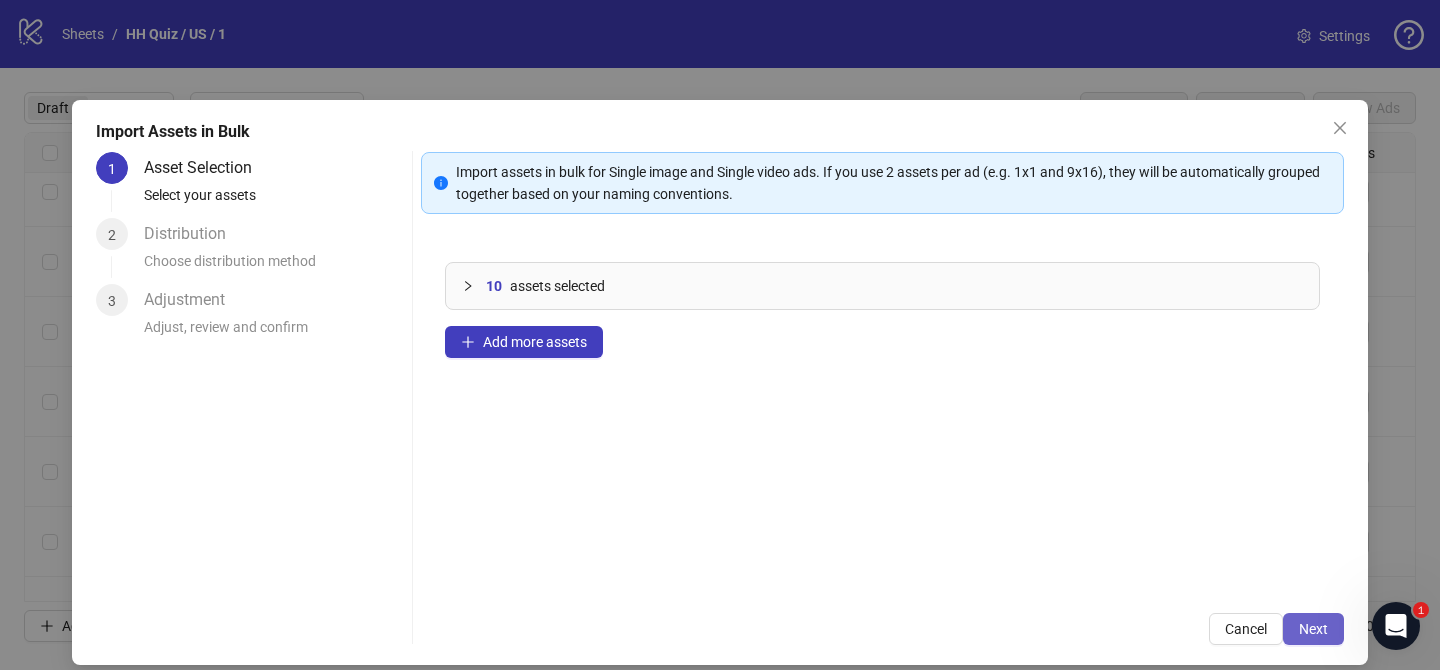 click on "Next" at bounding box center (1313, 629) 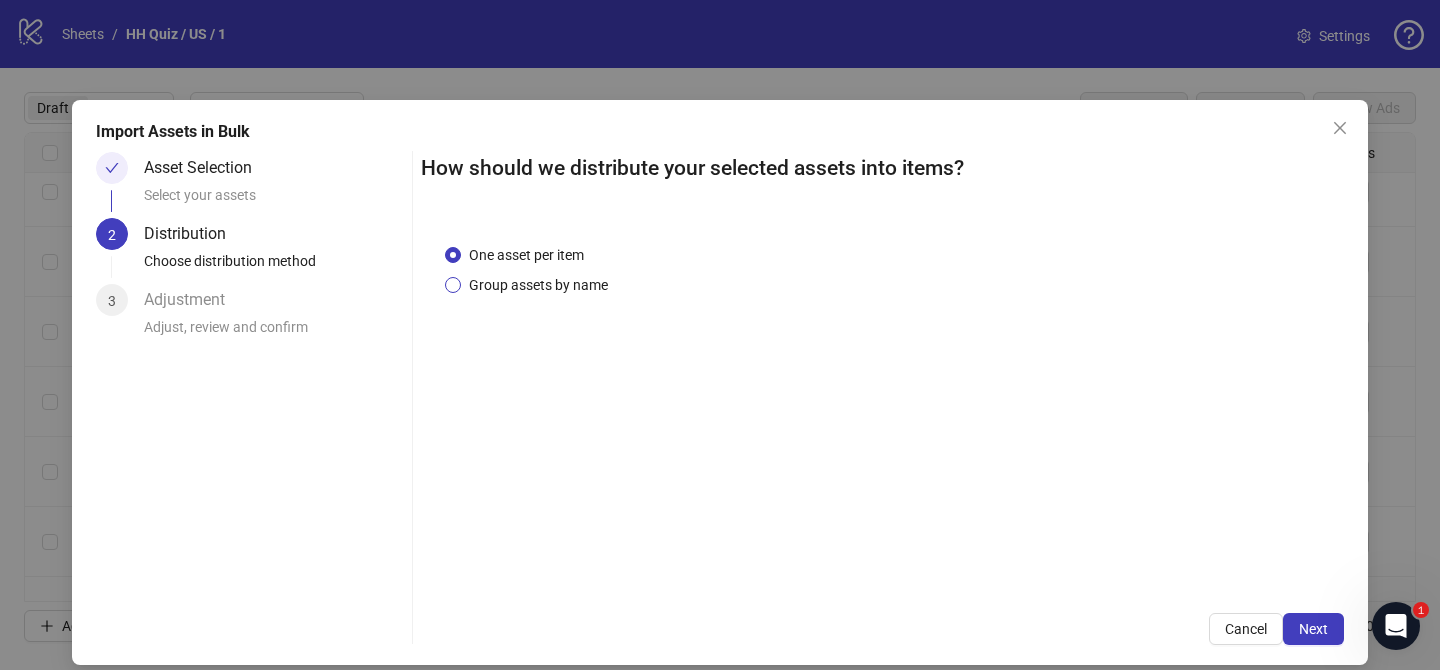 click on "Group assets by name" at bounding box center [538, 285] 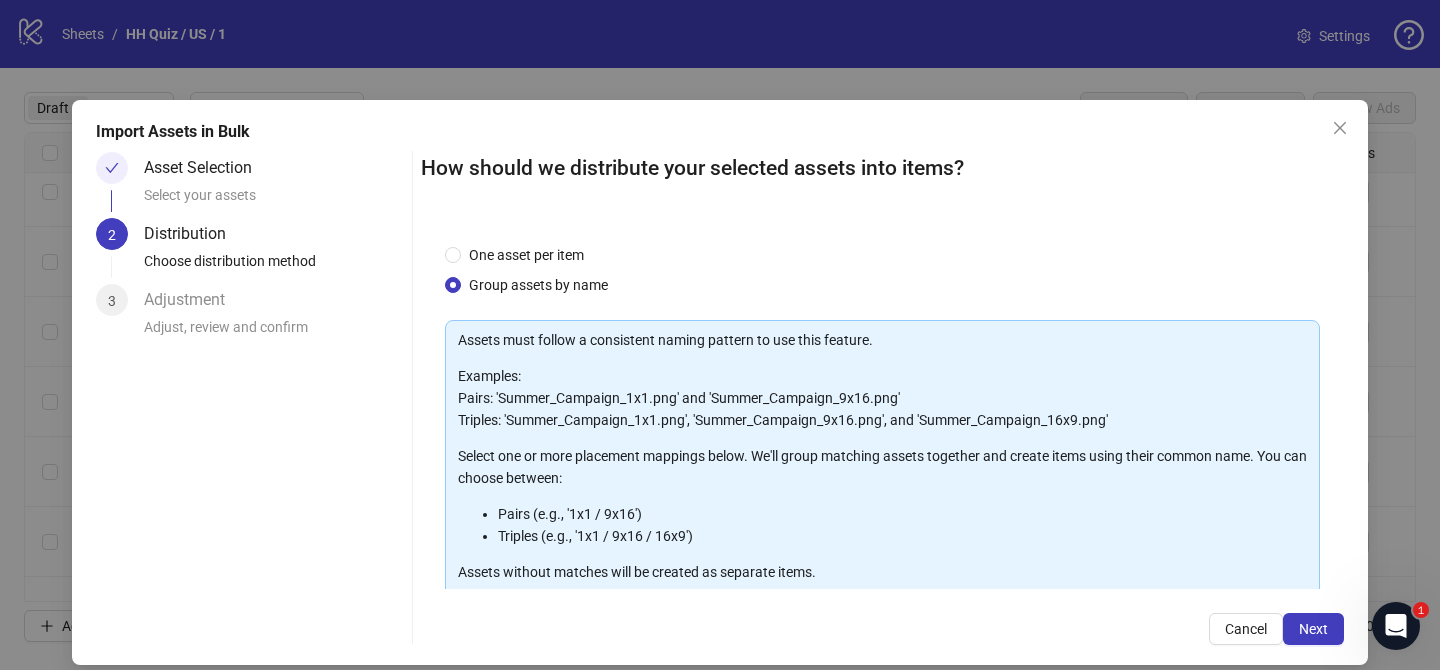 scroll, scrollTop: 216, scrollLeft: 0, axis: vertical 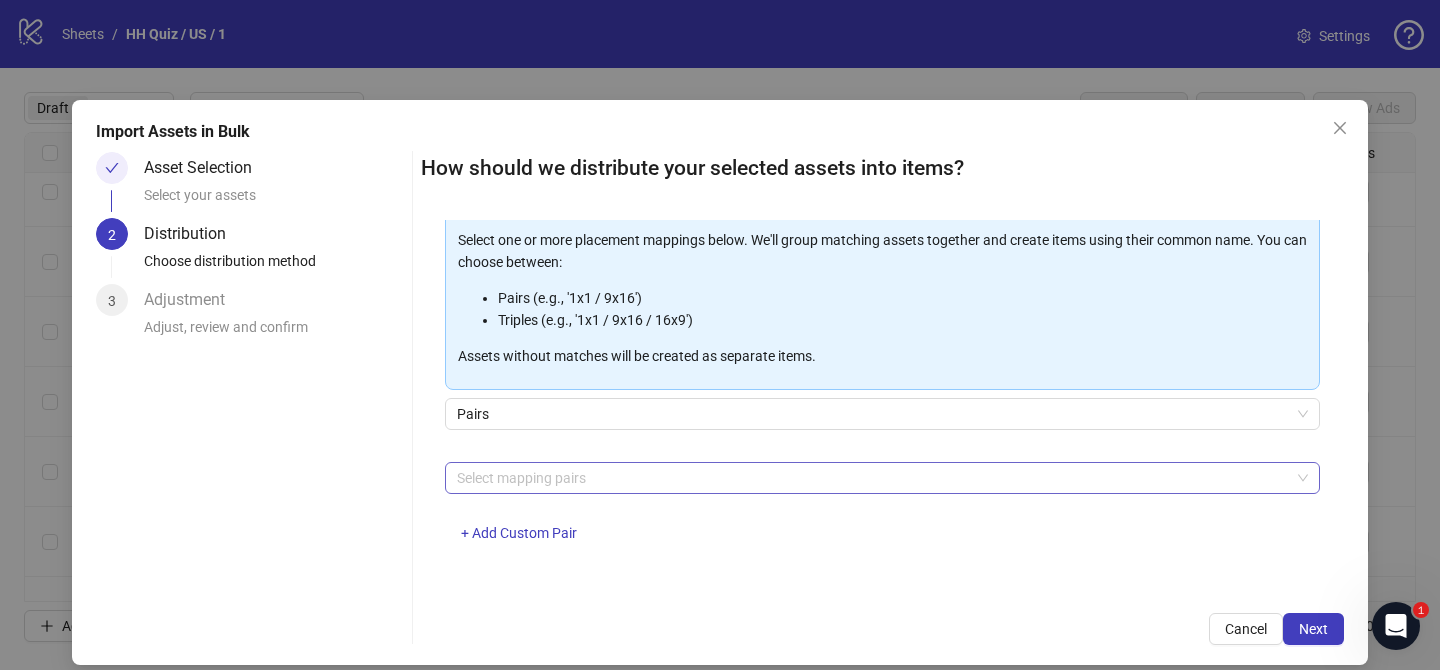 click at bounding box center (872, 478) 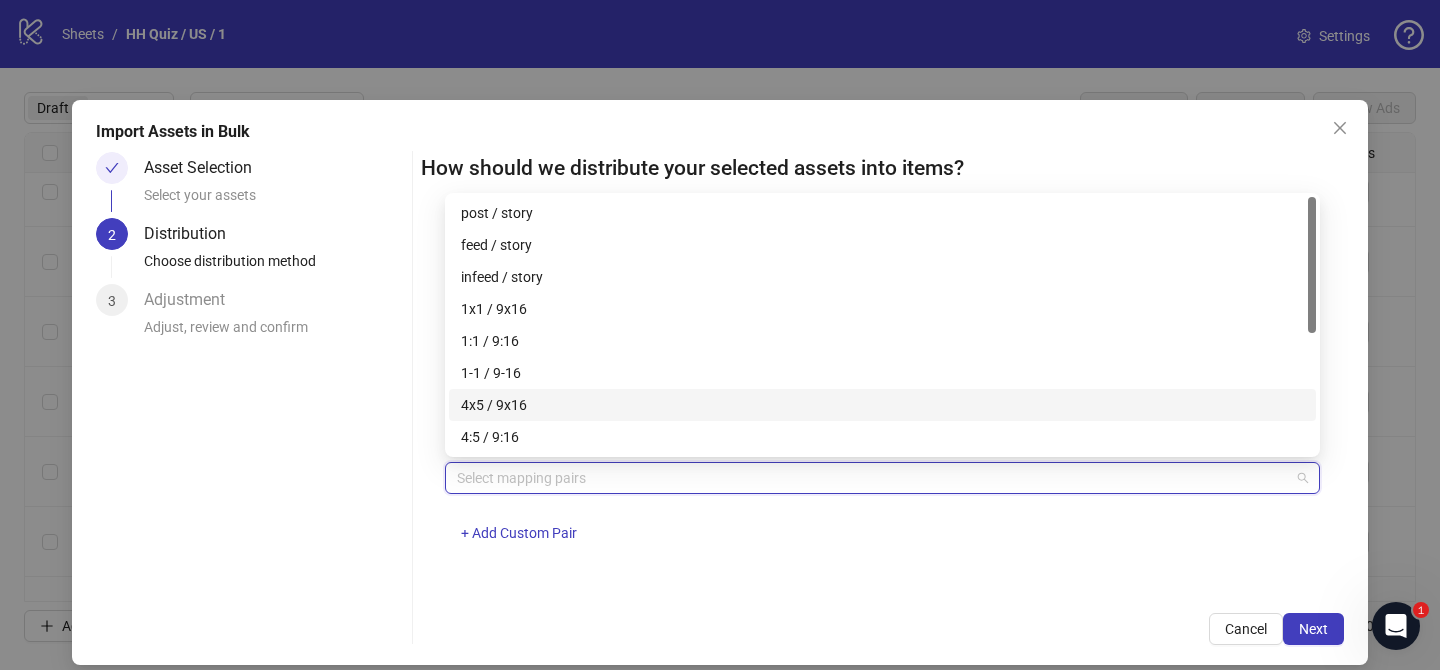 click on "4x5 / 9x16" at bounding box center (882, 405) 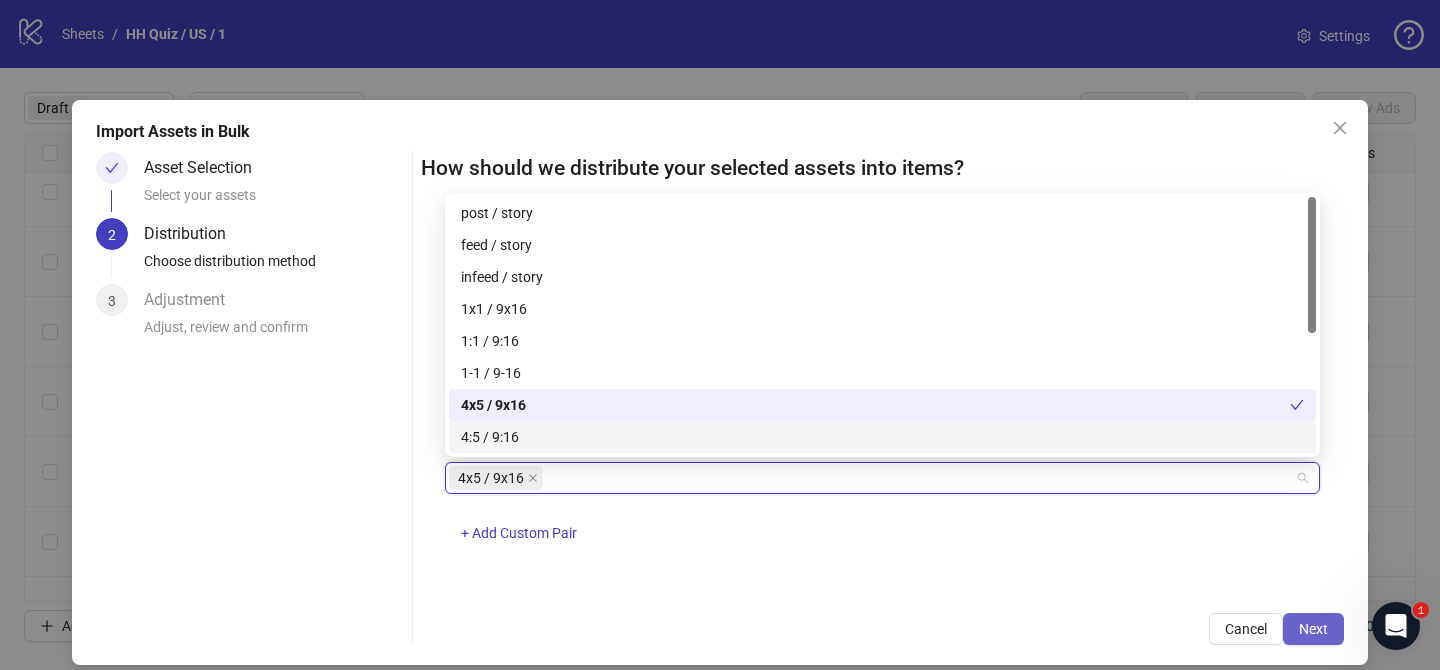 click on "Next" at bounding box center (1313, 629) 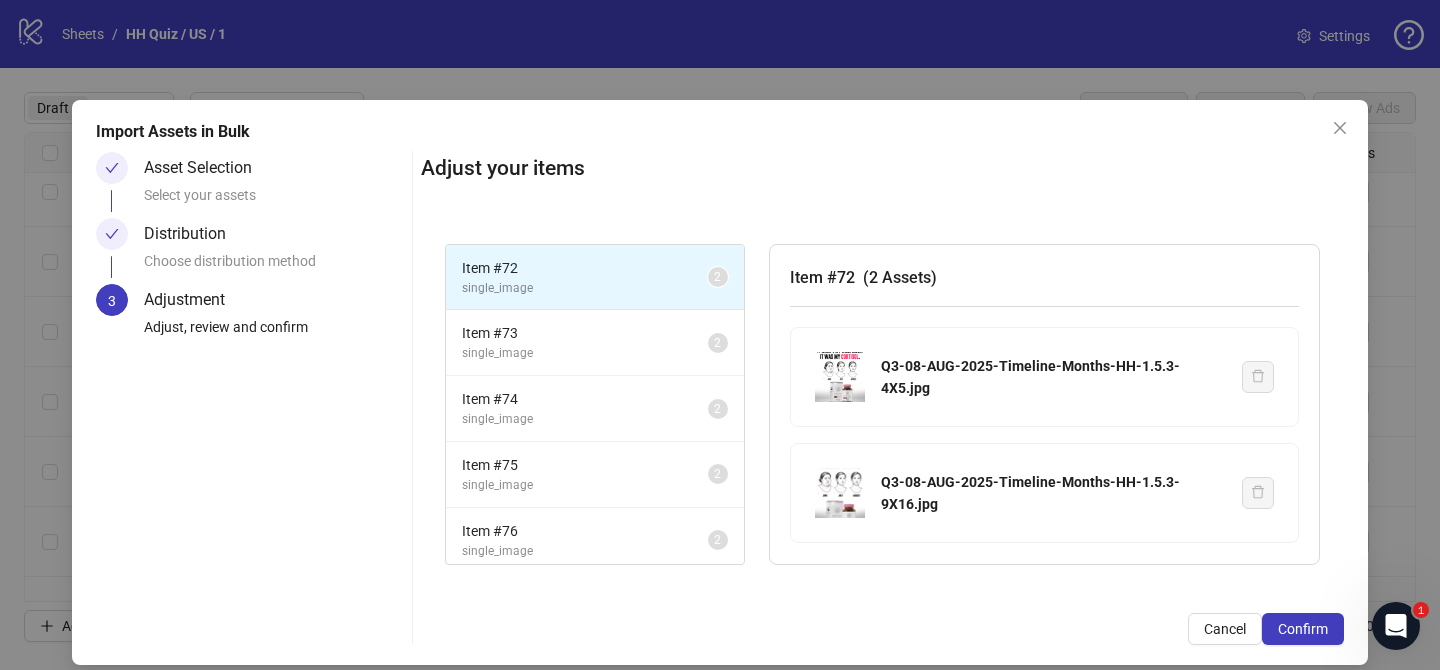 click on "Confirm" at bounding box center [1303, 629] 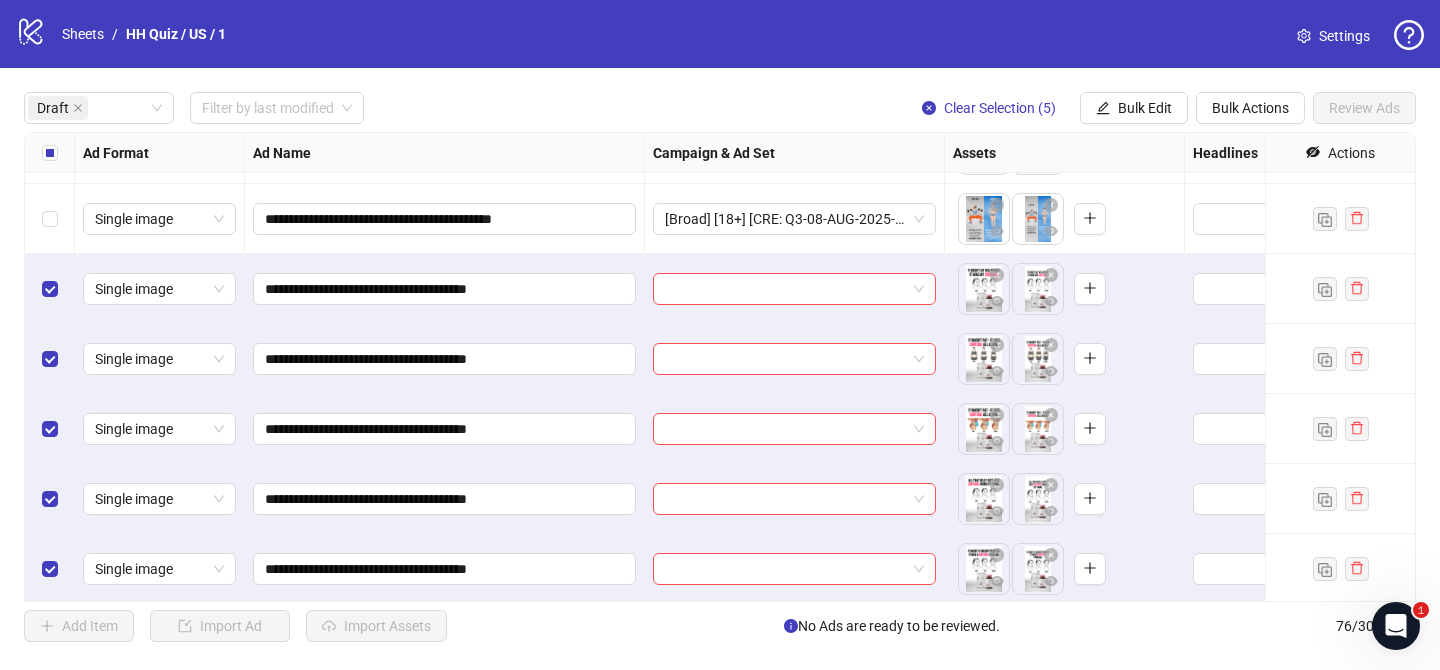 scroll, scrollTop: 2442, scrollLeft: 0, axis: vertical 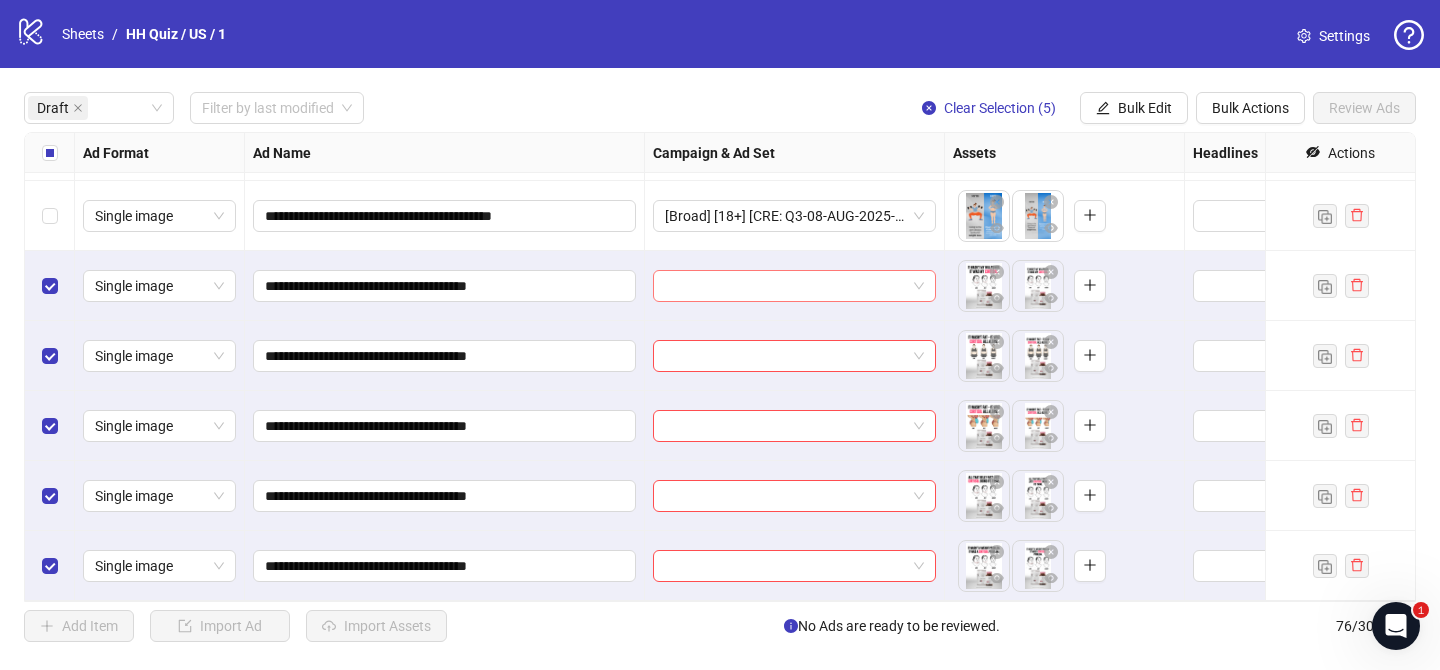 click at bounding box center [785, 286] 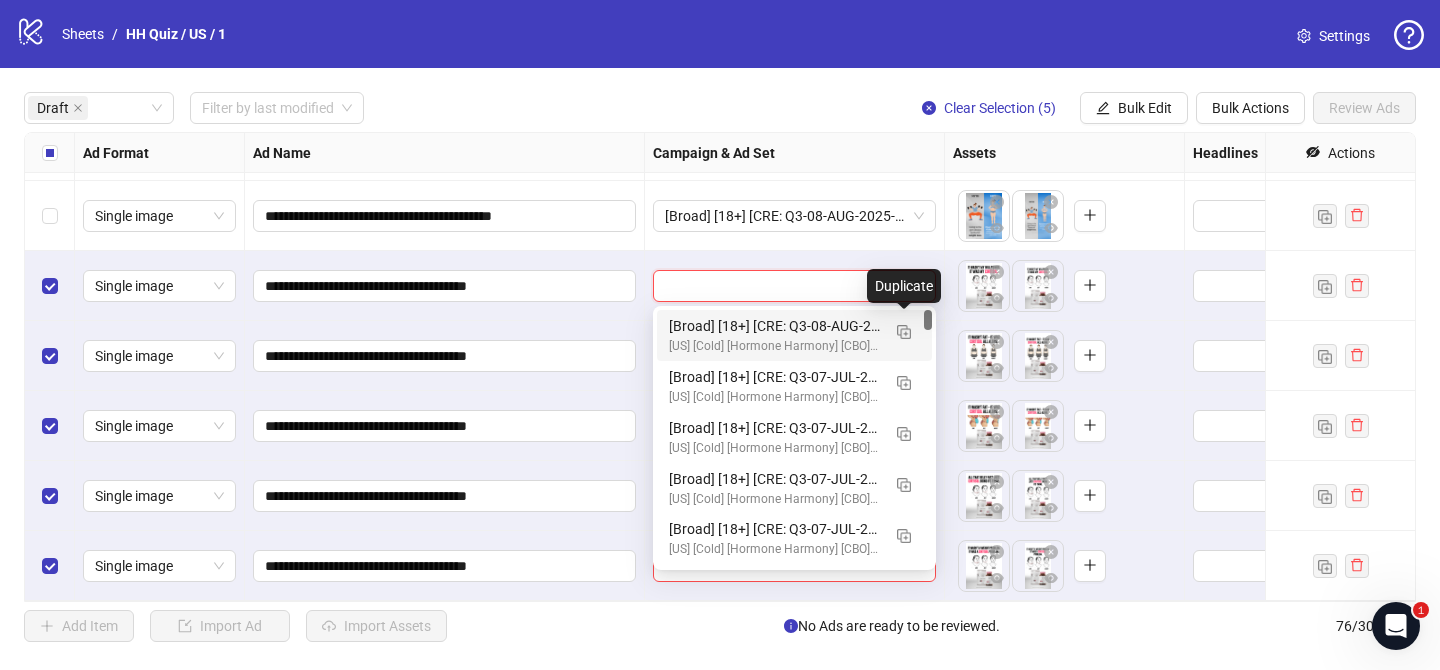 drag, startPoint x: 908, startPoint y: 327, endPoint x: 756, endPoint y: 392, distance: 165.31485 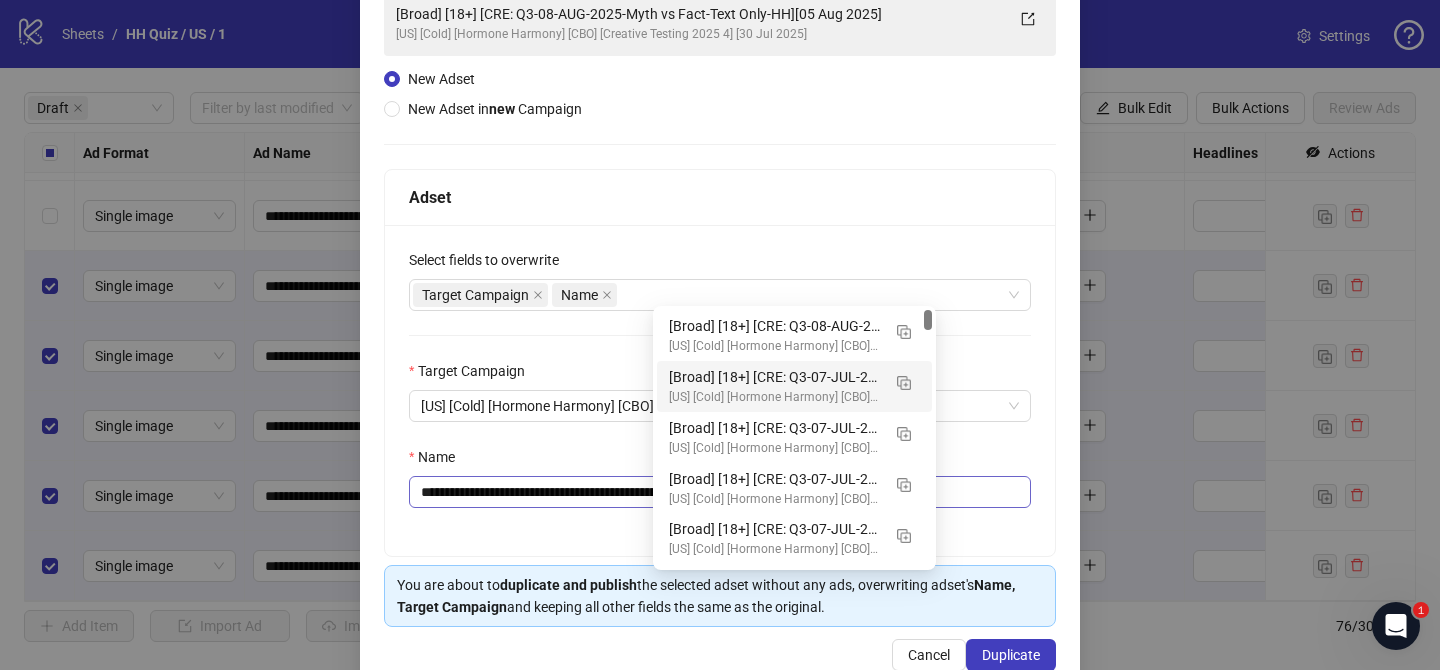 scroll, scrollTop: 207, scrollLeft: 0, axis: vertical 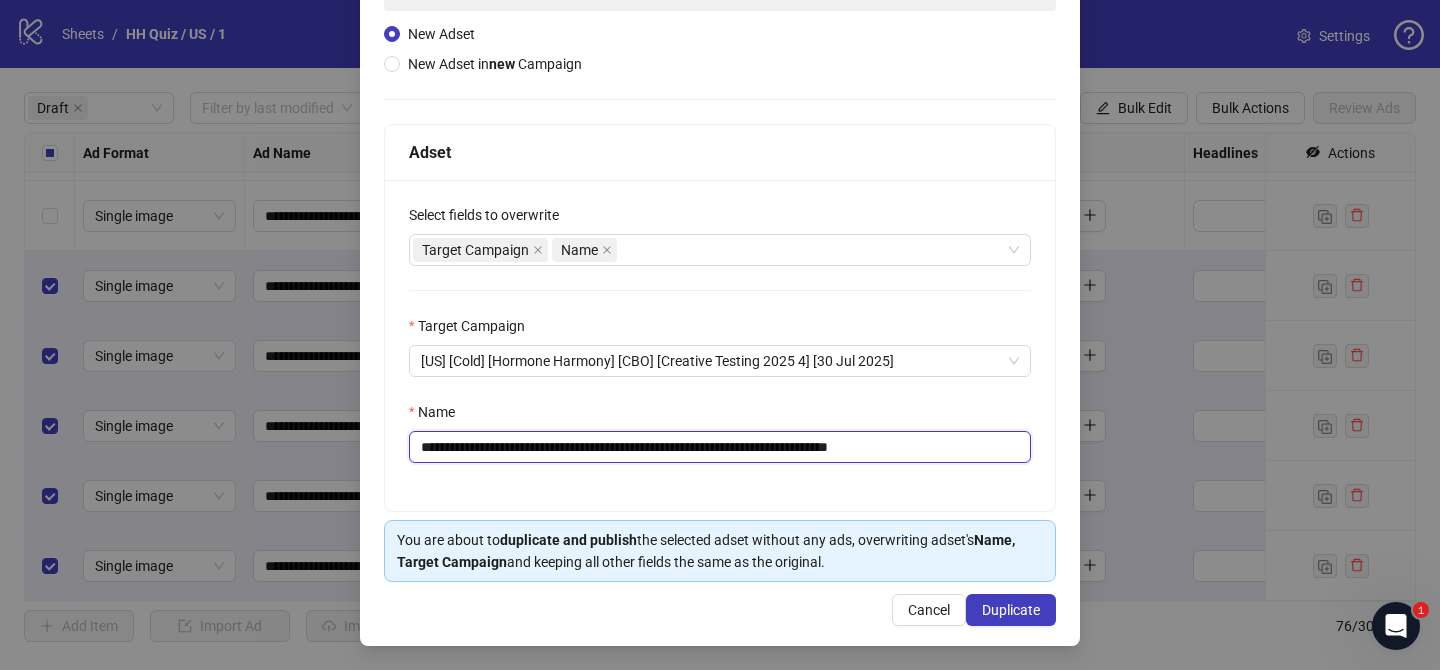 drag, startPoint x: 541, startPoint y: 448, endPoint x: 815, endPoint y: 445, distance: 274.01642 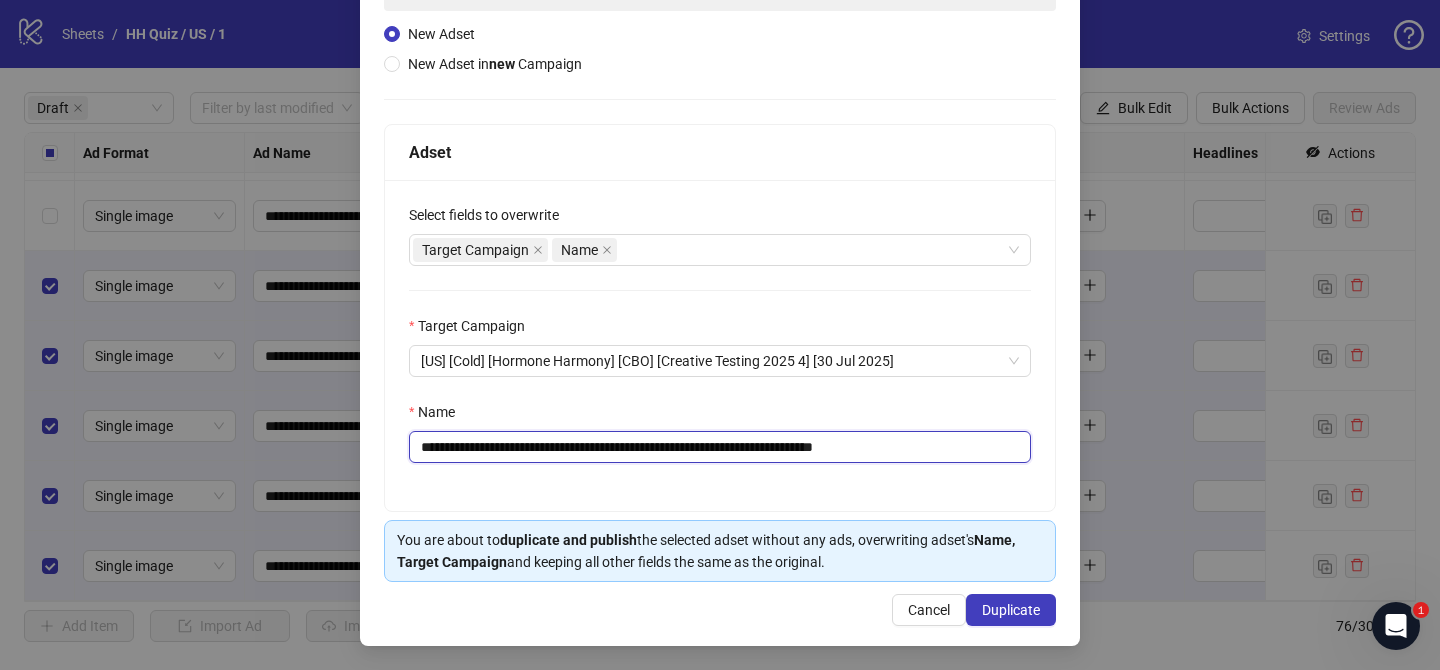 drag, startPoint x: 895, startPoint y: 445, endPoint x: 1010, endPoint y: 448, distance: 115.03912 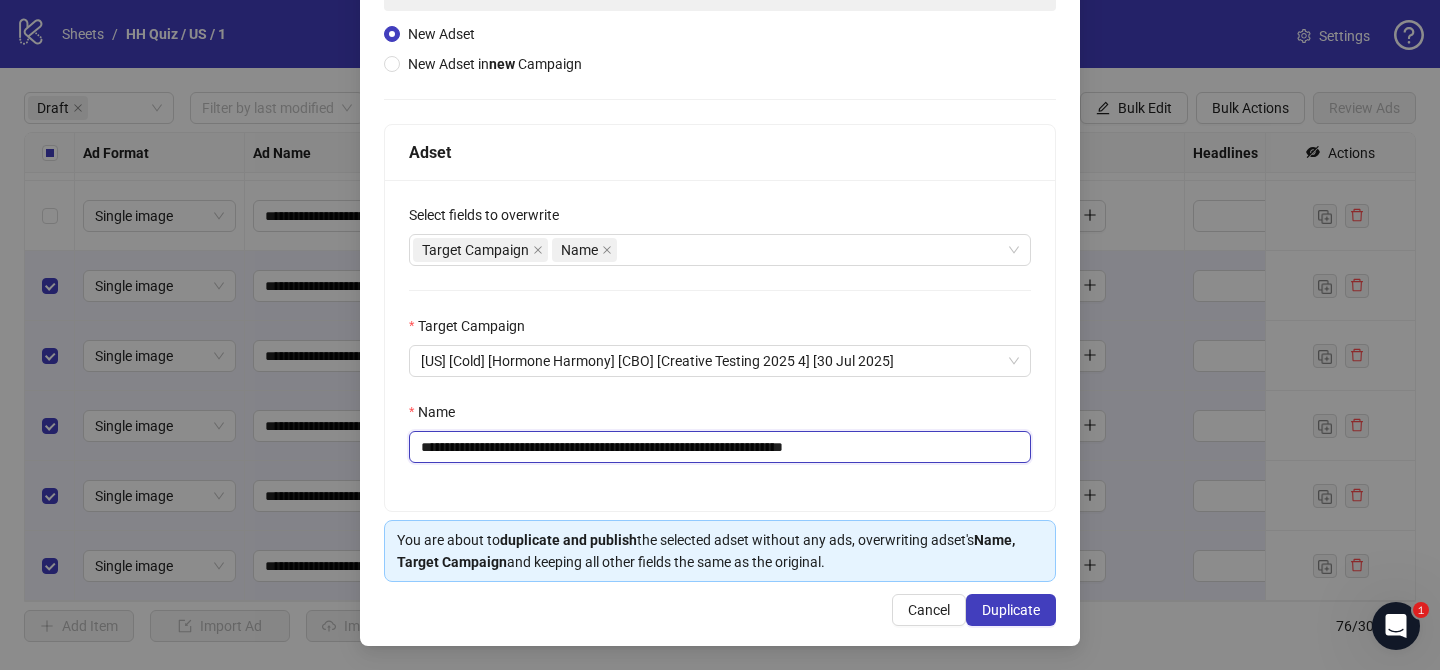 type on "**********" 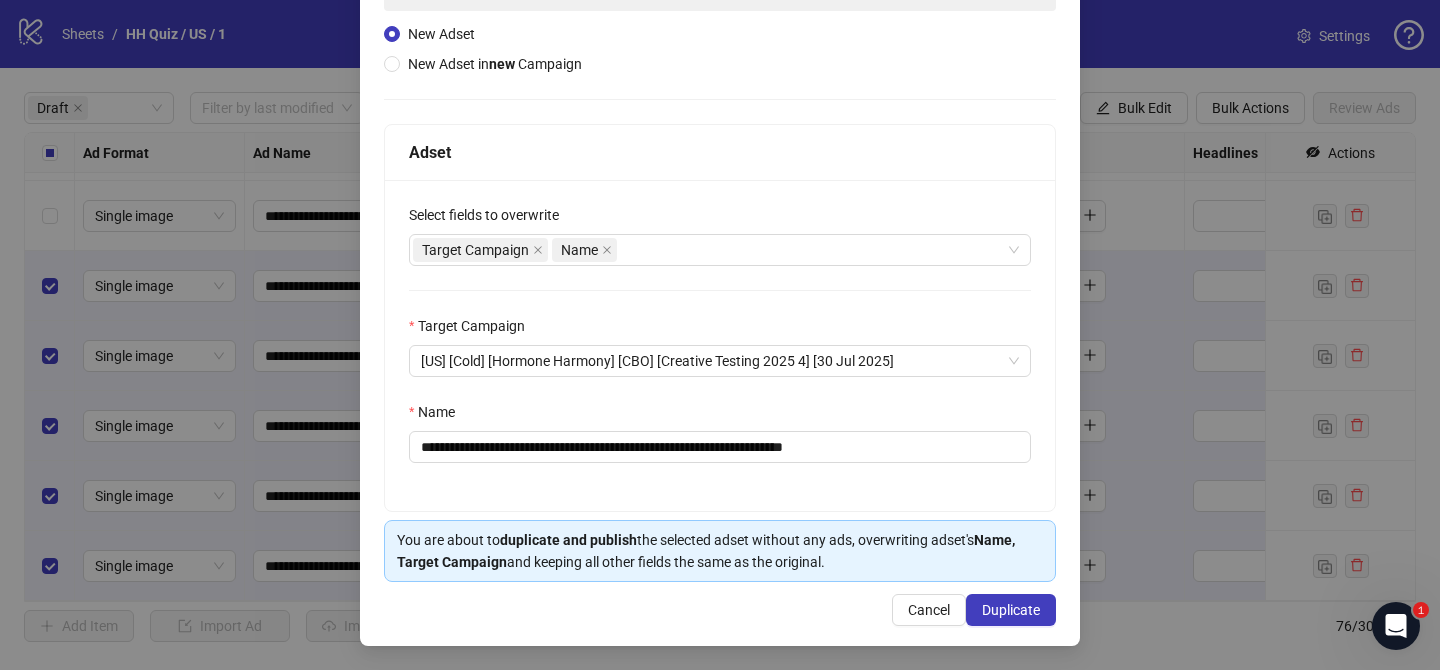 click on "**********" at bounding box center [720, 270] 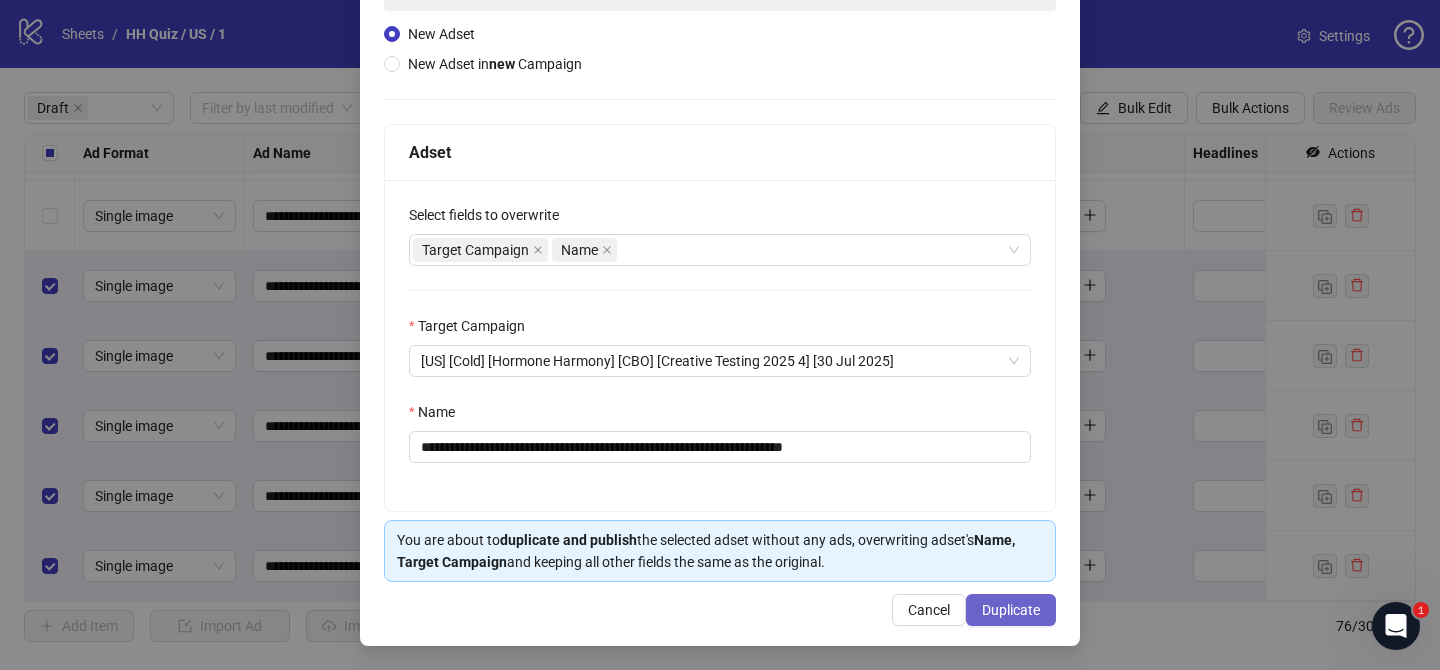 click on "Duplicate" at bounding box center [1011, 610] 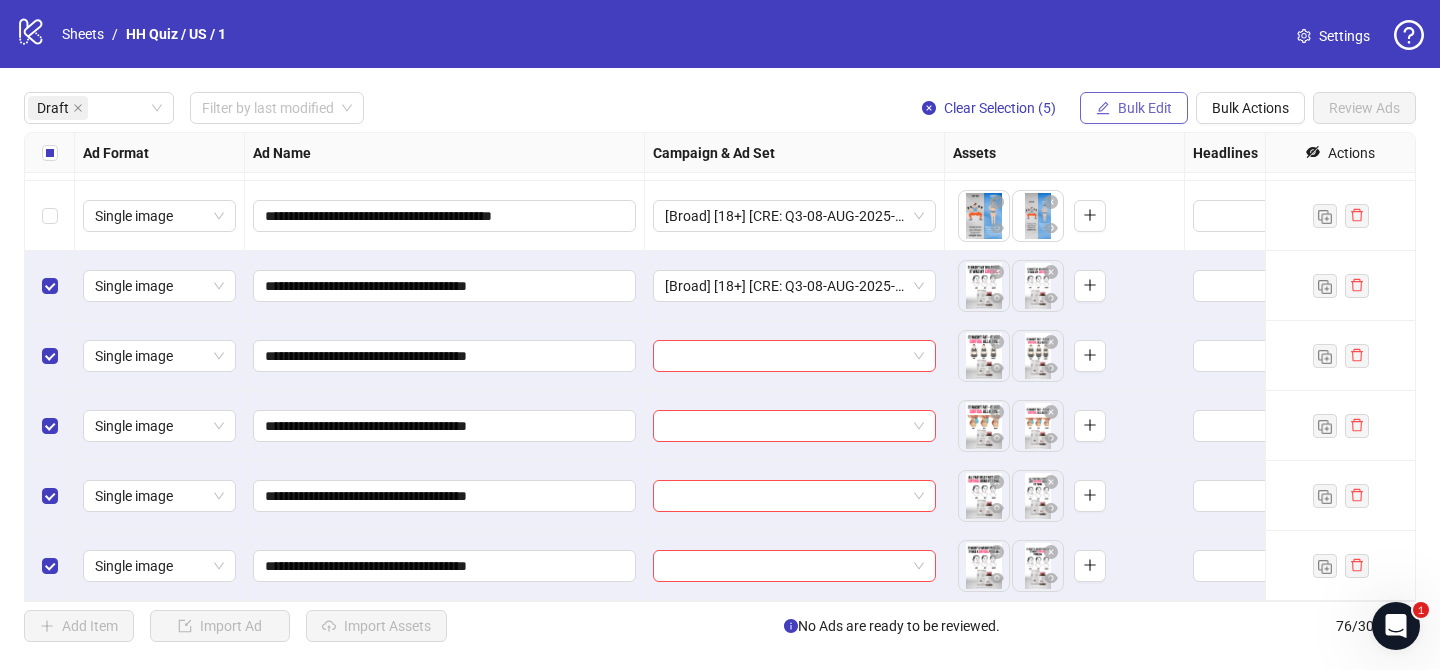 click on "Bulk Edit" at bounding box center [1145, 108] 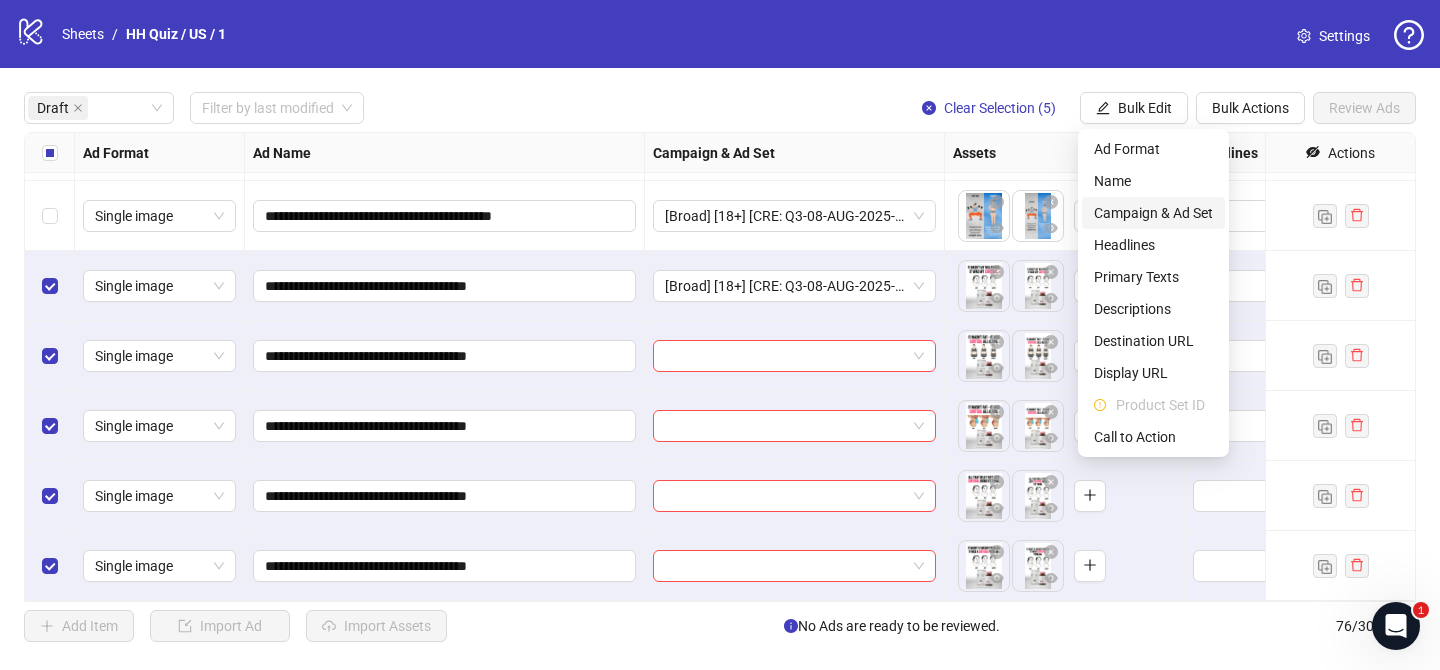 click on "Campaign & Ad Set" at bounding box center [1153, 213] 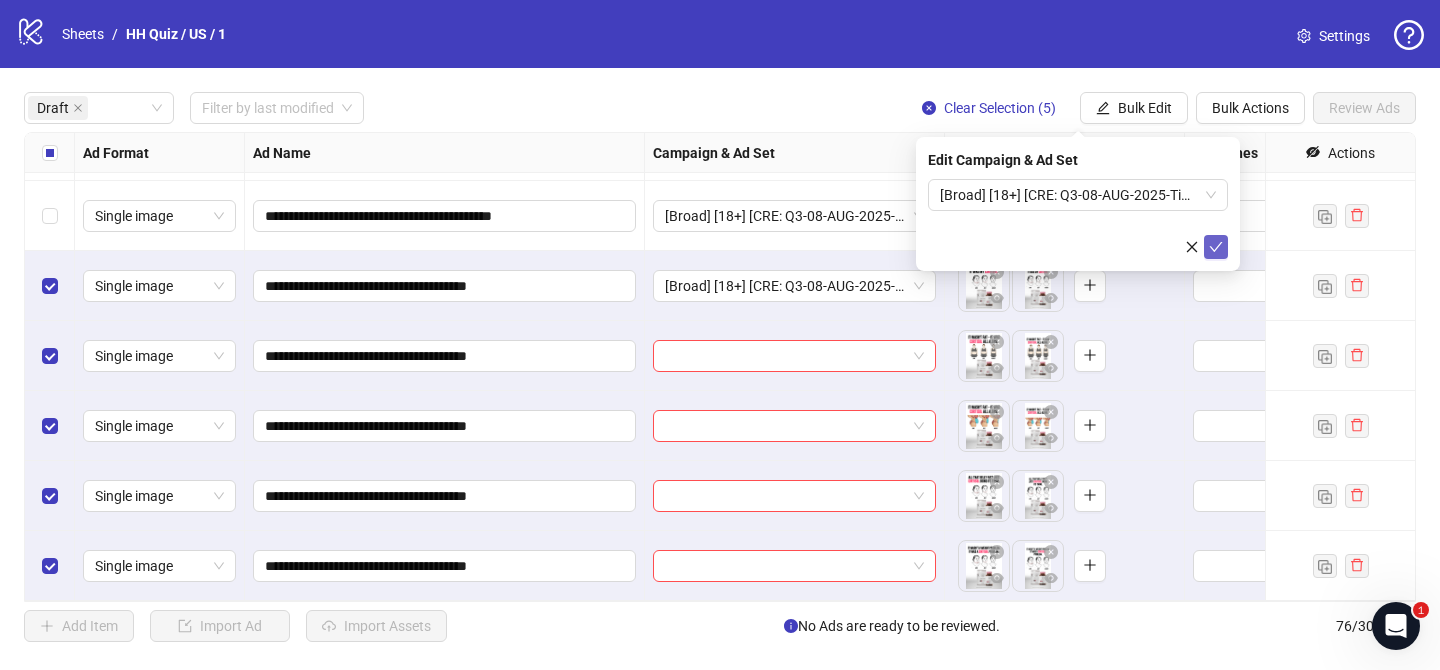 click 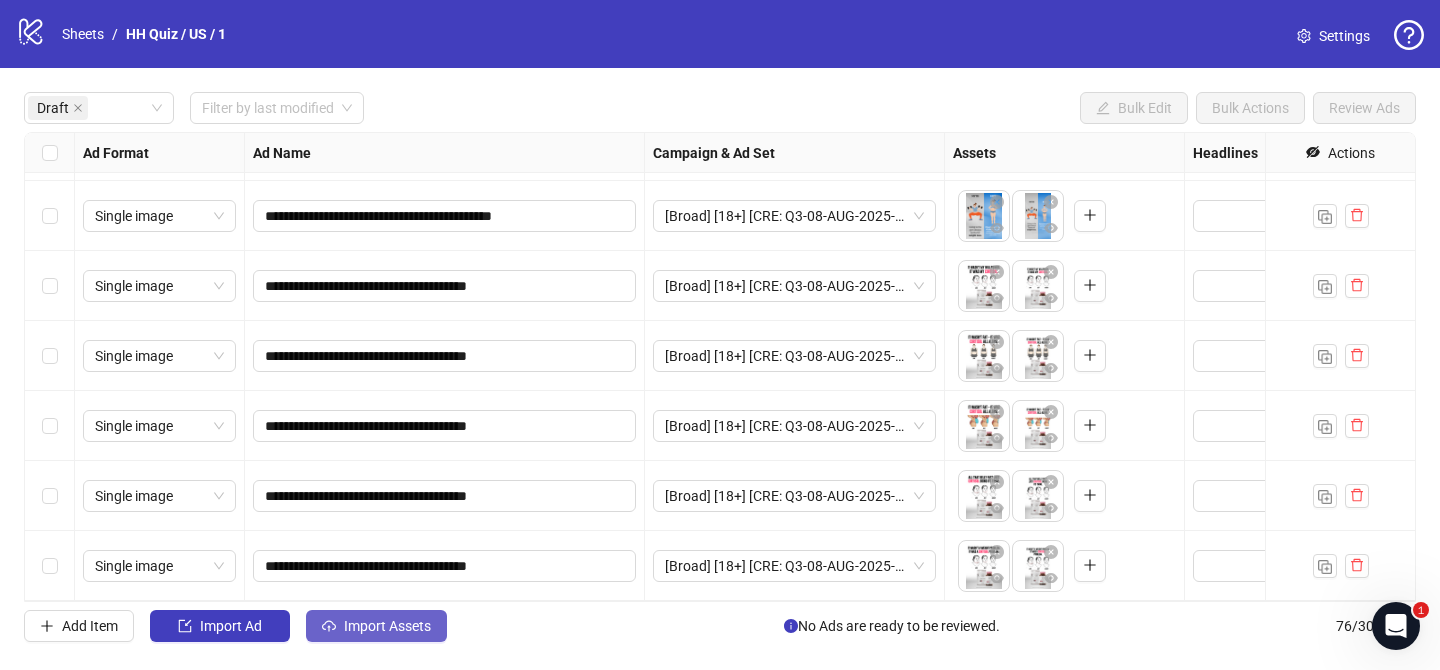 click on "Import Assets" at bounding box center [387, 626] 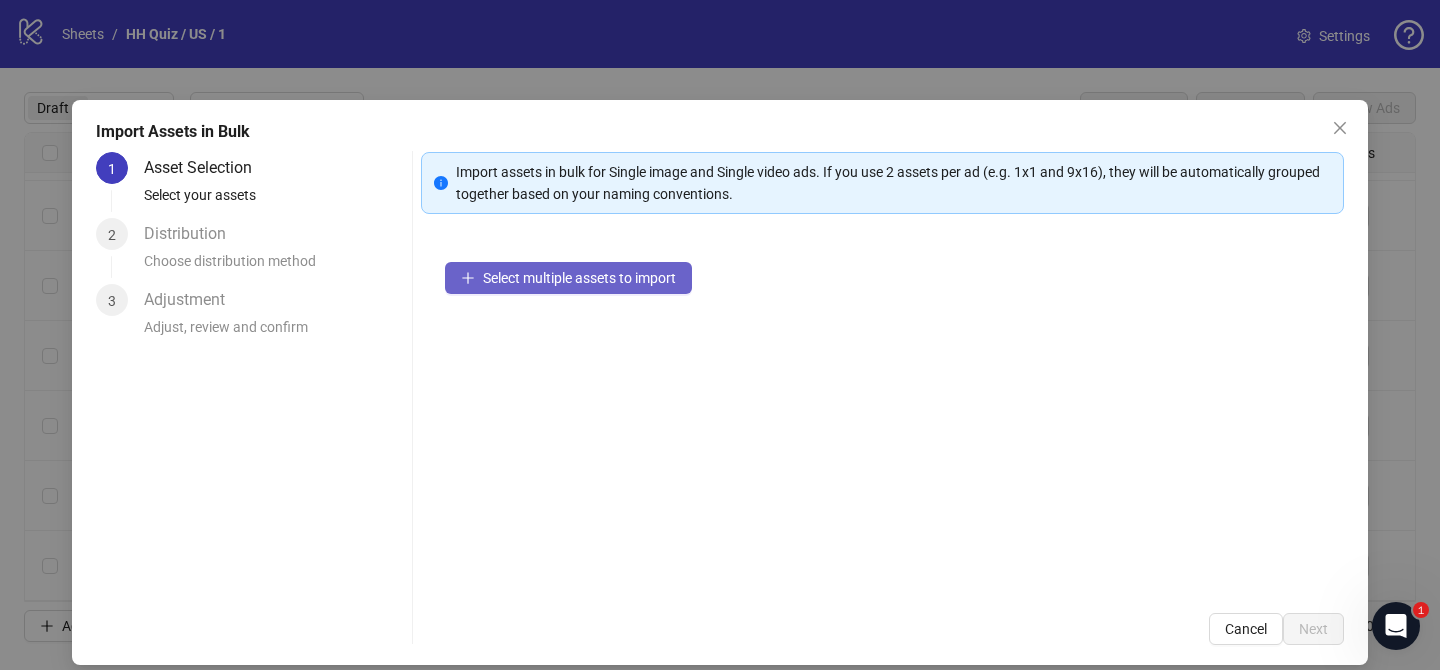 click on "Select multiple assets to import" at bounding box center [579, 278] 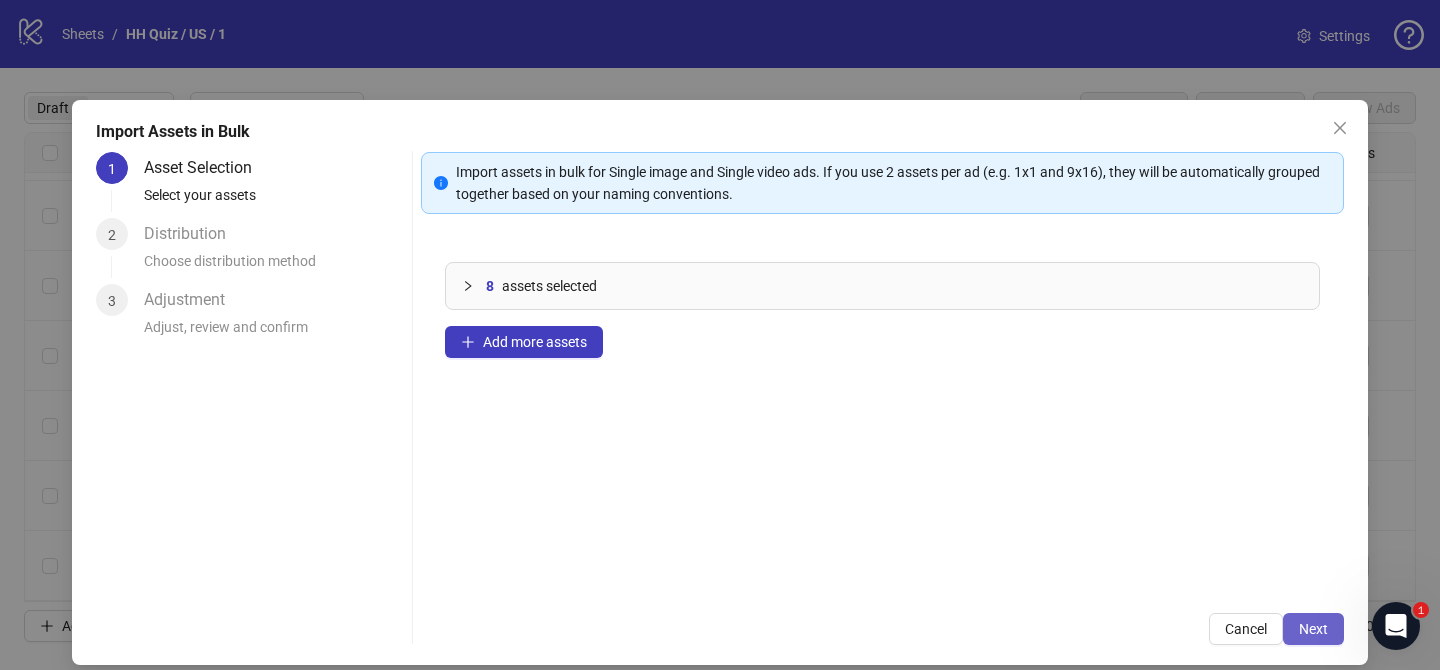 click on "Next" at bounding box center (1313, 629) 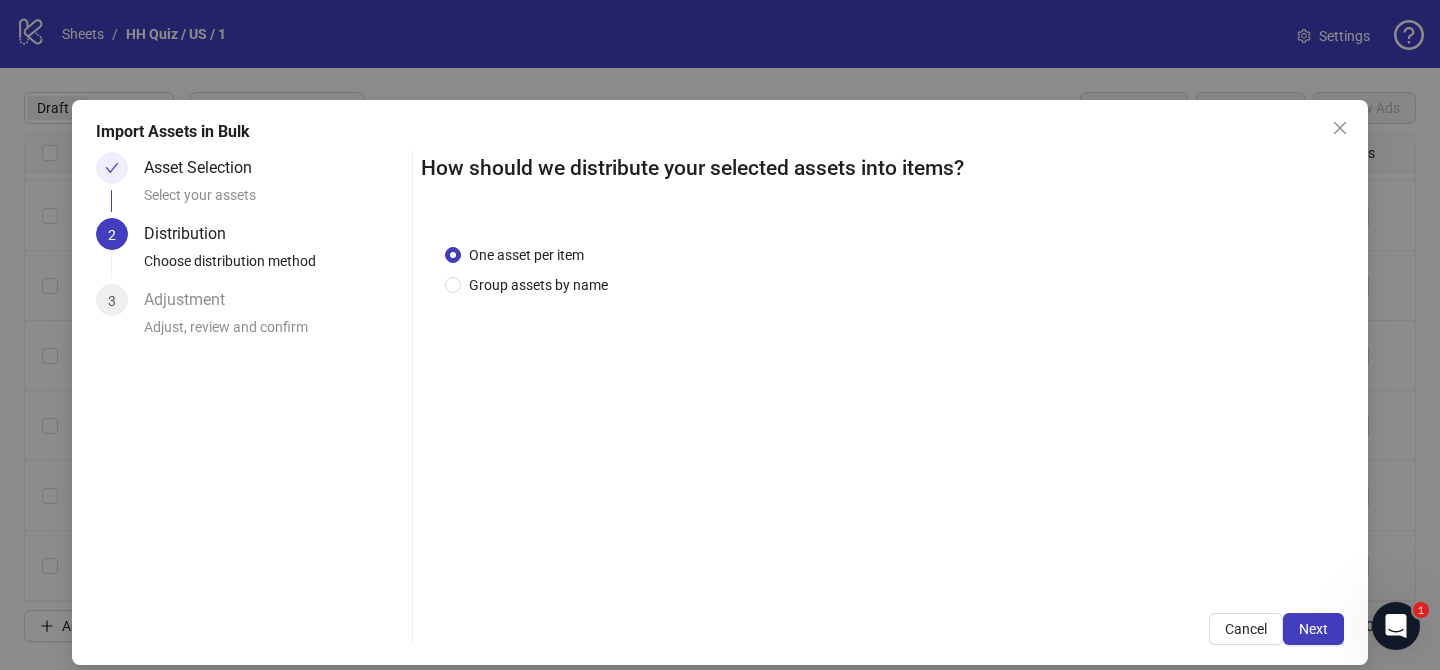 click on "Group assets by name" at bounding box center (538, 285) 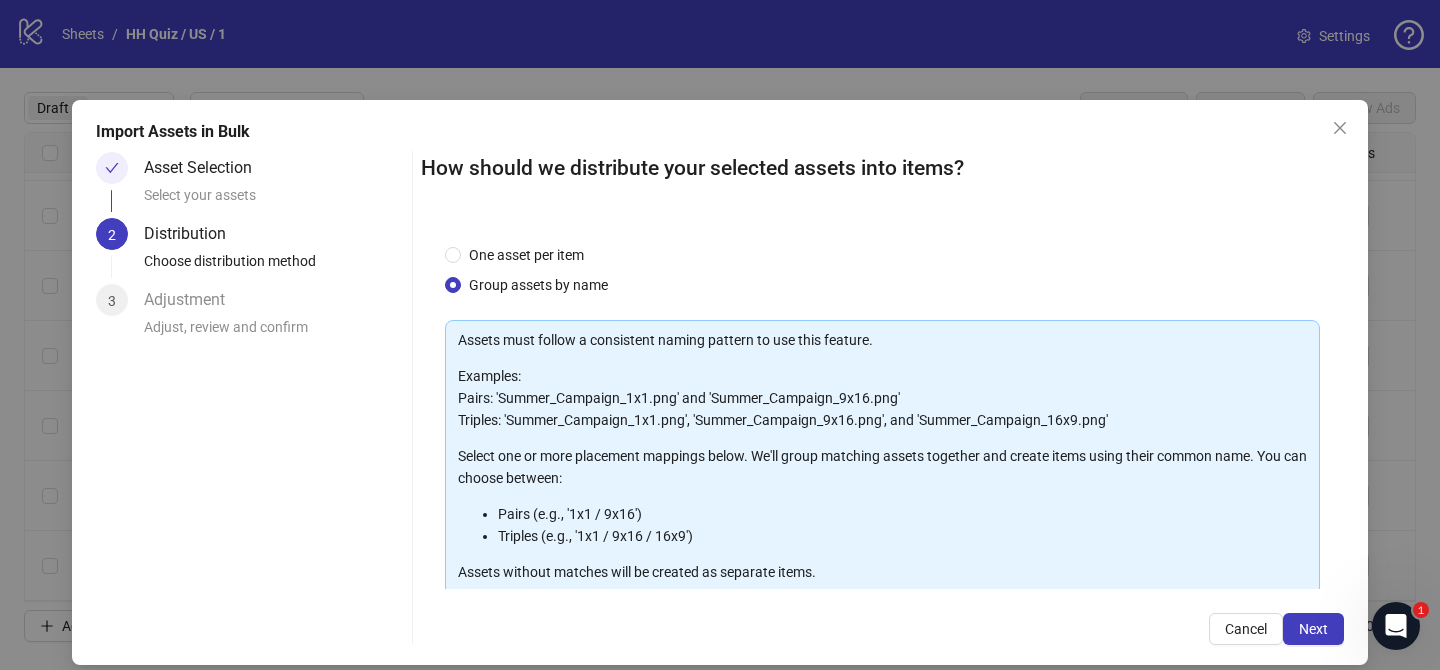 scroll, scrollTop: 216, scrollLeft: 0, axis: vertical 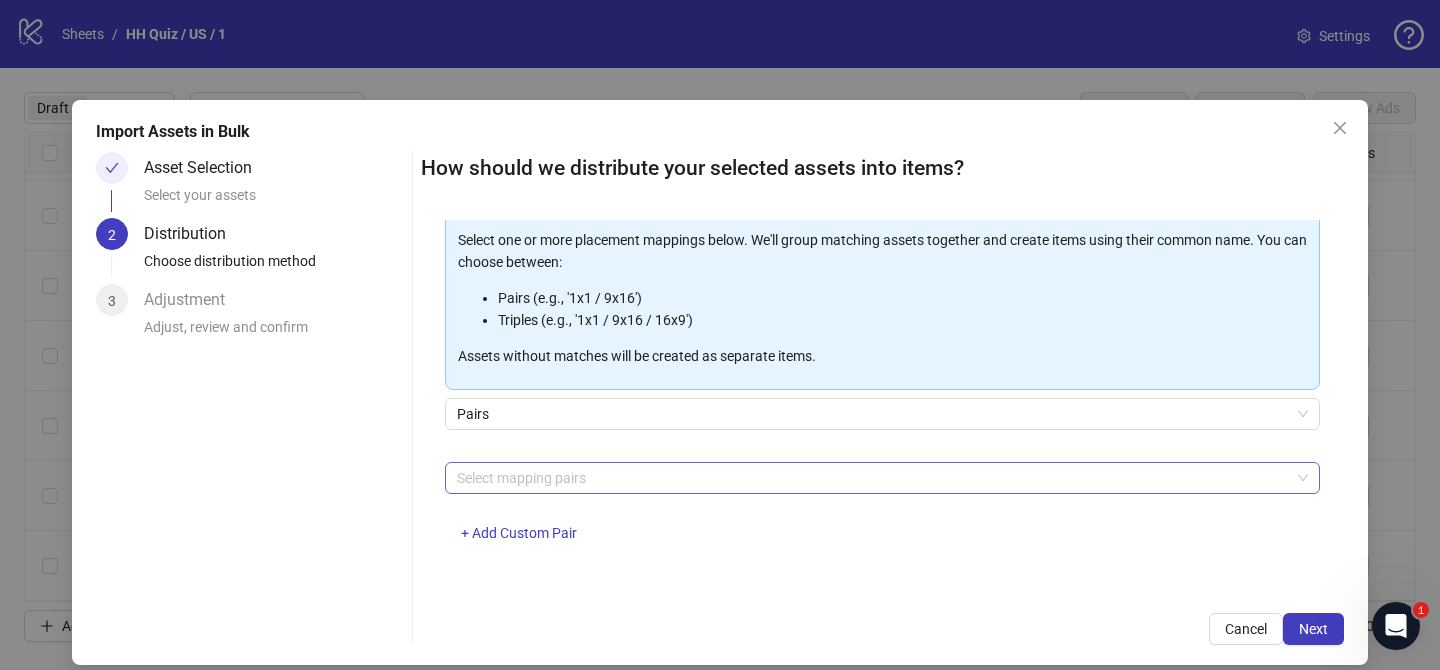 click at bounding box center [872, 478] 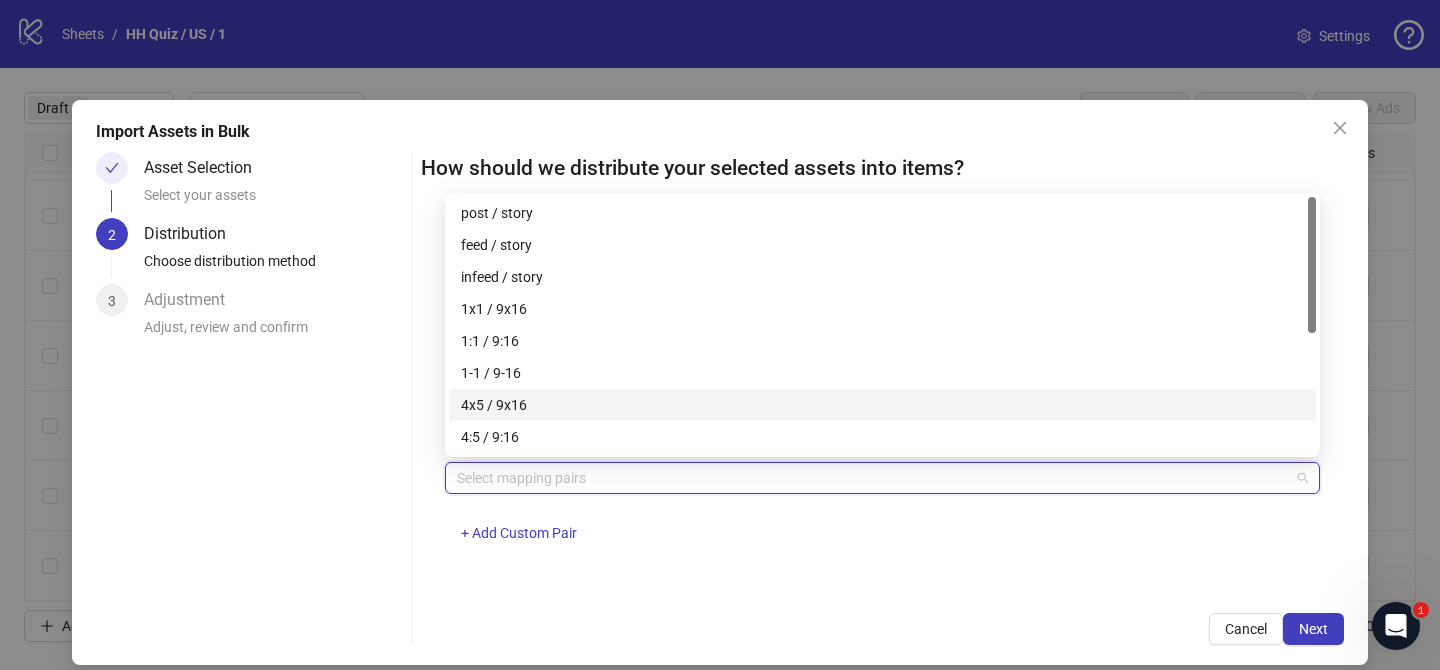 click on "4x5 / 9x16" at bounding box center [882, 405] 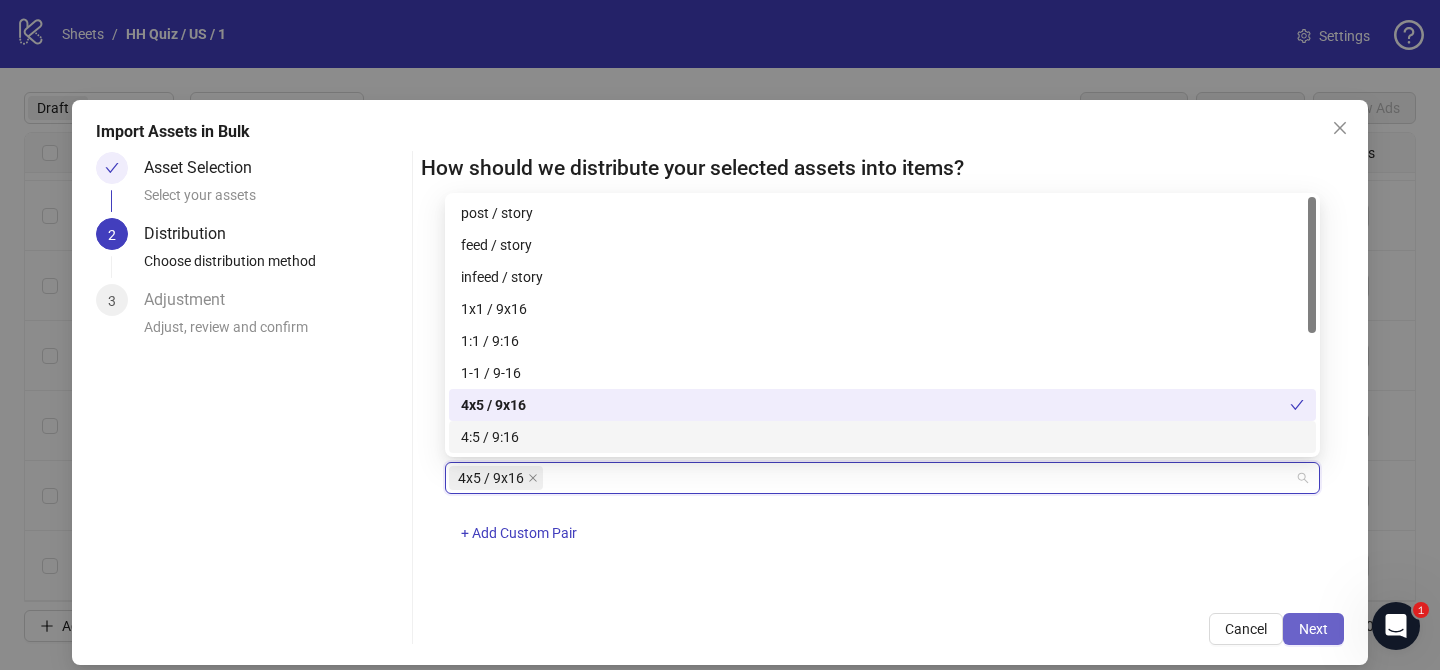 click on "Next" at bounding box center [1313, 629] 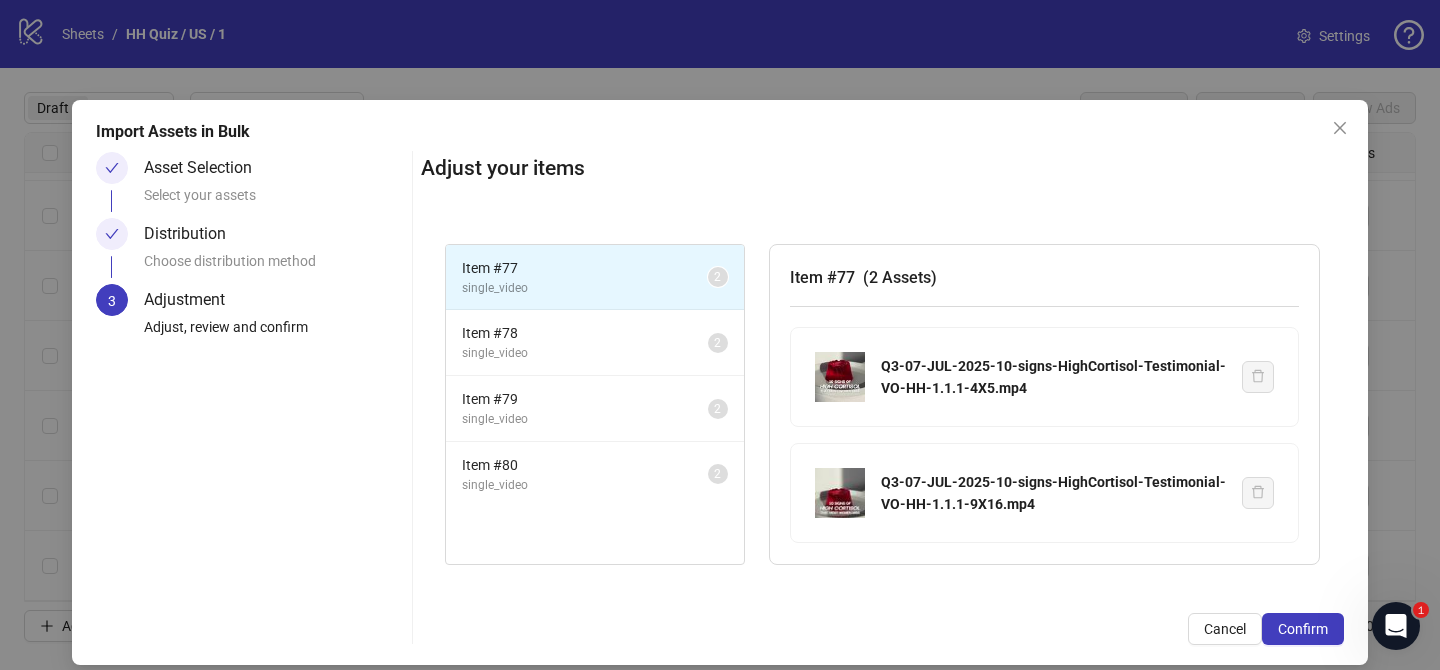 click on "Confirm" at bounding box center (1303, 629) 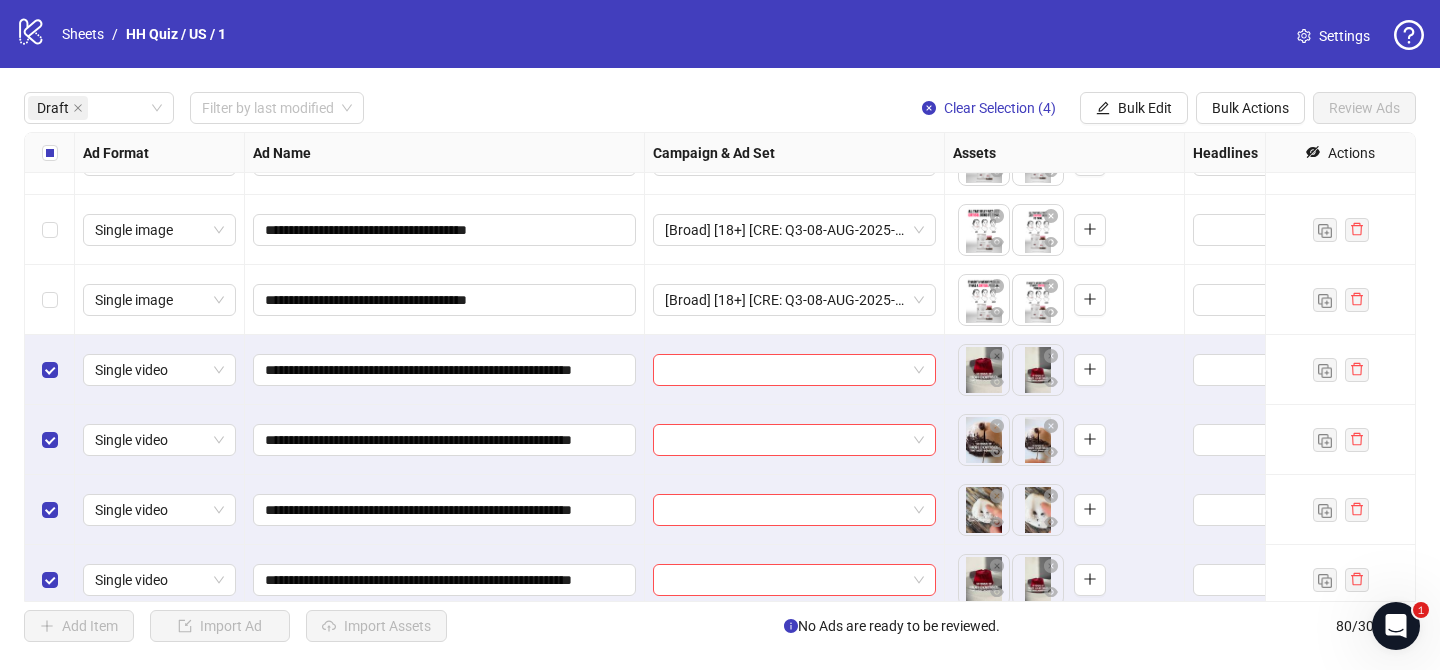 scroll, scrollTop: 2722, scrollLeft: 0, axis: vertical 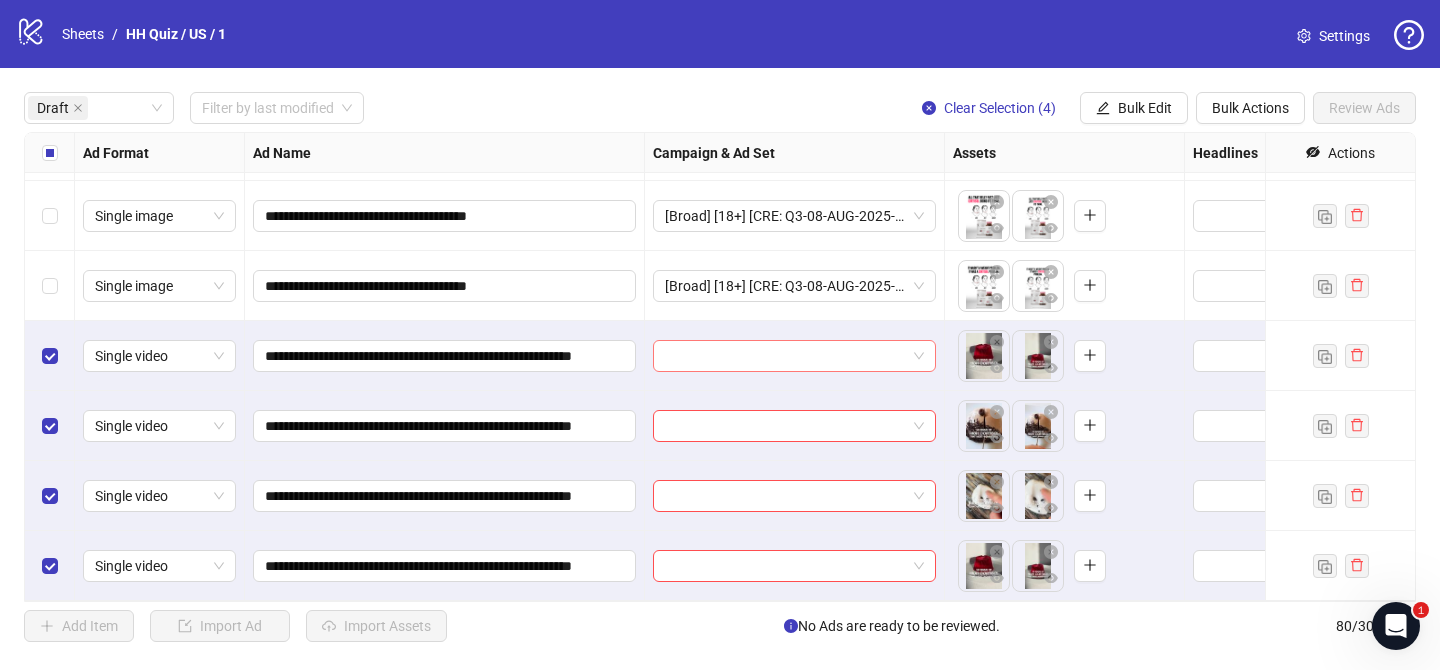 click at bounding box center (785, 356) 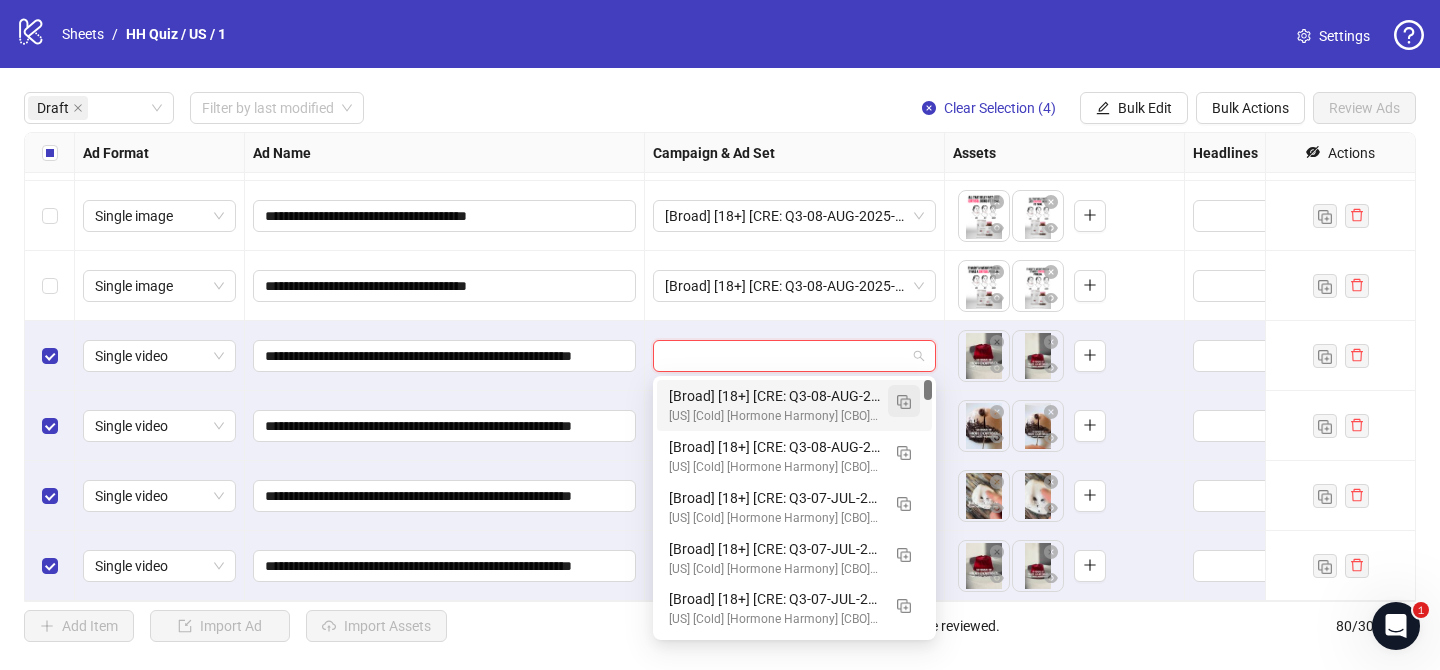 drag, startPoint x: 912, startPoint y: 402, endPoint x: 831, endPoint y: 415, distance: 82.036575 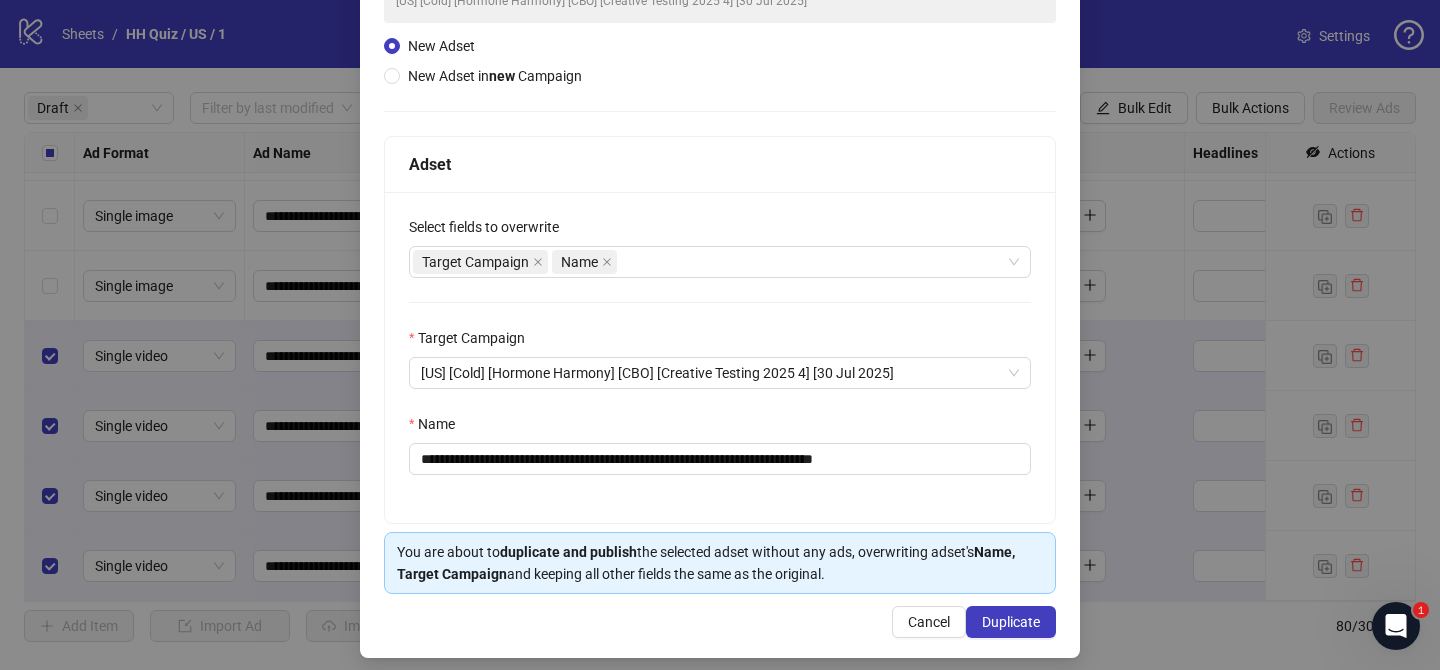 scroll, scrollTop: 196, scrollLeft: 0, axis: vertical 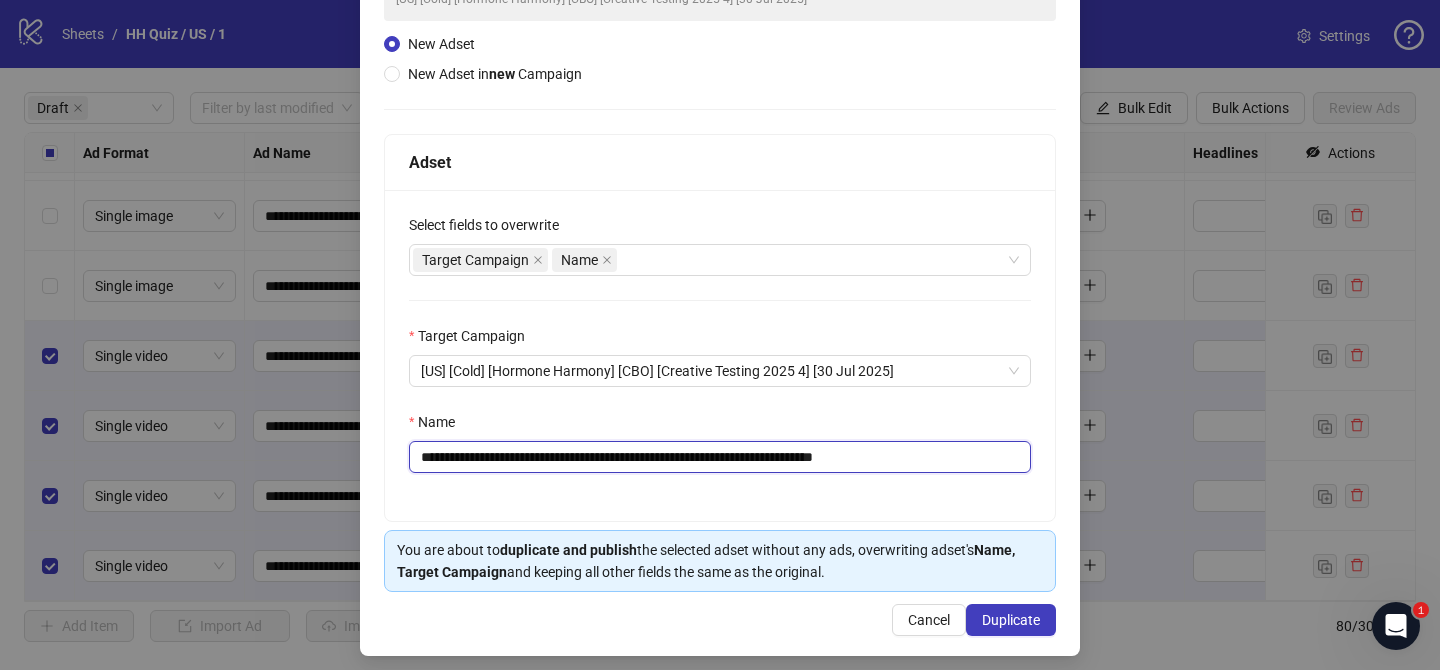 drag, startPoint x: 542, startPoint y: 460, endPoint x: 797, endPoint y: 457, distance: 255.01764 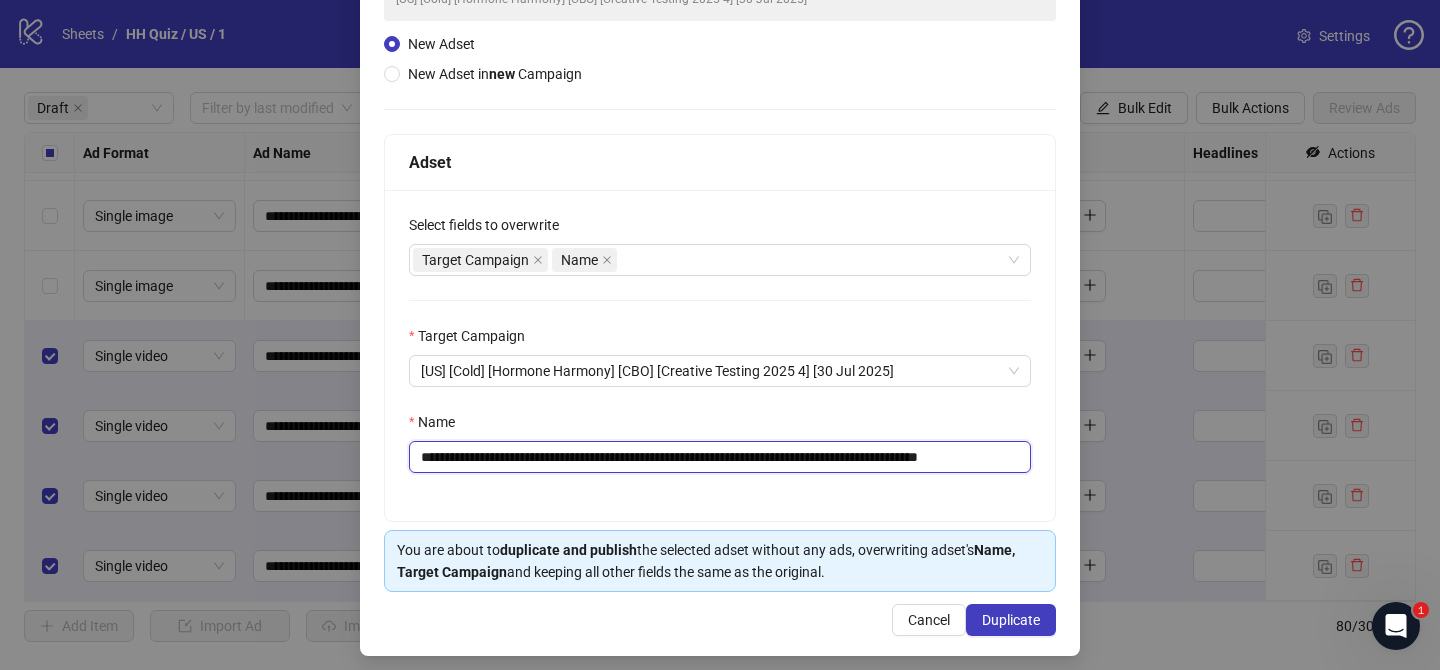 scroll, scrollTop: 0, scrollLeft: 38, axis: horizontal 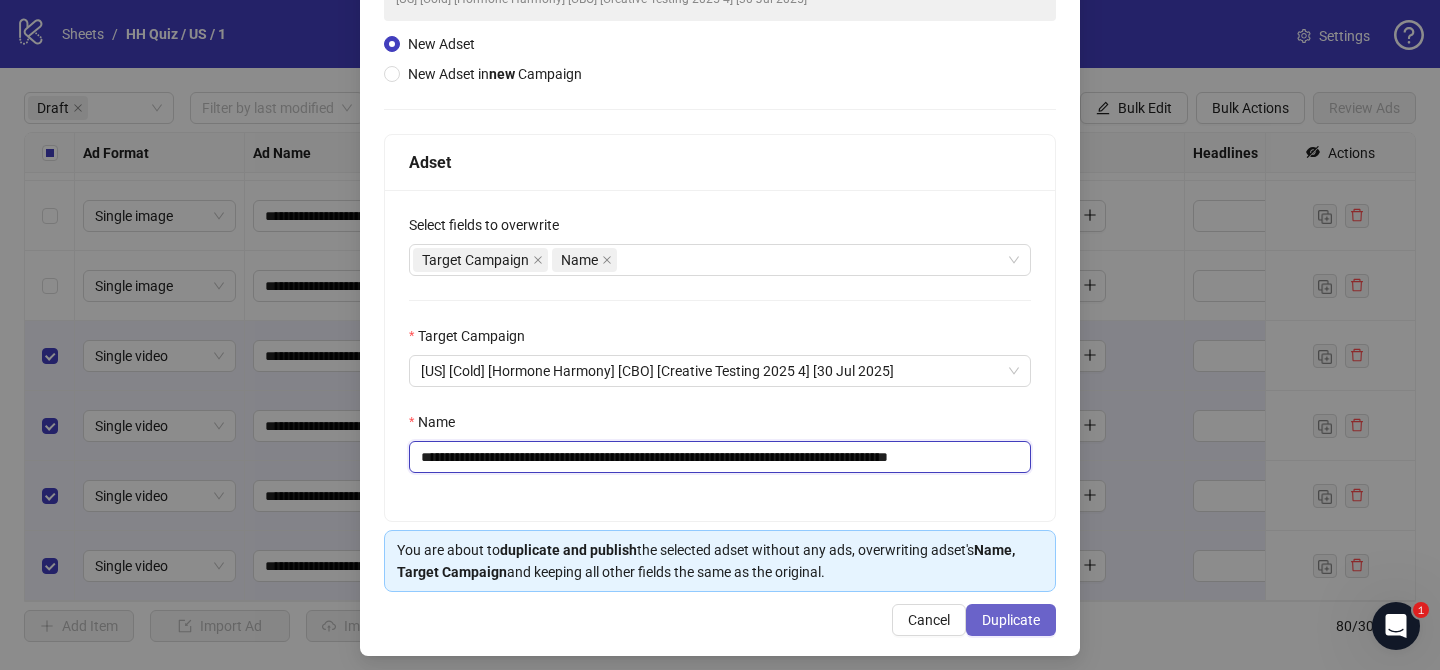 type on "**********" 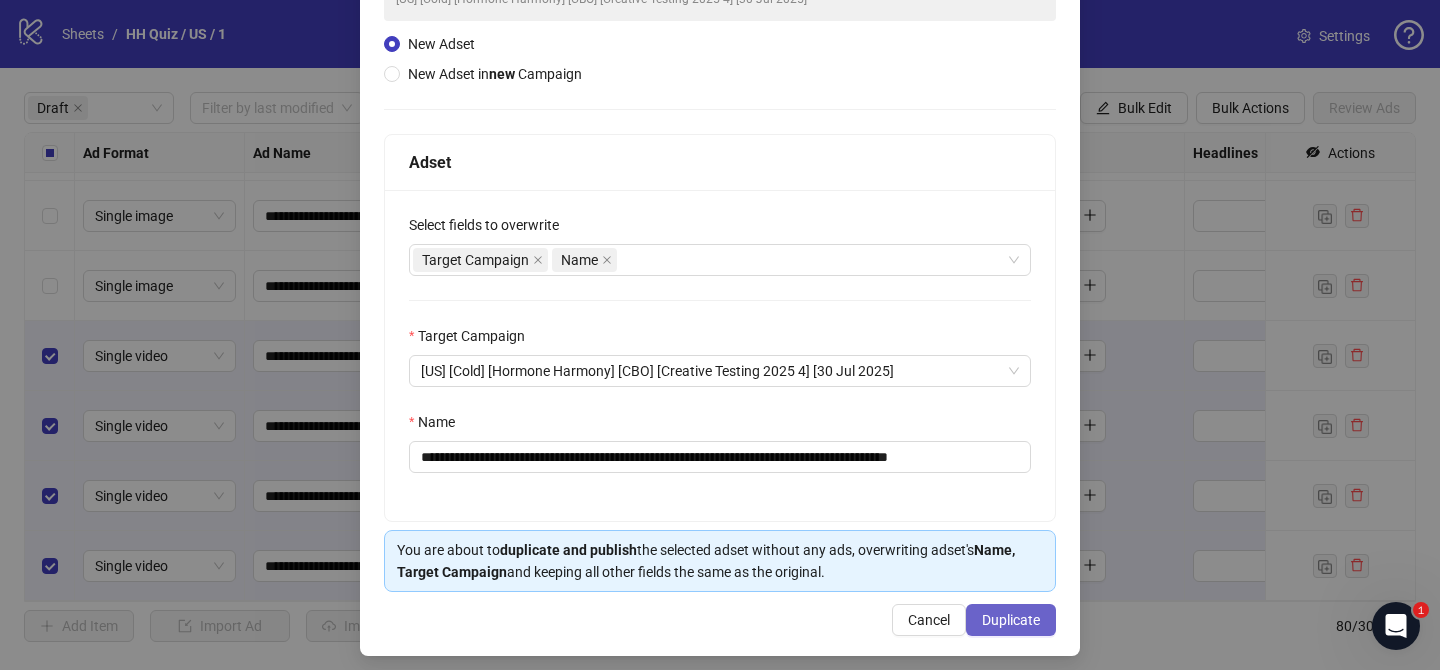 click on "Duplicate" at bounding box center (1011, 620) 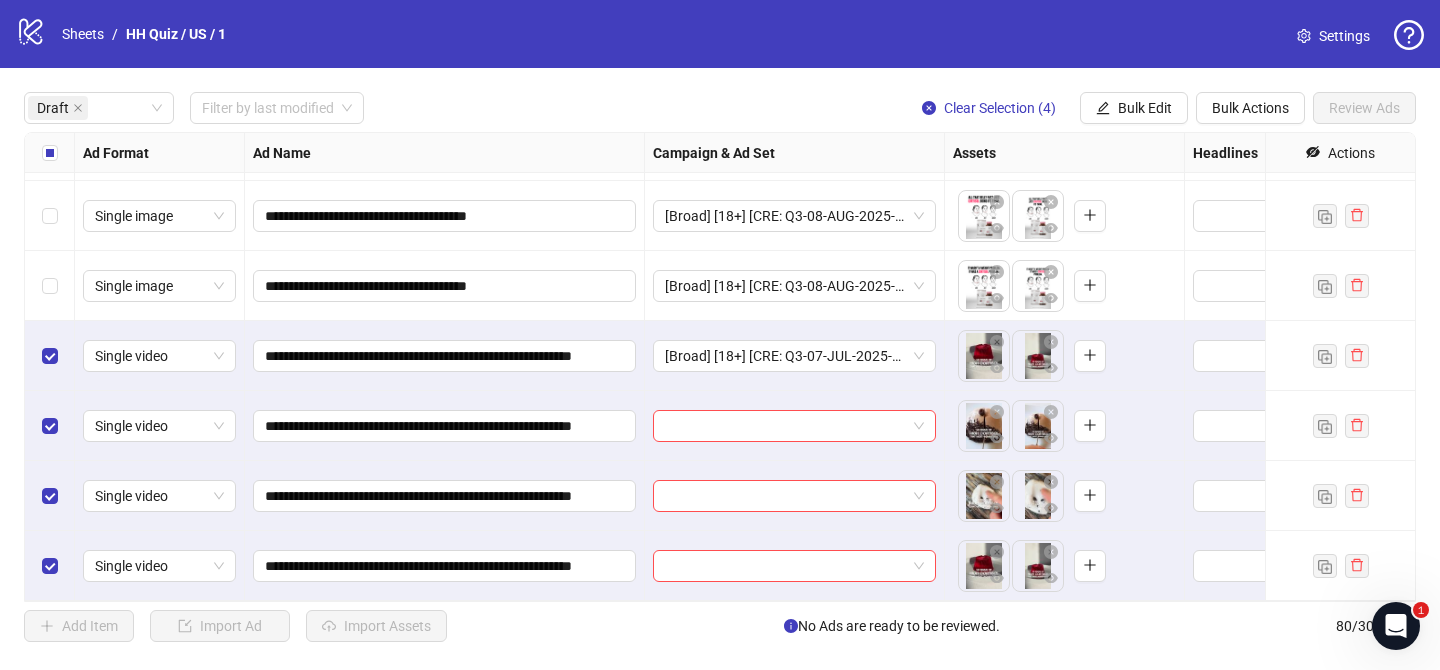 drag, startPoint x: 1158, startPoint y: 111, endPoint x: 1160, endPoint y: 141, distance: 30.066593 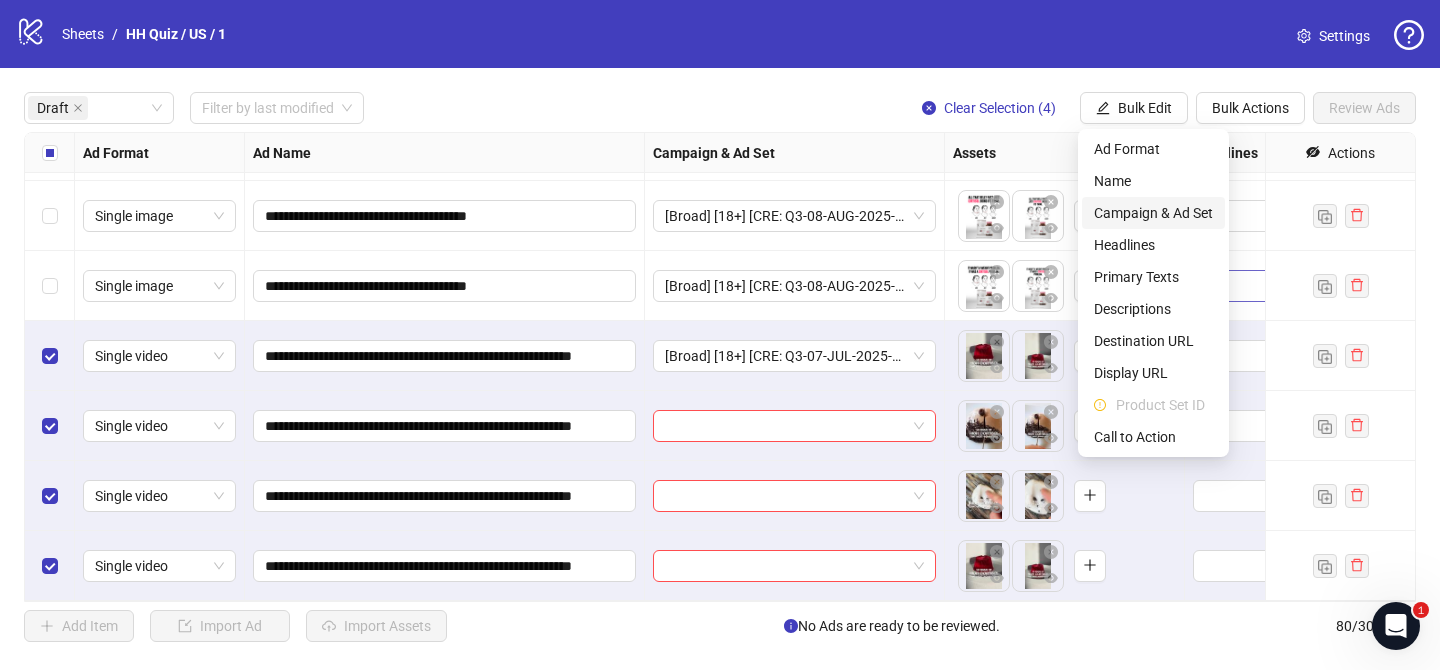 drag, startPoint x: 1156, startPoint y: 212, endPoint x: 1243, endPoint y: 284, distance: 112.929184 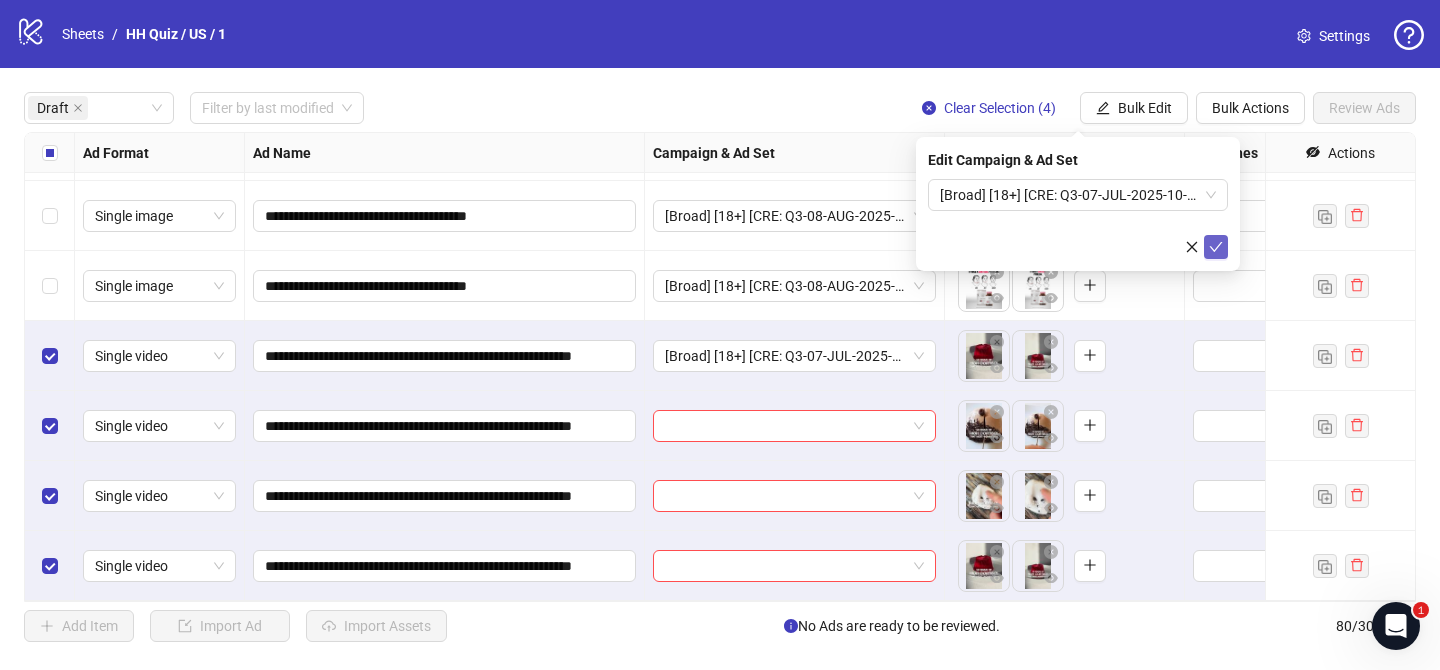 click 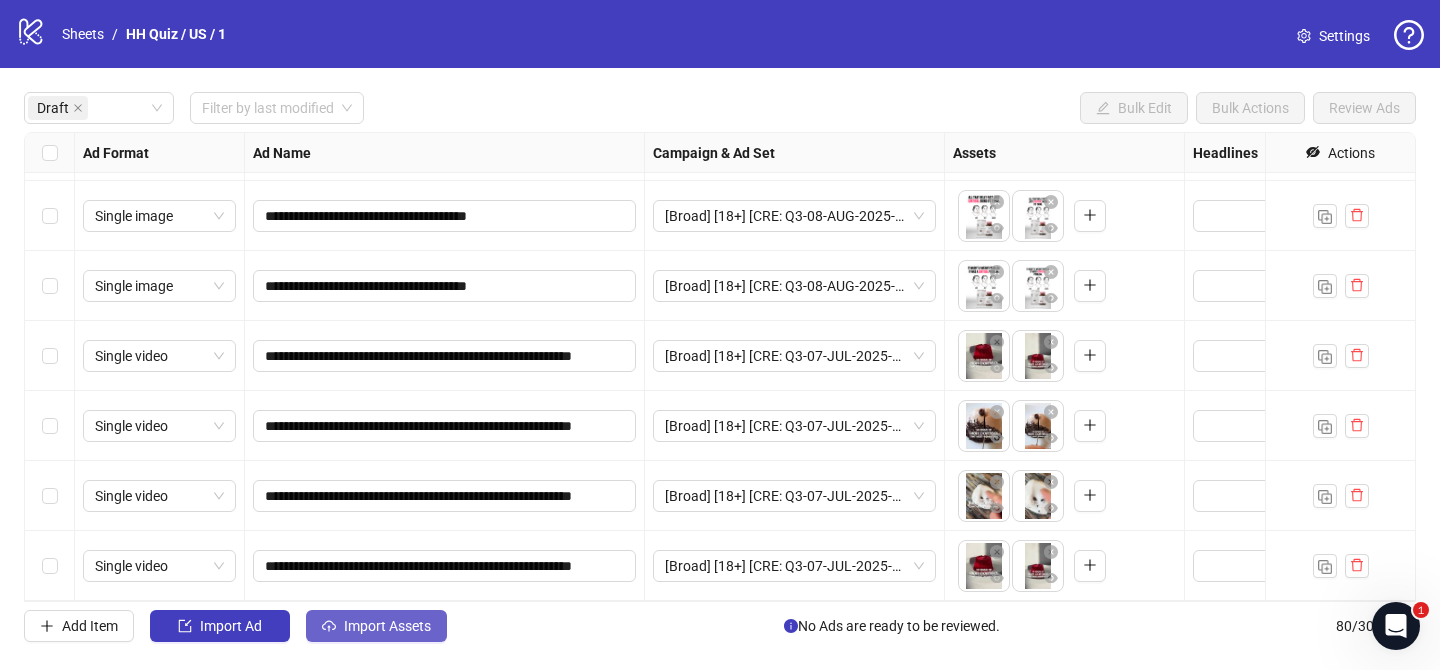 click on "Import Assets" at bounding box center [387, 626] 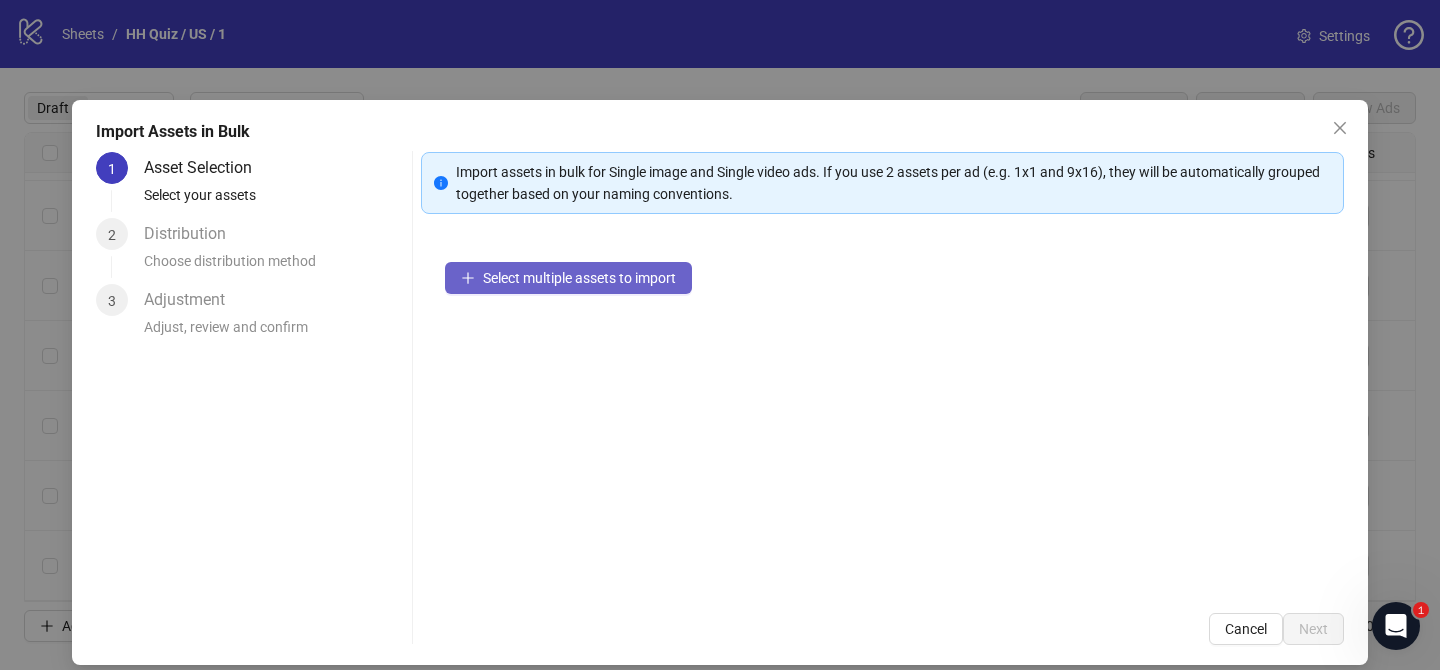 click on "Select multiple assets to import" at bounding box center [568, 278] 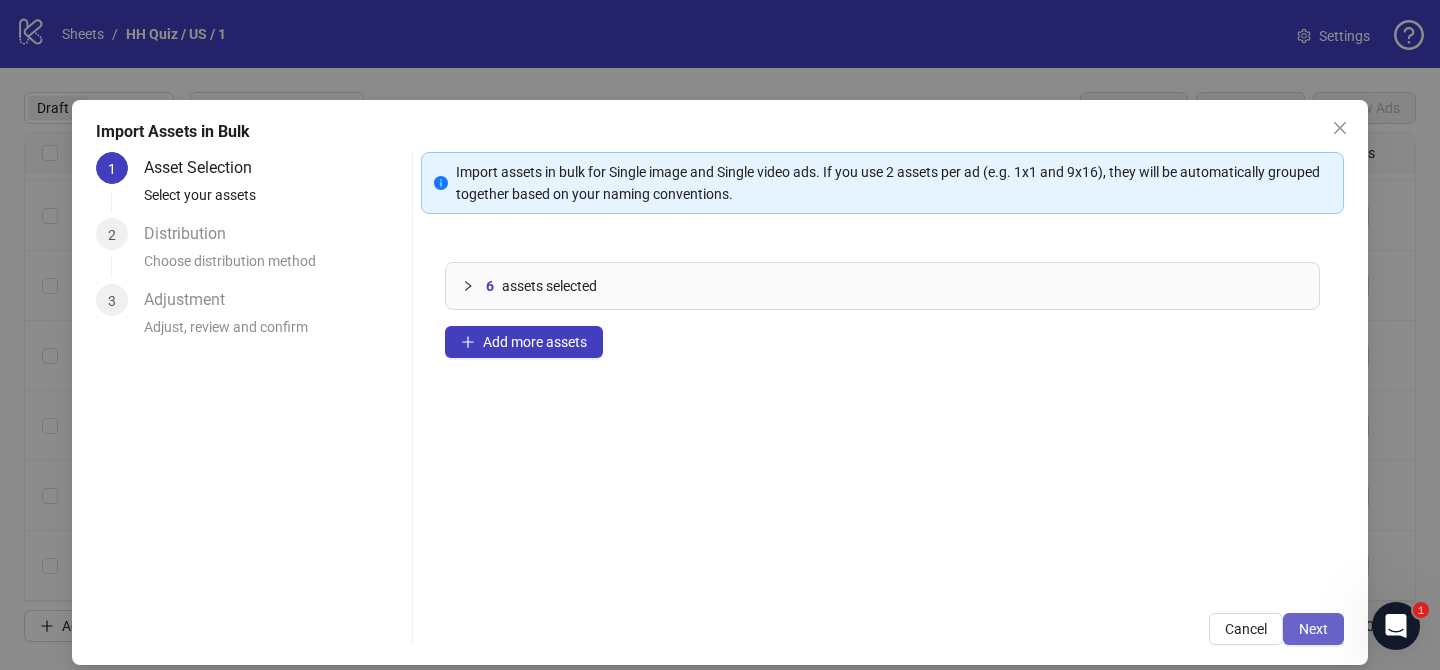 click on "Next" at bounding box center [1313, 629] 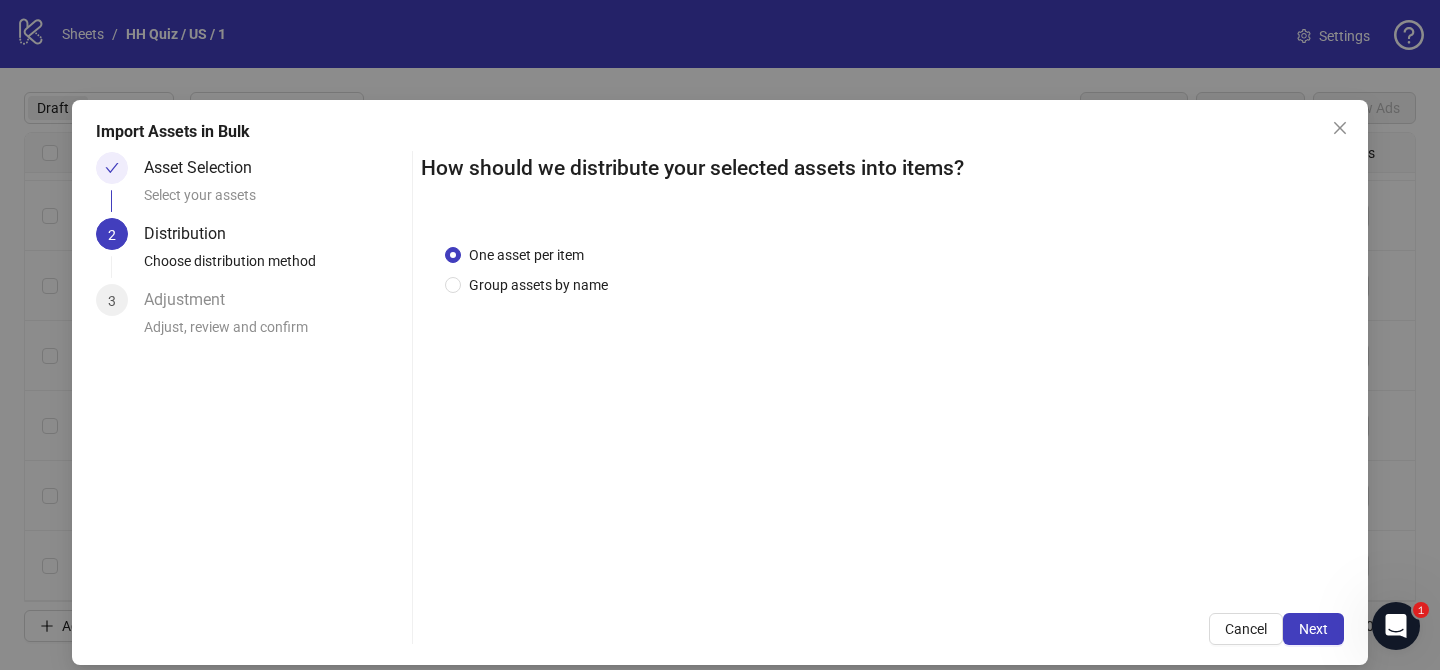 drag, startPoint x: 504, startPoint y: 282, endPoint x: 536, endPoint y: 307, distance: 40.60788 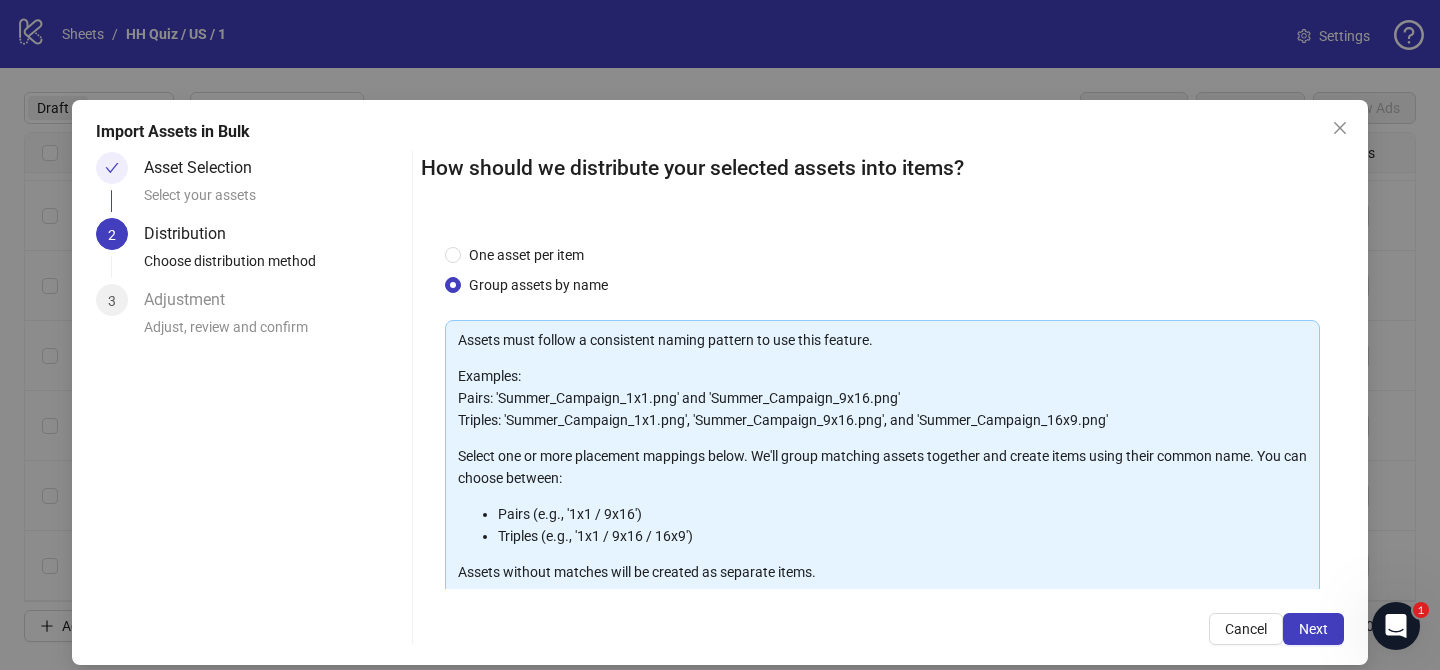 scroll, scrollTop: 216, scrollLeft: 0, axis: vertical 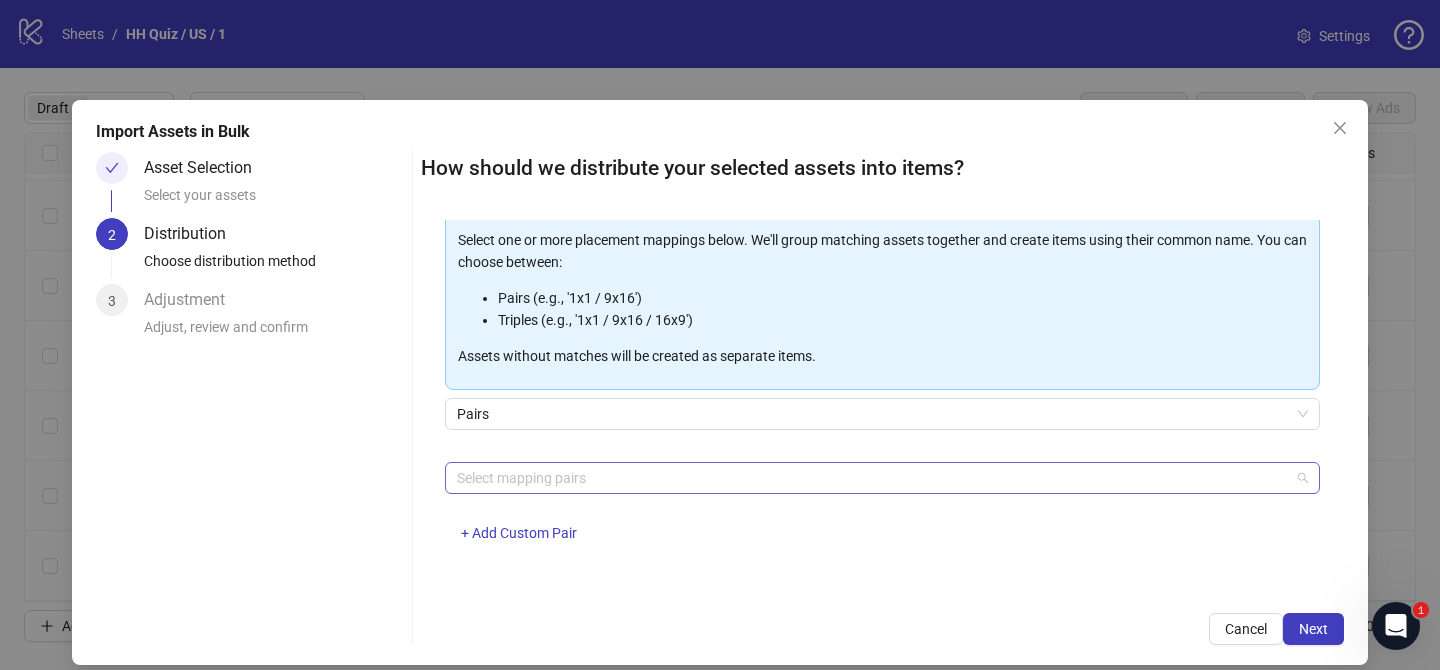 click at bounding box center (872, 478) 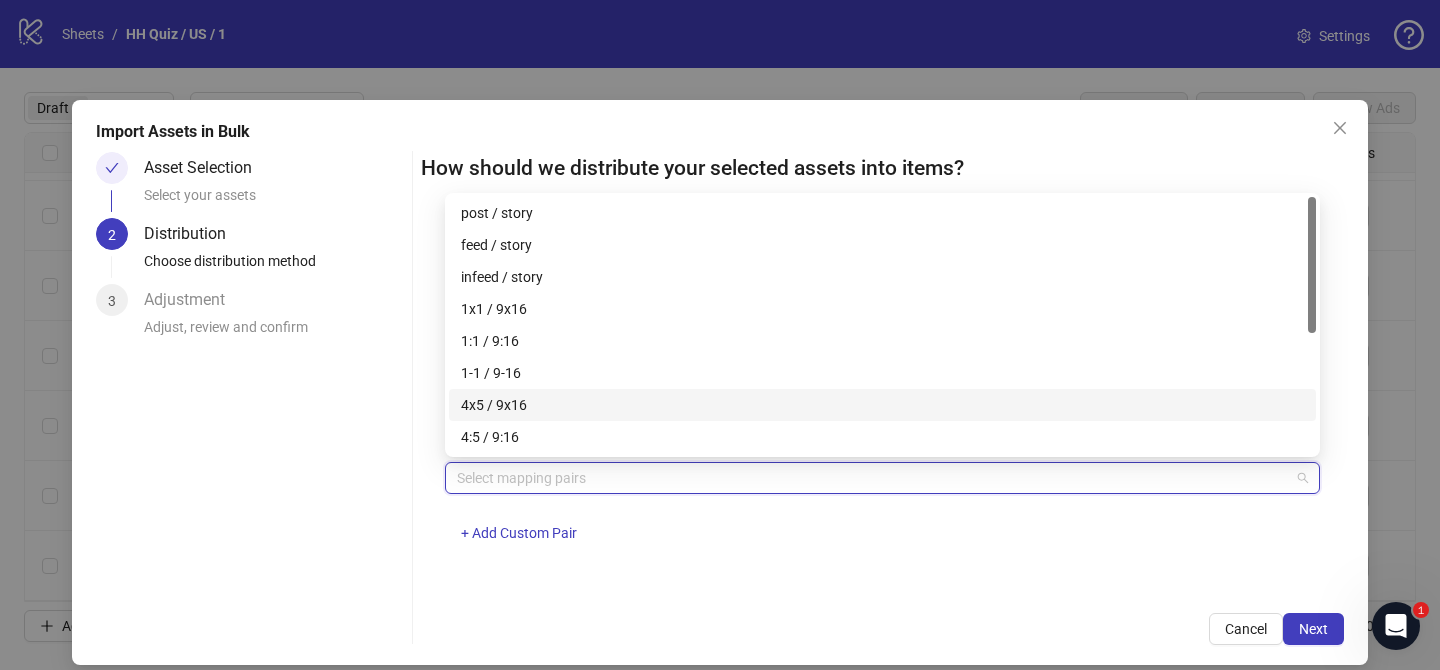 drag, startPoint x: 530, startPoint y: 401, endPoint x: 1116, endPoint y: 552, distance: 605.14215 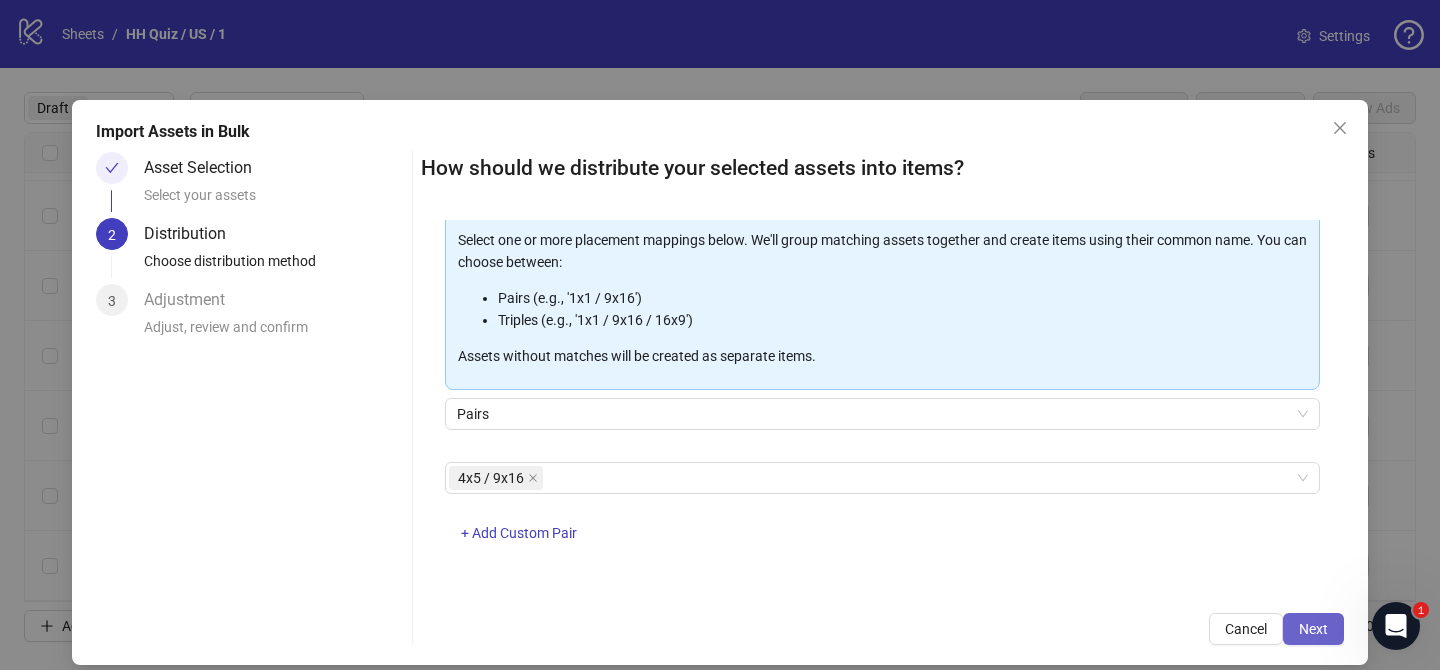 click on "Next" at bounding box center [1313, 629] 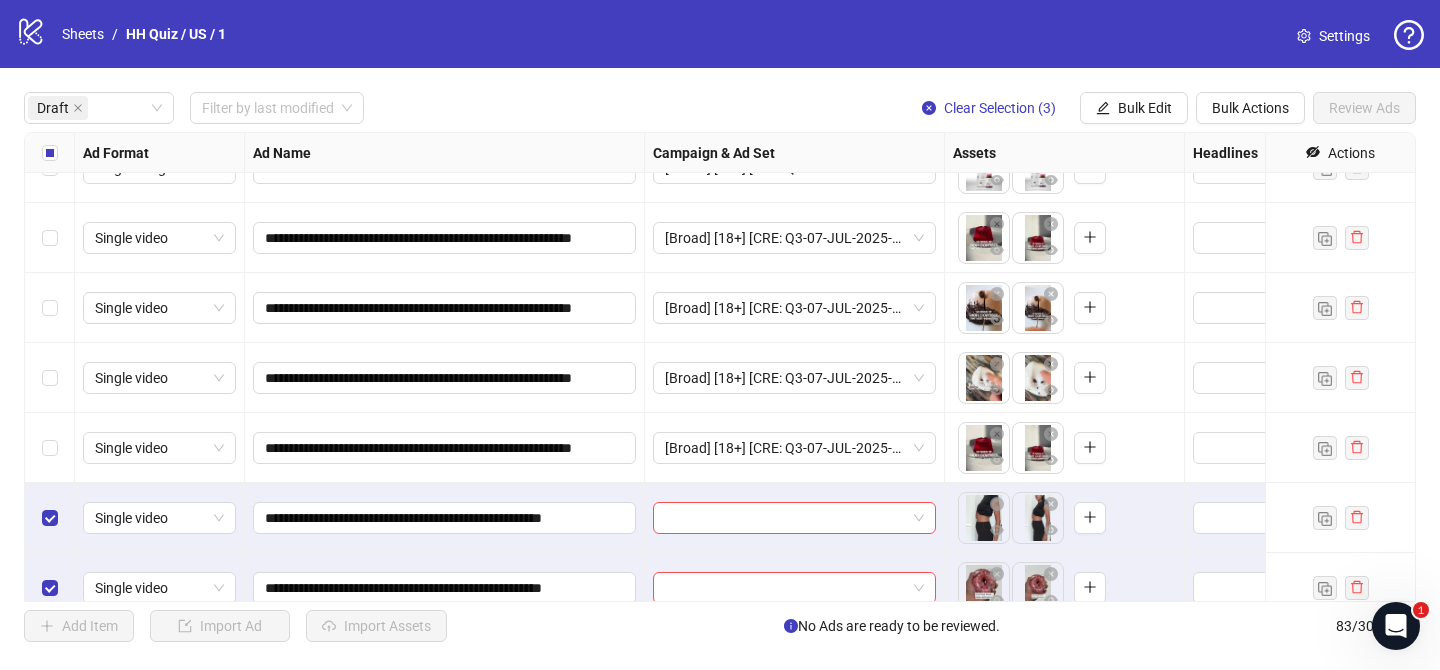 scroll, scrollTop: 2932, scrollLeft: 0, axis: vertical 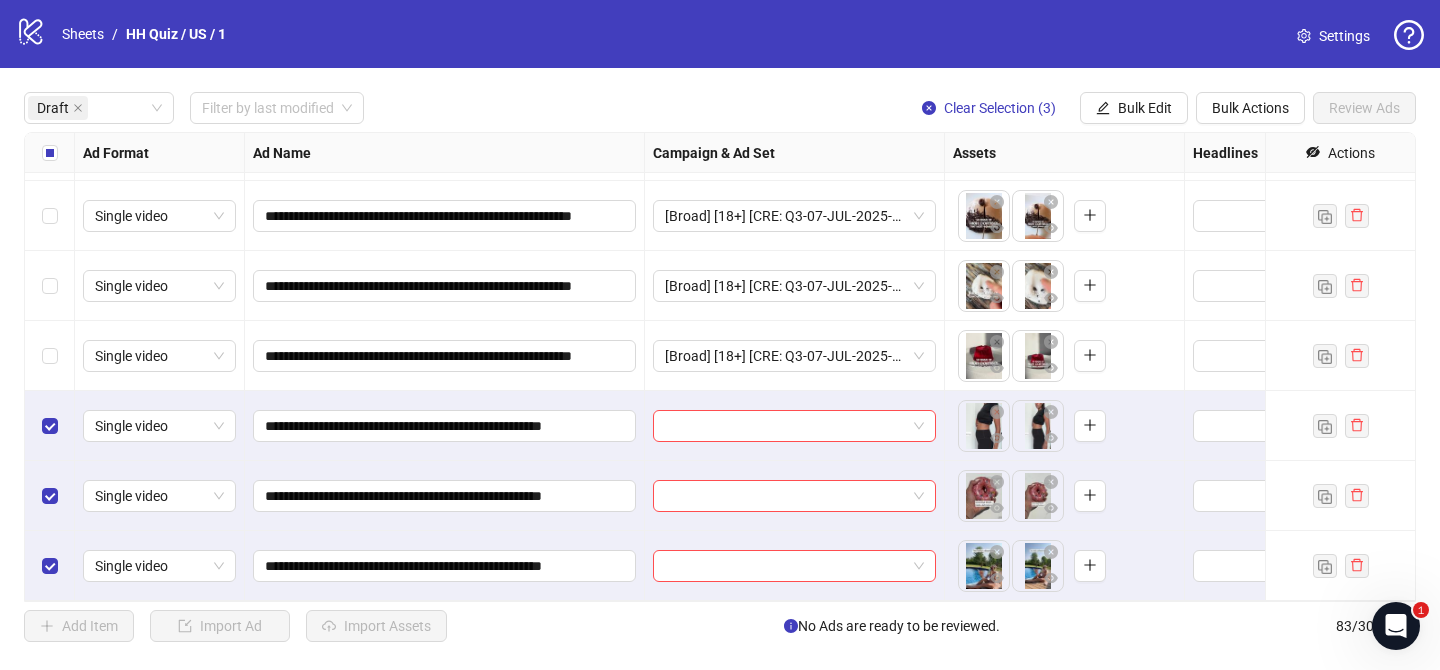 drag, startPoint x: 729, startPoint y: 427, endPoint x: 931, endPoint y: 477, distance: 208.09613 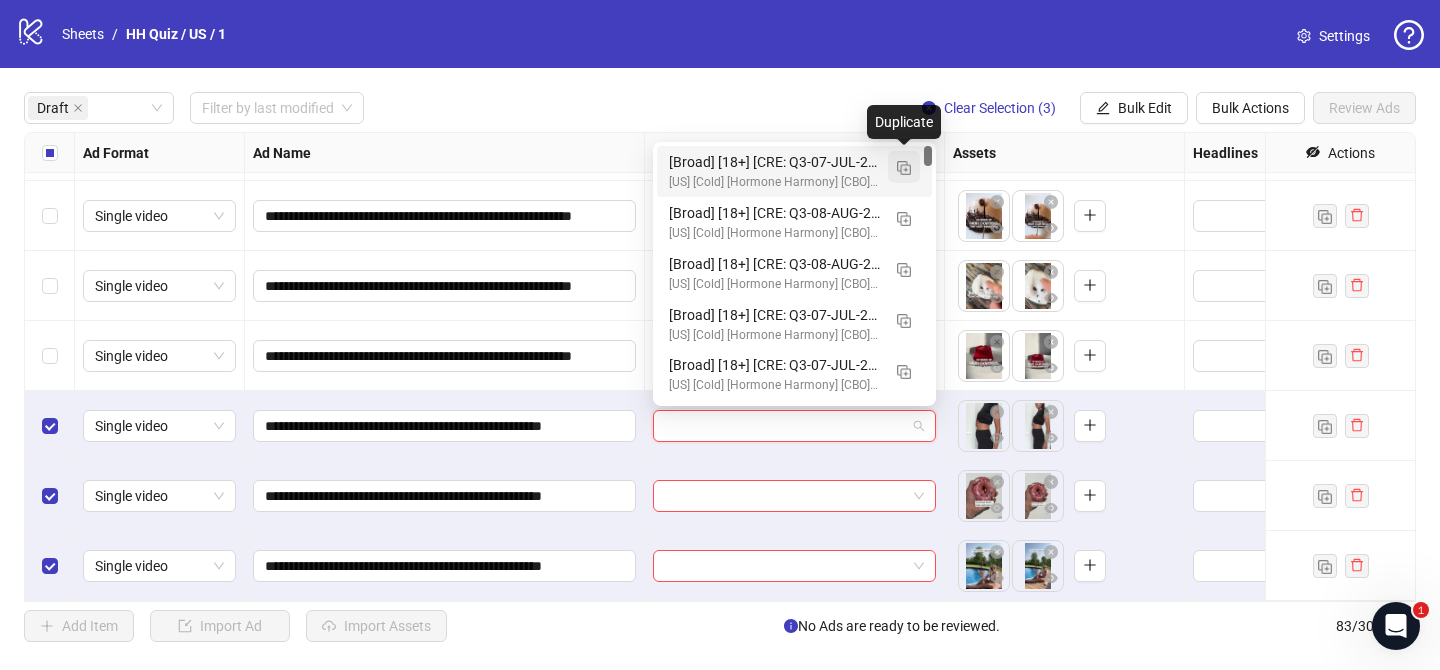 click at bounding box center [904, 168] 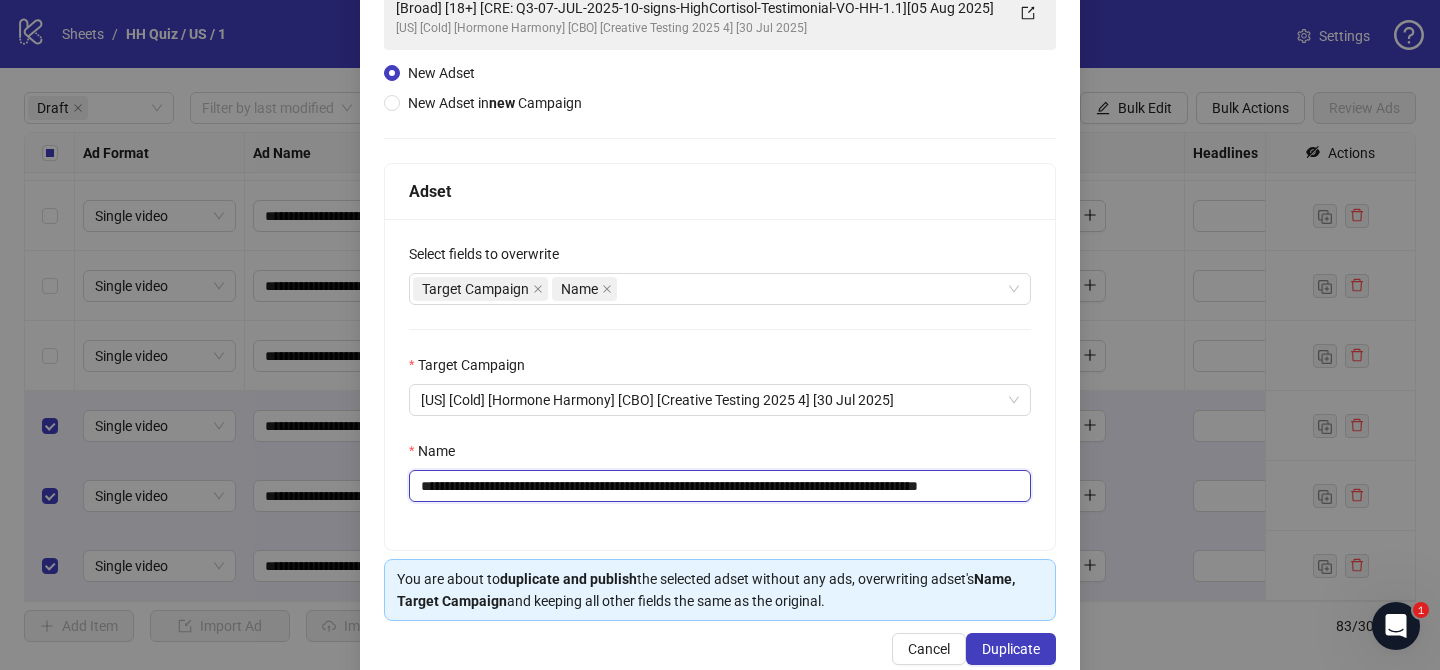 scroll, scrollTop: 170, scrollLeft: 0, axis: vertical 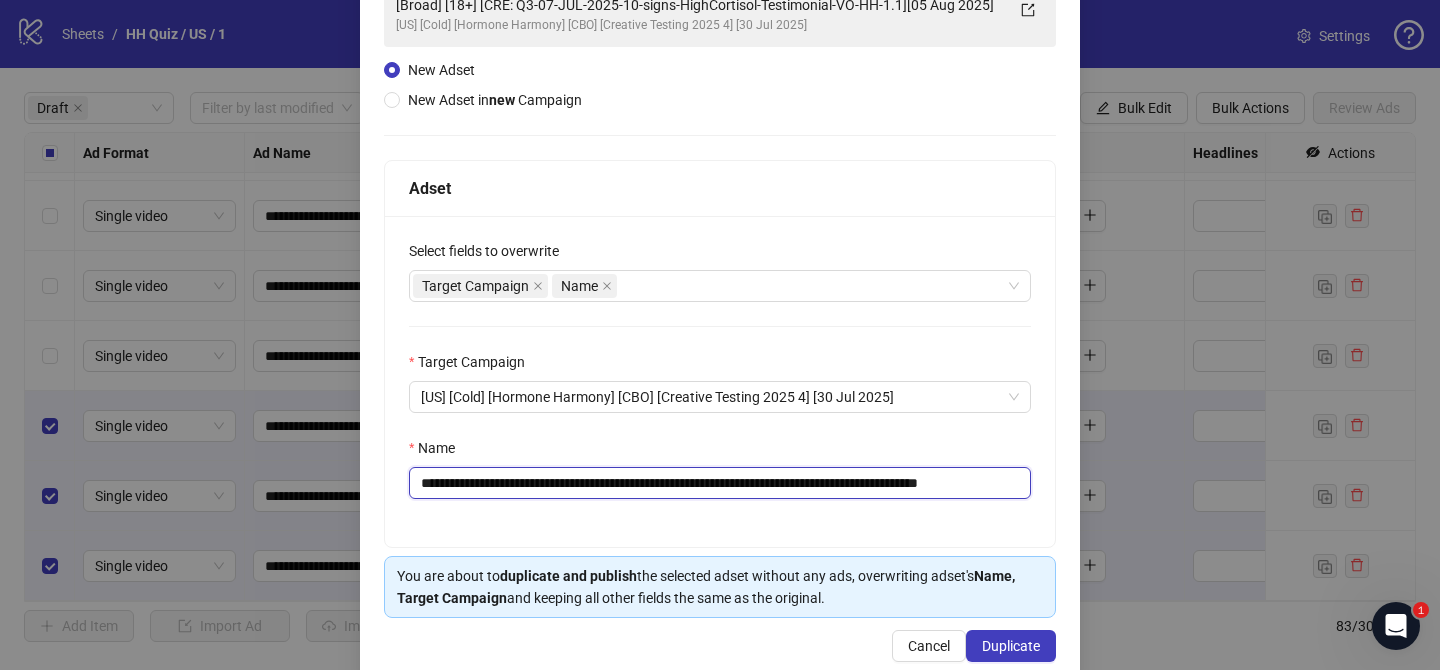 drag, startPoint x: 544, startPoint y: 486, endPoint x: 918, endPoint y: 482, distance: 374.0214 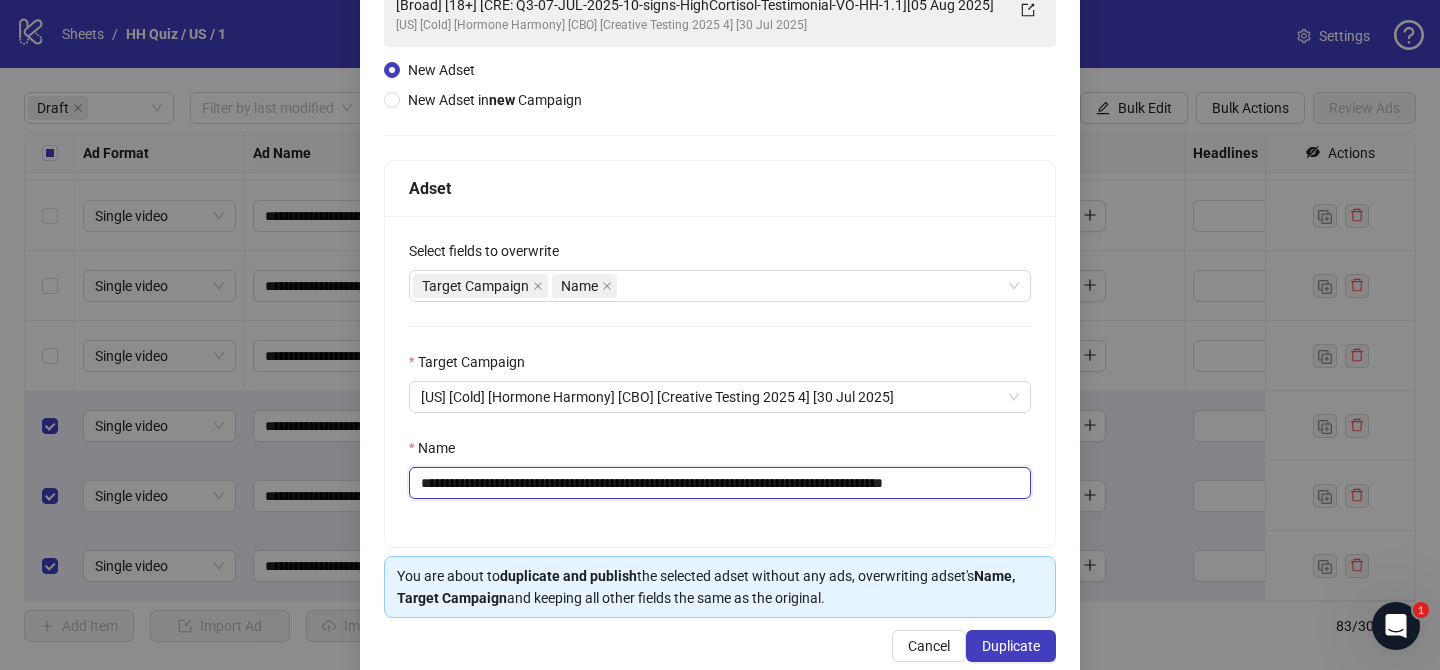 scroll, scrollTop: 171, scrollLeft: 0, axis: vertical 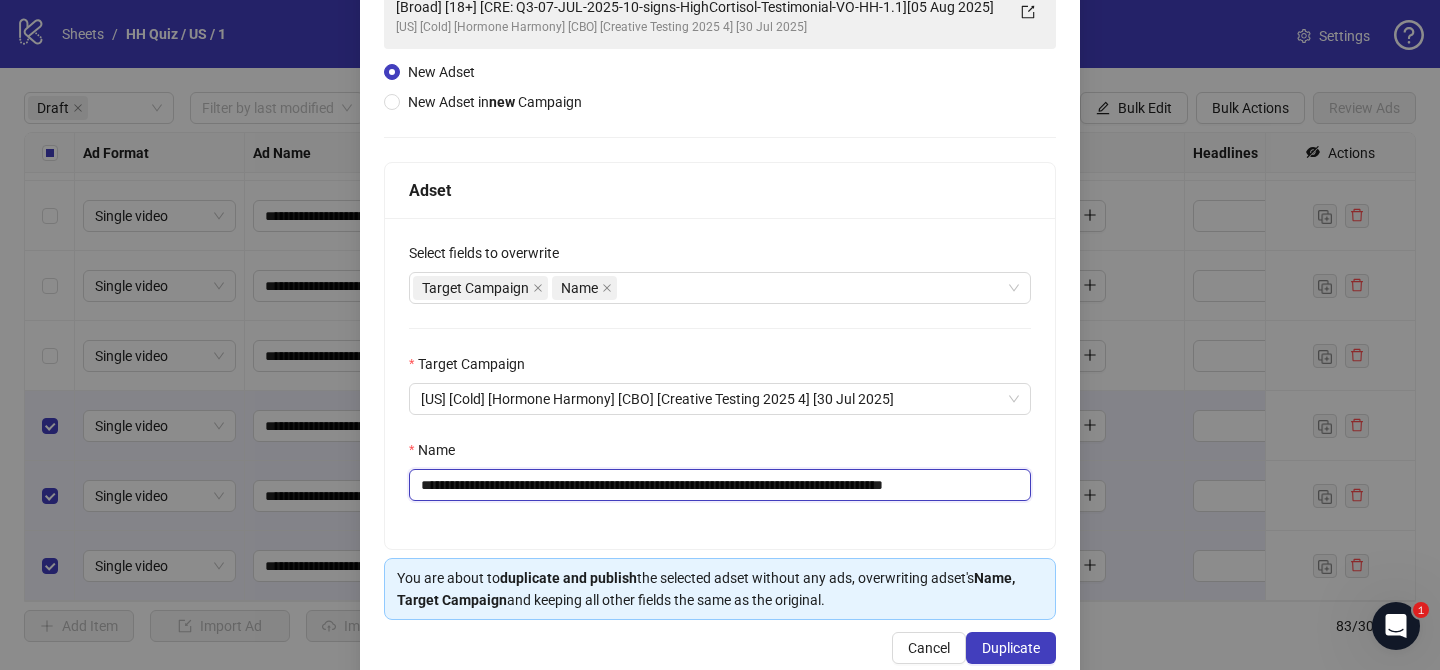 drag, startPoint x: 985, startPoint y: 485, endPoint x: 1027, endPoint y: 488, distance: 42.107006 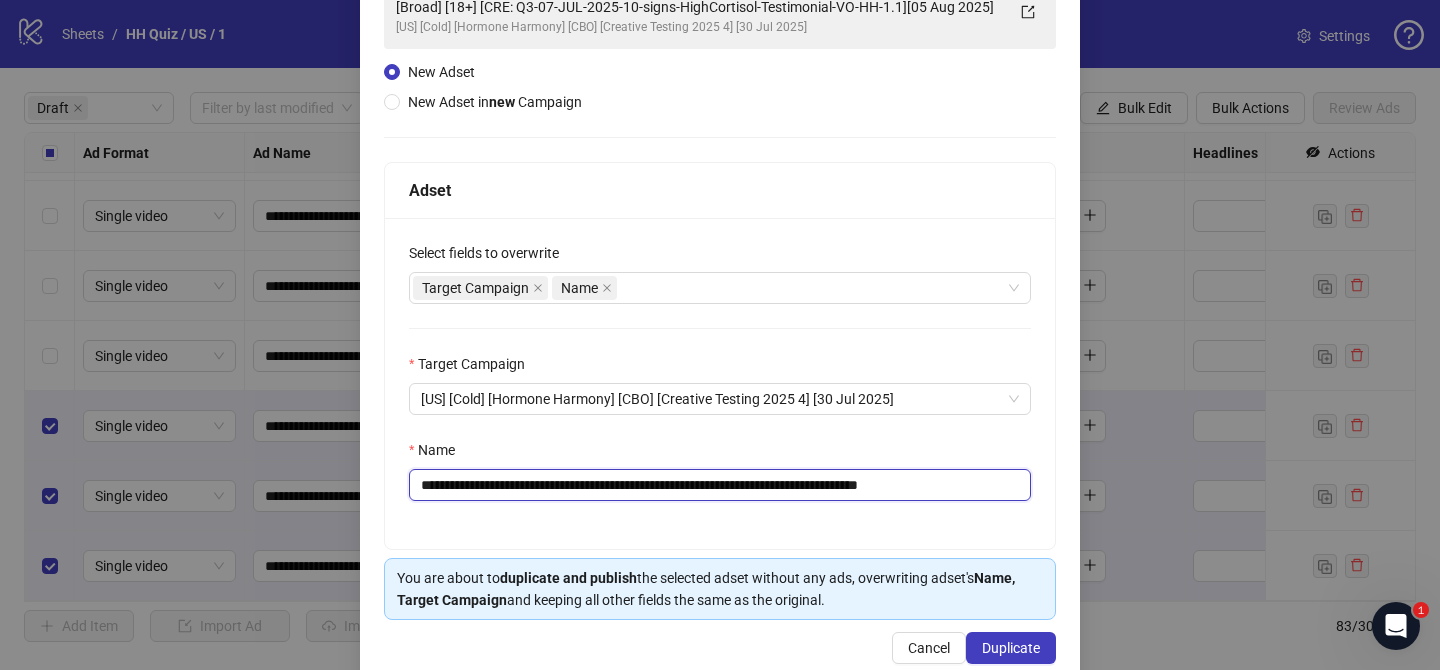 scroll, scrollTop: 0, scrollLeft: 0, axis: both 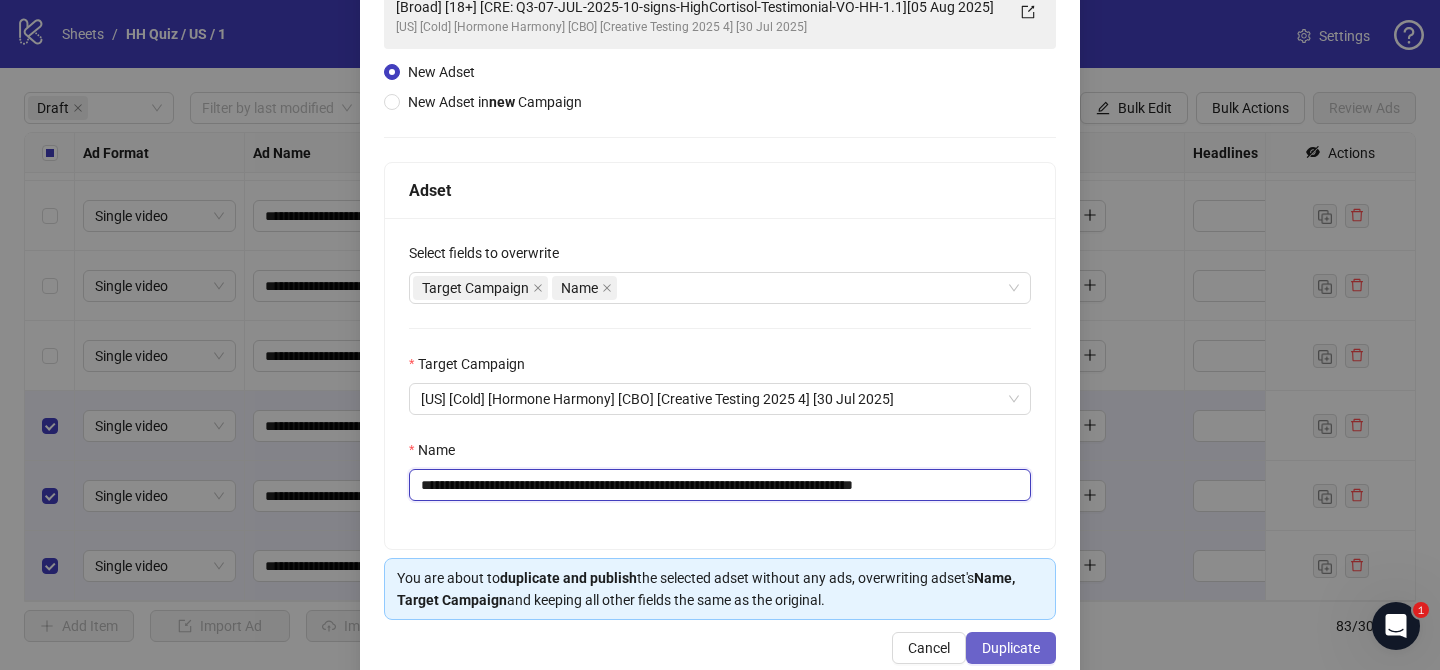 type on "**********" 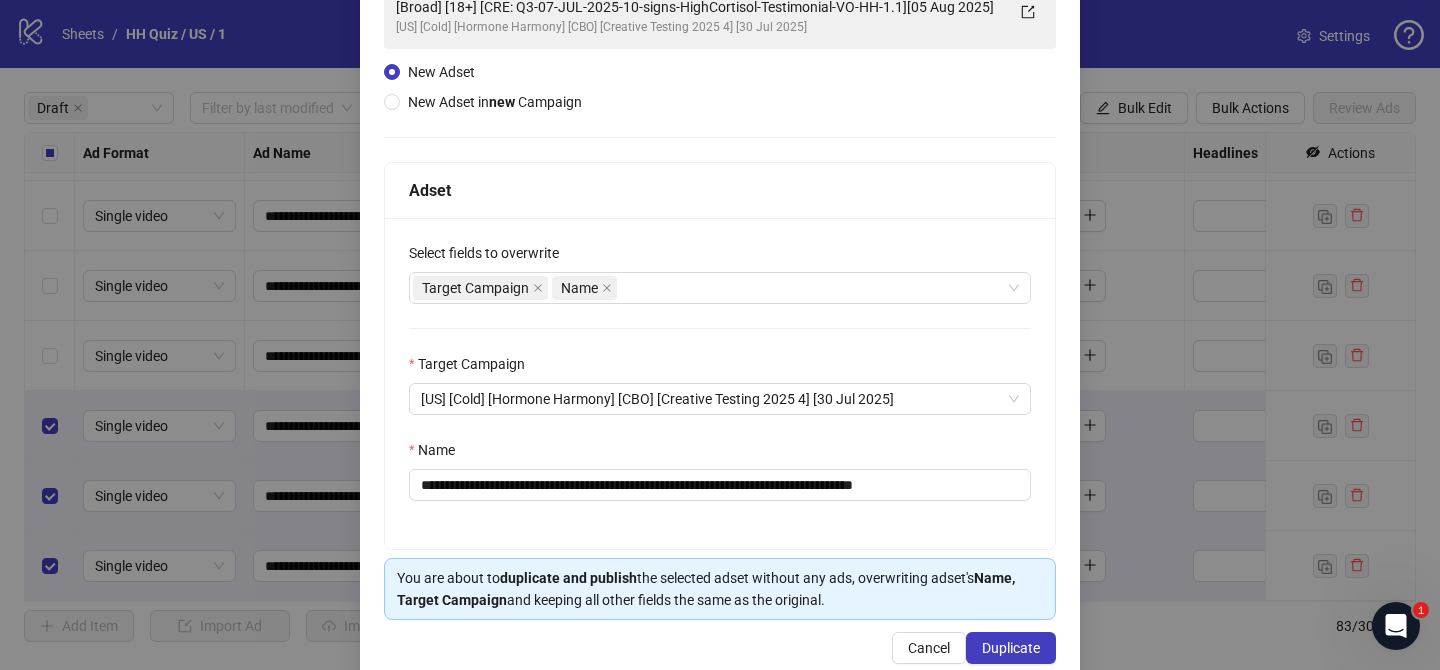 drag, startPoint x: 1016, startPoint y: 646, endPoint x: 968, endPoint y: 340, distance: 309.74182 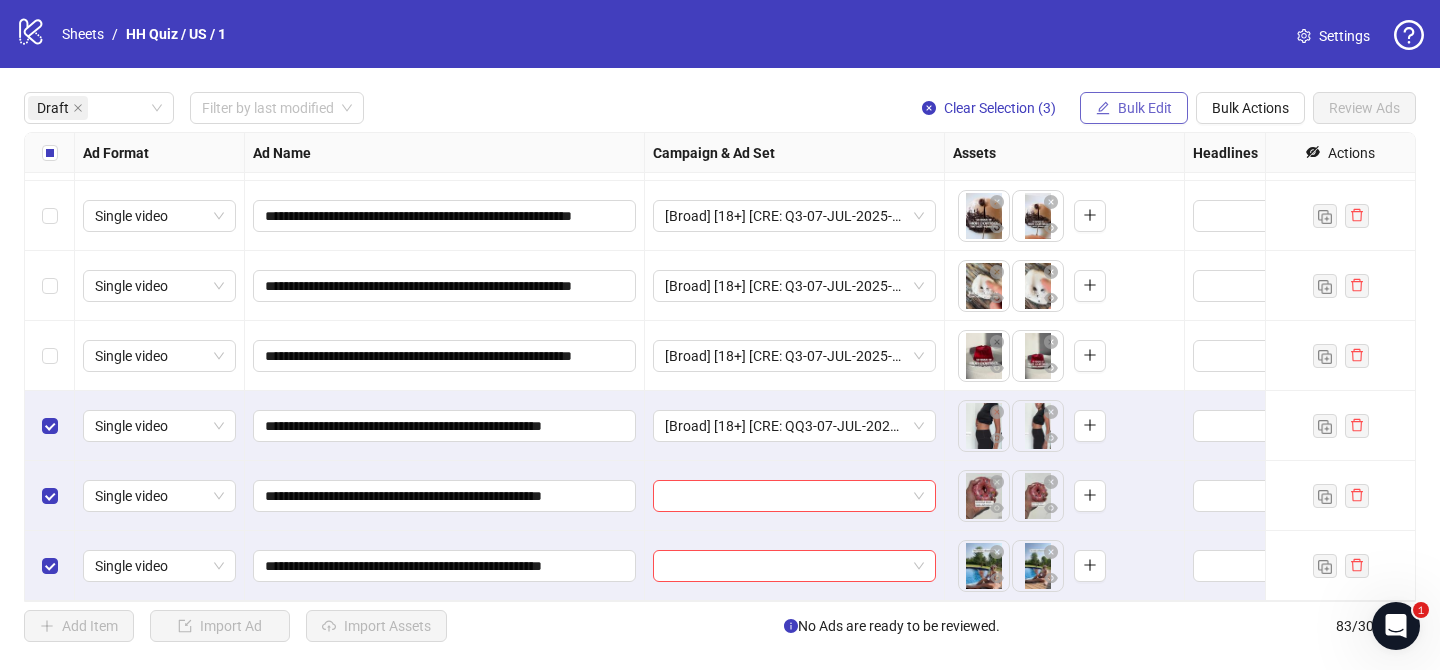 click on "Bulk Edit" at bounding box center [1145, 108] 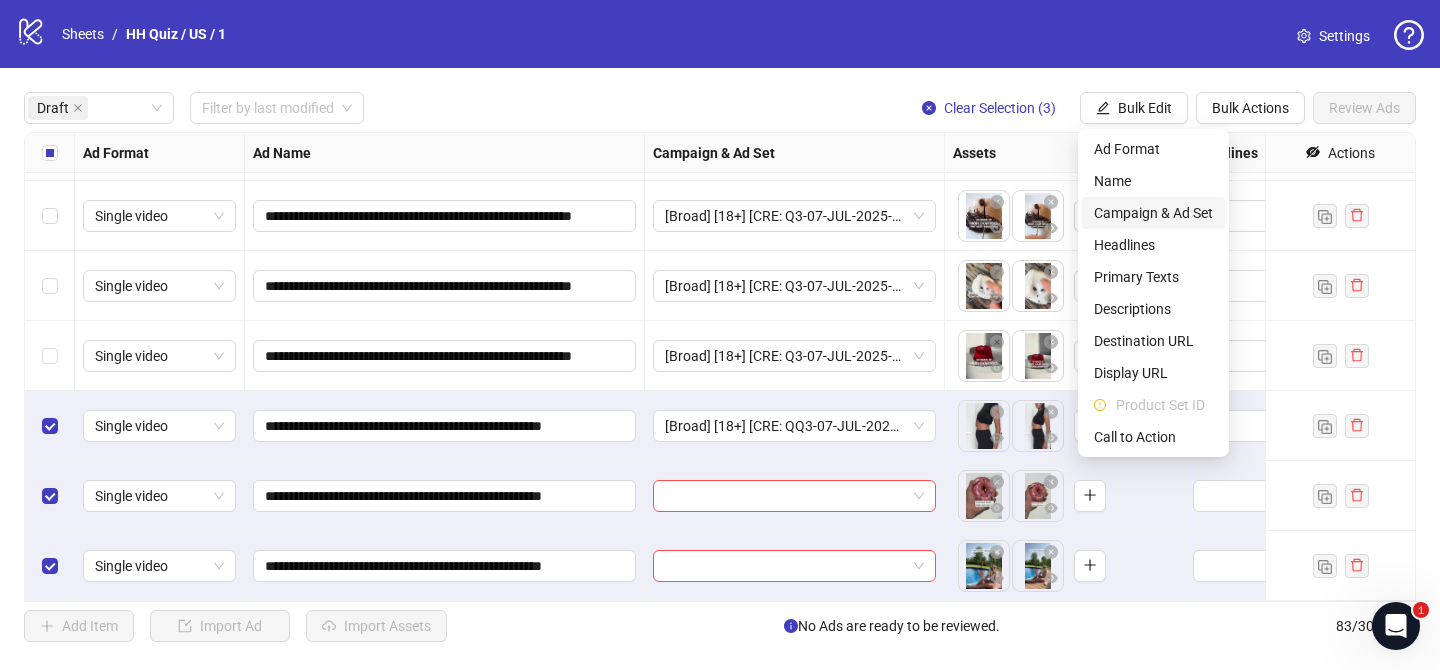 click on "Campaign & Ad Set" at bounding box center [1153, 213] 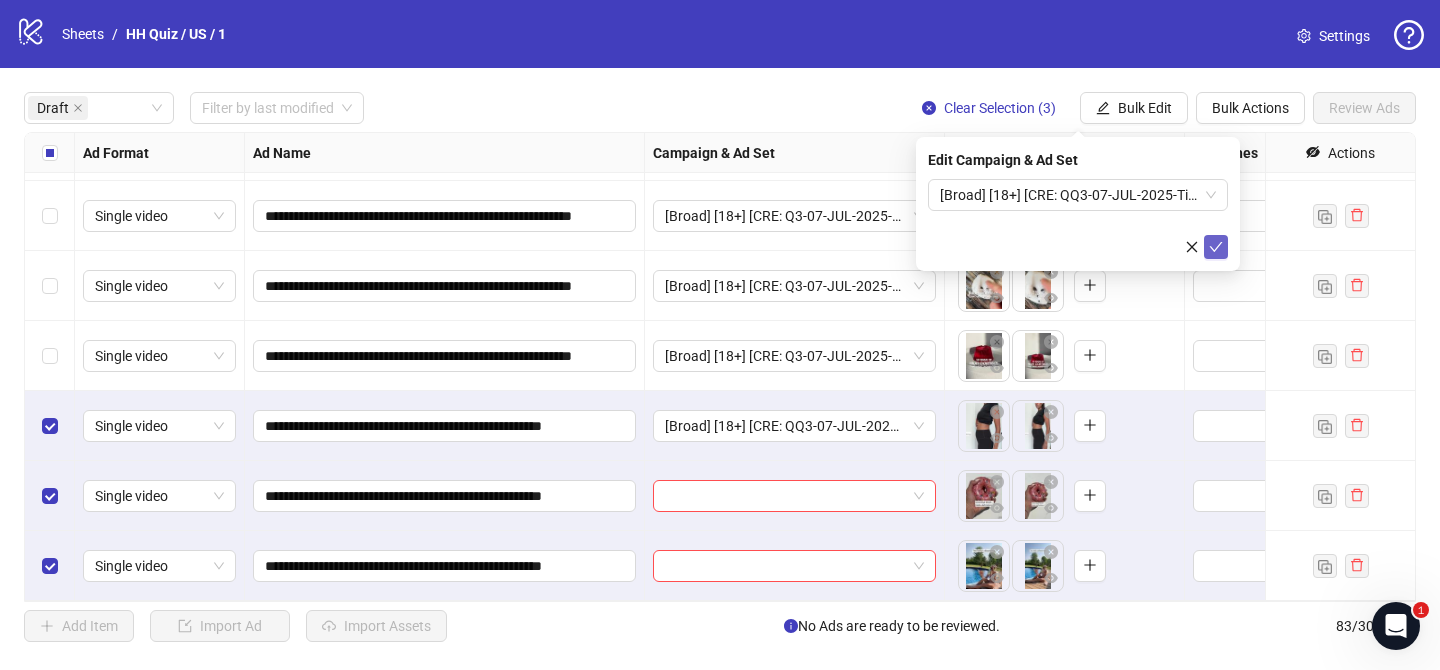 click 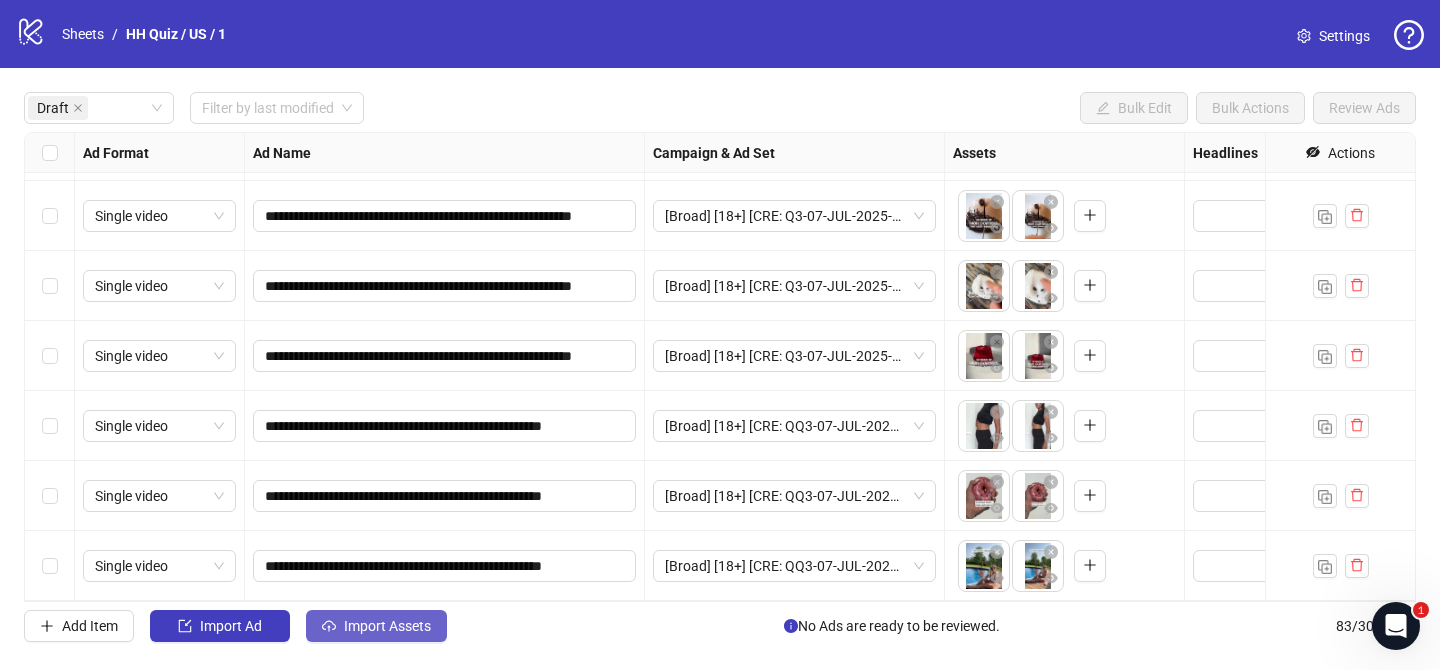 click on "Import Assets" at bounding box center [387, 626] 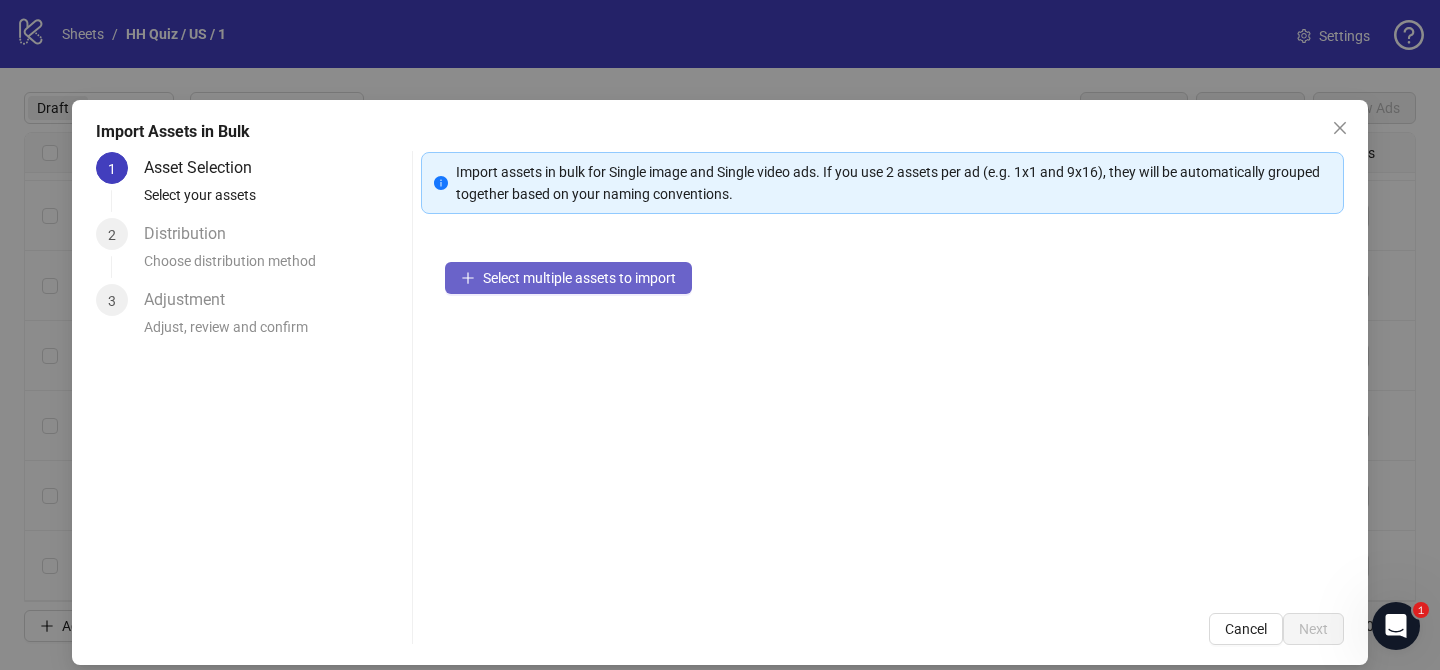 click on "Select multiple assets to import" at bounding box center (579, 278) 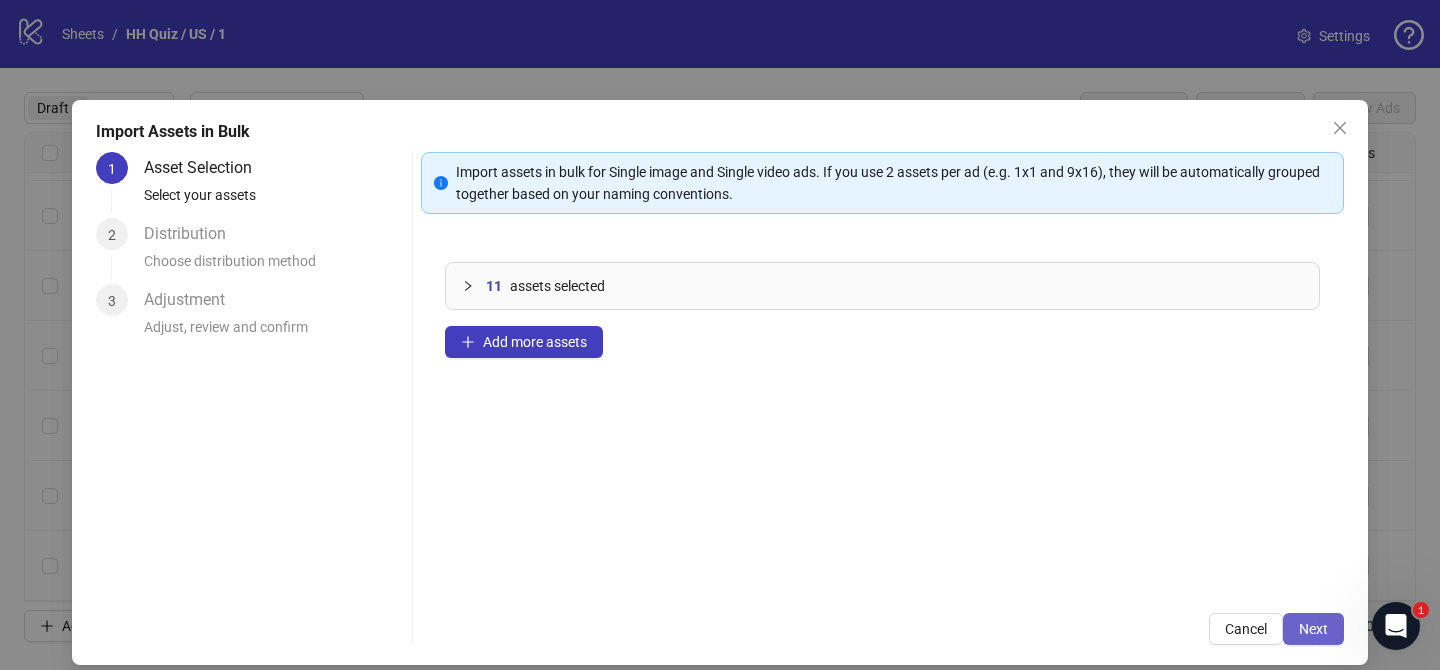 click on "Next" at bounding box center [1313, 629] 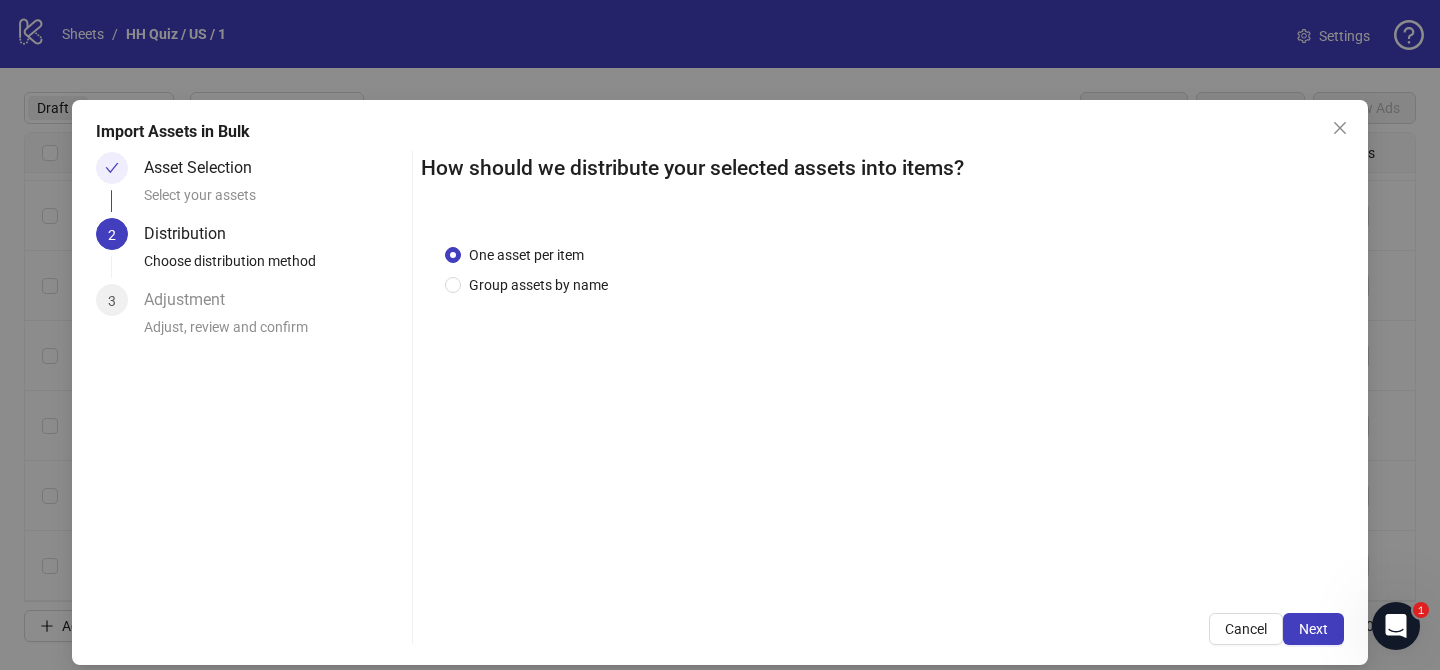 click on "Group assets by name" at bounding box center (538, 285) 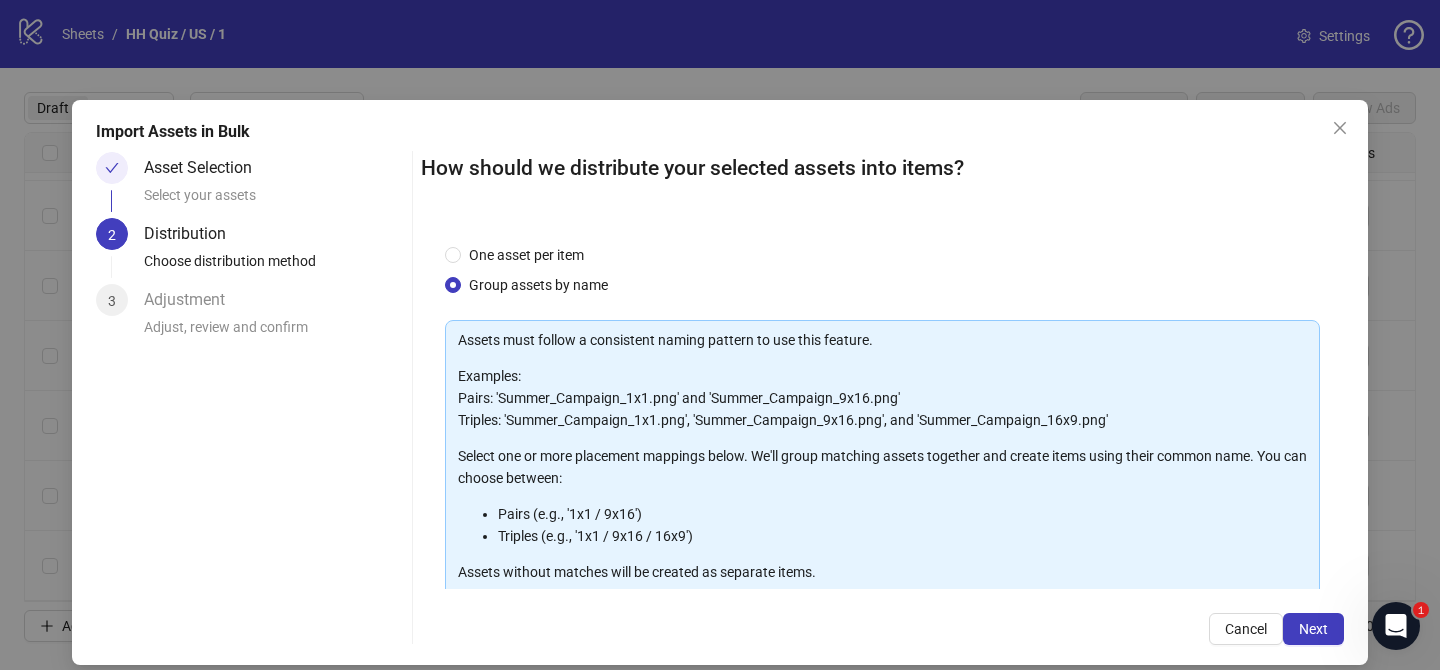 scroll, scrollTop: 216, scrollLeft: 0, axis: vertical 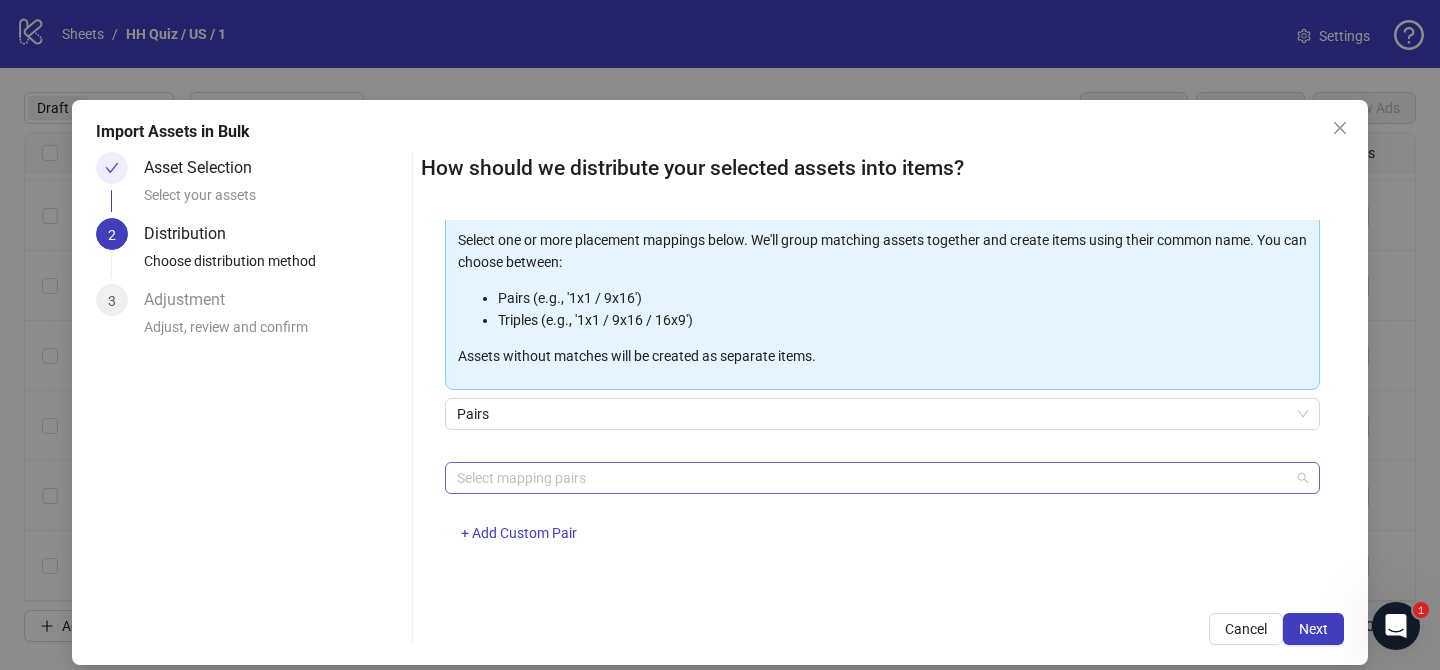 click at bounding box center [872, 478] 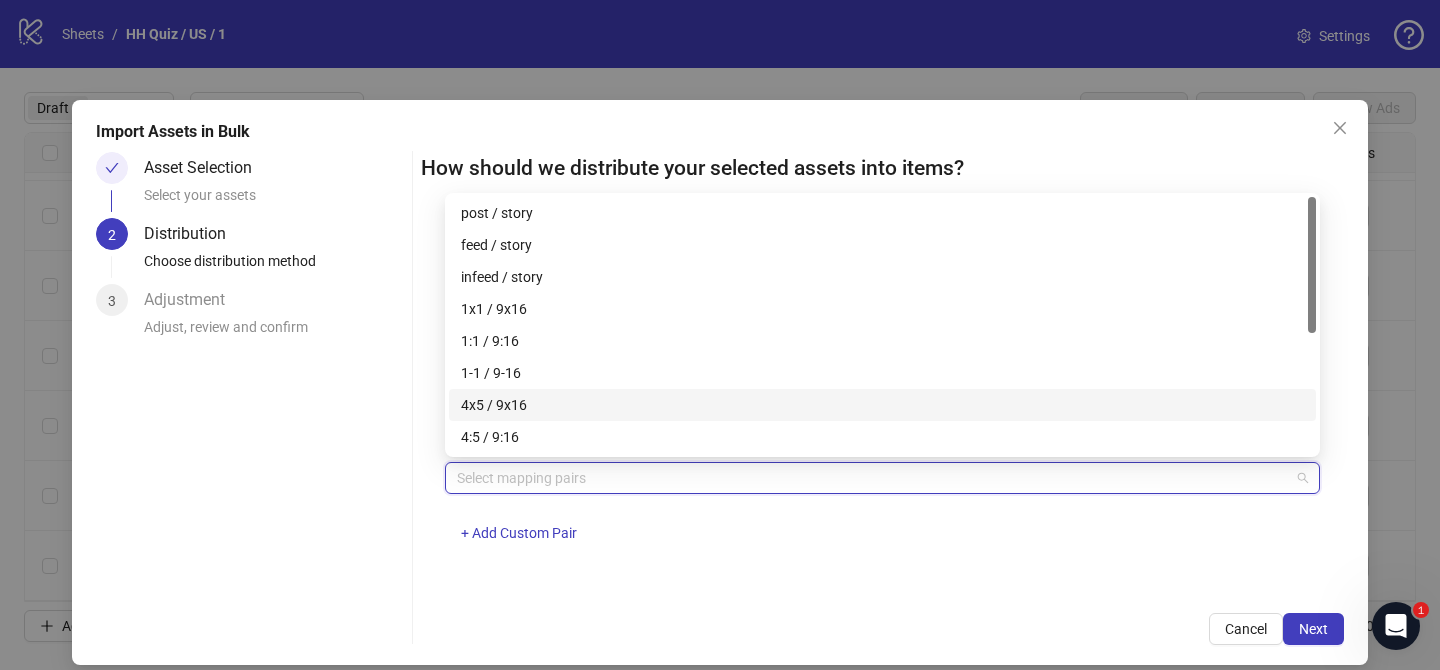 click on "4x5 / 9x16" at bounding box center (882, 405) 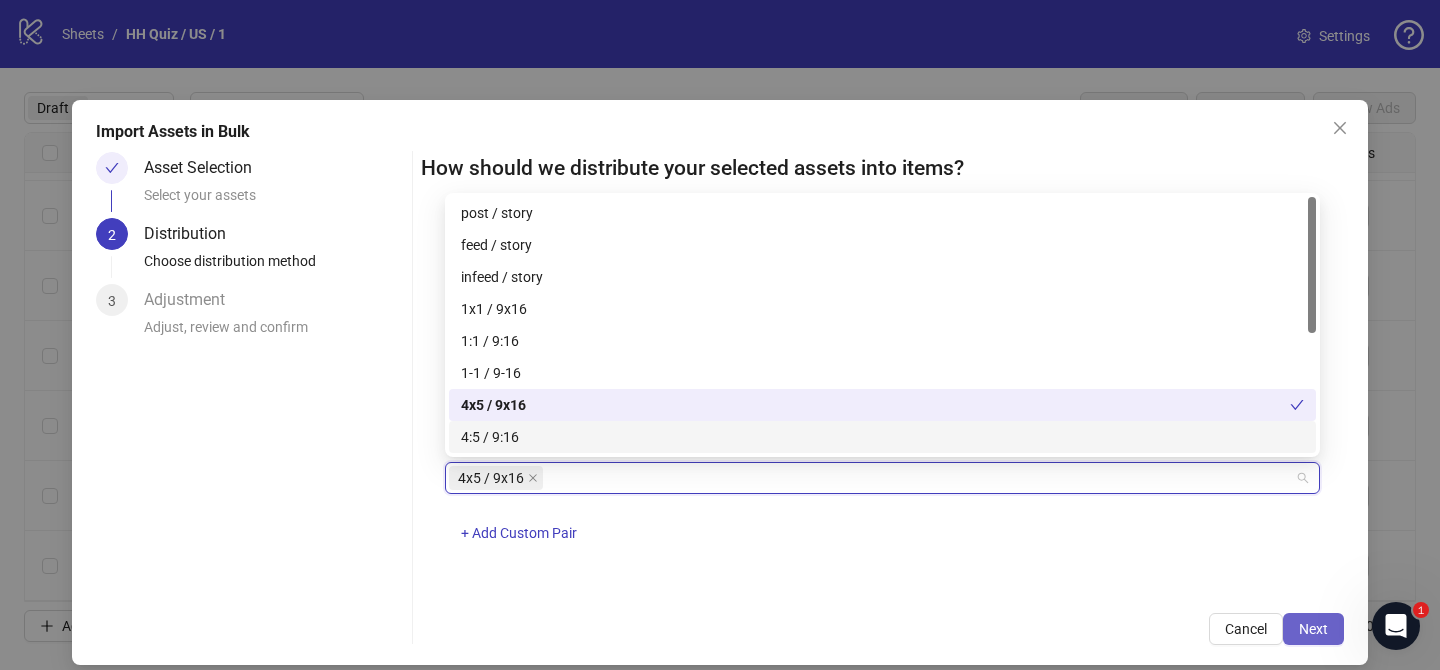 click on "Next" at bounding box center [1313, 629] 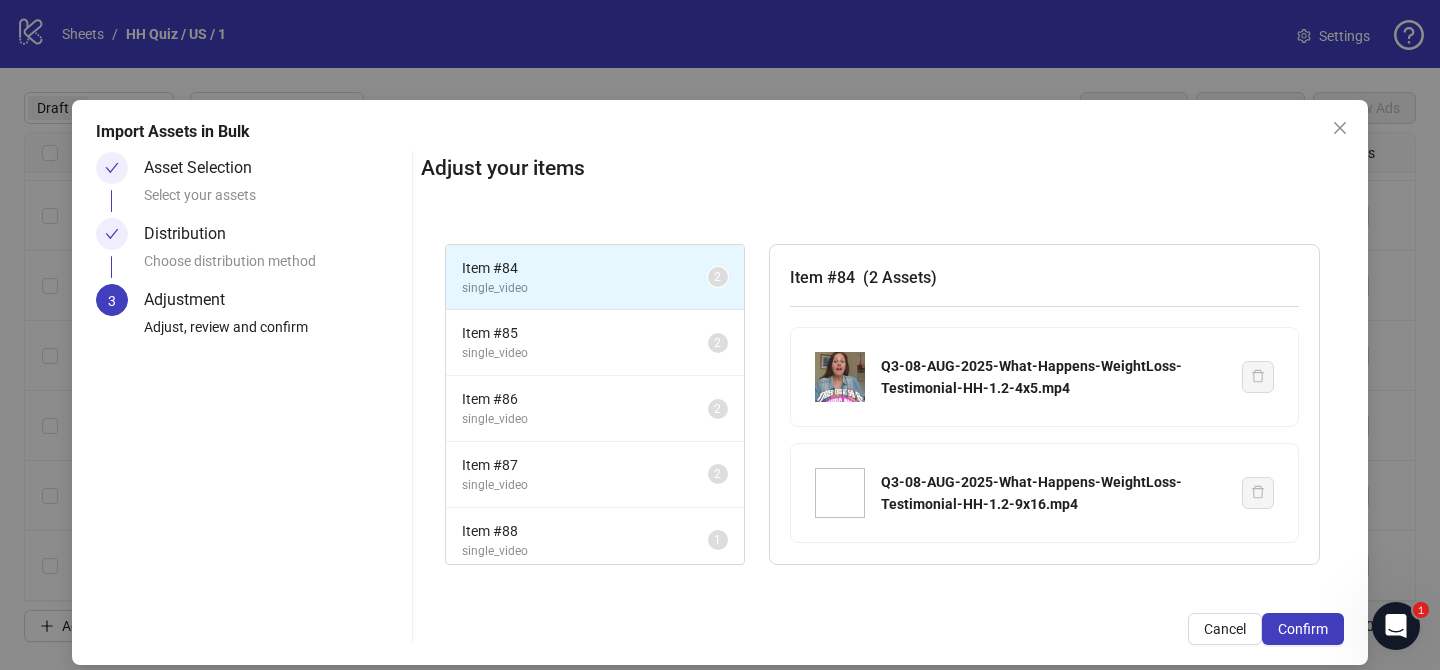 click on "Confirm" at bounding box center (1303, 629) 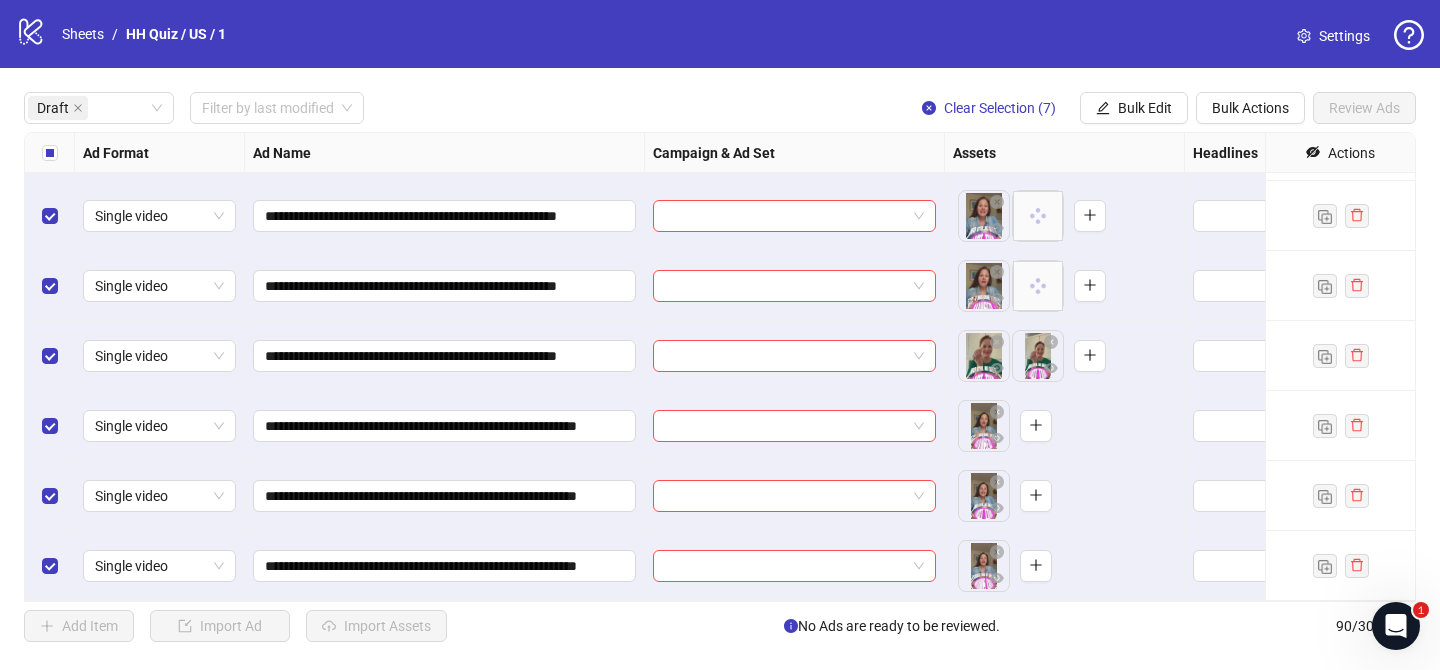 scroll, scrollTop: 3277, scrollLeft: 0, axis: vertical 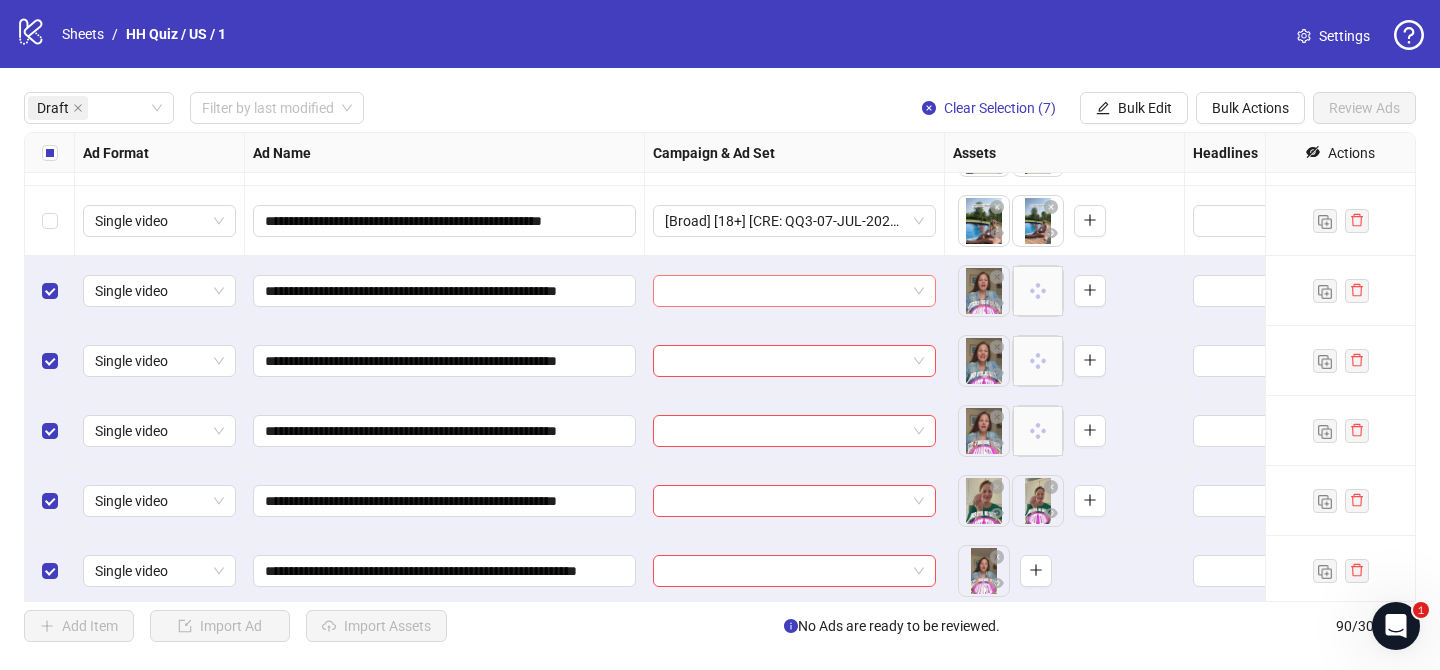 click at bounding box center [785, 291] 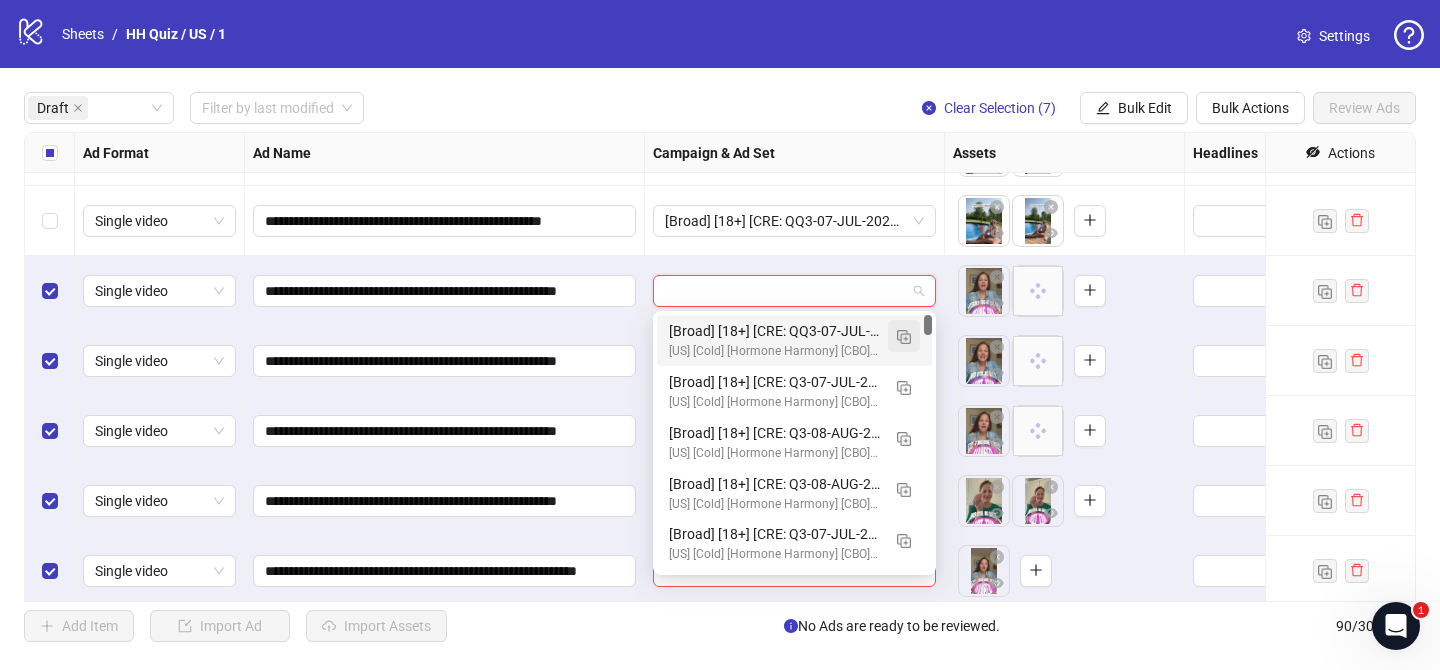 click at bounding box center [904, 336] 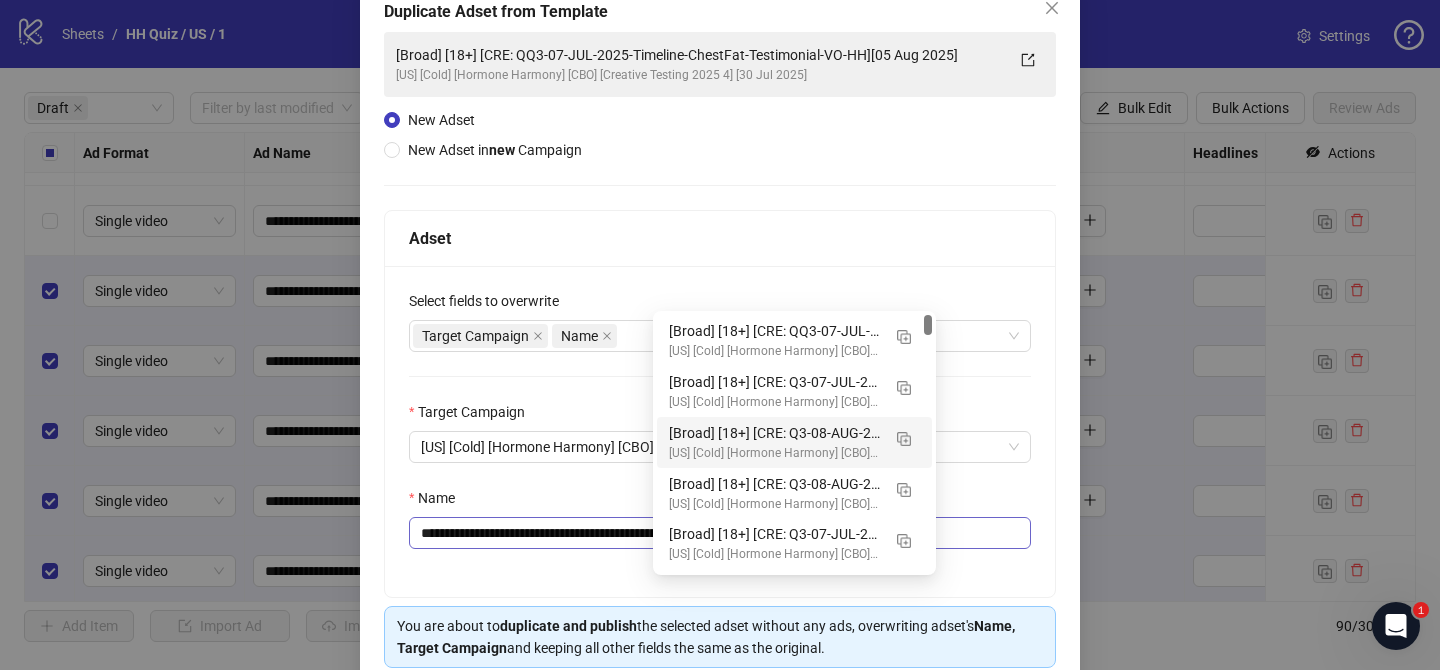 scroll, scrollTop: 156, scrollLeft: 0, axis: vertical 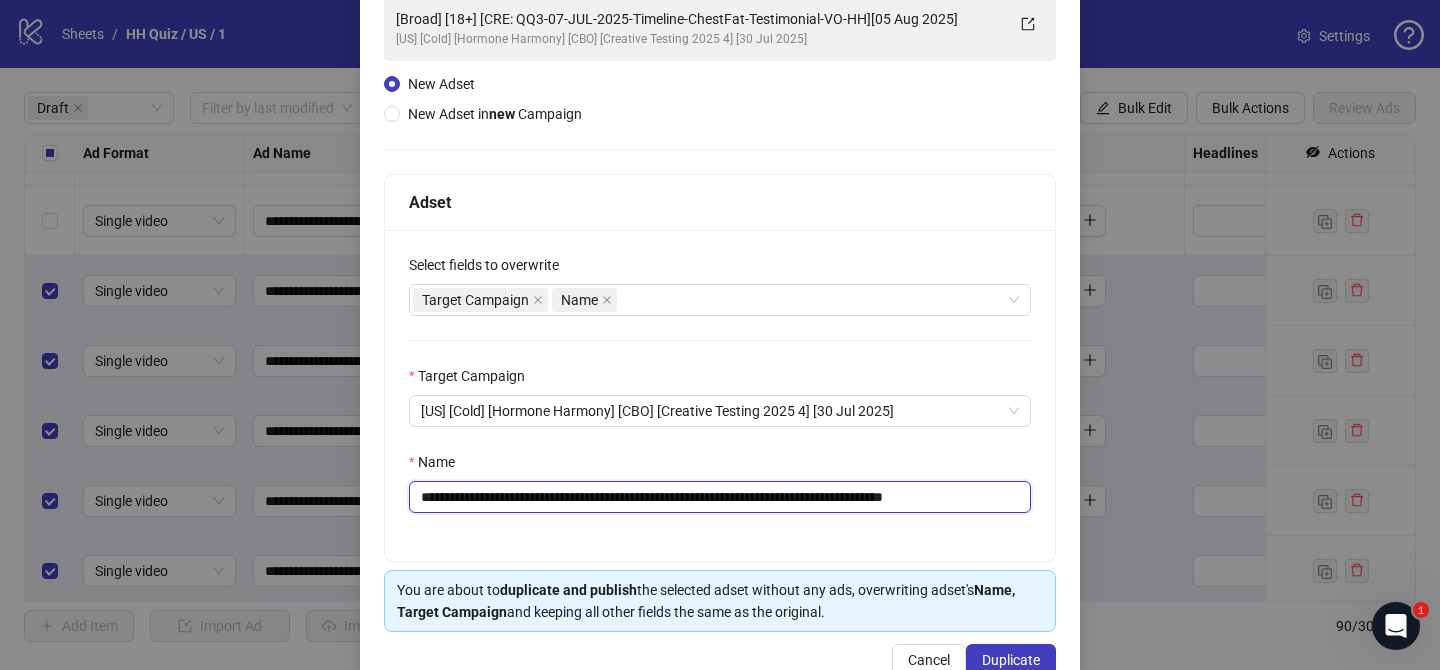 drag, startPoint x: 540, startPoint y: 497, endPoint x: 886, endPoint y: 502, distance: 346.03613 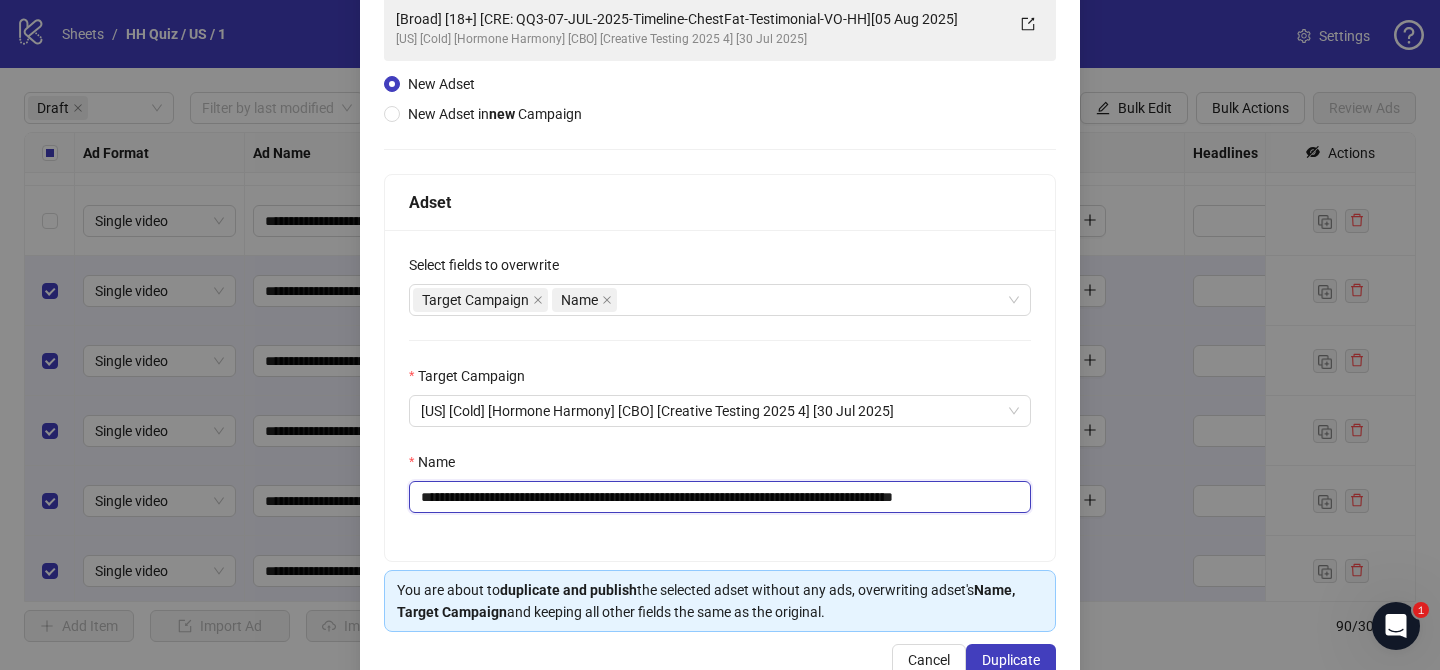 scroll, scrollTop: 0, scrollLeft: 30, axis: horizontal 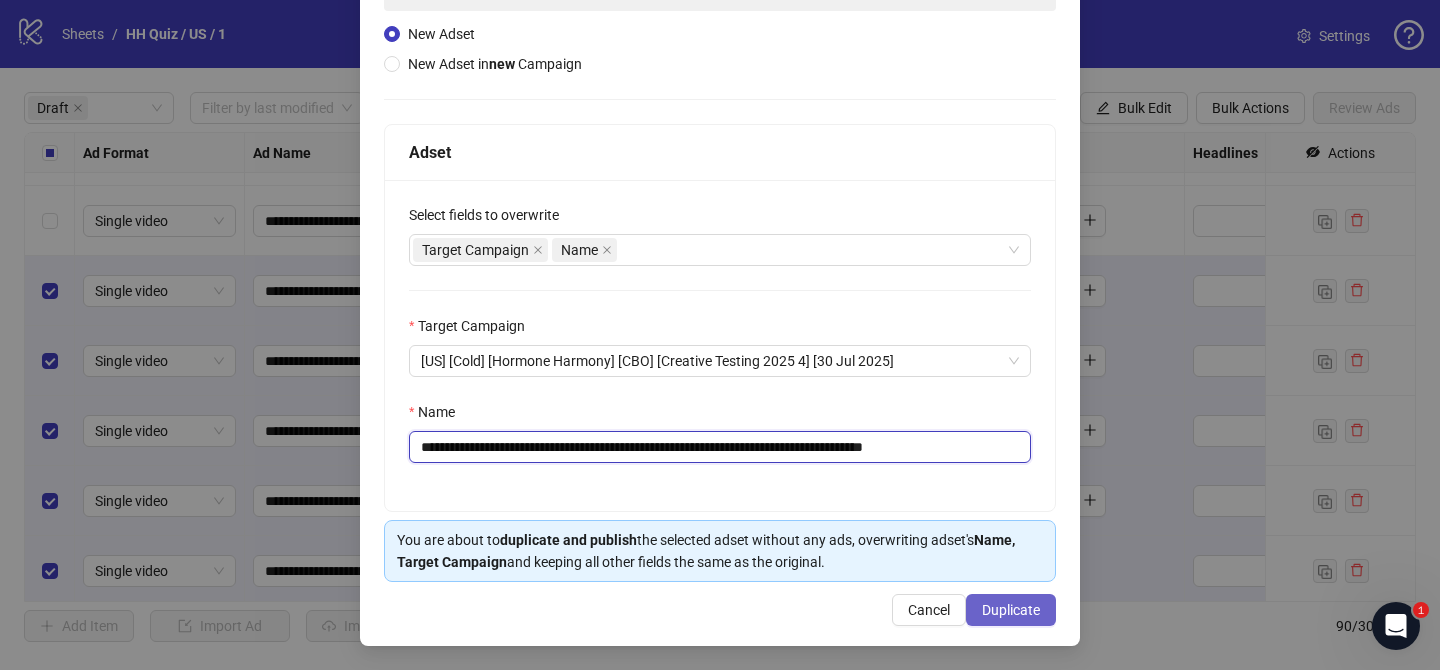 type on "**********" 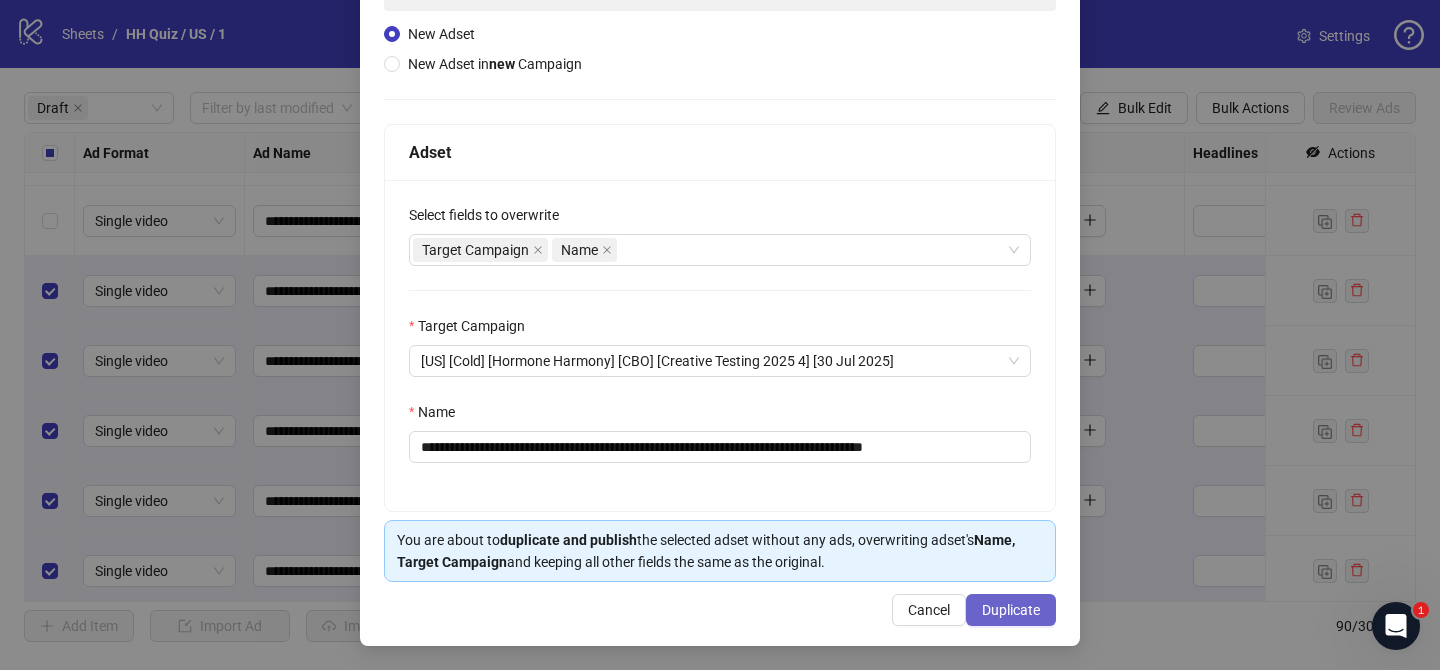 click on "Duplicate" at bounding box center [1011, 610] 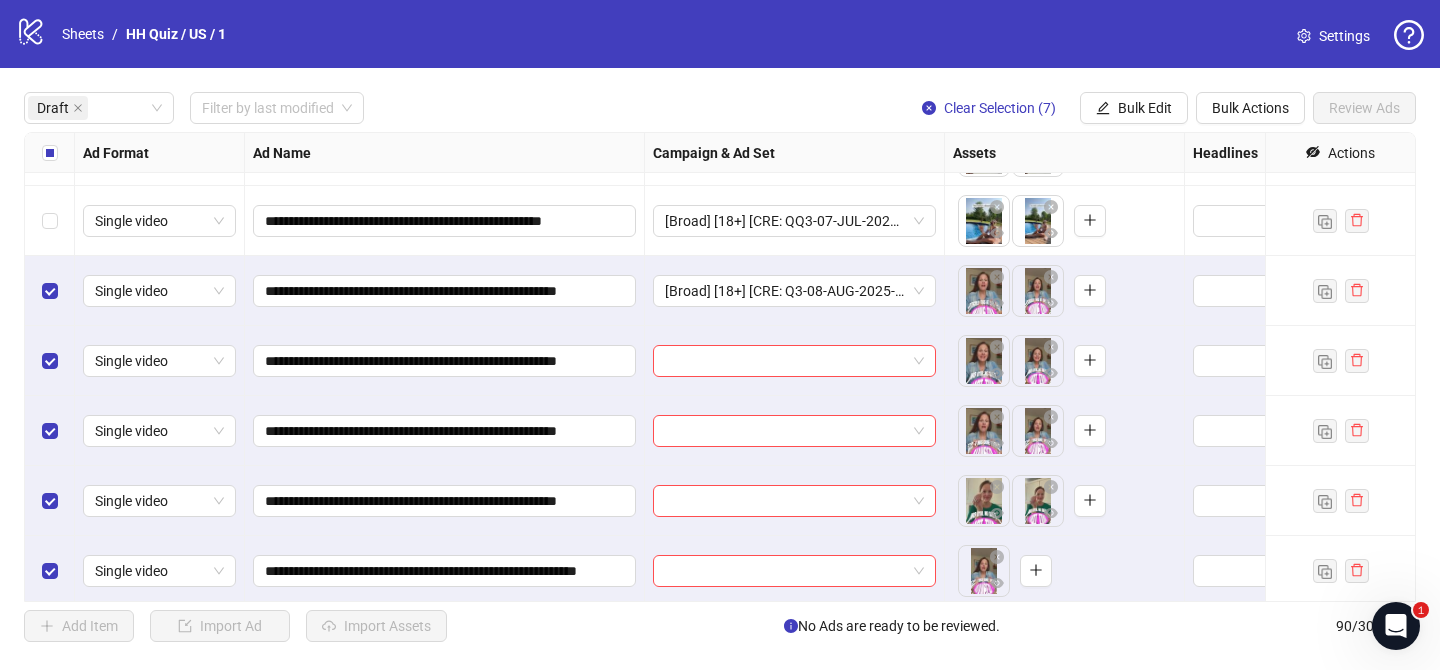 drag, startPoint x: 1151, startPoint y: 104, endPoint x: 1163, endPoint y: 169, distance: 66.09841 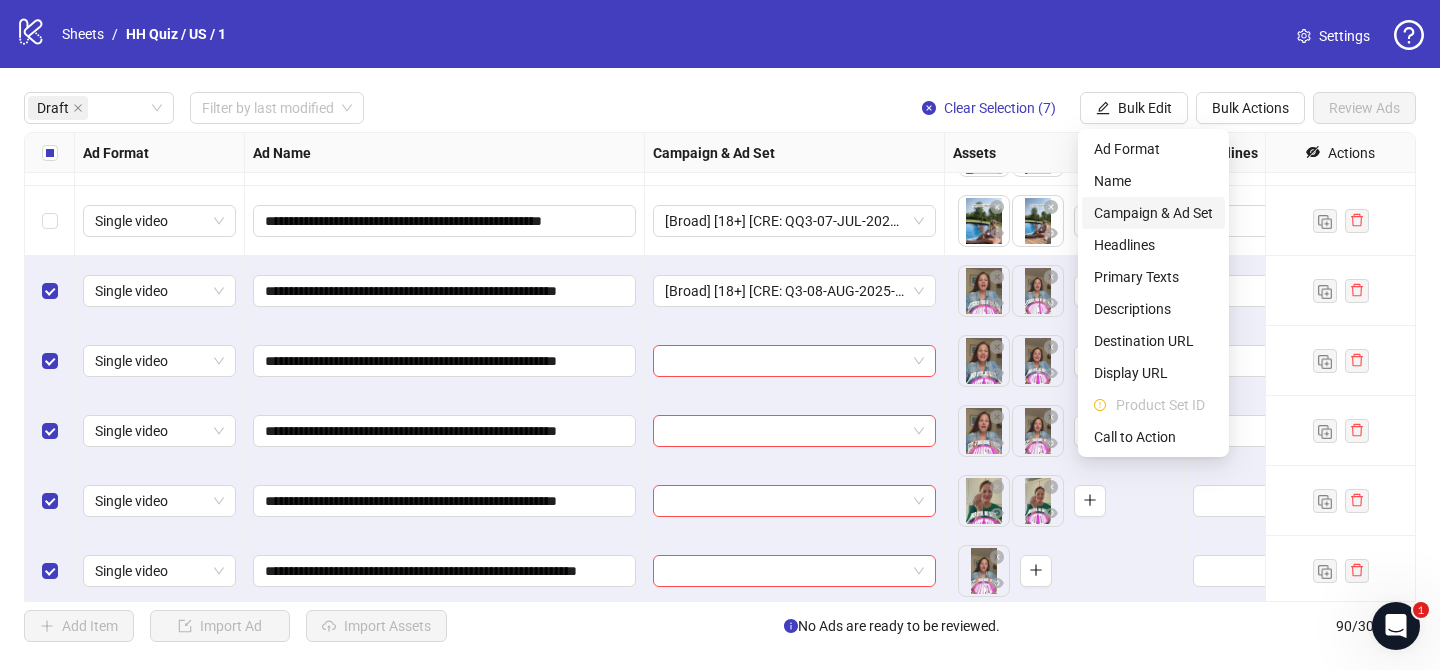 click on "Campaign & Ad Set" at bounding box center [1153, 213] 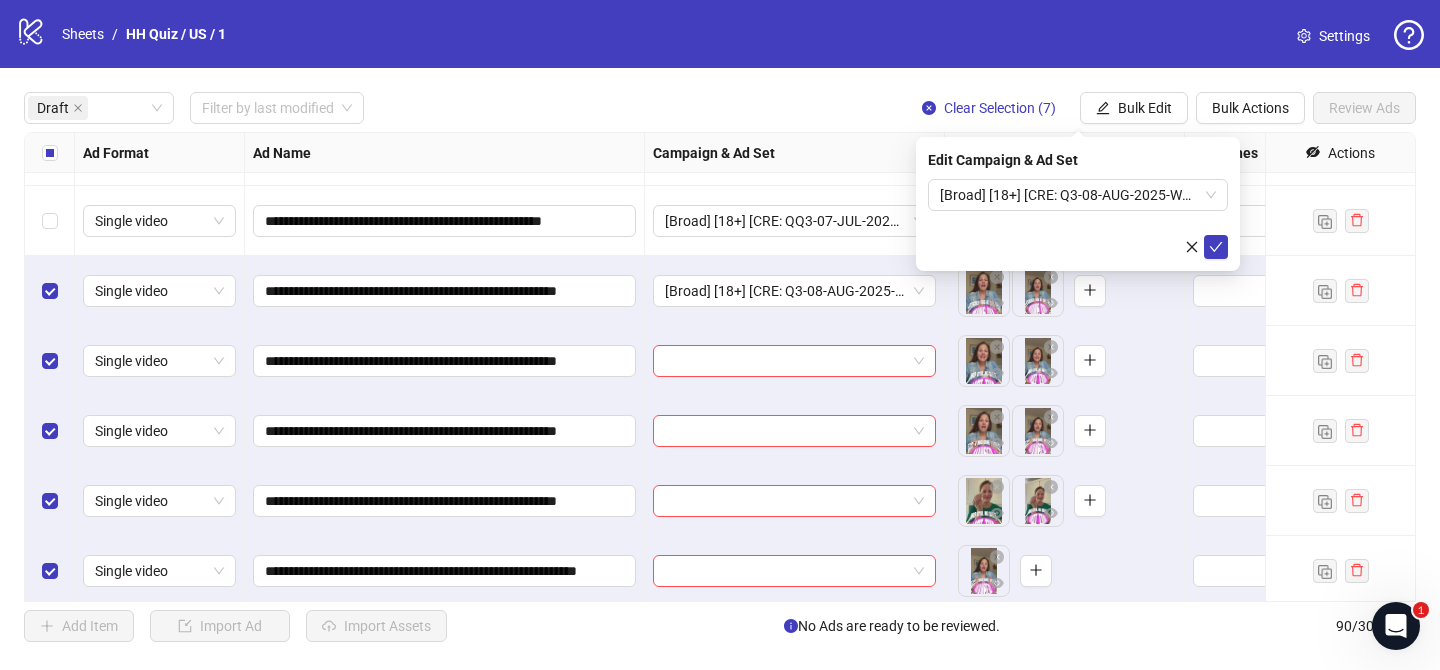 drag, startPoint x: 1217, startPoint y: 247, endPoint x: 98, endPoint y: 246, distance: 1119.0005 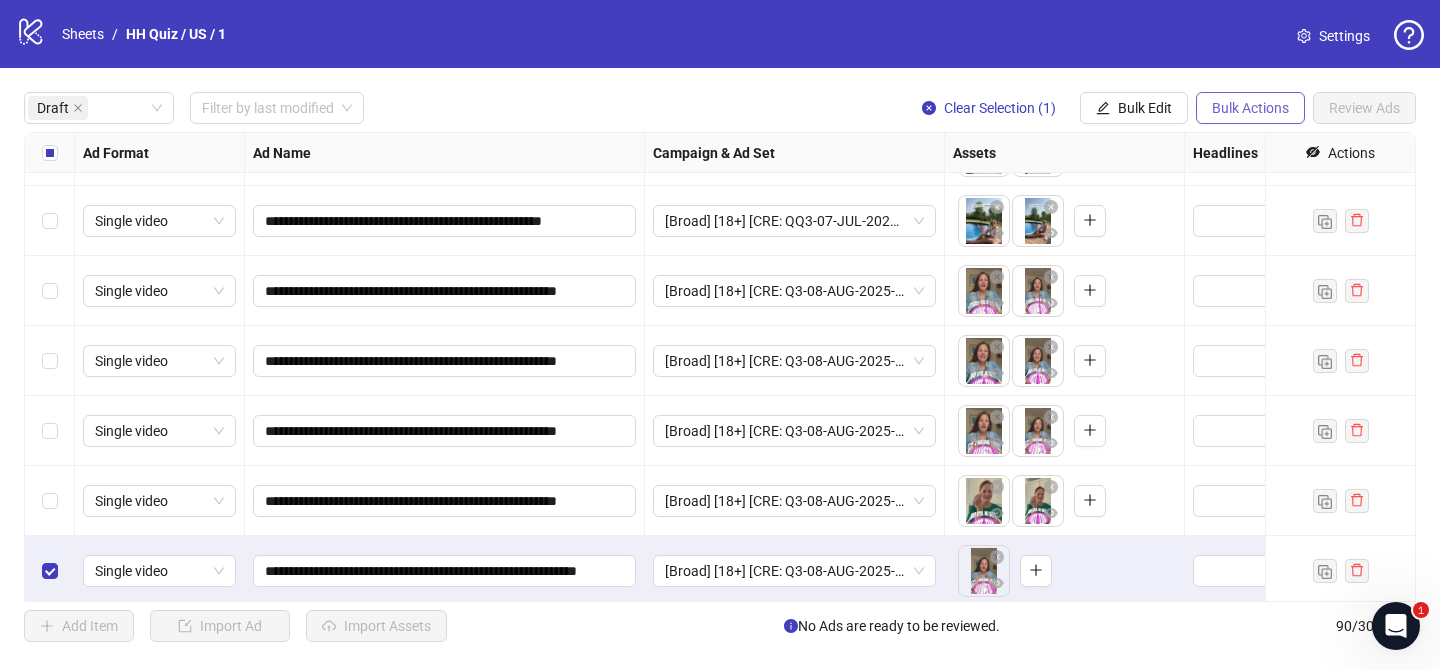 click on "Bulk Actions" at bounding box center [1250, 108] 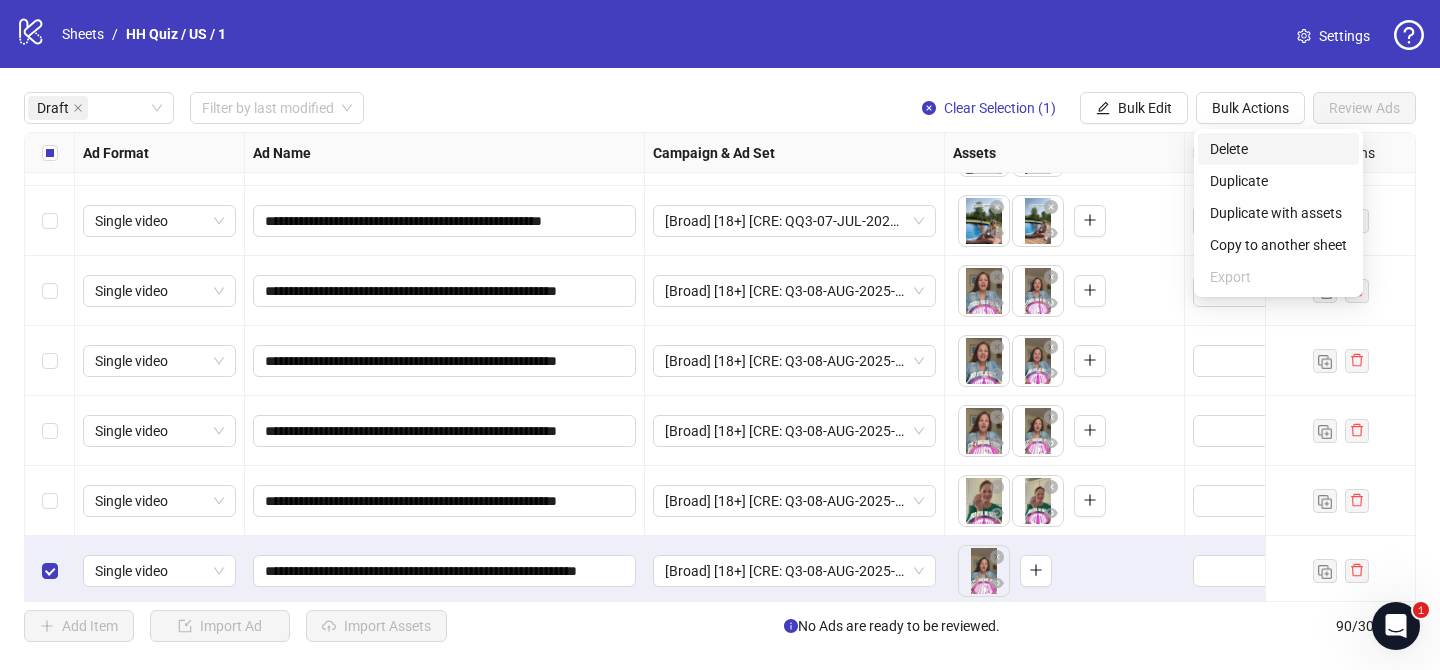 click on "Delete" at bounding box center (1278, 149) 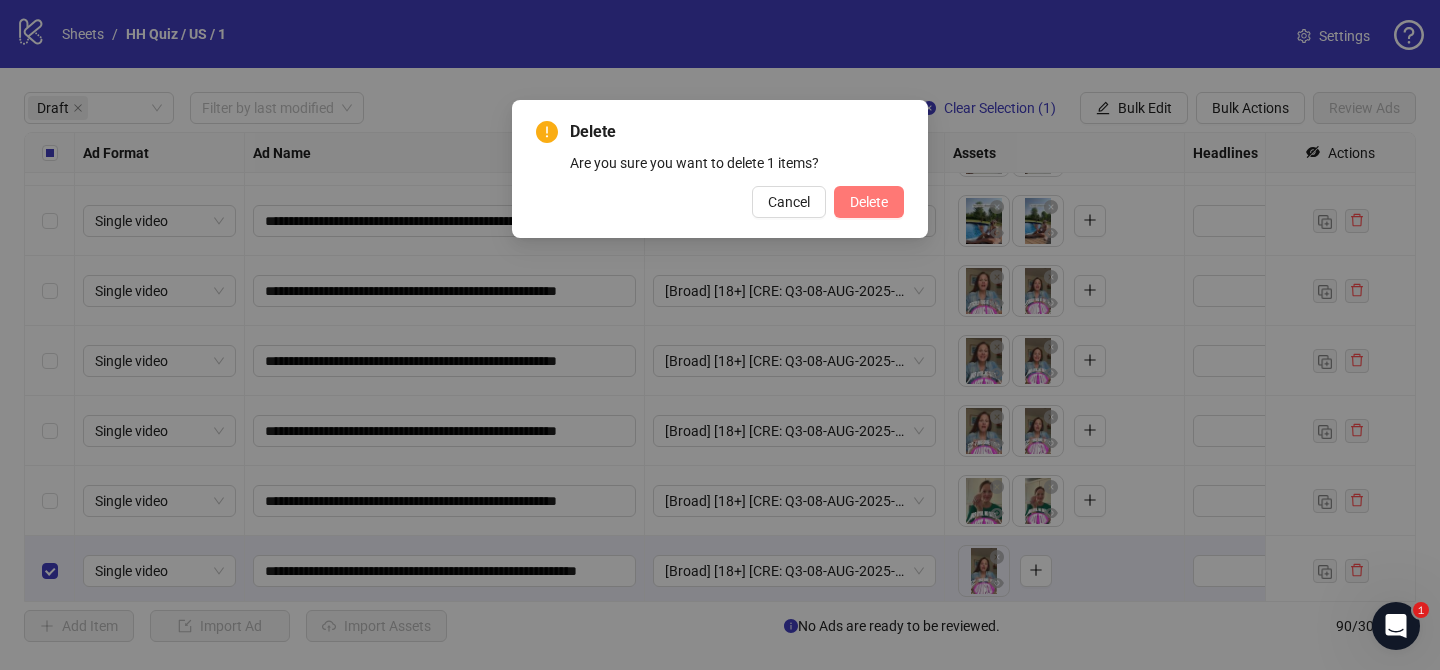 click on "Delete" at bounding box center [869, 202] 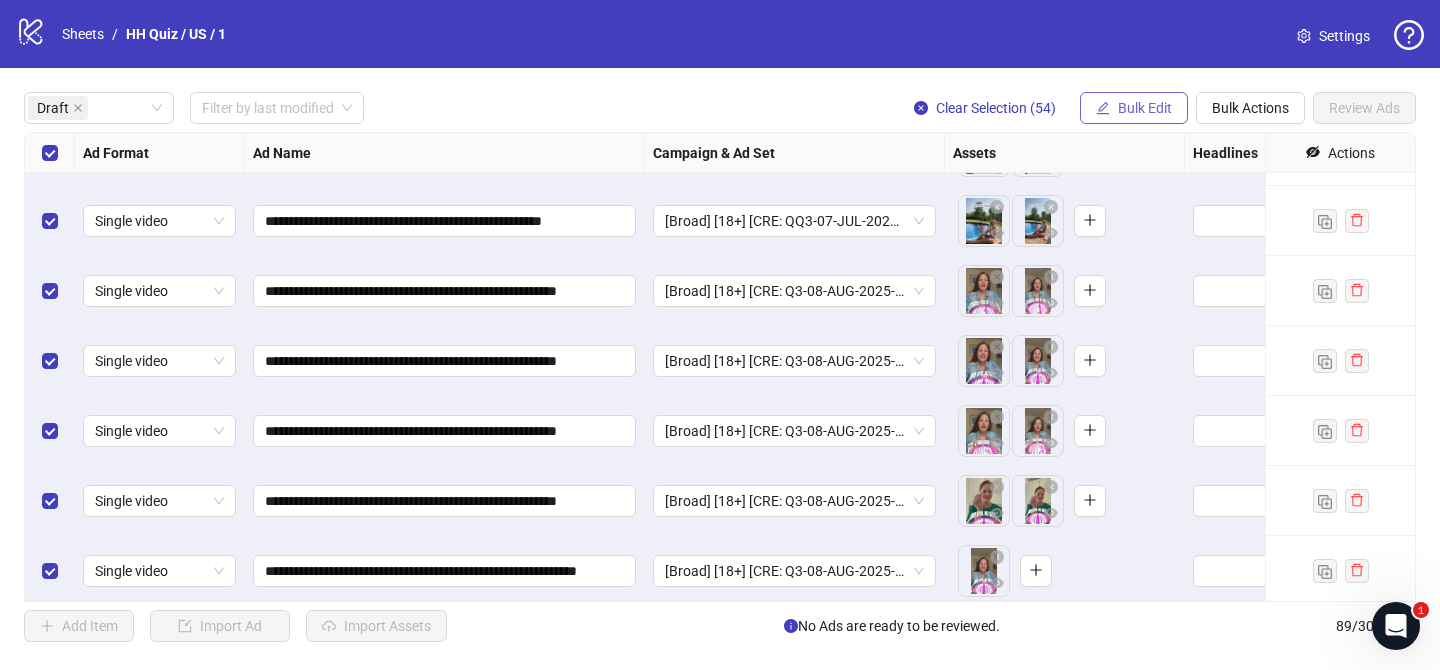 click on "Bulk Edit" at bounding box center [1134, 108] 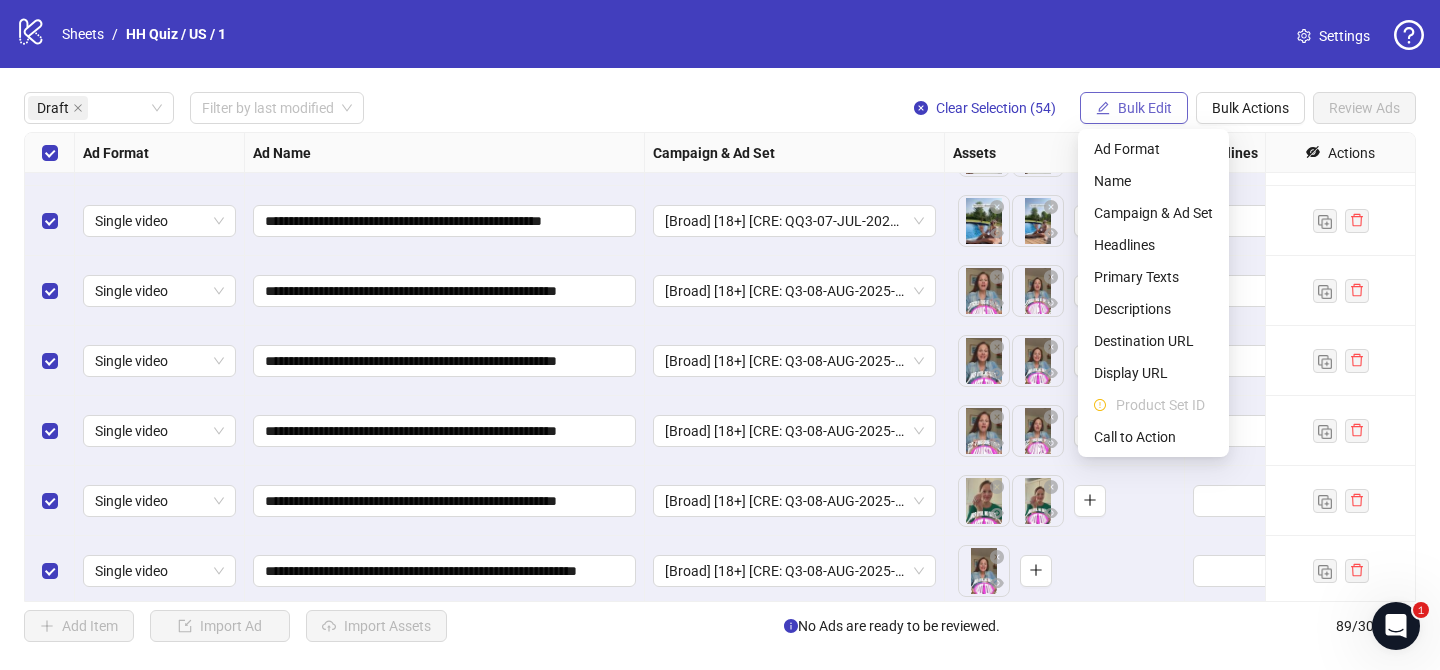 click on "Bulk Edit" at bounding box center [1134, 108] 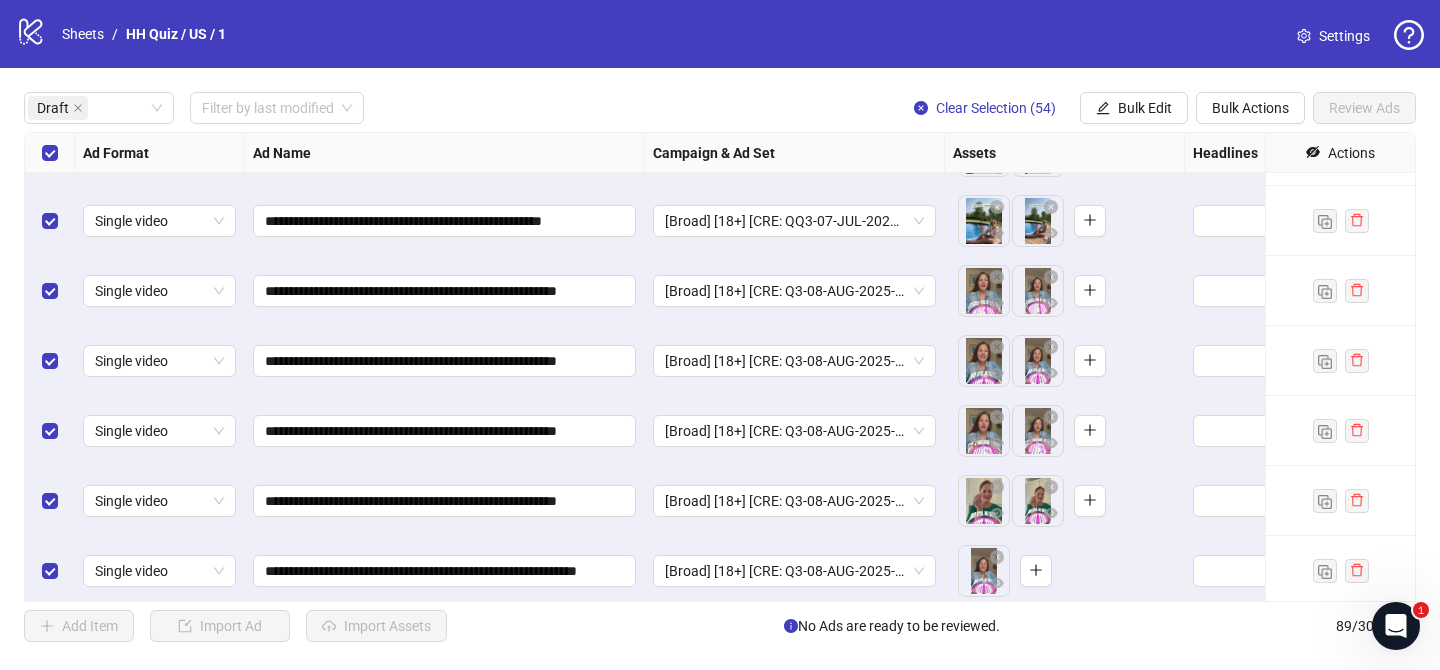 click at bounding box center [50, 153] 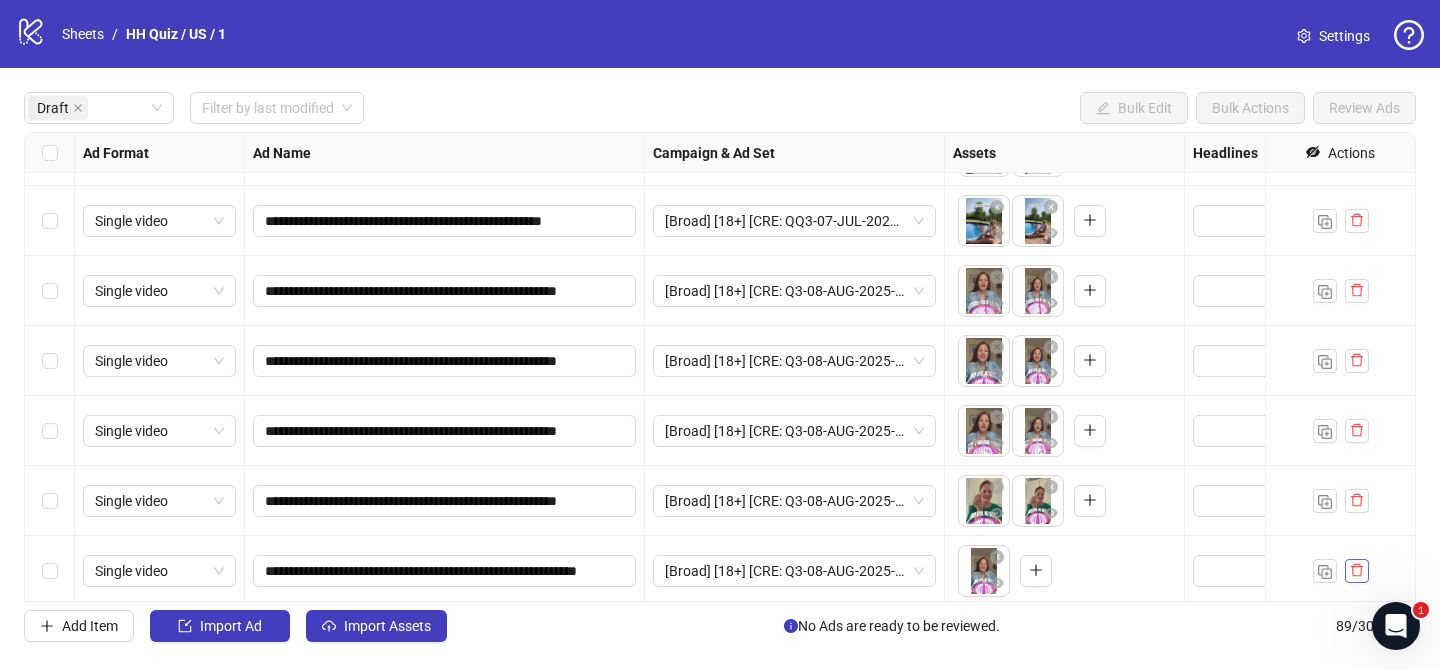 click 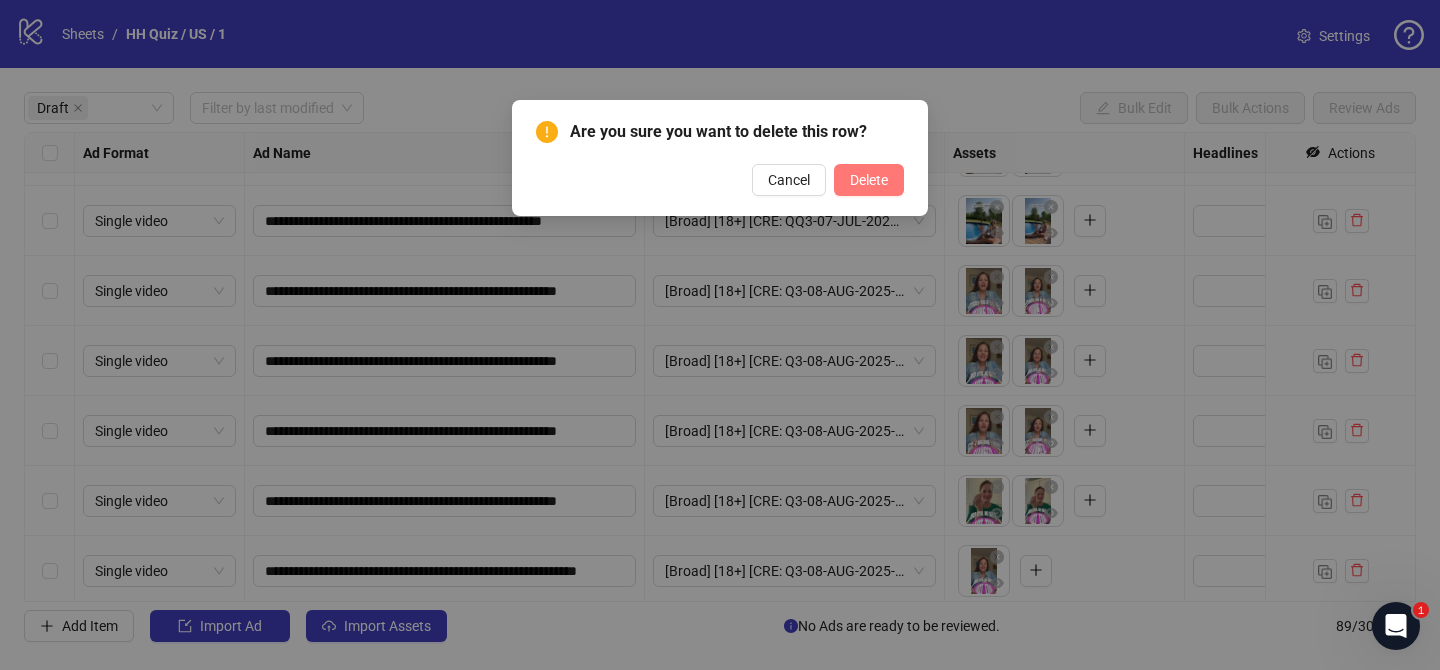 click on "Delete" at bounding box center (869, 180) 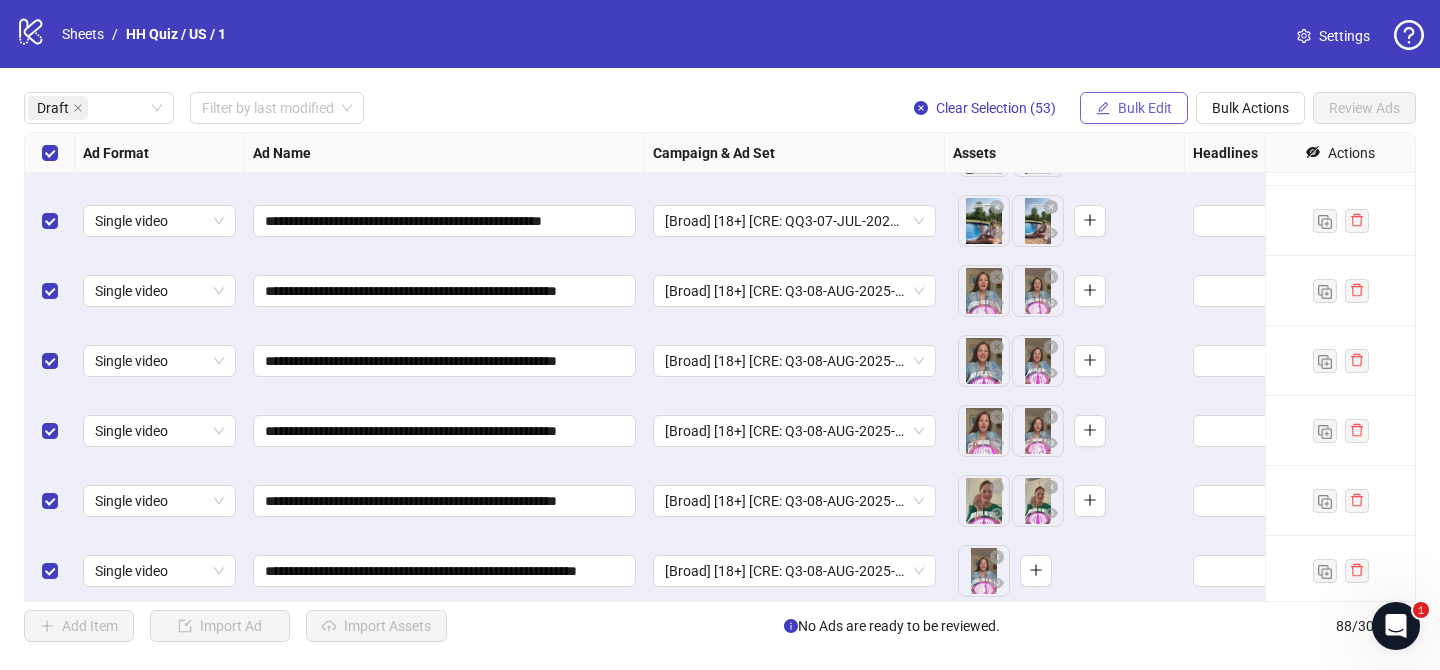 click on "Bulk Edit" at bounding box center [1134, 108] 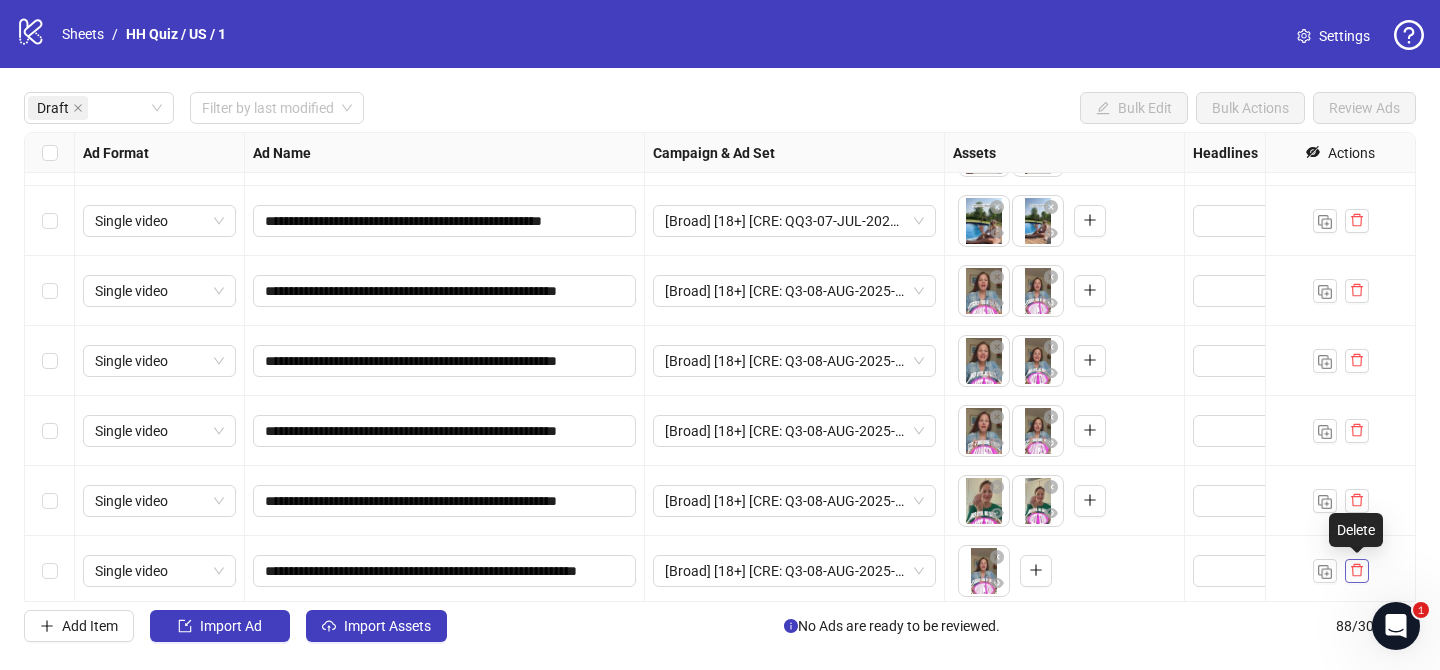 click 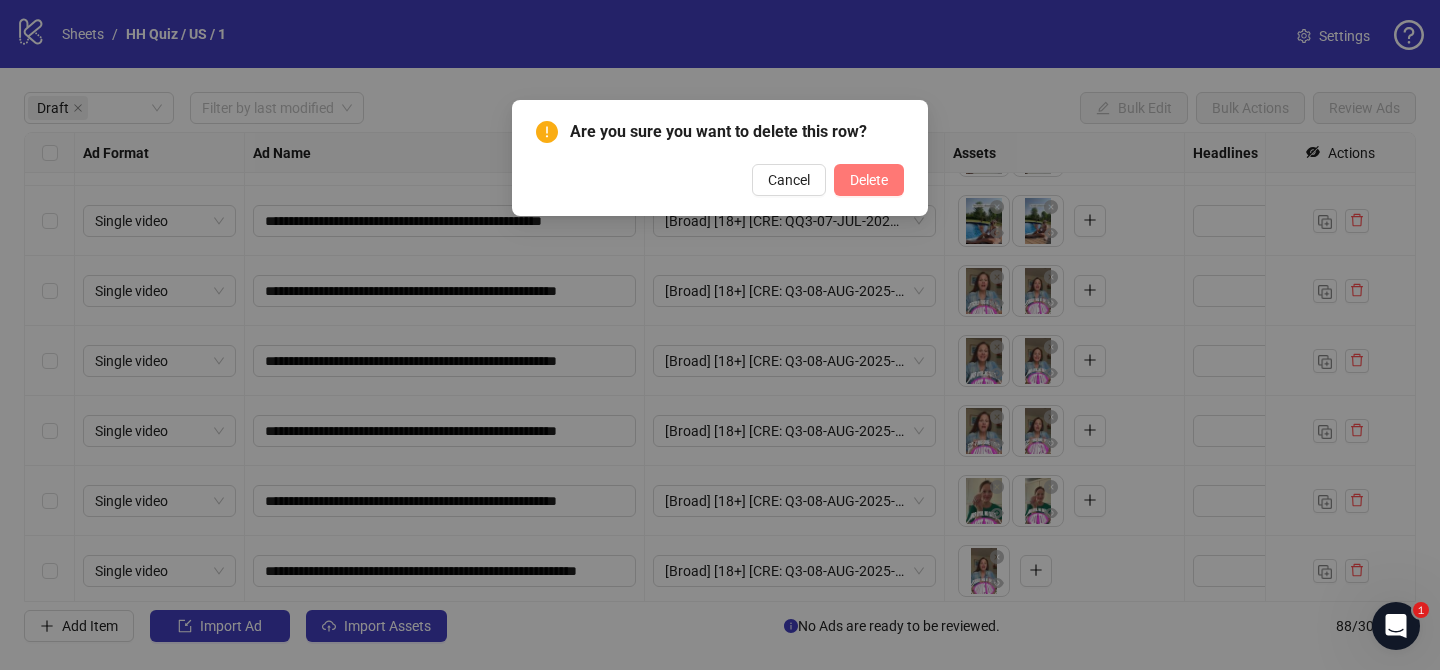 click on "Delete" at bounding box center (869, 180) 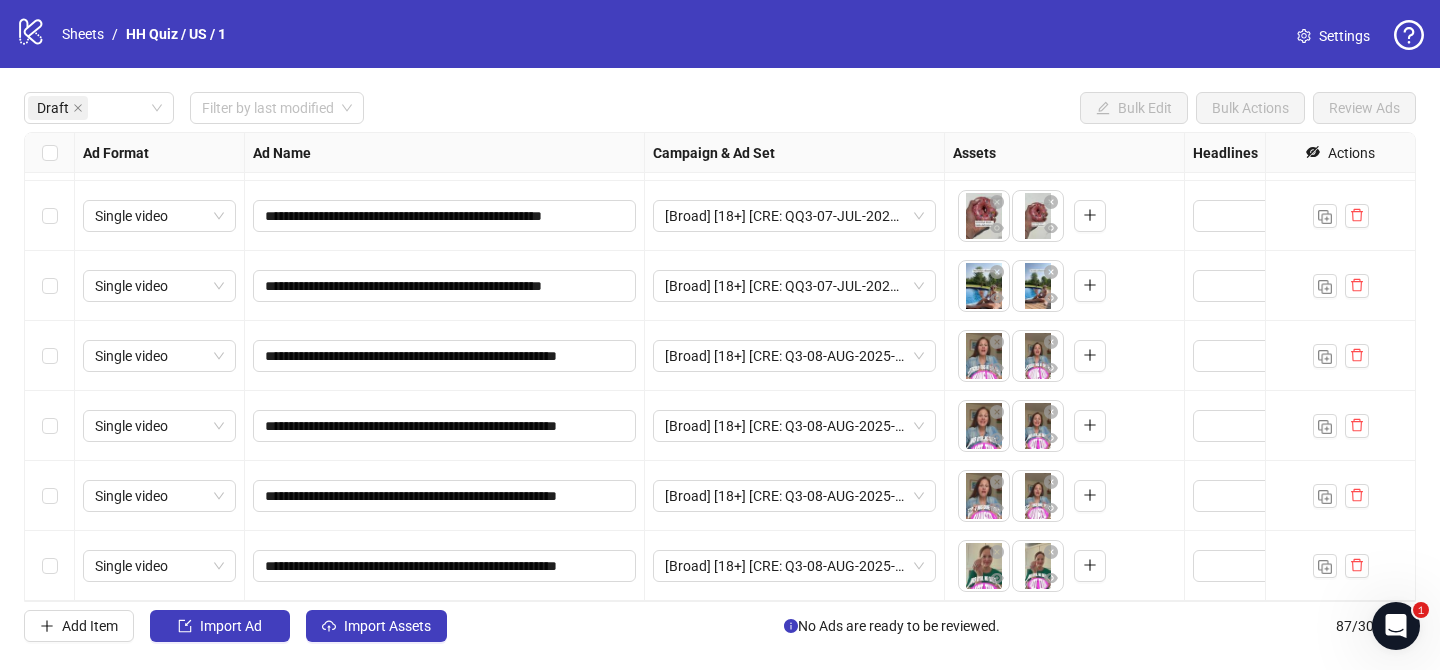 scroll, scrollTop: 3212, scrollLeft: 0, axis: vertical 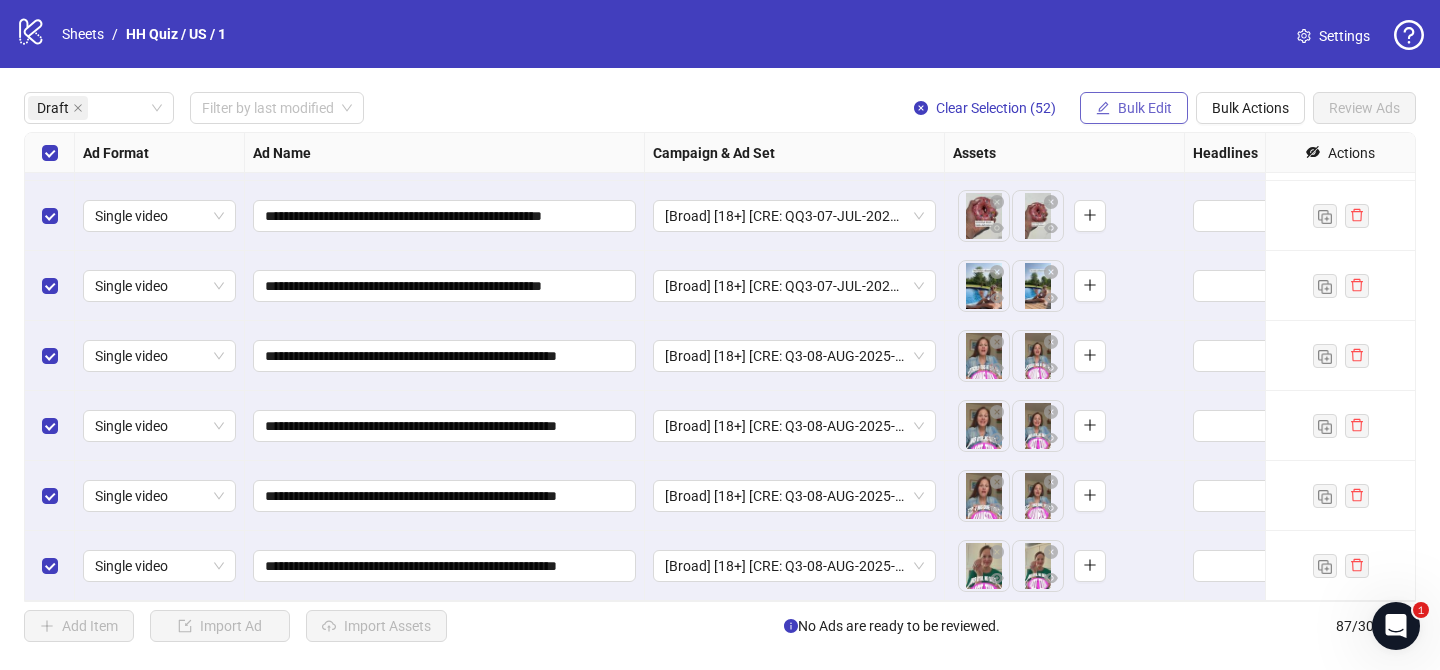 click on "Bulk Edit" at bounding box center (1145, 108) 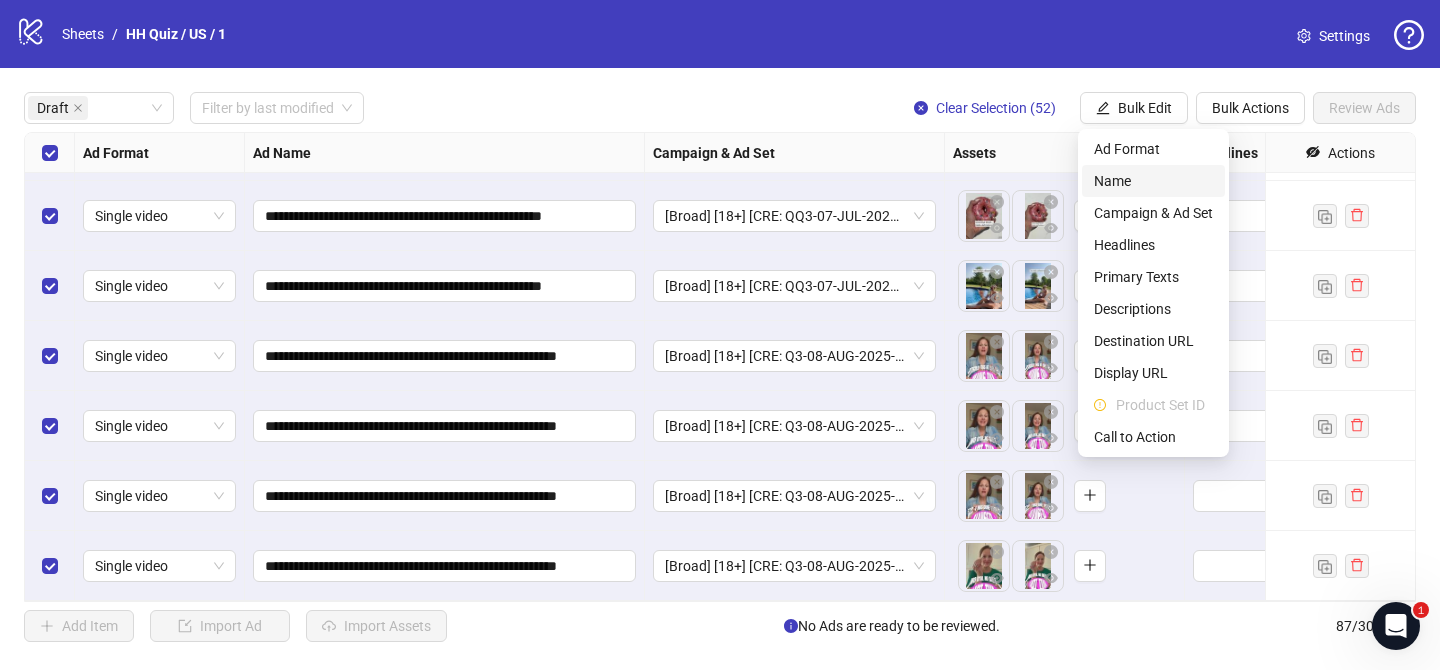 click on "Name" at bounding box center [1153, 181] 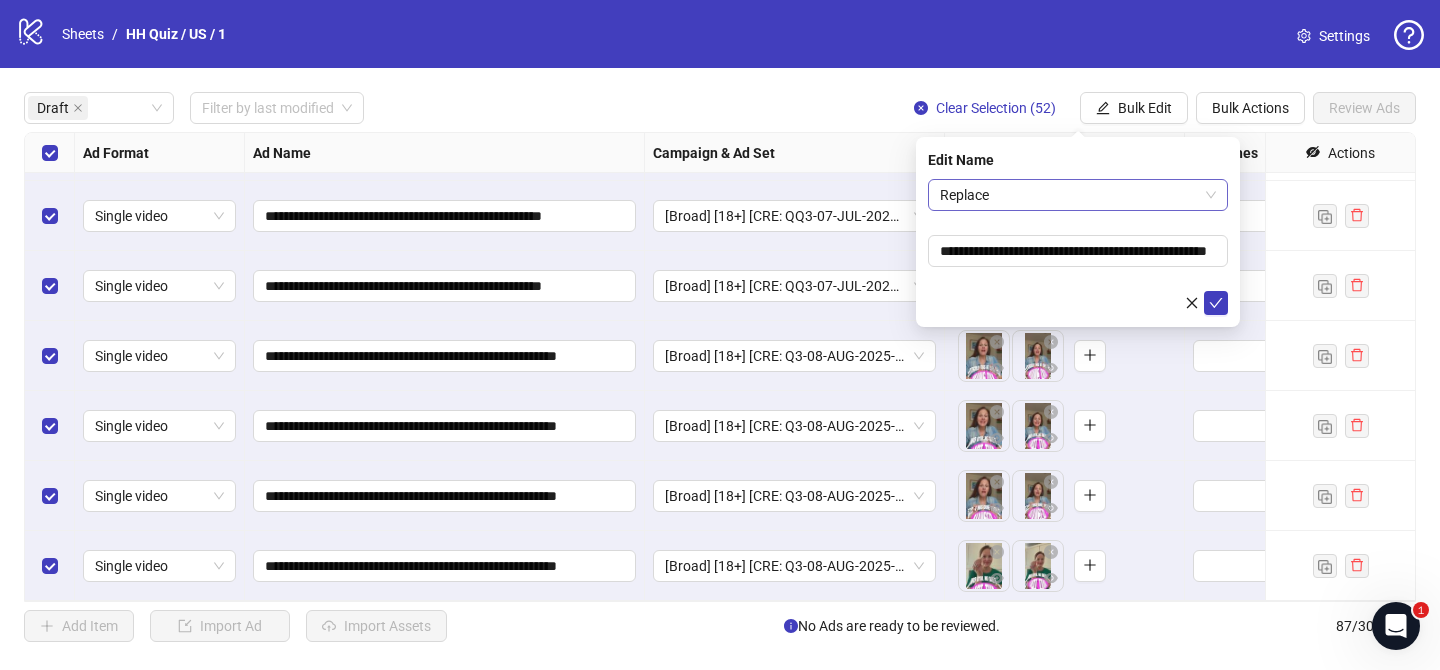 click on "Replace" at bounding box center (1078, 195) 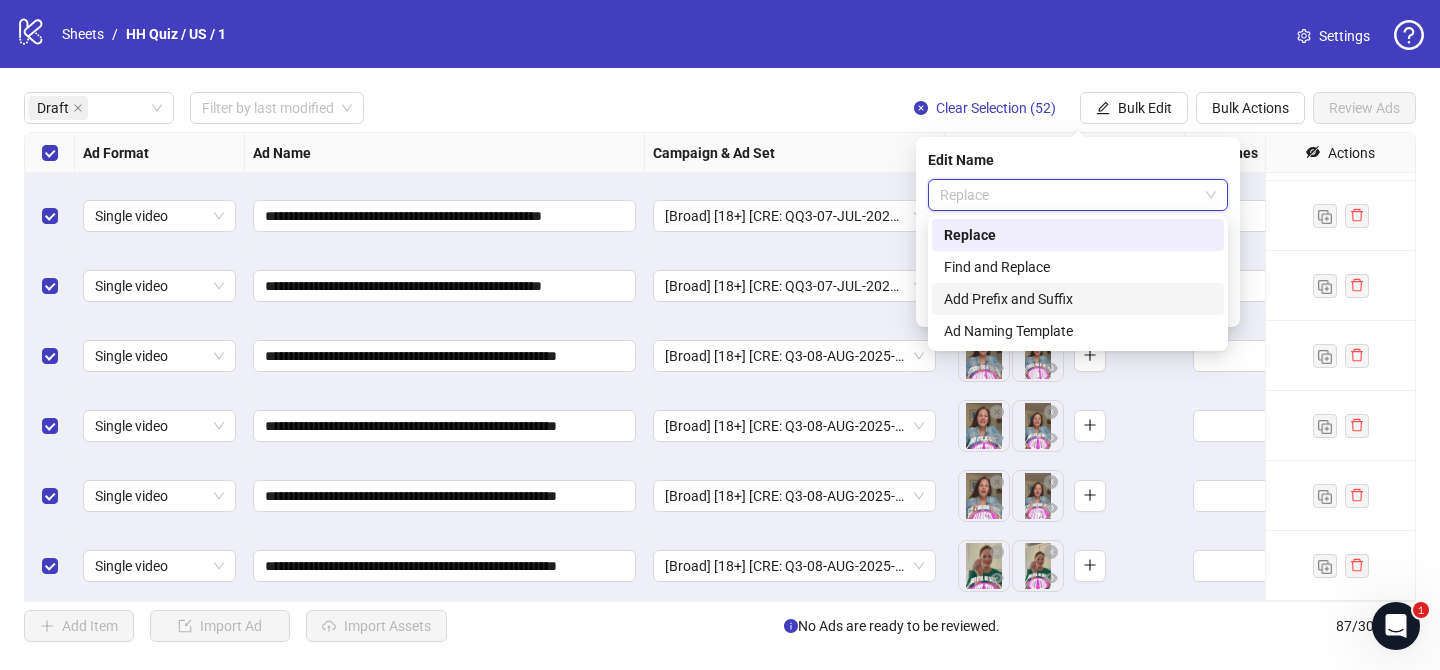 click on "Add Prefix and Suffix" at bounding box center [1078, 299] 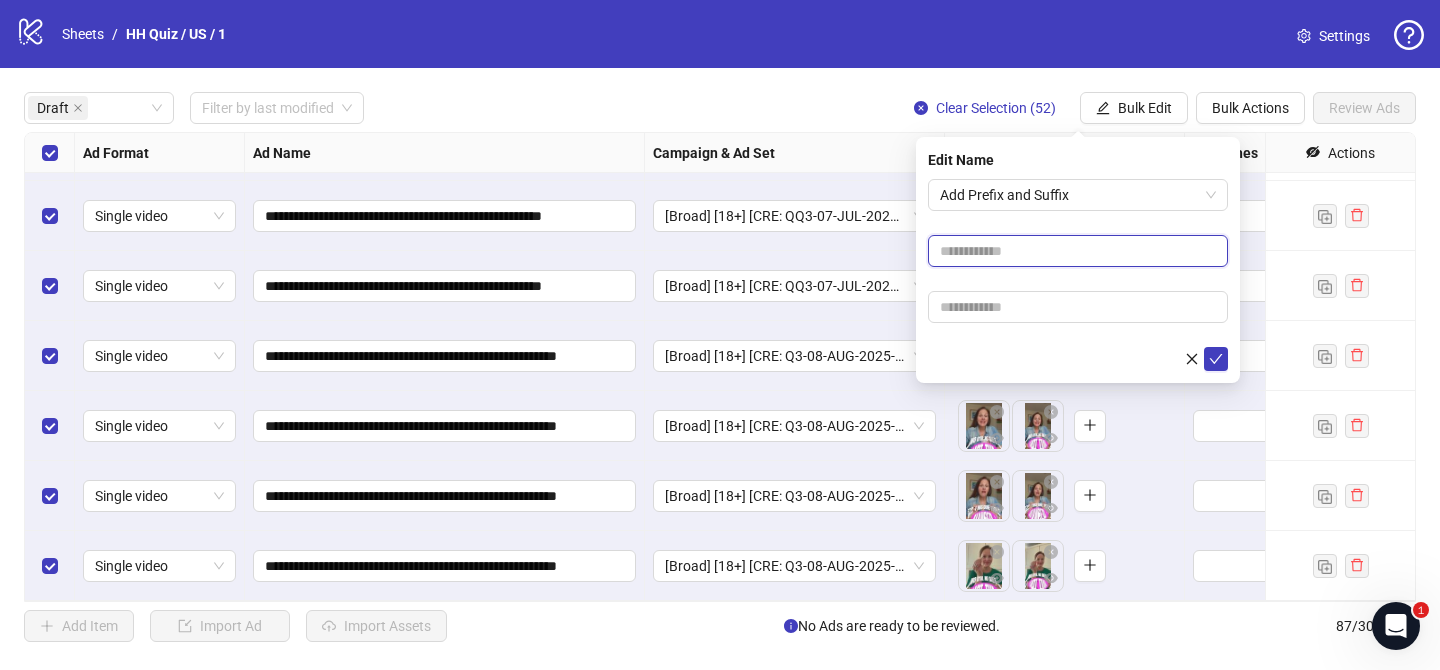 click at bounding box center [1078, 251] 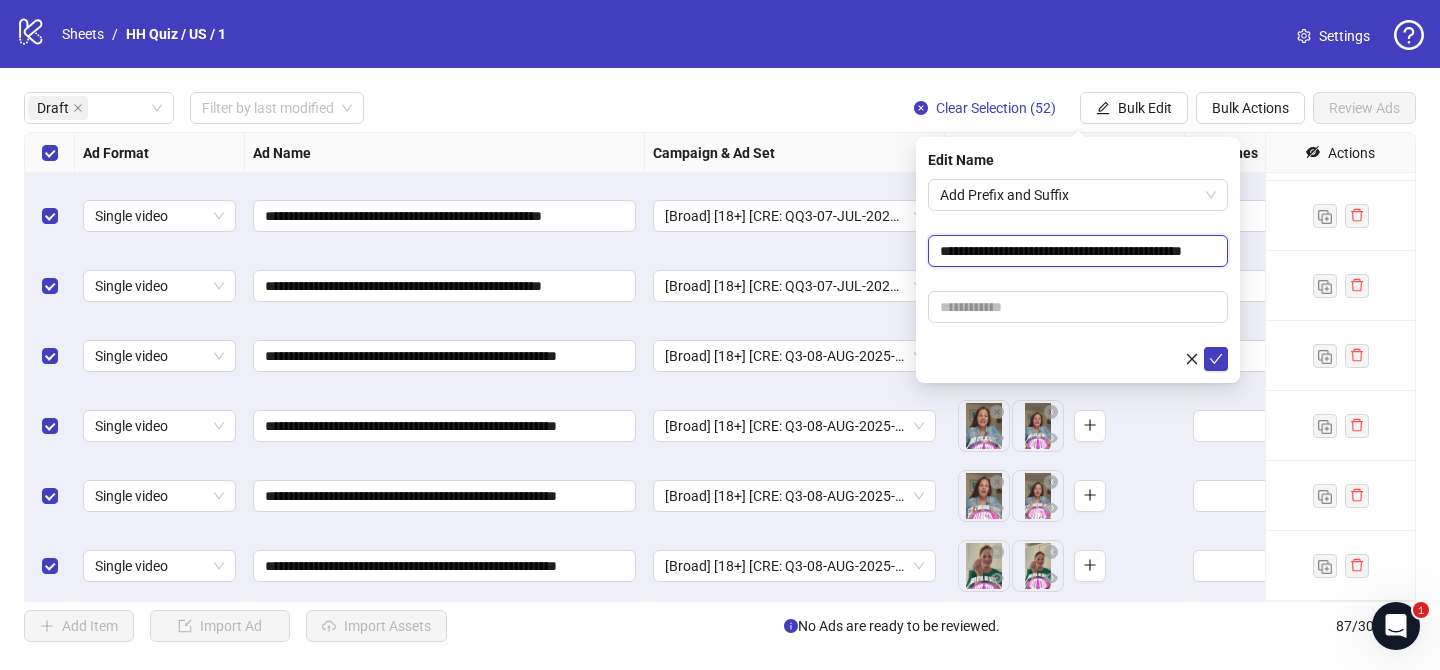 scroll, scrollTop: 0, scrollLeft: 49, axis: horizontal 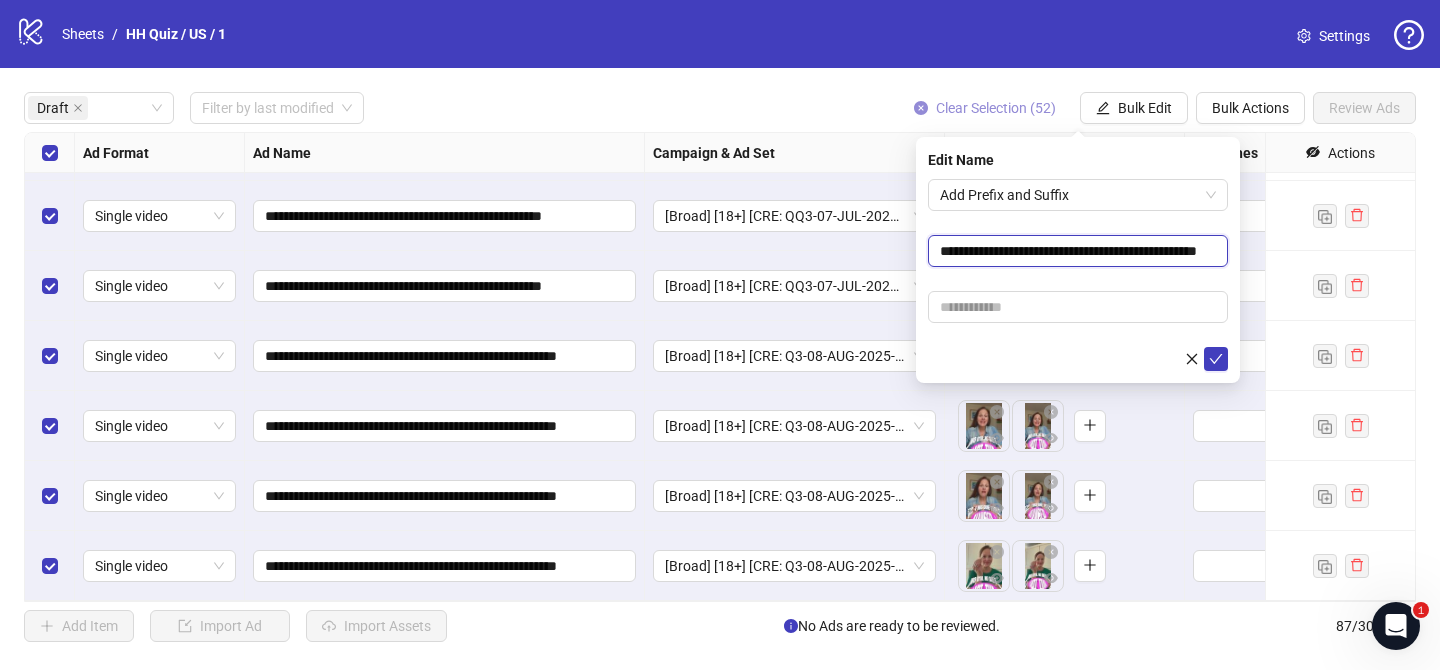 type on "**********" 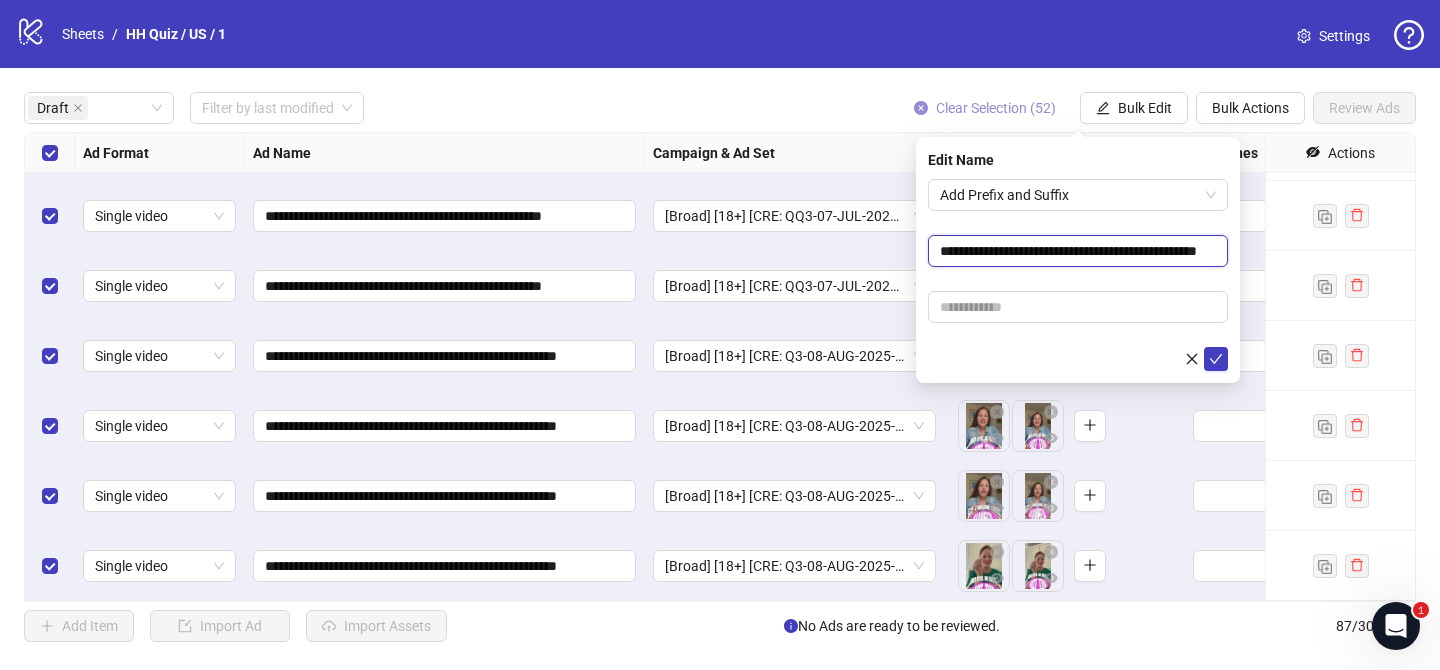 scroll, scrollTop: 0, scrollLeft: 0, axis: both 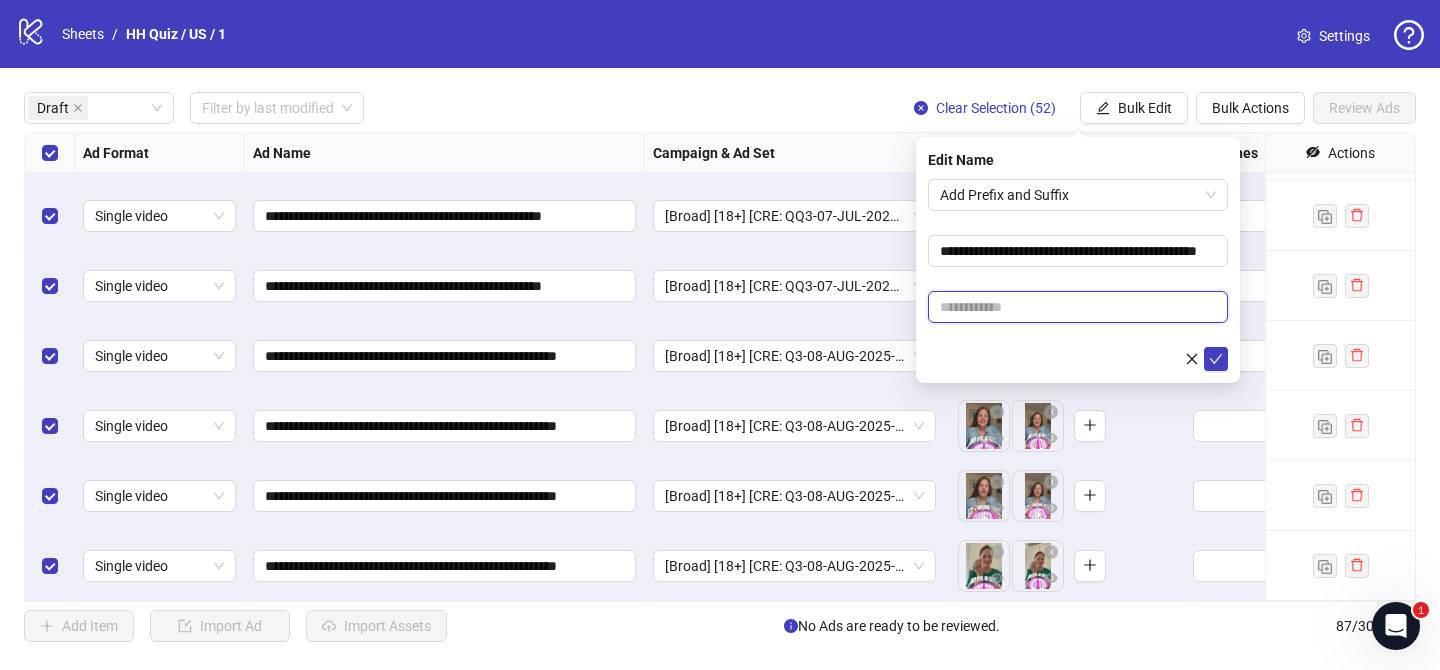 click at bounding box center (1078, 307) 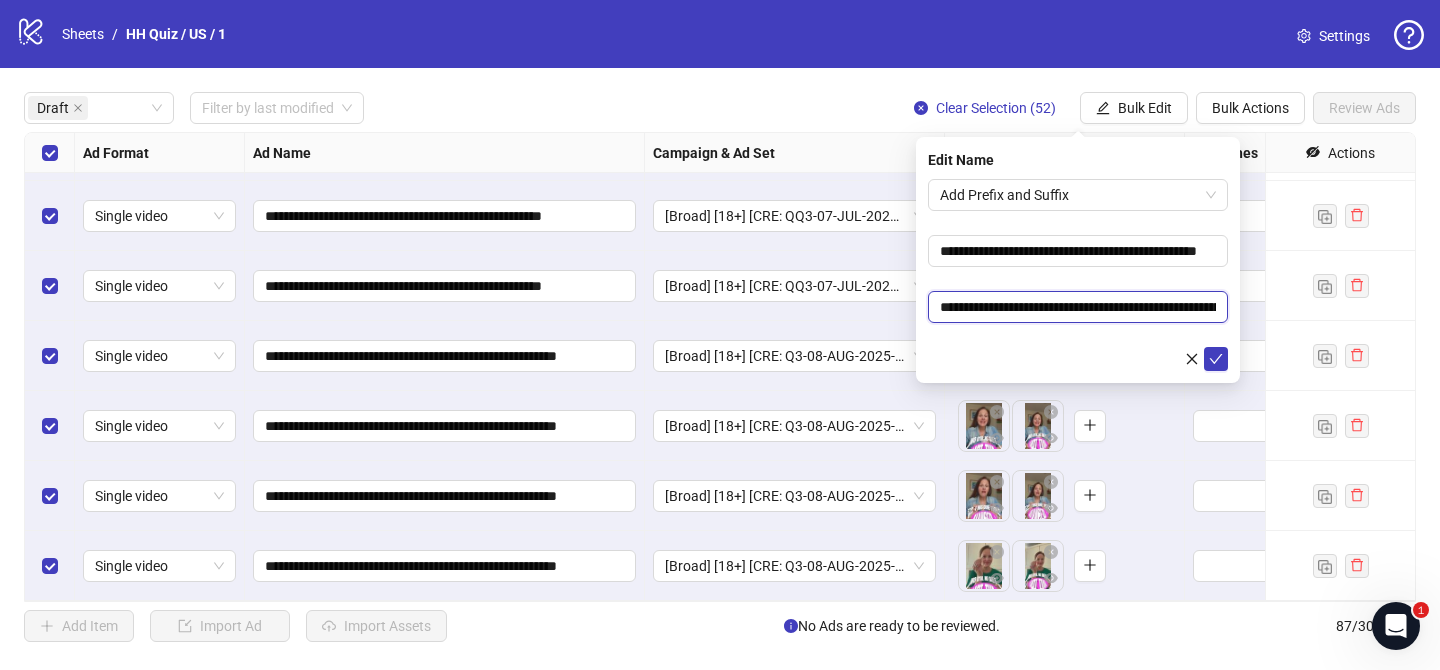 scroll, scrollTop: 0, scrollLeft: 300, axis: horizontal 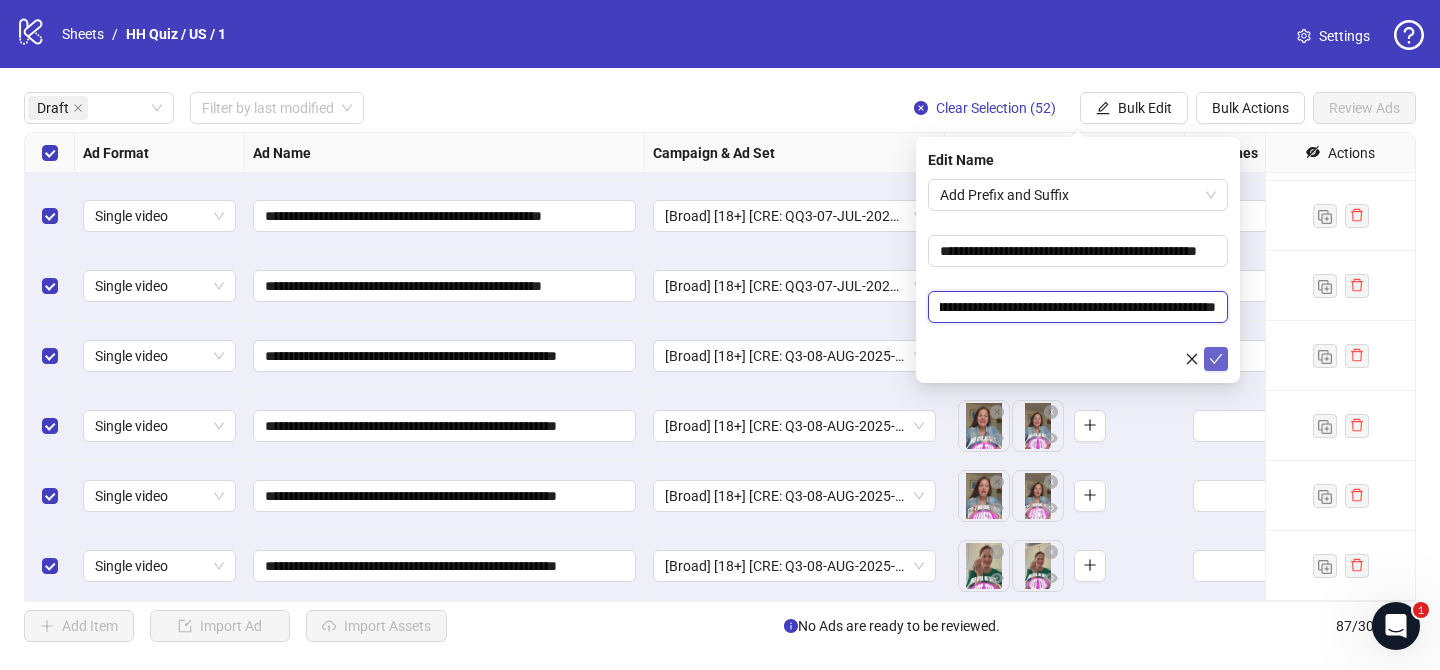 type on "**********" 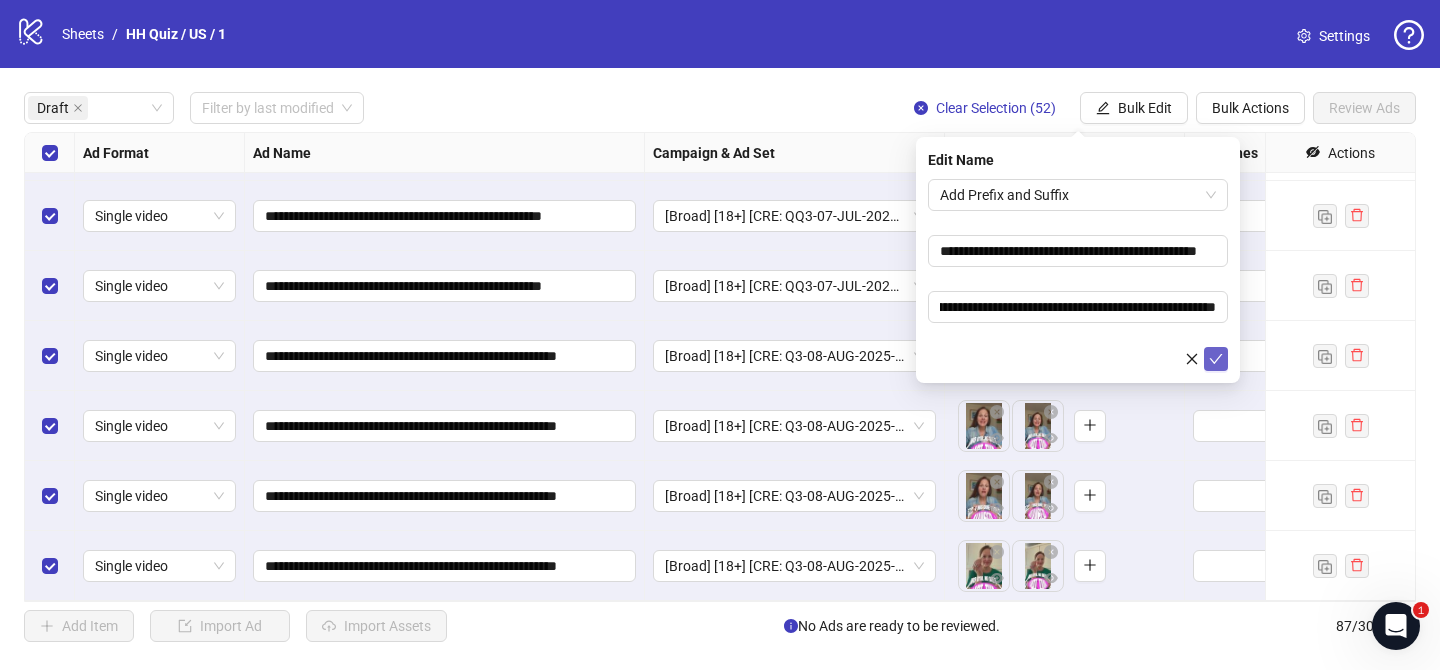 click 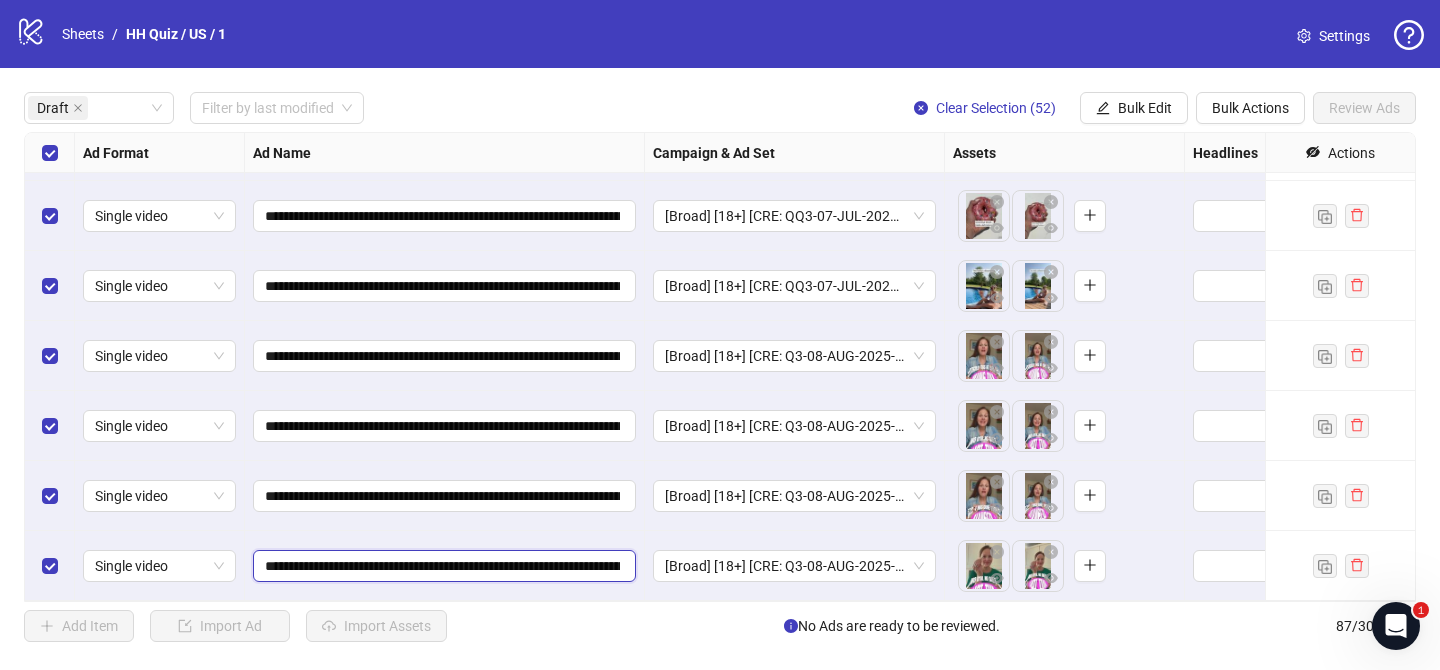 click on "**********" at bounding box center (442, 566) 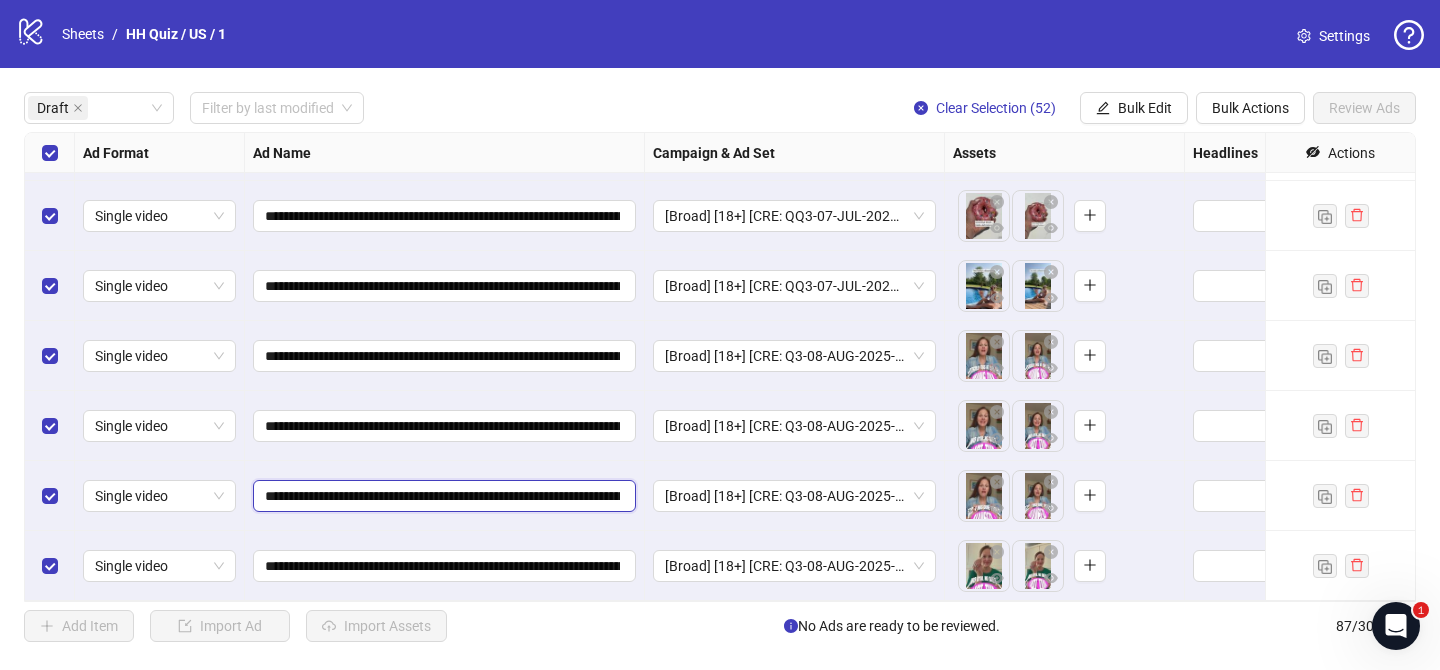 click on "**********" at bounding box center (442, 496) 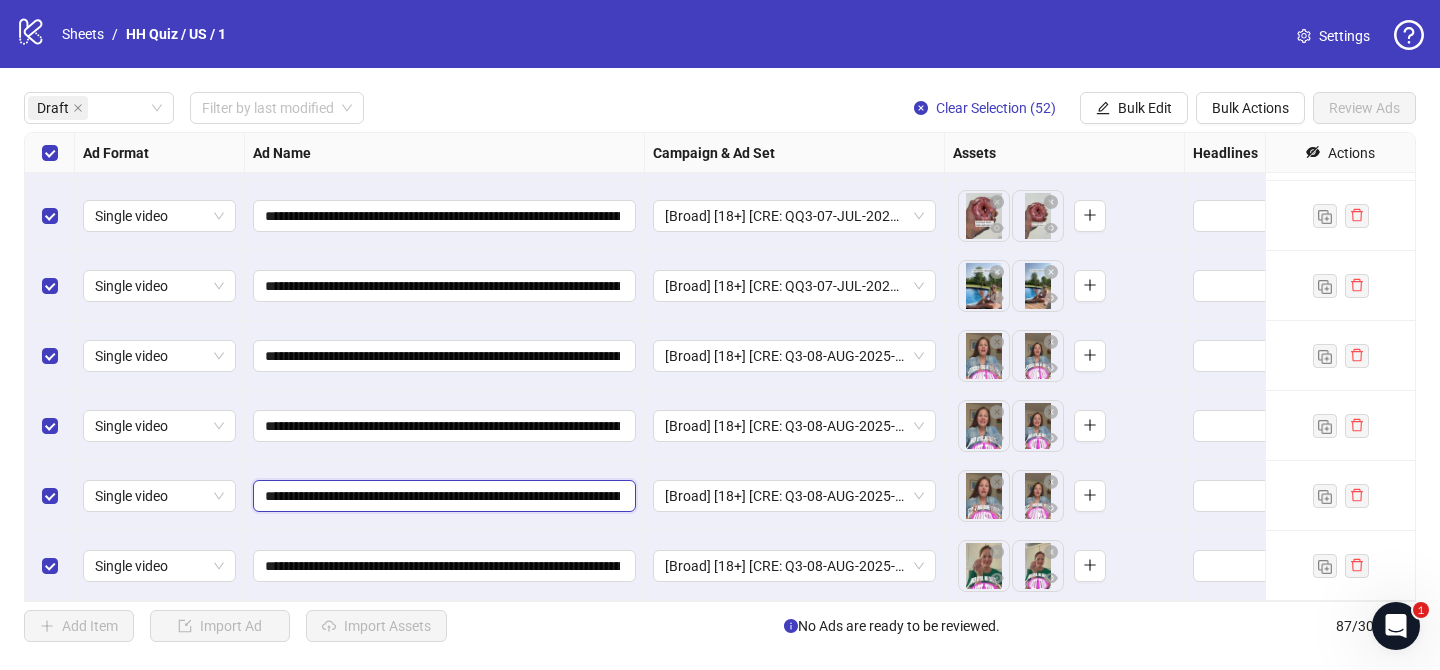click on "**********" at bounding box center (442, 496) 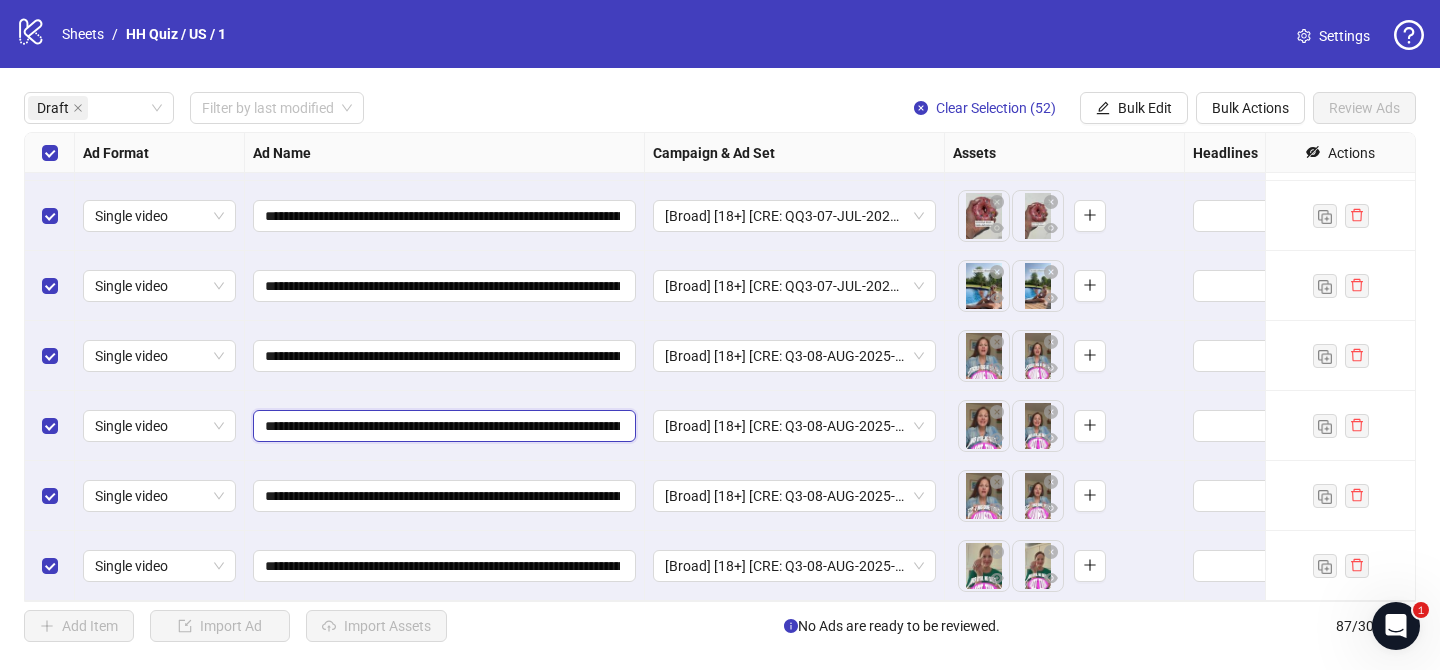 click on "**********" at bounding box center [442, 426] 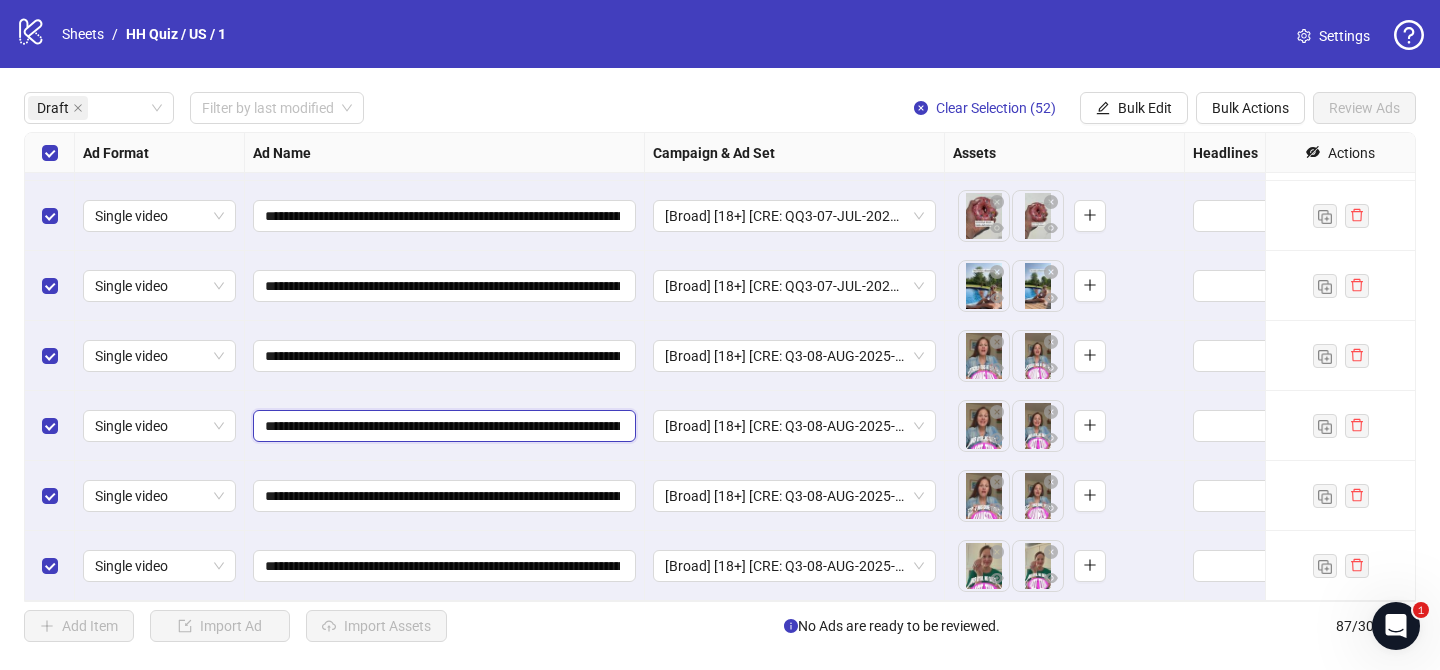 click on "**********" at bounding box center [442, 426] 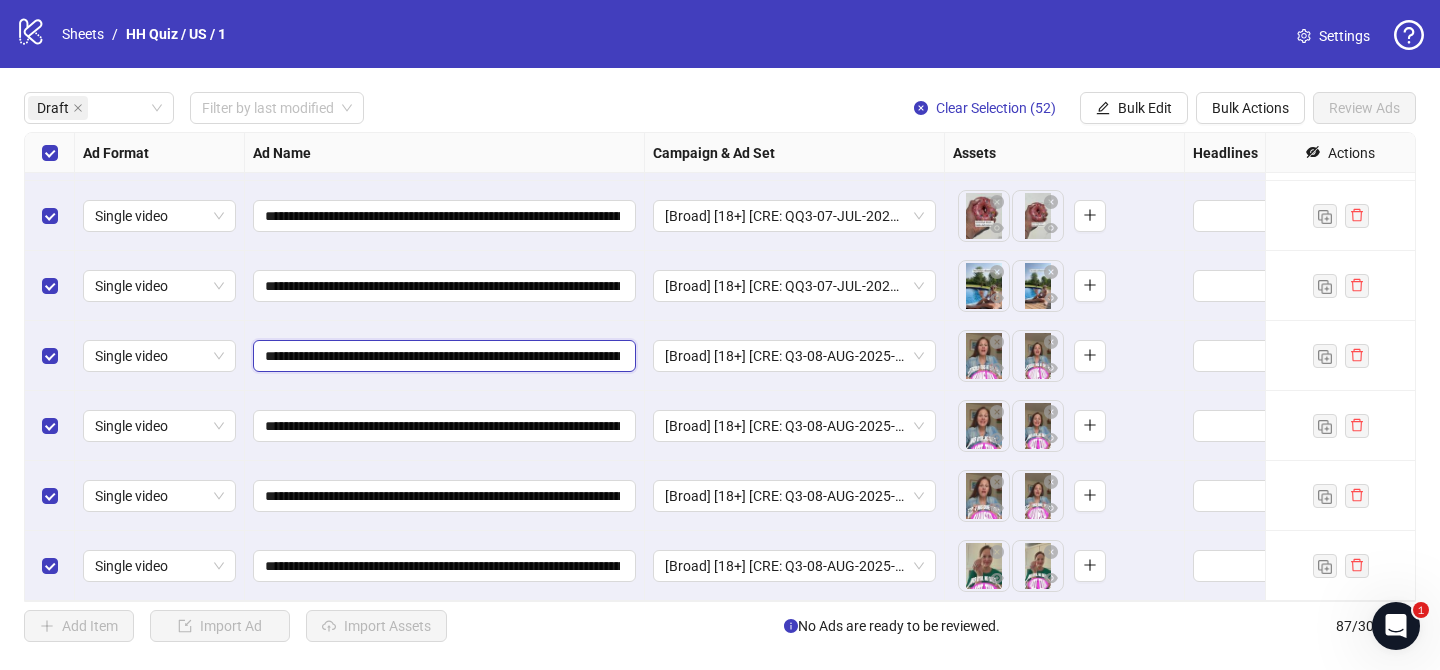 click on "**********" at bounding box center (442, 356) 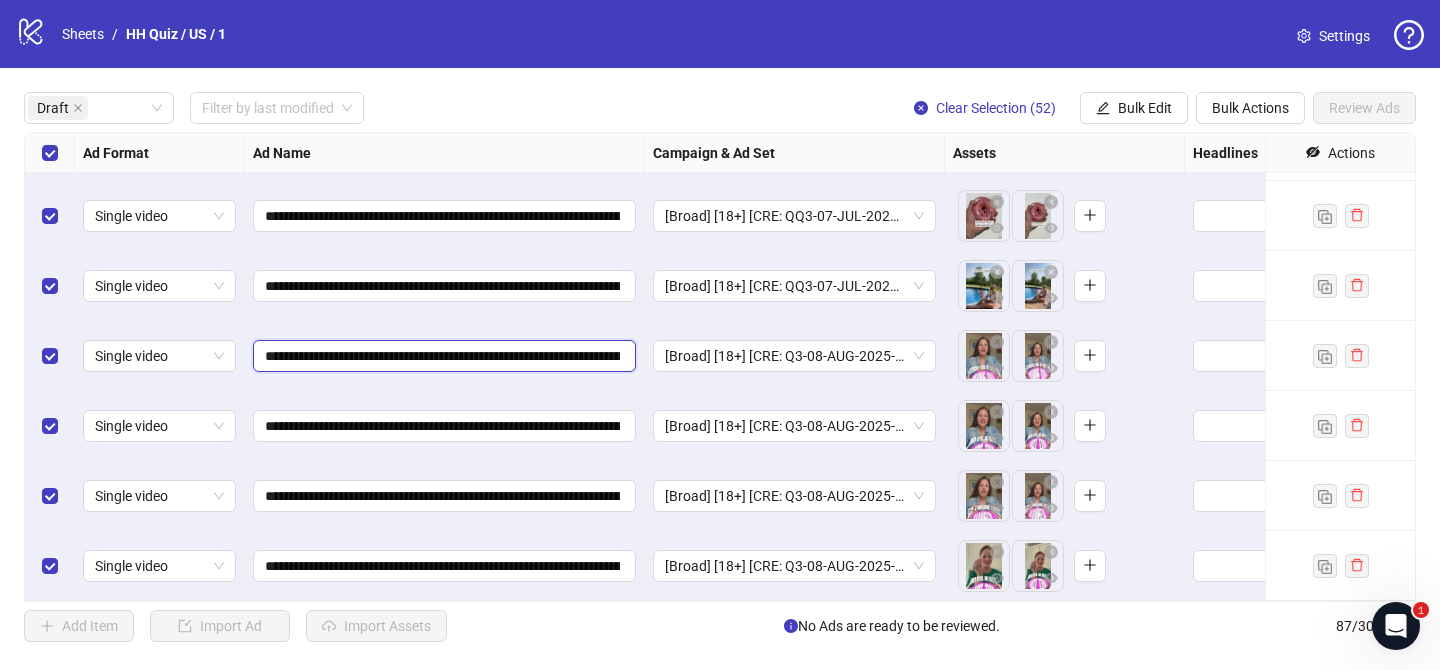 click on "**********" at bounding box center (442, 356) 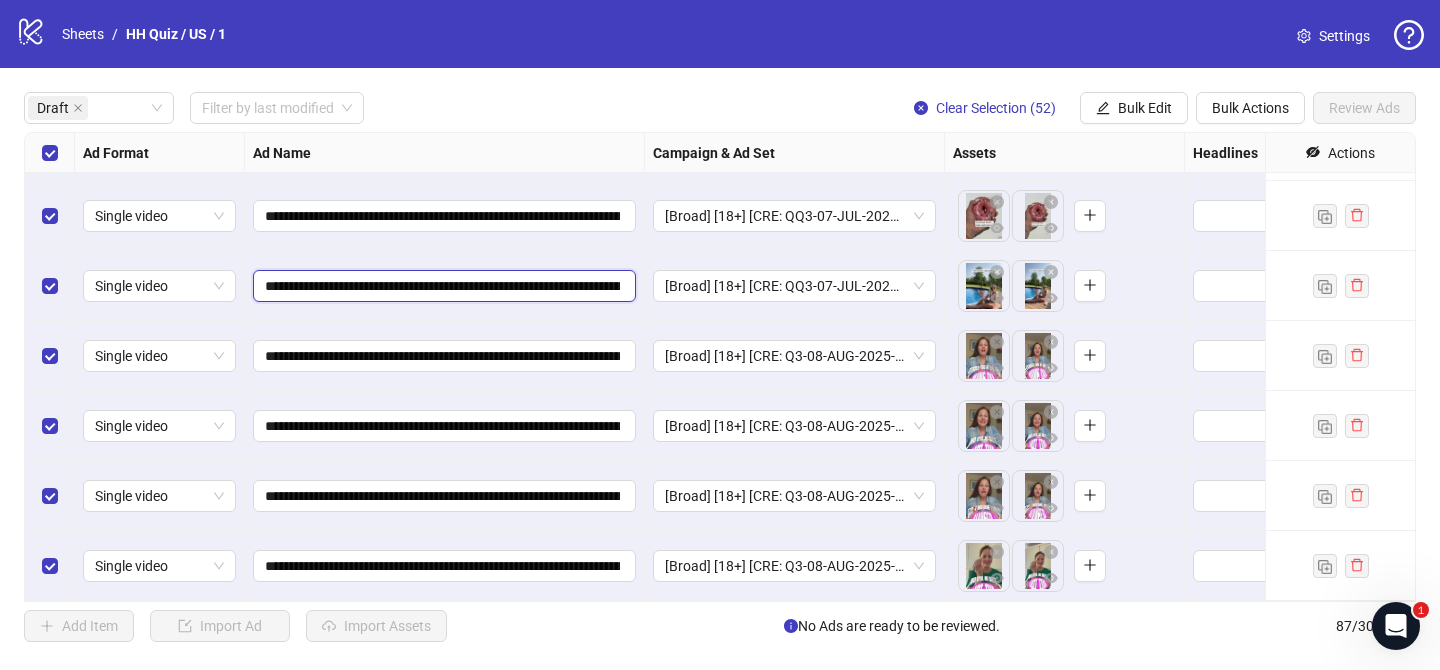 click on "**********" at bounding box center [442, 286] 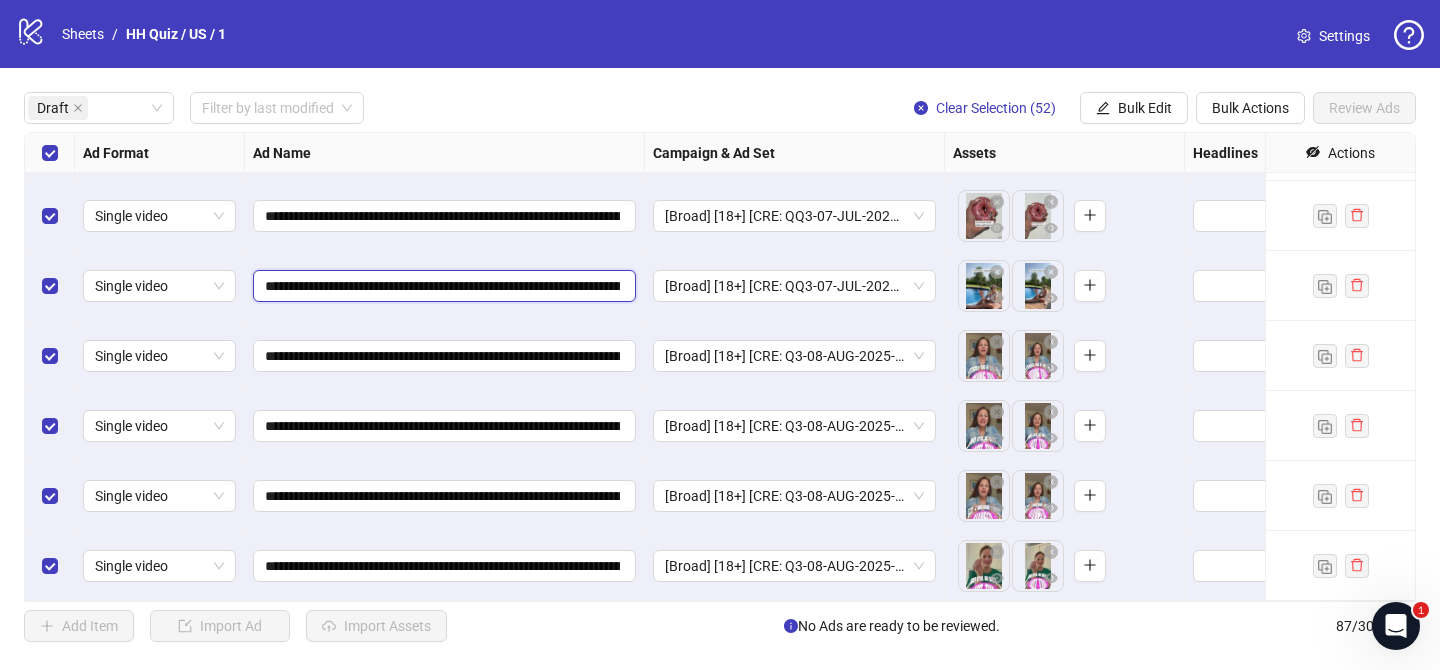 click on "**********" at bounding box center [442, 286] 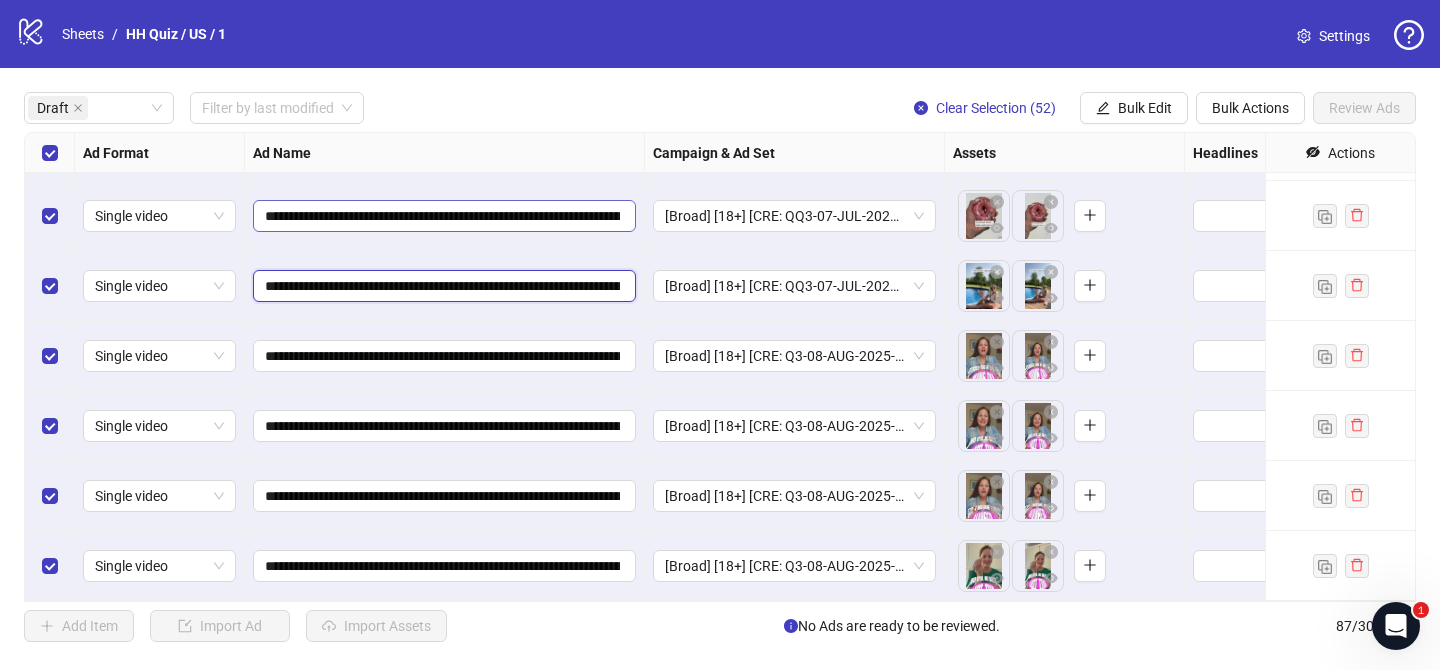 paste 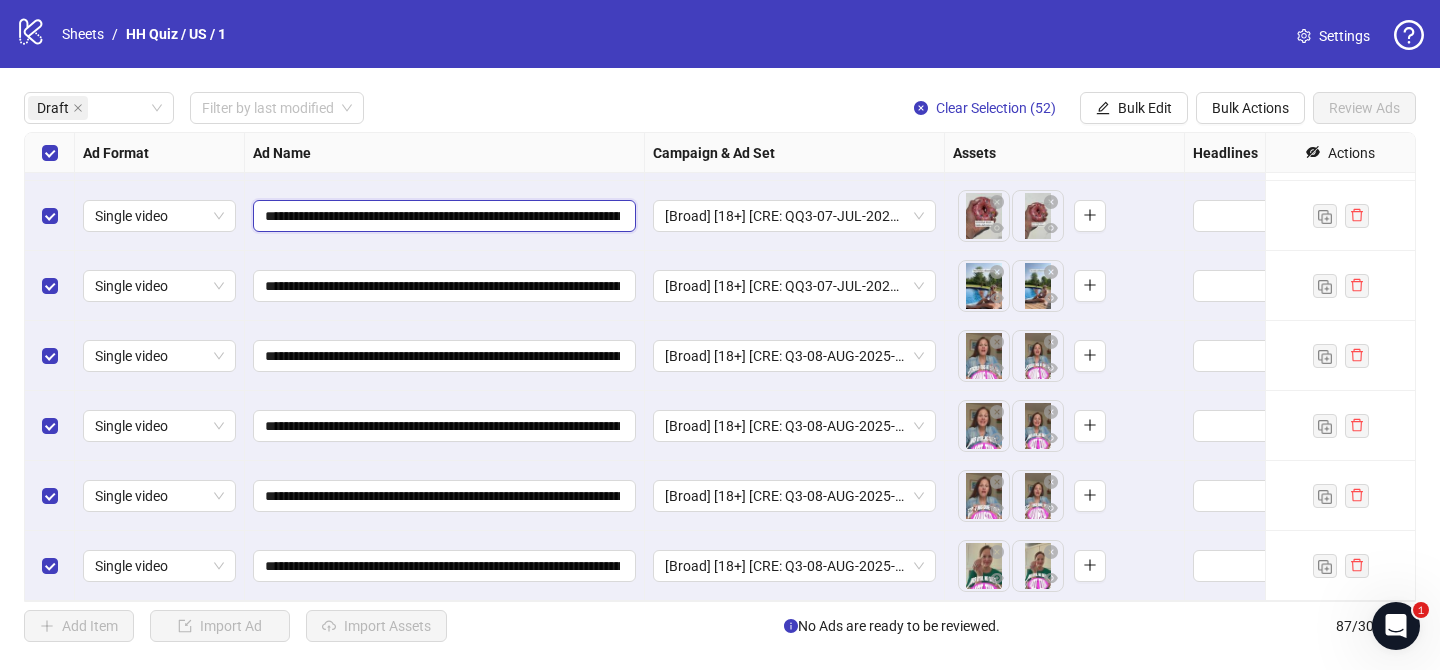 click on "**********" at bounding box center [442, 216] 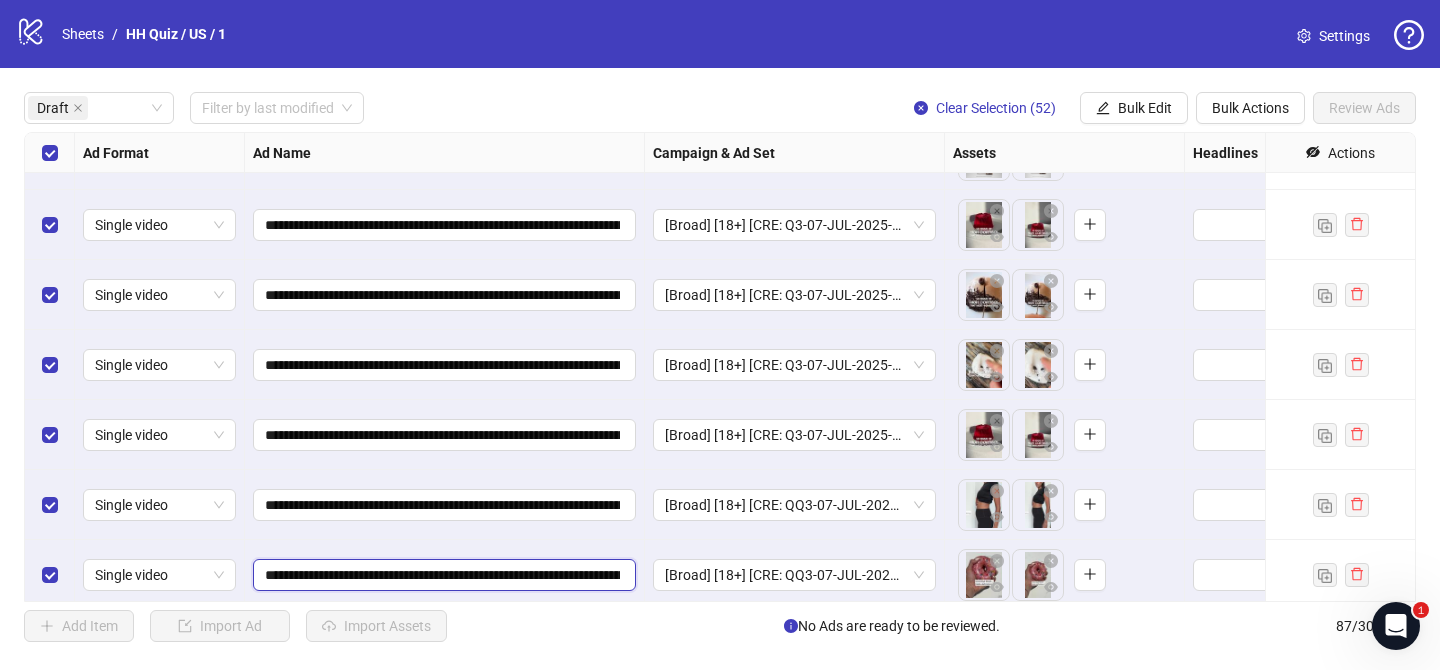 scroll, scrollTop: 2845, scrollLeft: 0, axis: vertical 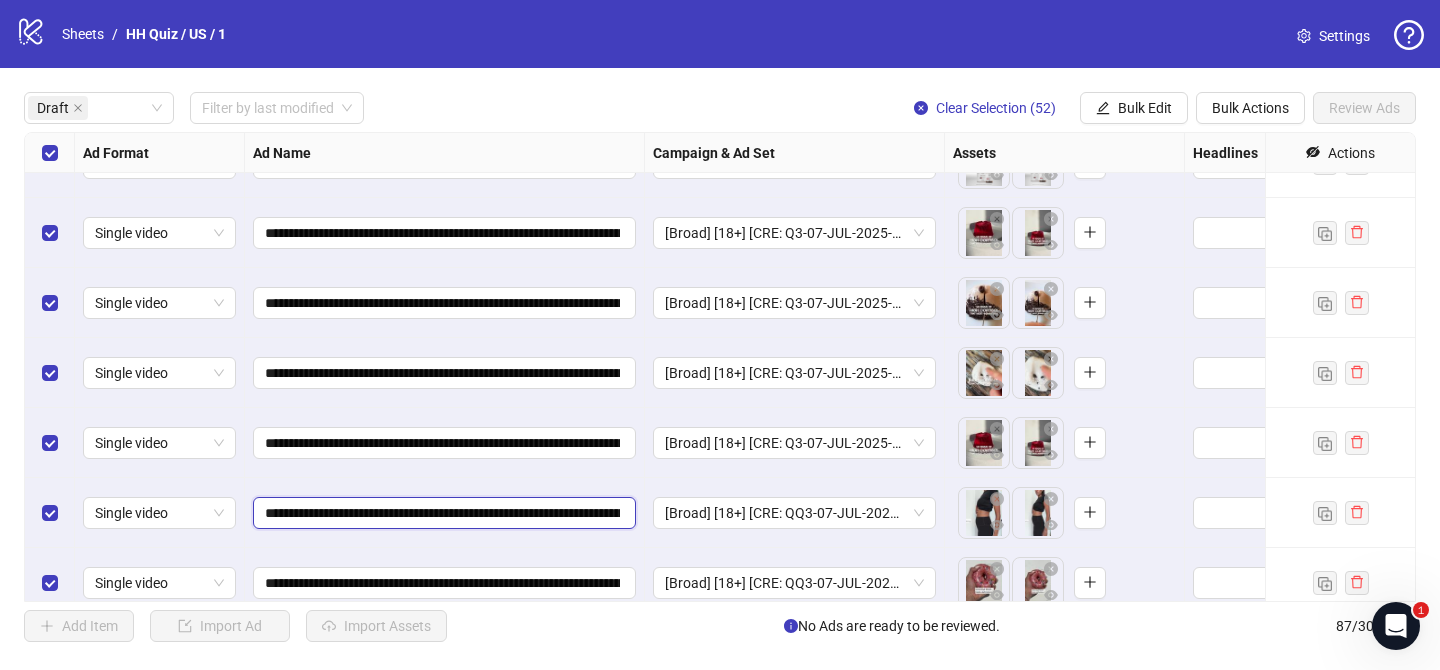 click on "**********" at bounding box center [442, 513] 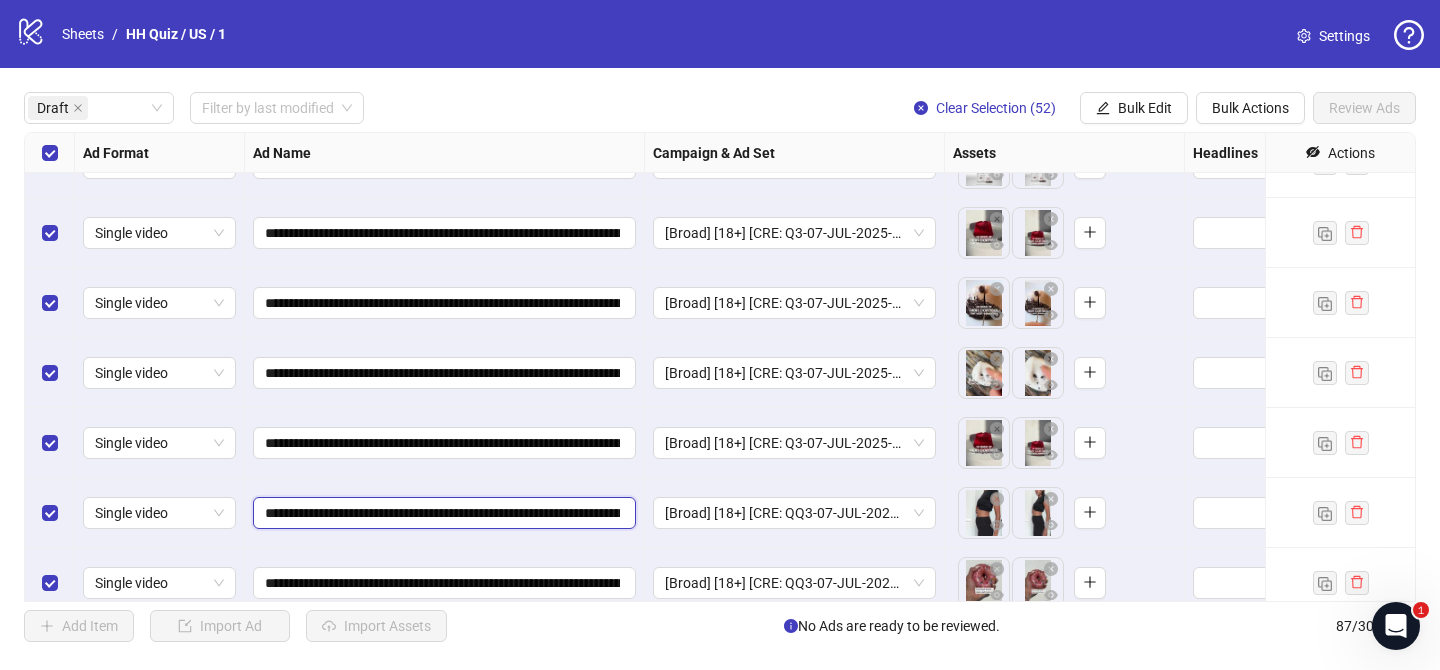 click on "**********" at bounding box center [442, 513] 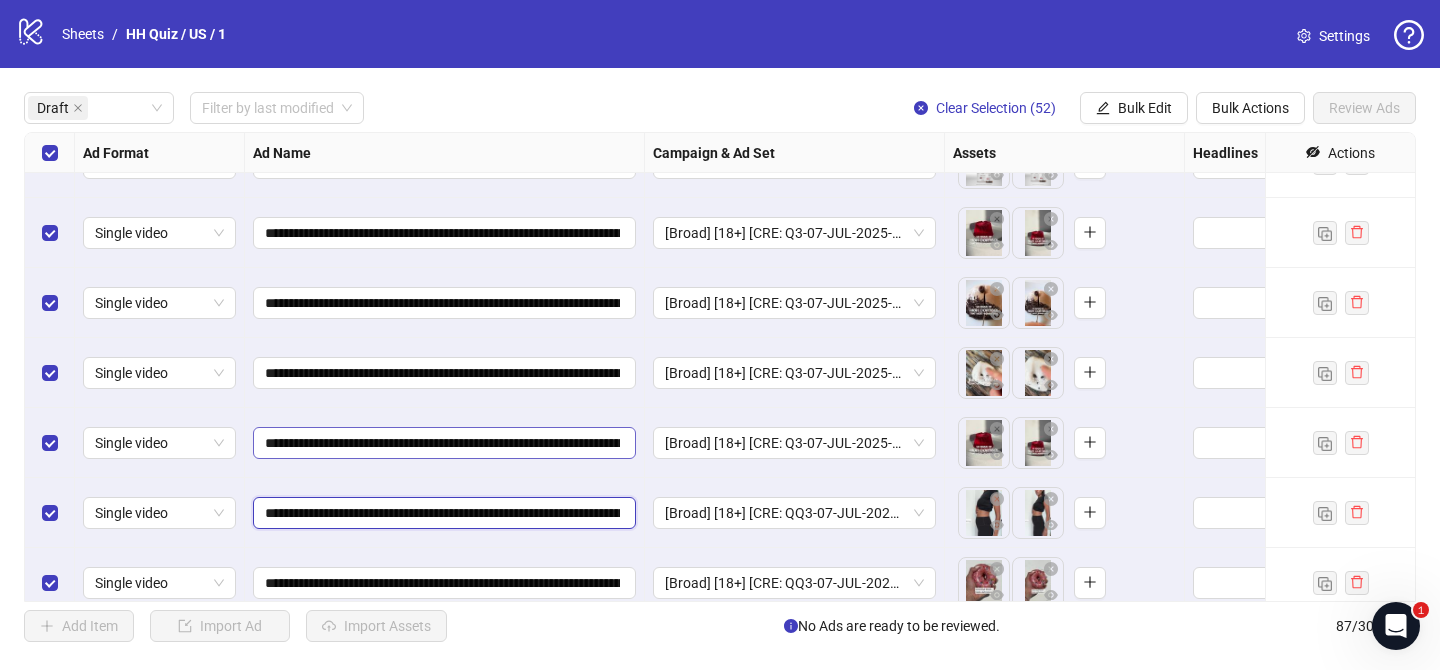 paste 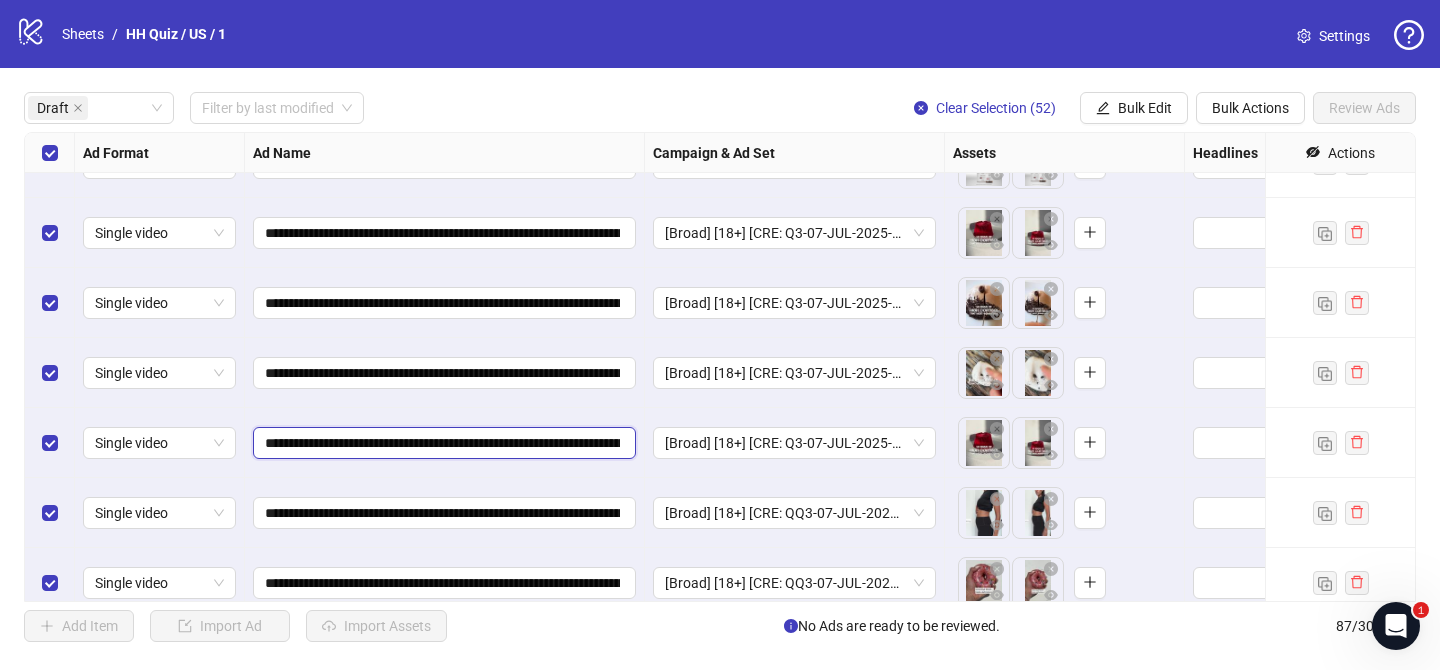 click on "**********" at bounding box center (442, 443) 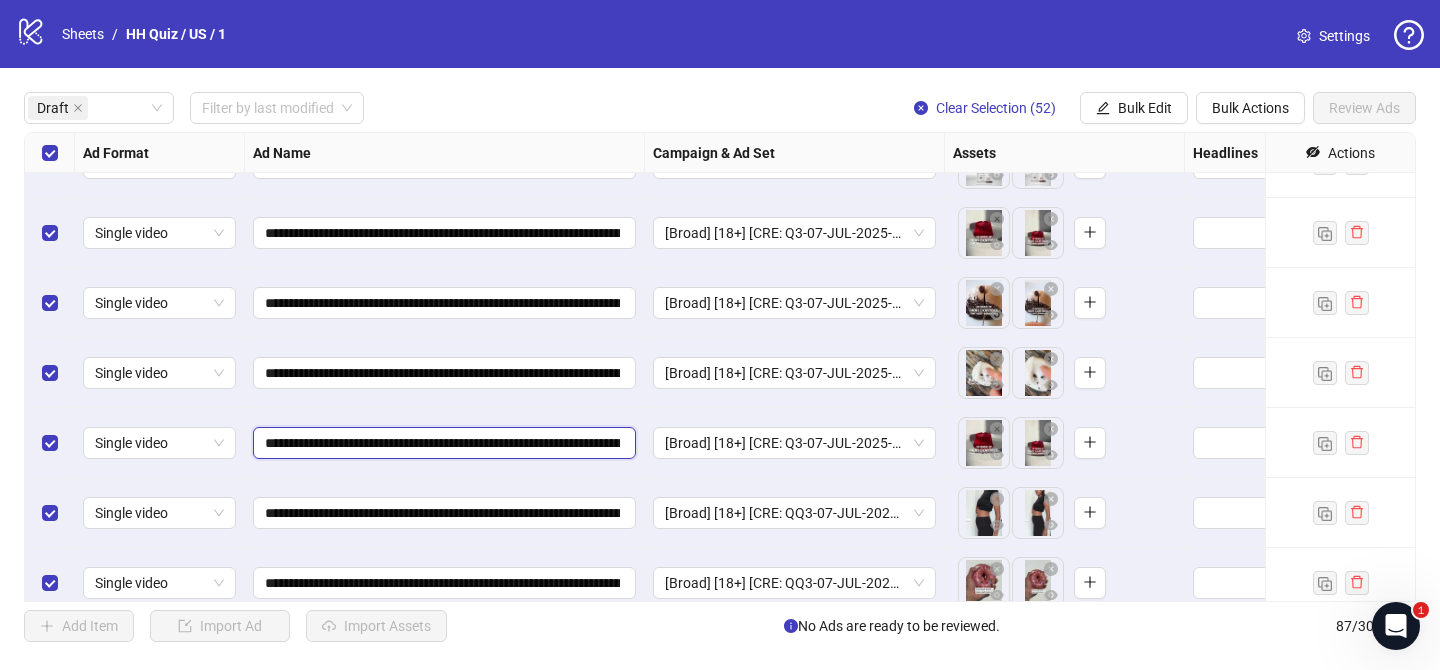 click on "**********" at bounding box center (442, 443) 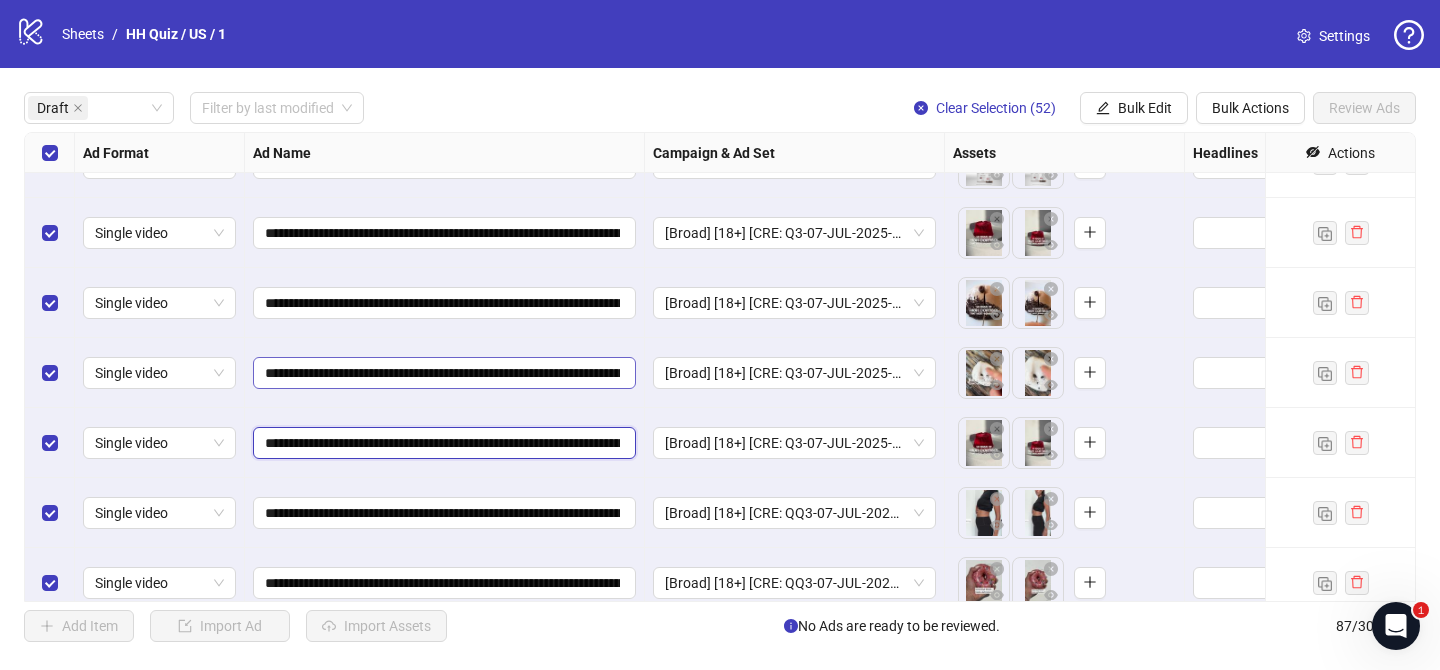 paste 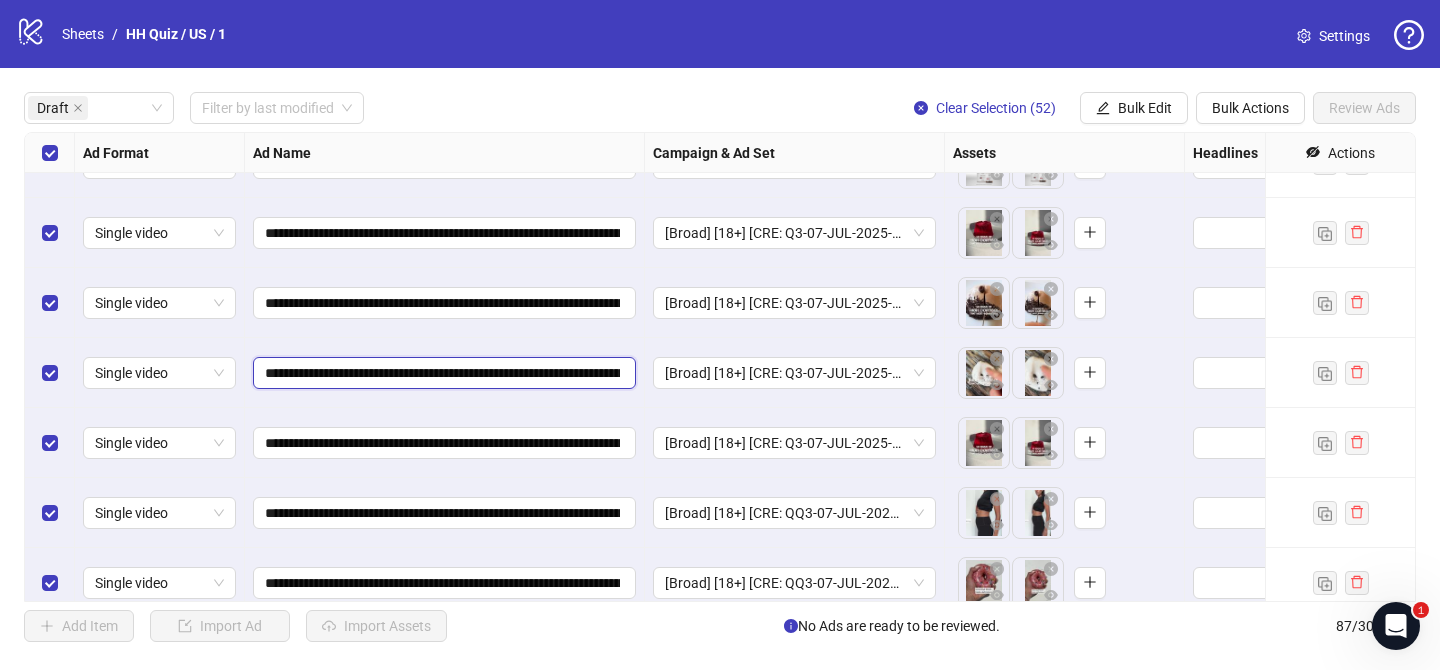 click on "**********" at bounding box center [442, 373] 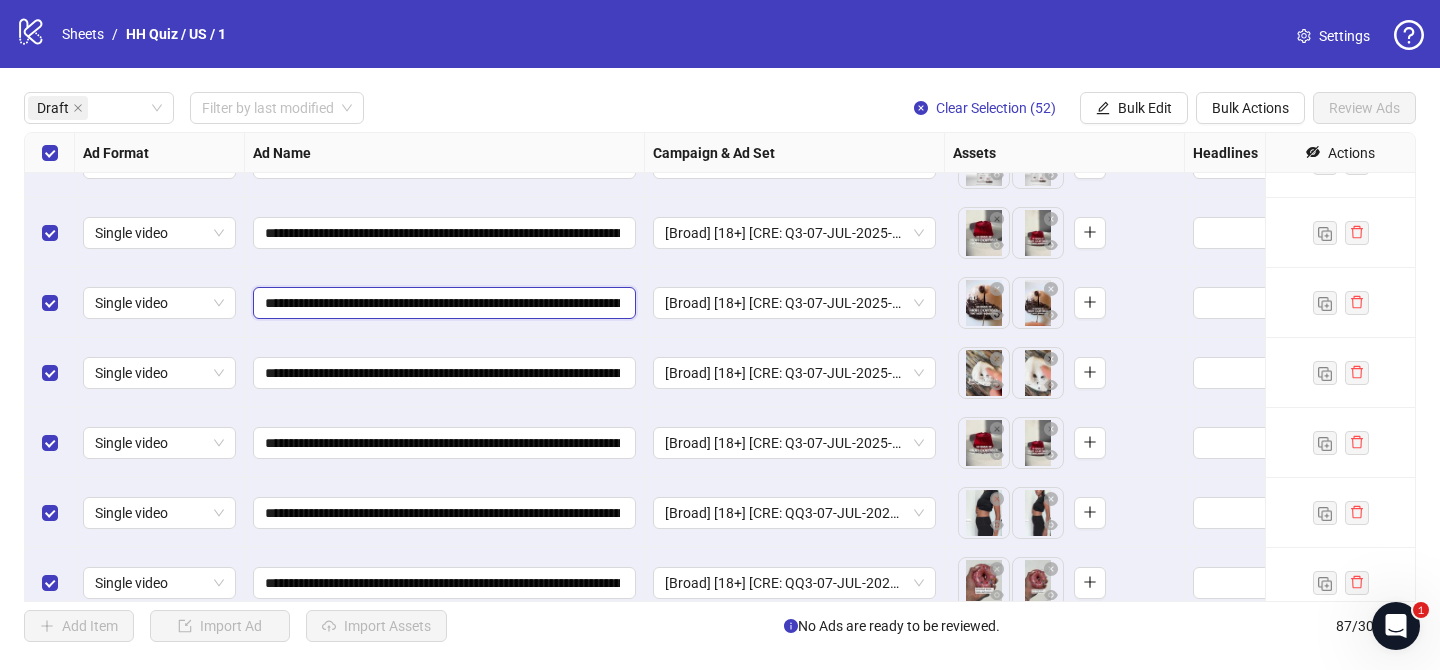 click on "**********" at bounding box center [442, 303] 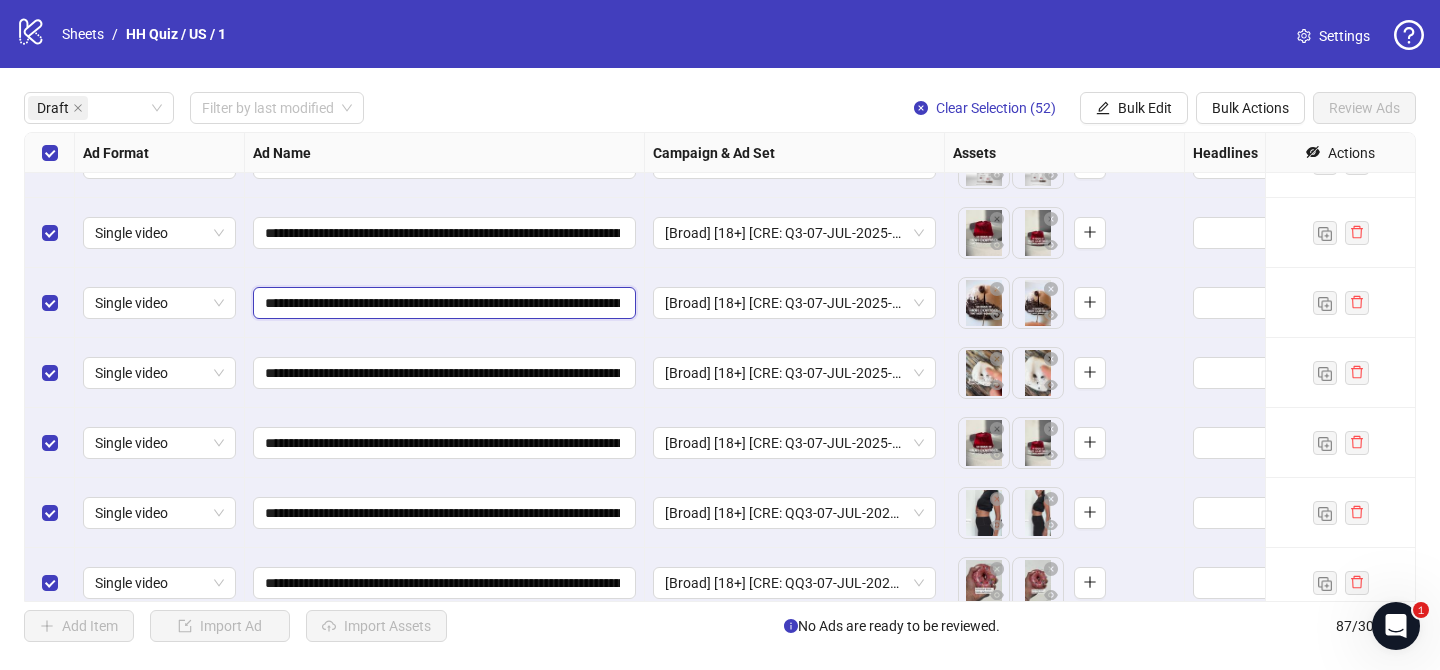 click on "**********" at bounding box center [442, 303] 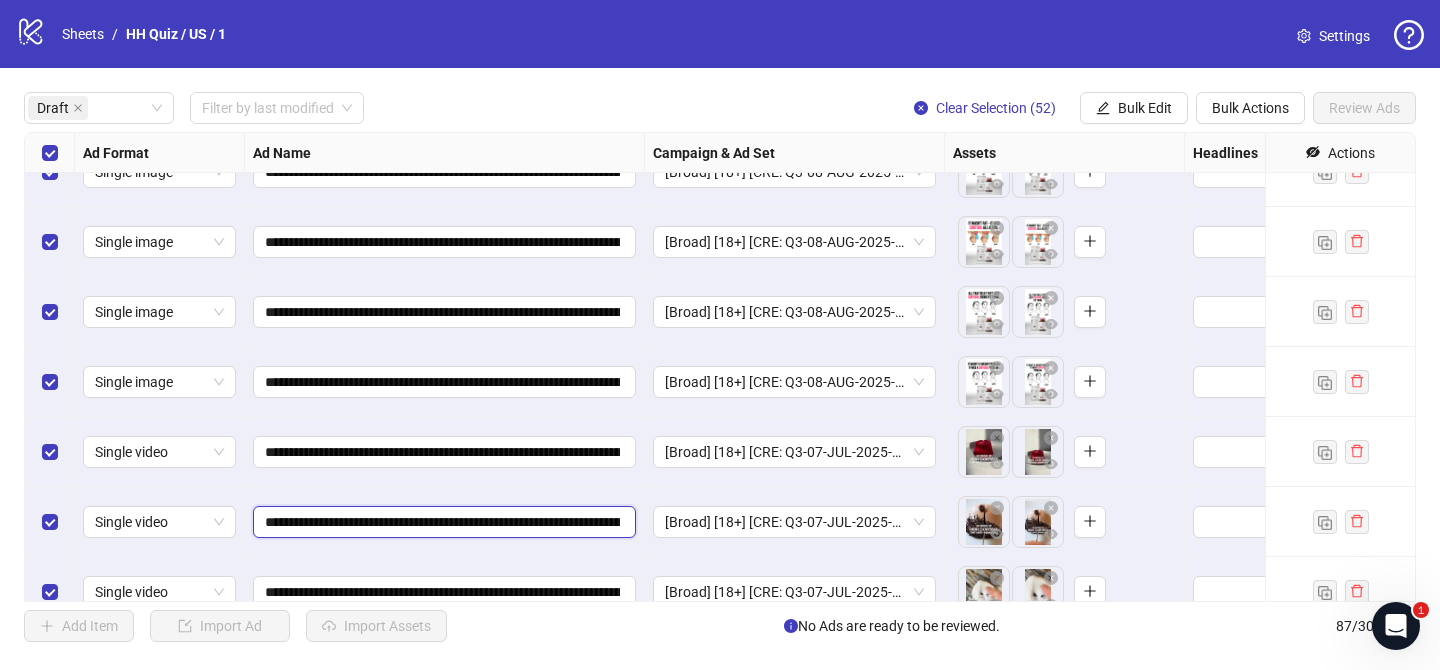 scroll, scrollTop: 2625, scrollLeft: 0, axis: vertical 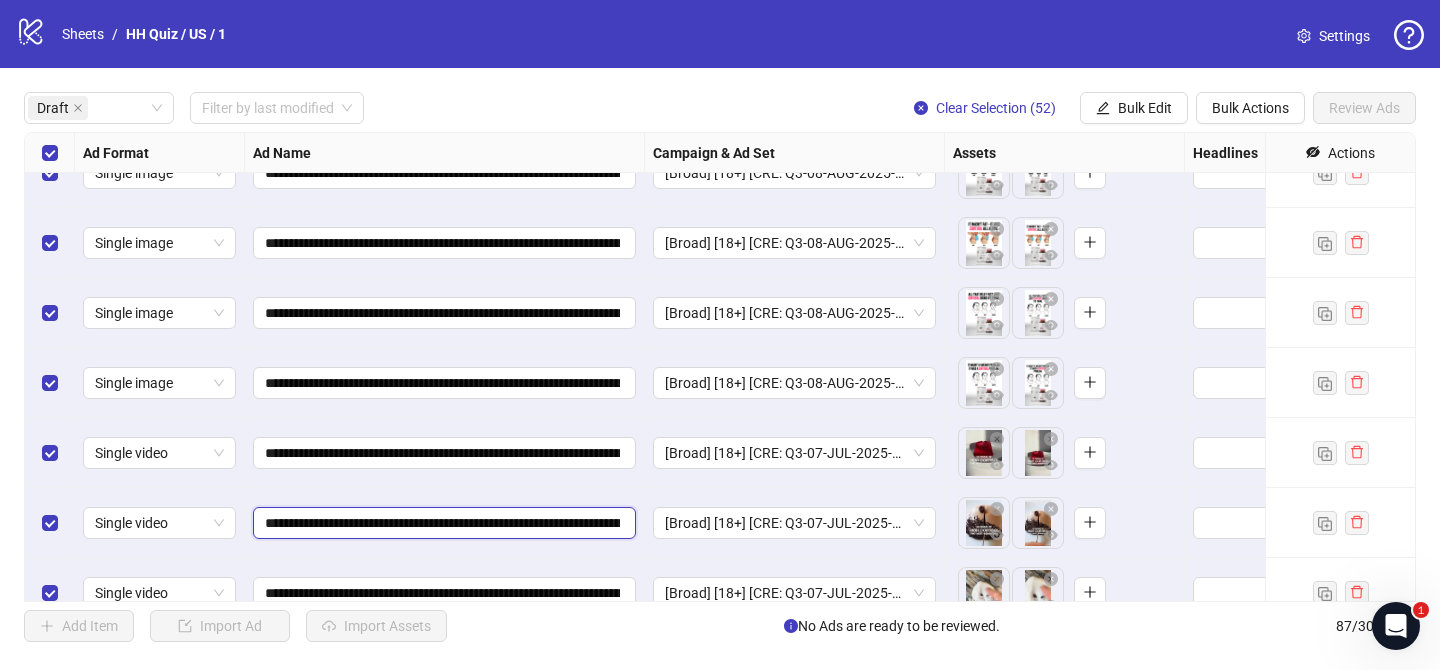 click on "**********" at bounding box center [442, 523] 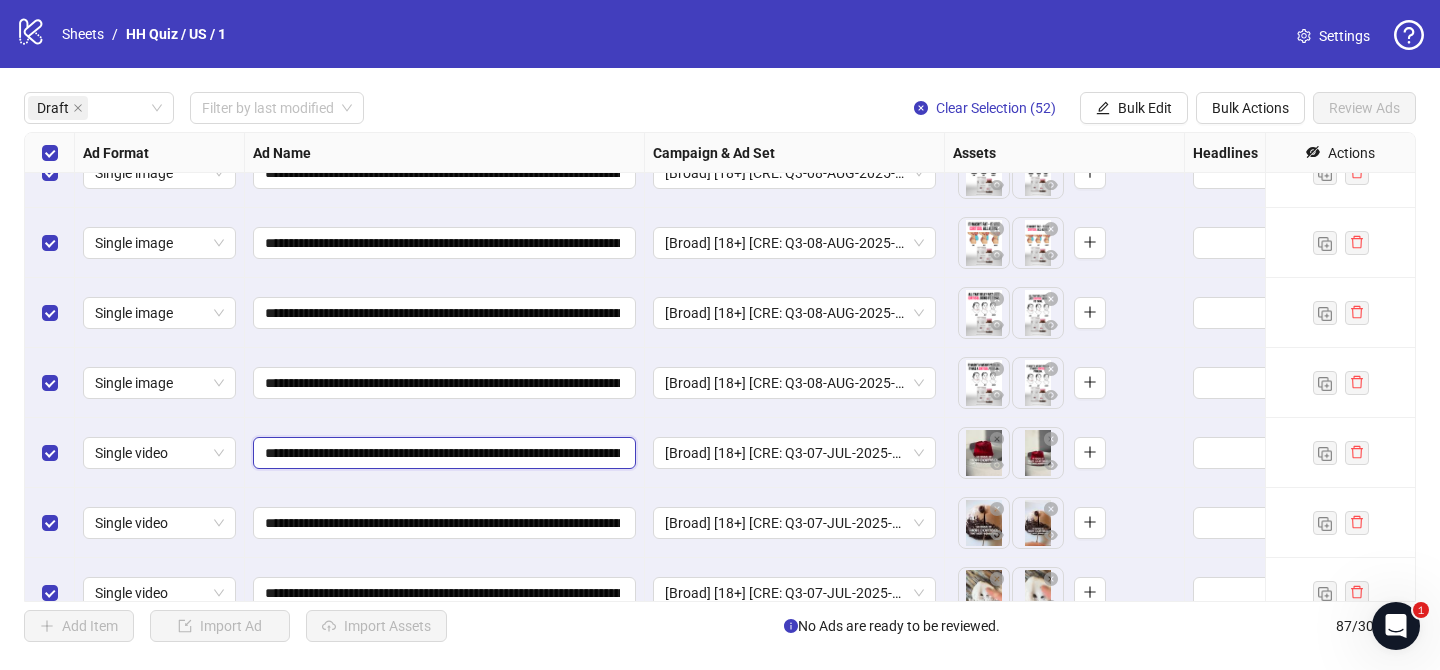 click on "**********" at bounding box center (442, 453) 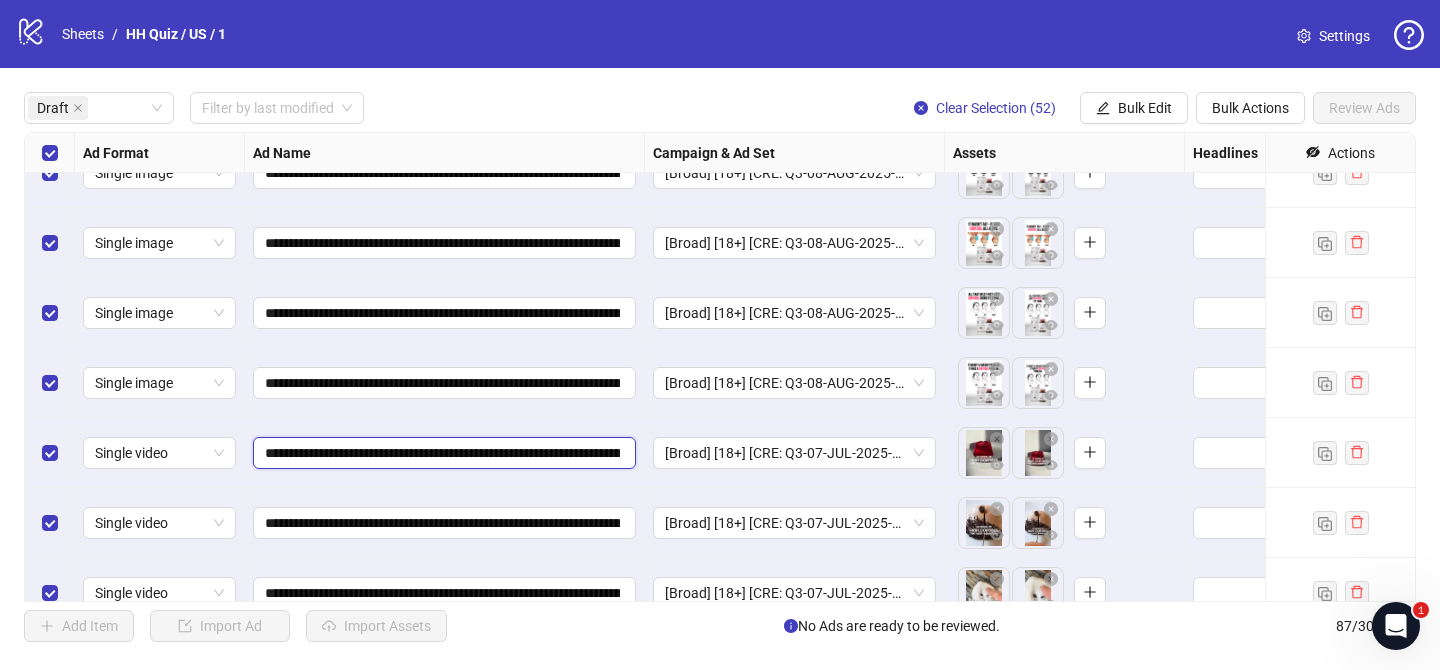 click on "**********" at bounding box center [442, 453] 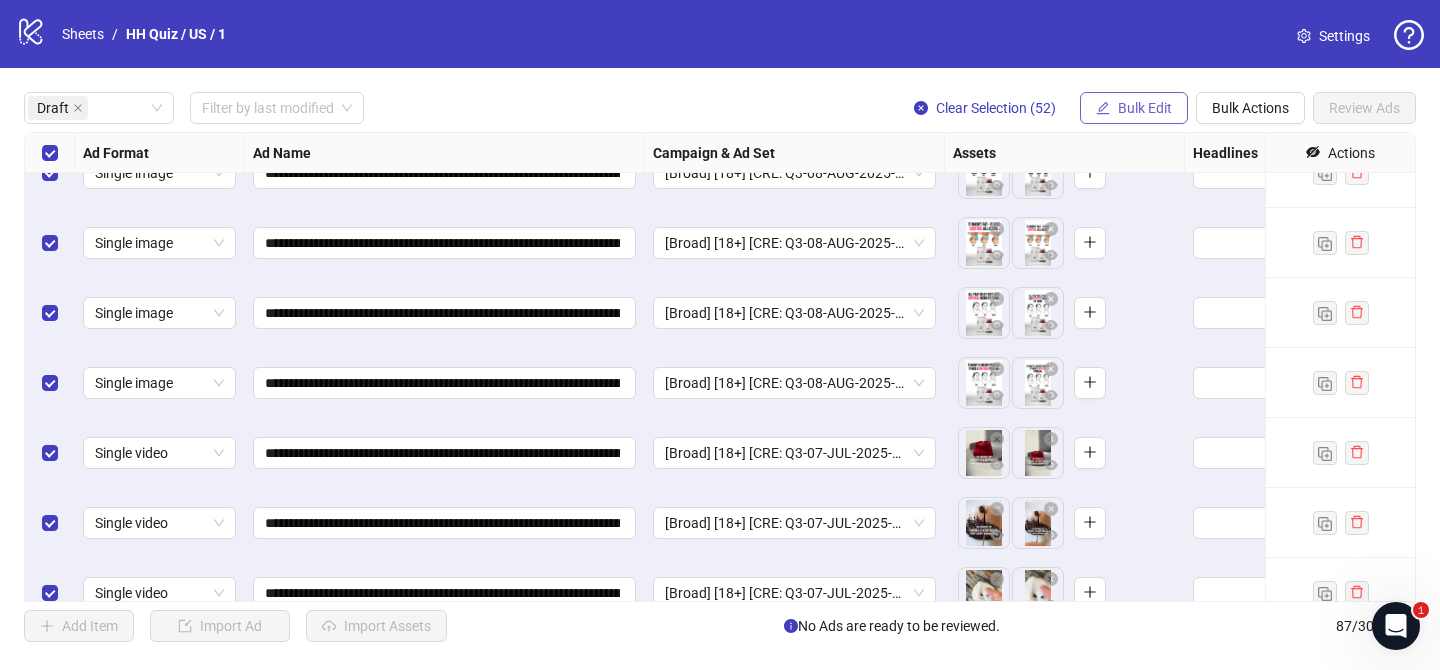 drag, startPoint x: 1141, startPoint y: 103, endPoint x: 1162, endPoint y: 149, distance: 50.566788 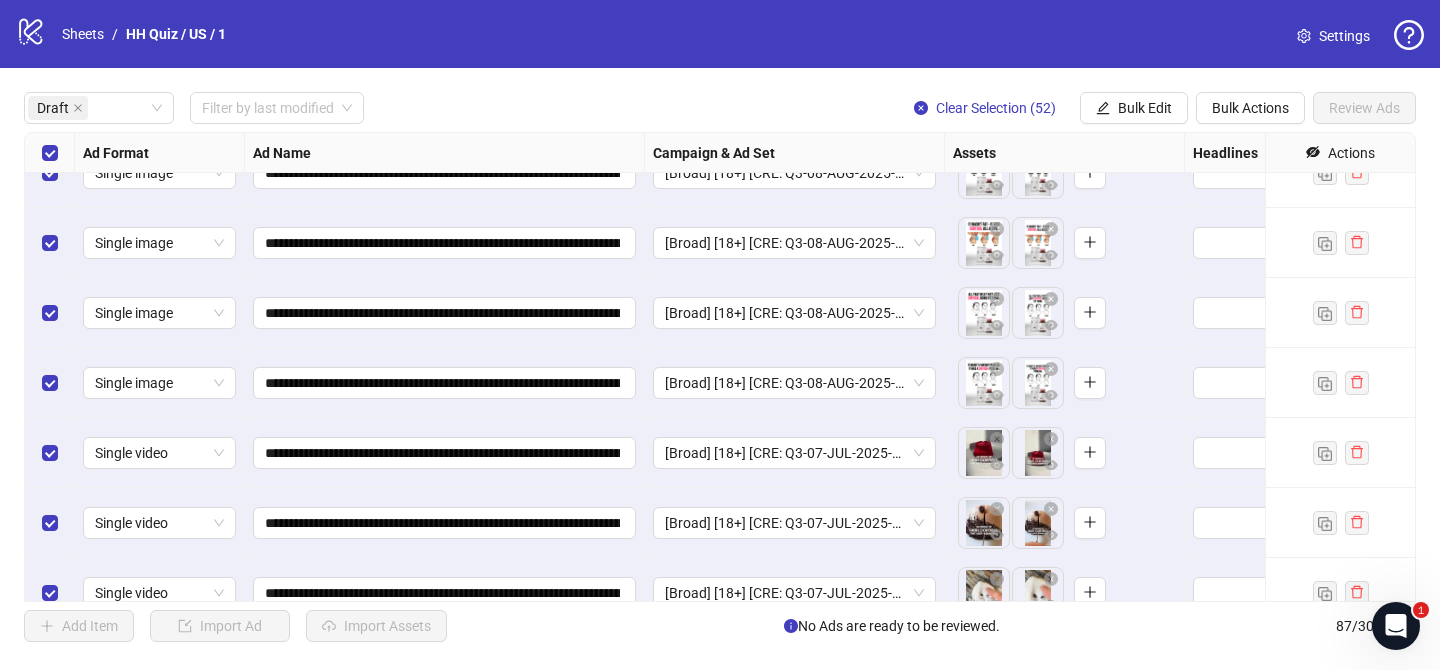 click on "Bulk Edit" at bounding box center (1145, 108) 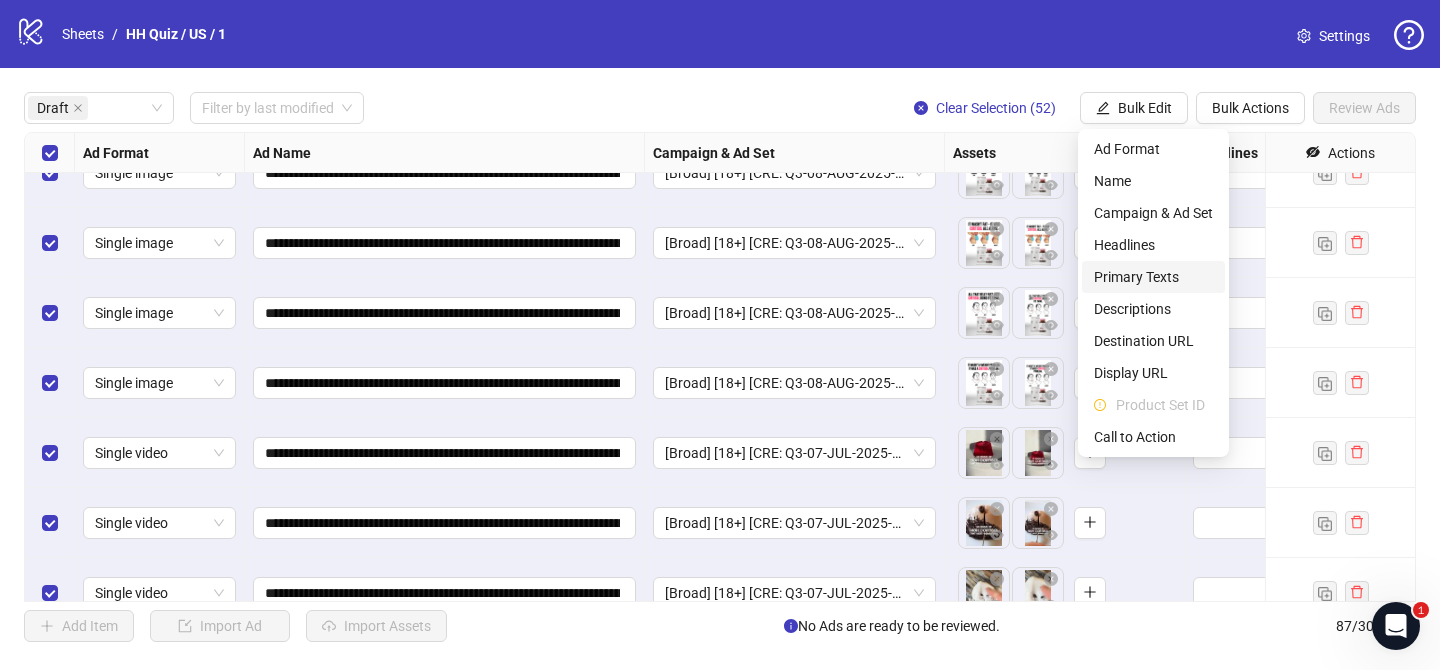 click on "Primary Texts" at bounding box center (1153, 277) 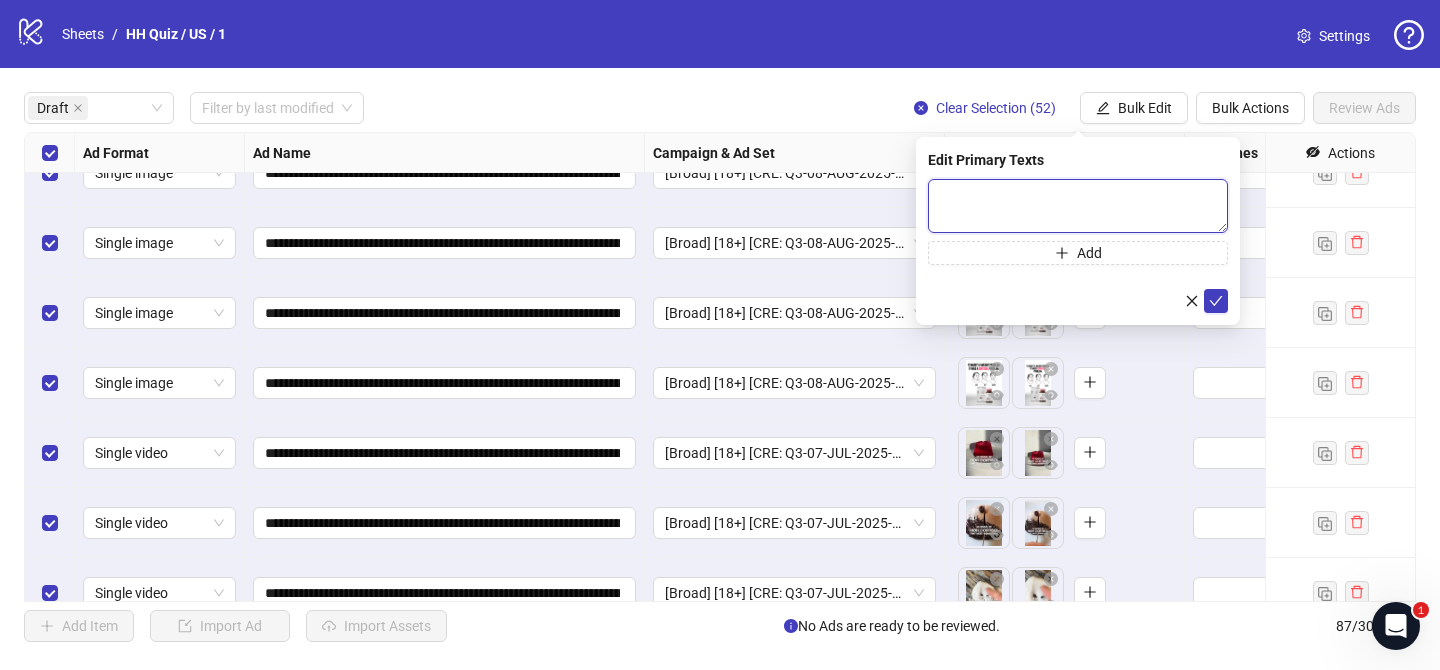 click at bounding box center (1078, 206) 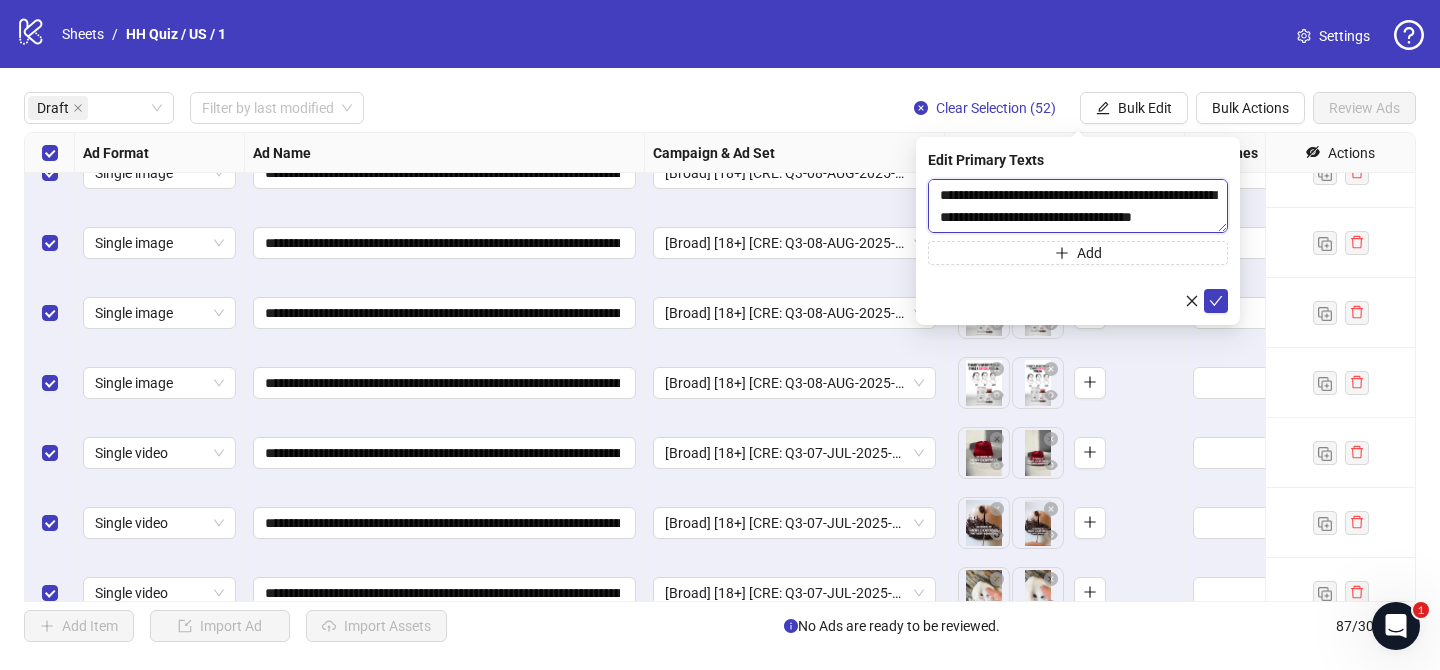 scroll, scrollTop: 1467, scrollLeft: 0, axis: vertical 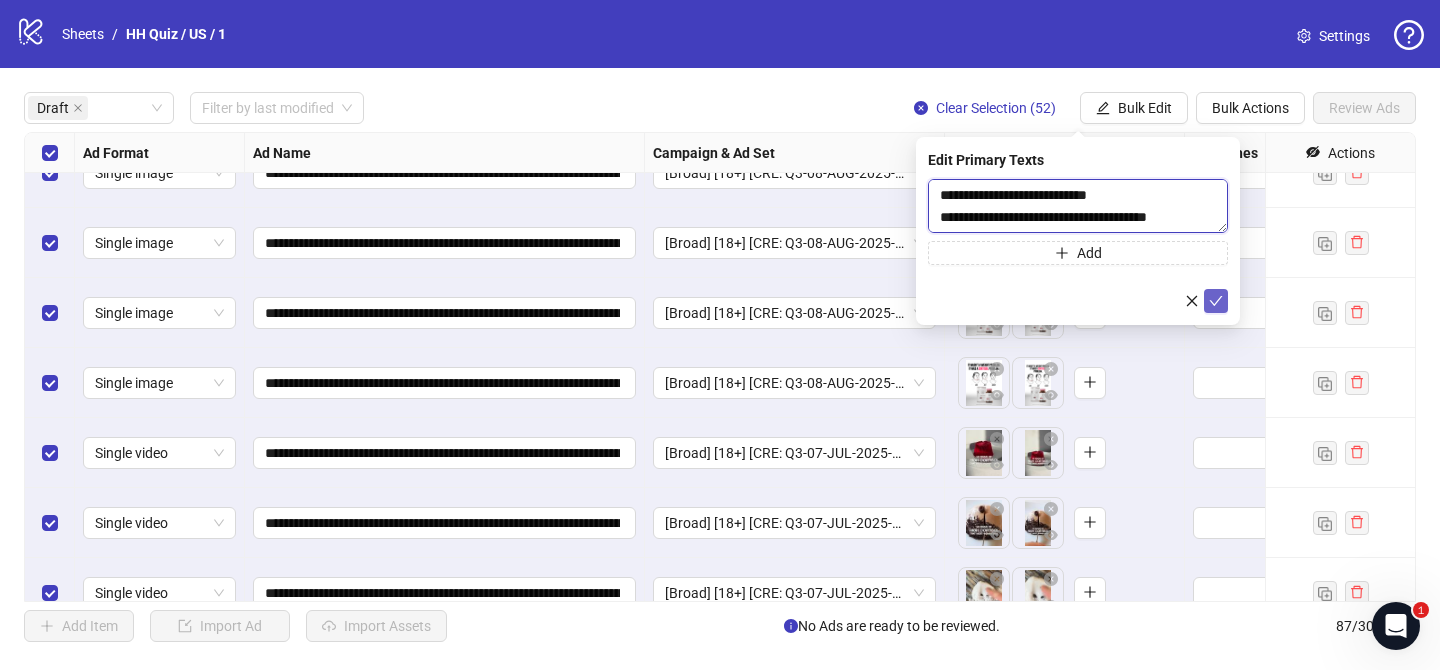 type on "**********" 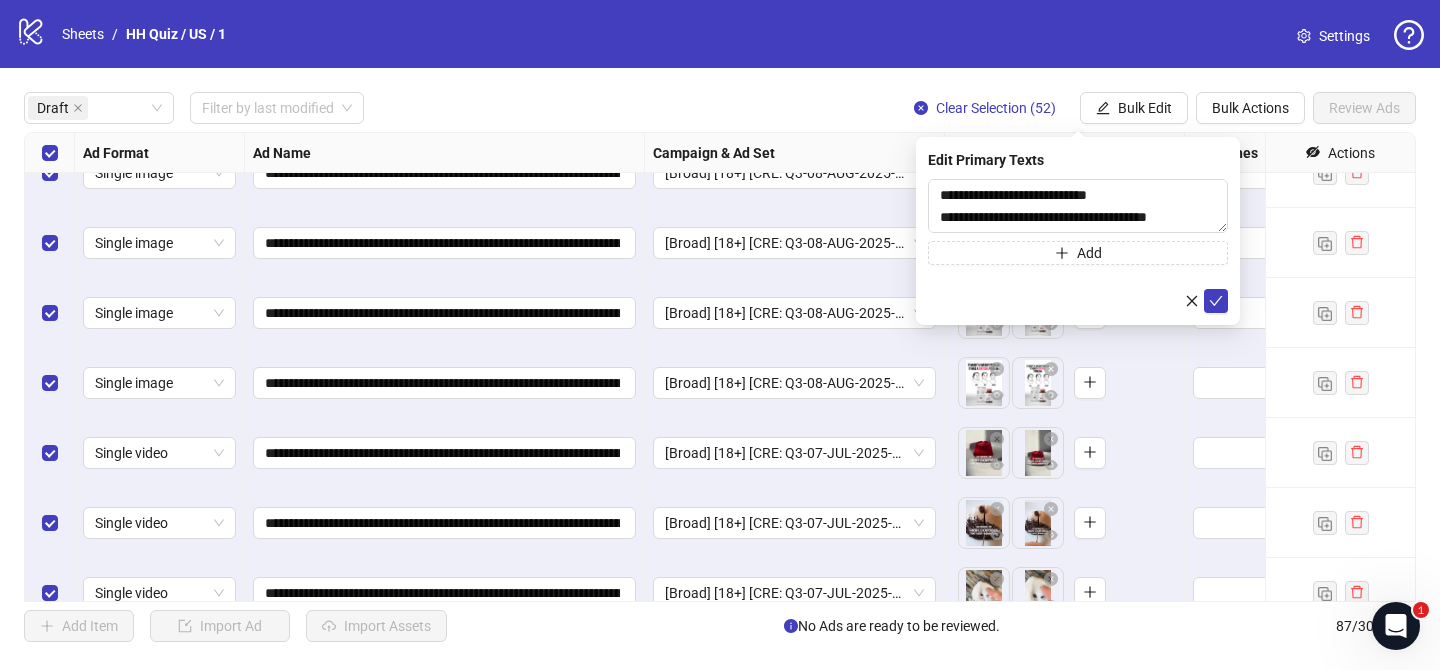 drag, startPoint x: 1218, startPoint y: 300, endPoint x: 868, endPoint y: 36, distance: 438.40164 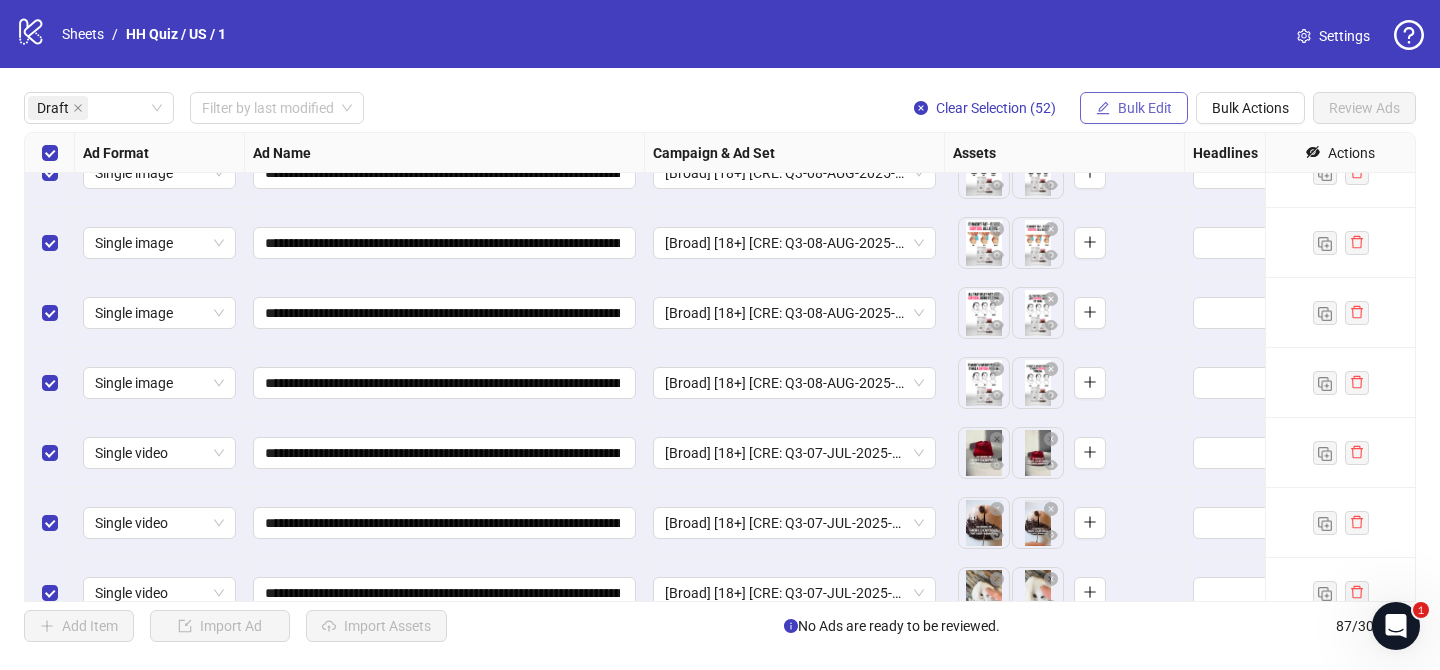 click on "Bulk Edit" at bounding box center [1145, 108] 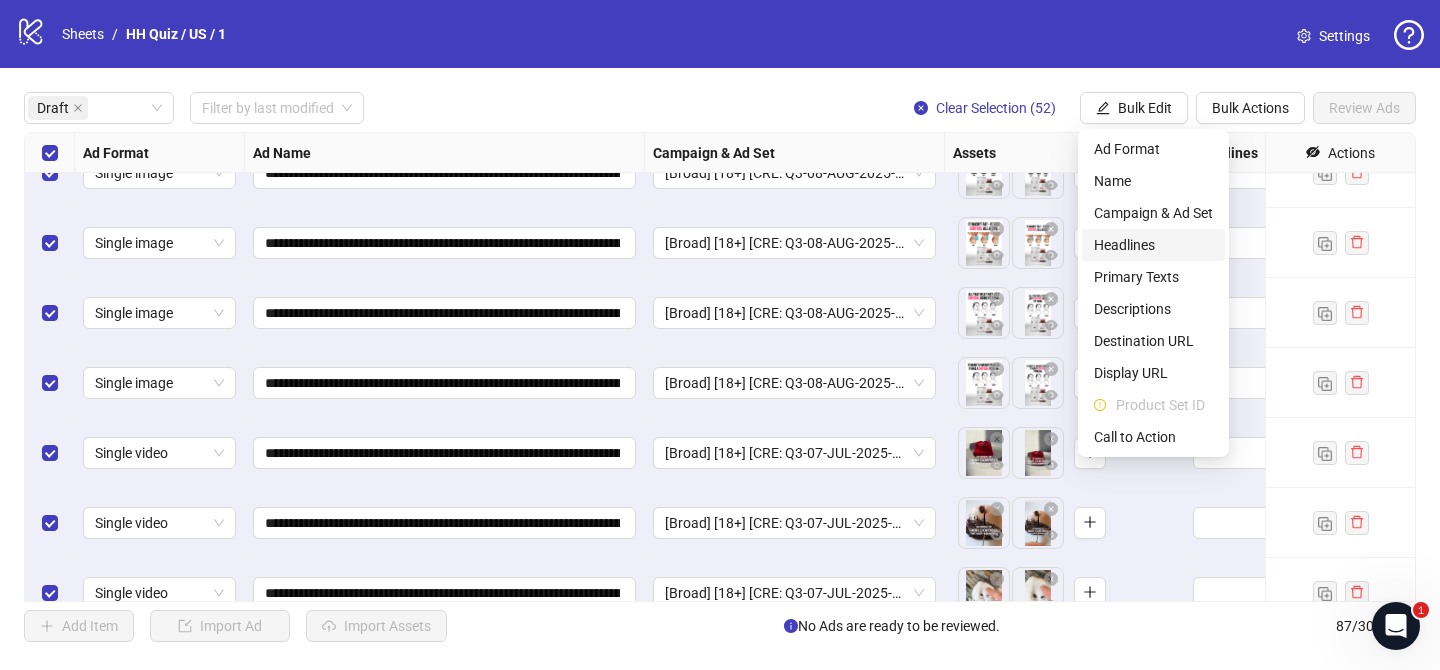 click on "Headlines" at bounding box center (1153, 245) 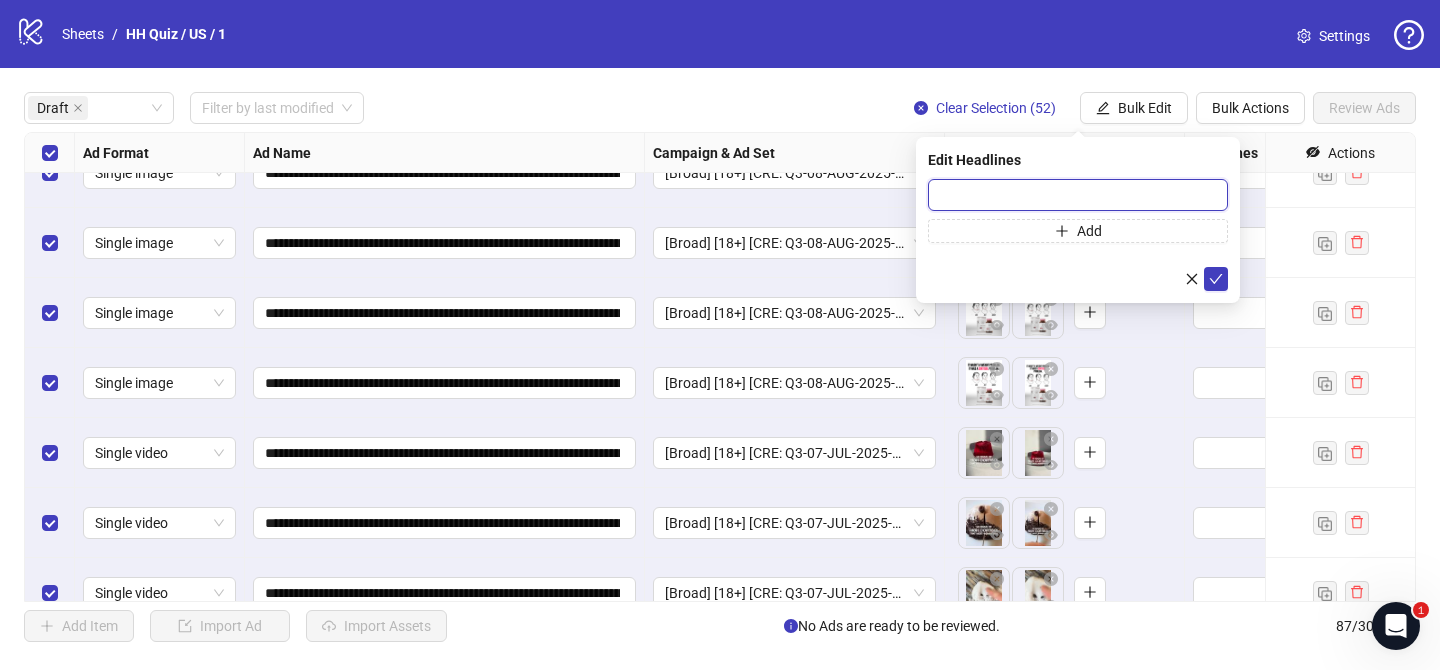 drag, startPoint x: 1149, startPoint y: 187, endPoint x: 1196, endPoint y: 255, distance: 82.661964 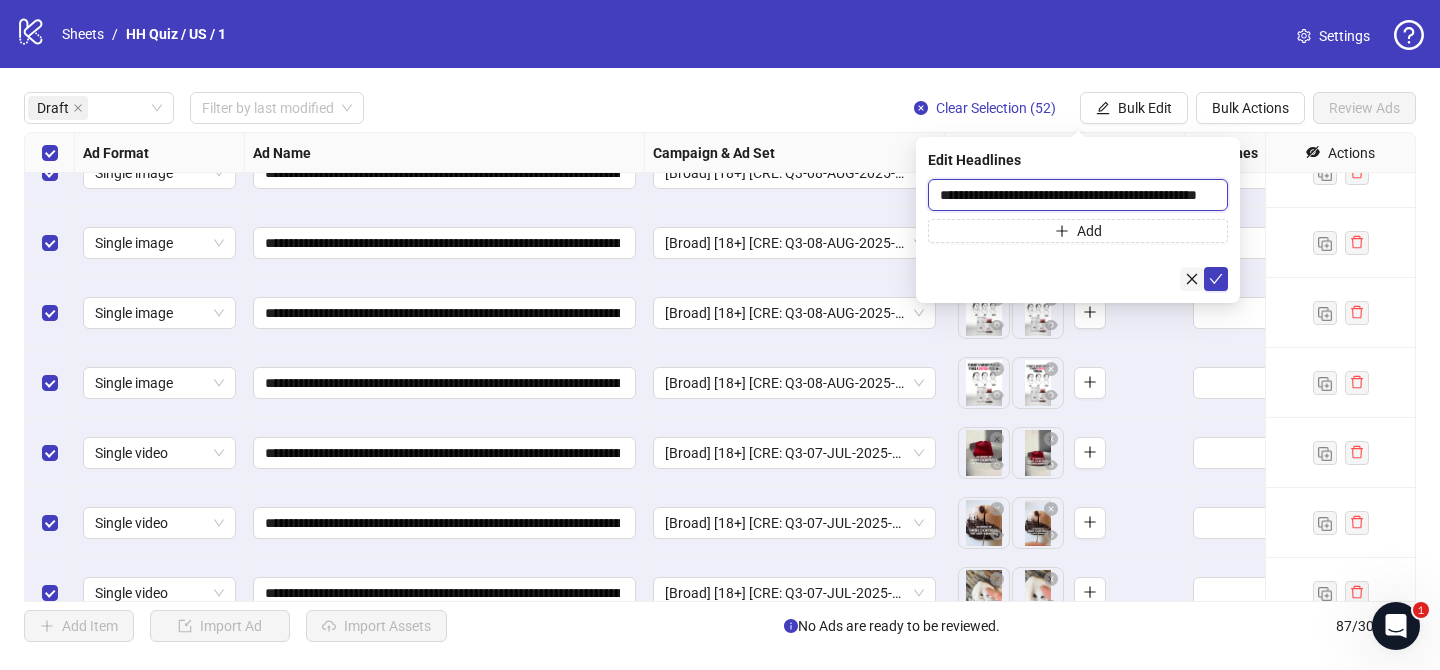 scroll, scrollTop: 0, scrollLeft: 57, axis: horizontal 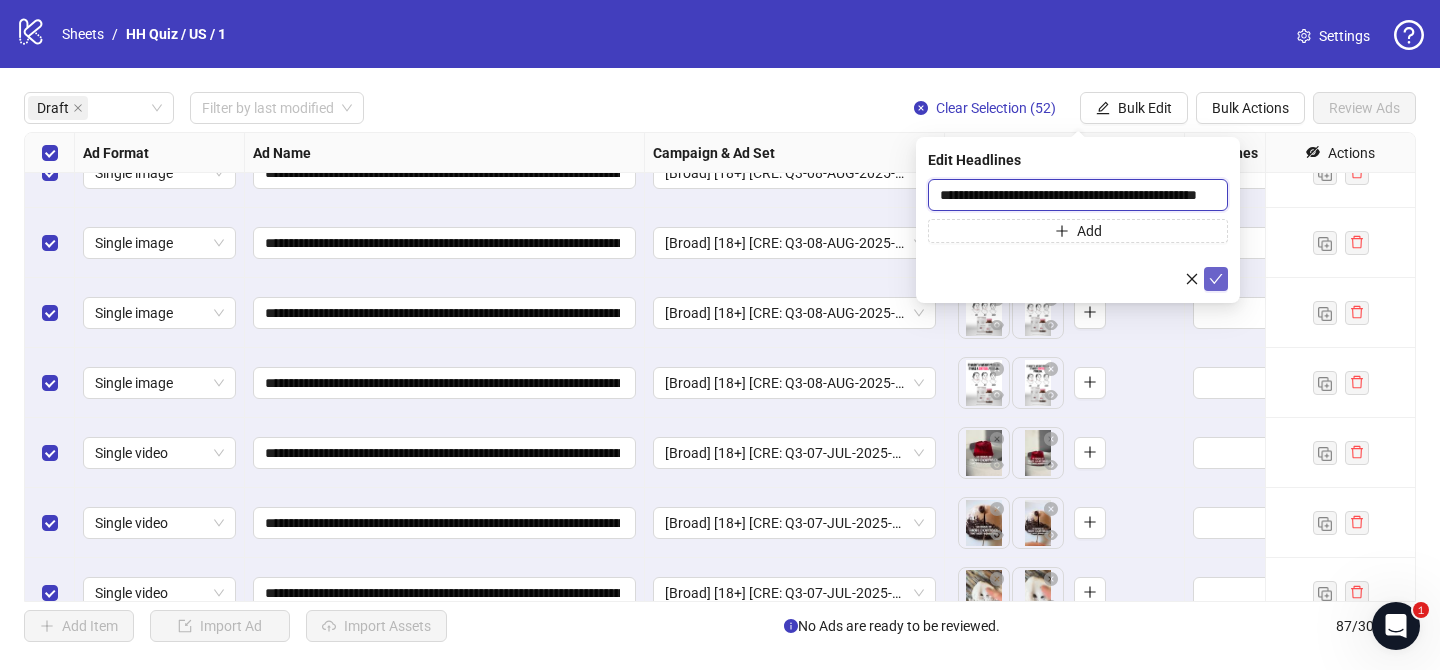 type on "**********" 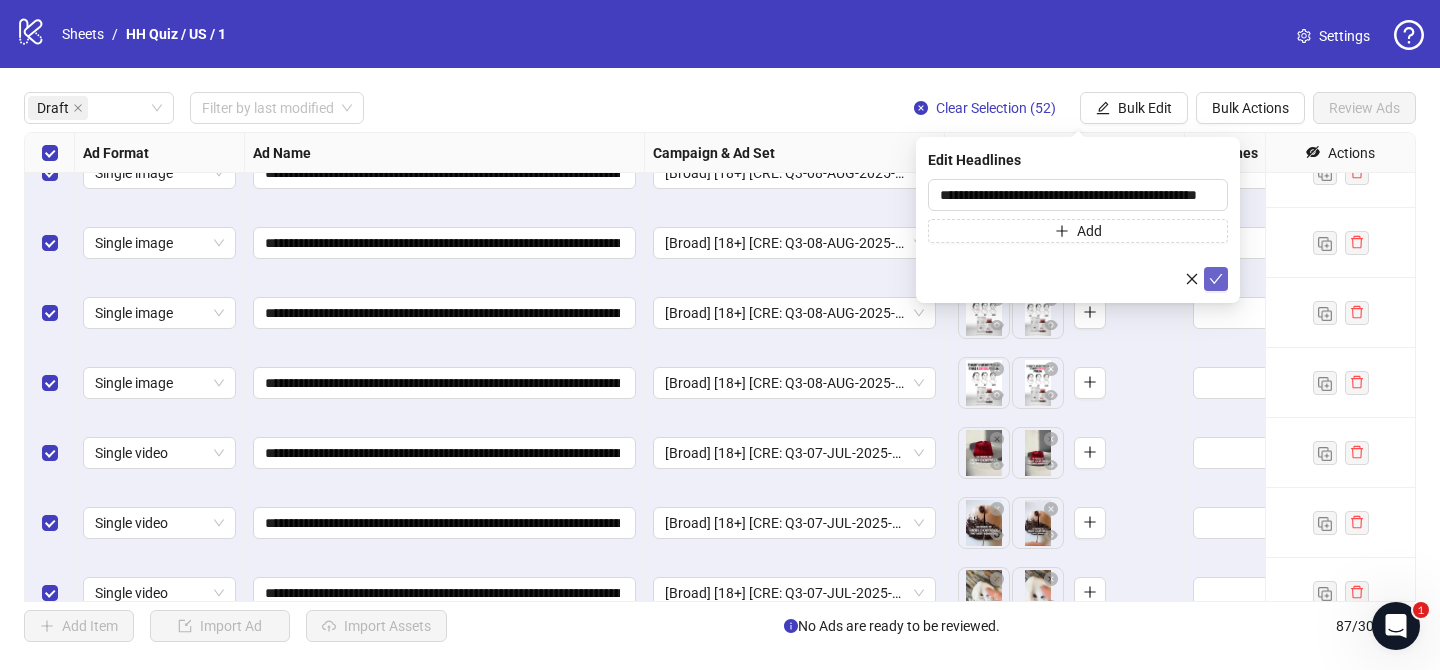 click 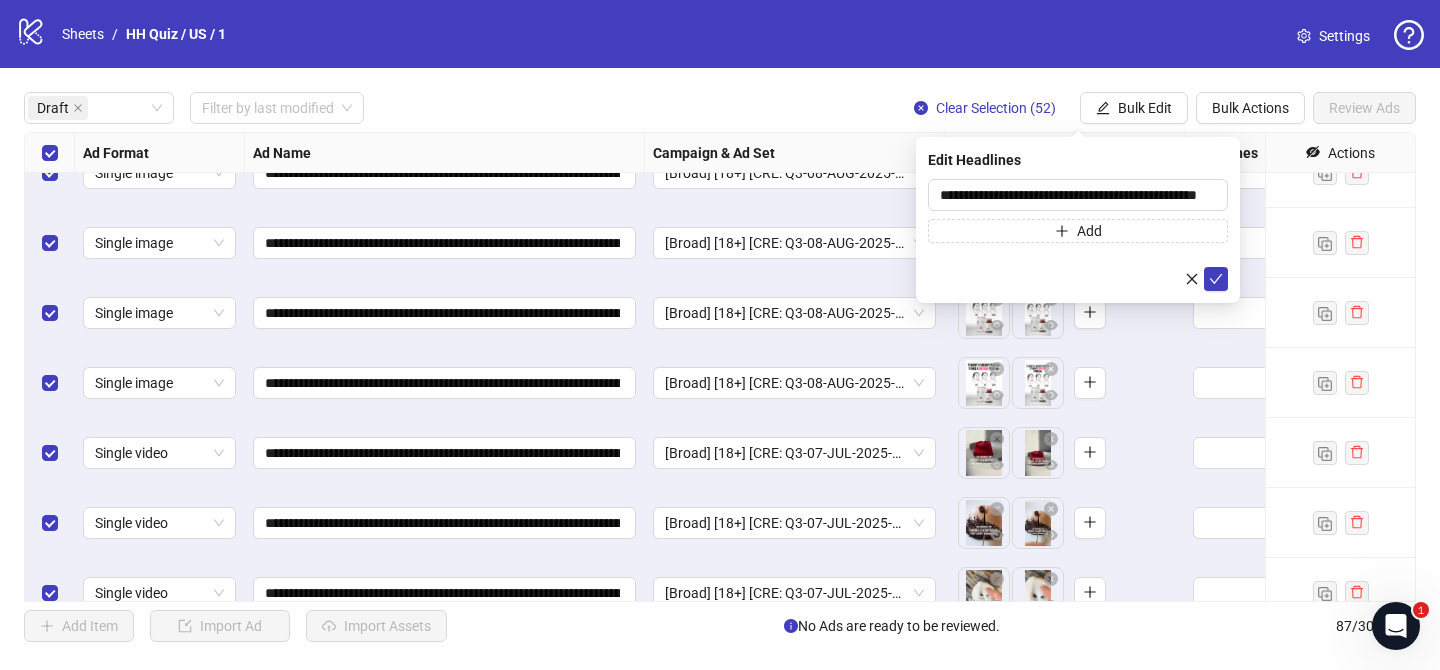 scroll, scrollTop: 0, scrollLeft: 0, axis: both 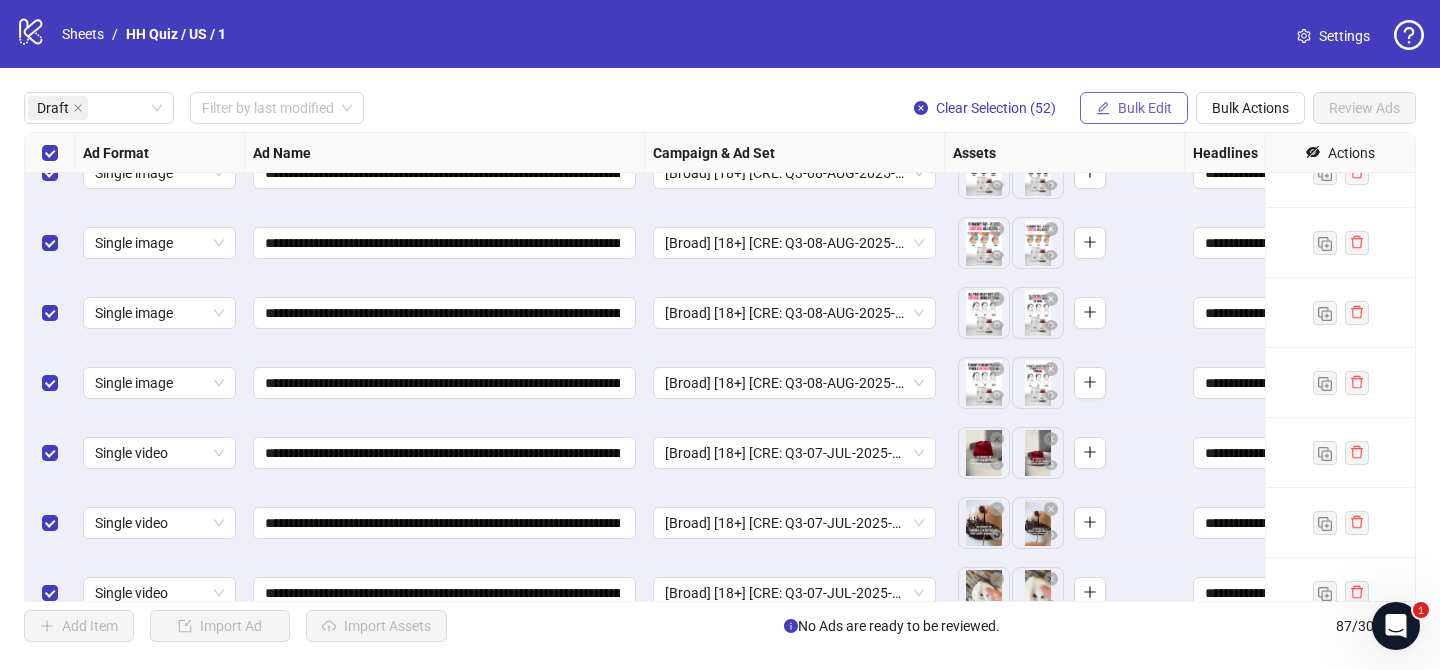 click on "Bulk Edit" at bounding box center [1134, 108] 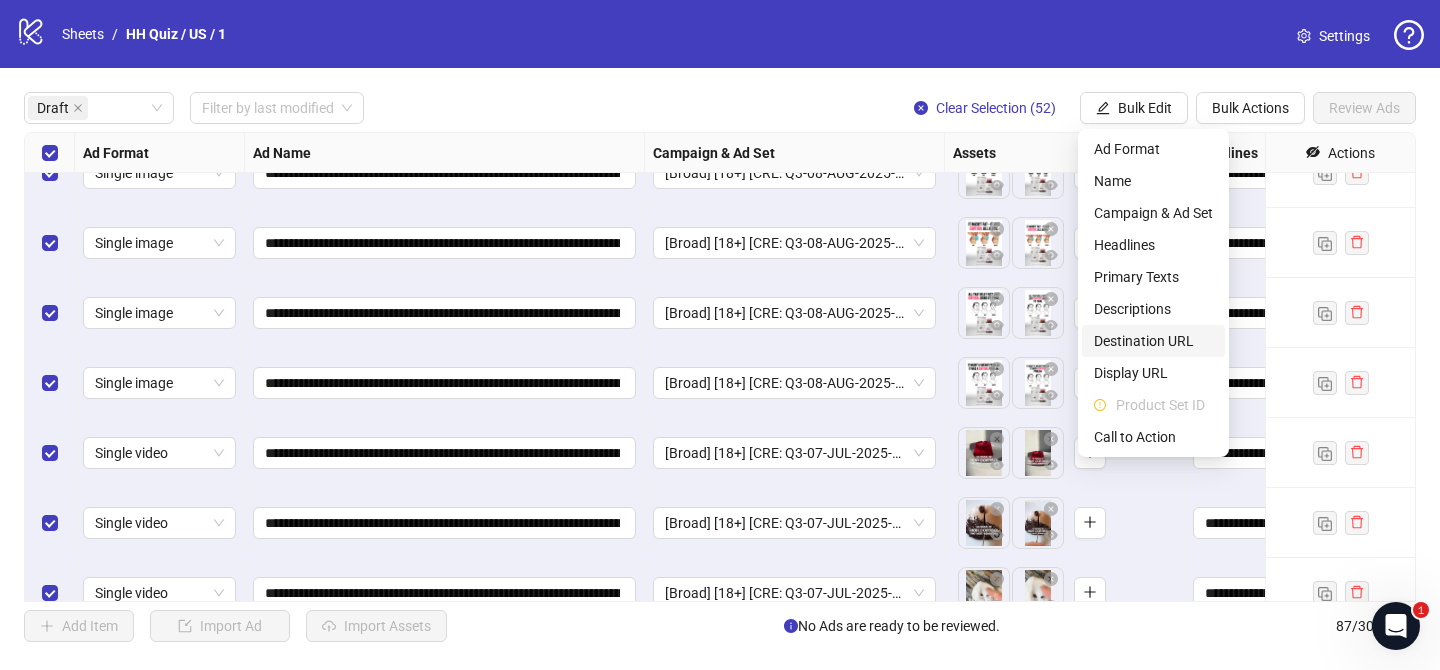click on "Destination URL" at bounding box center (1153, 341) 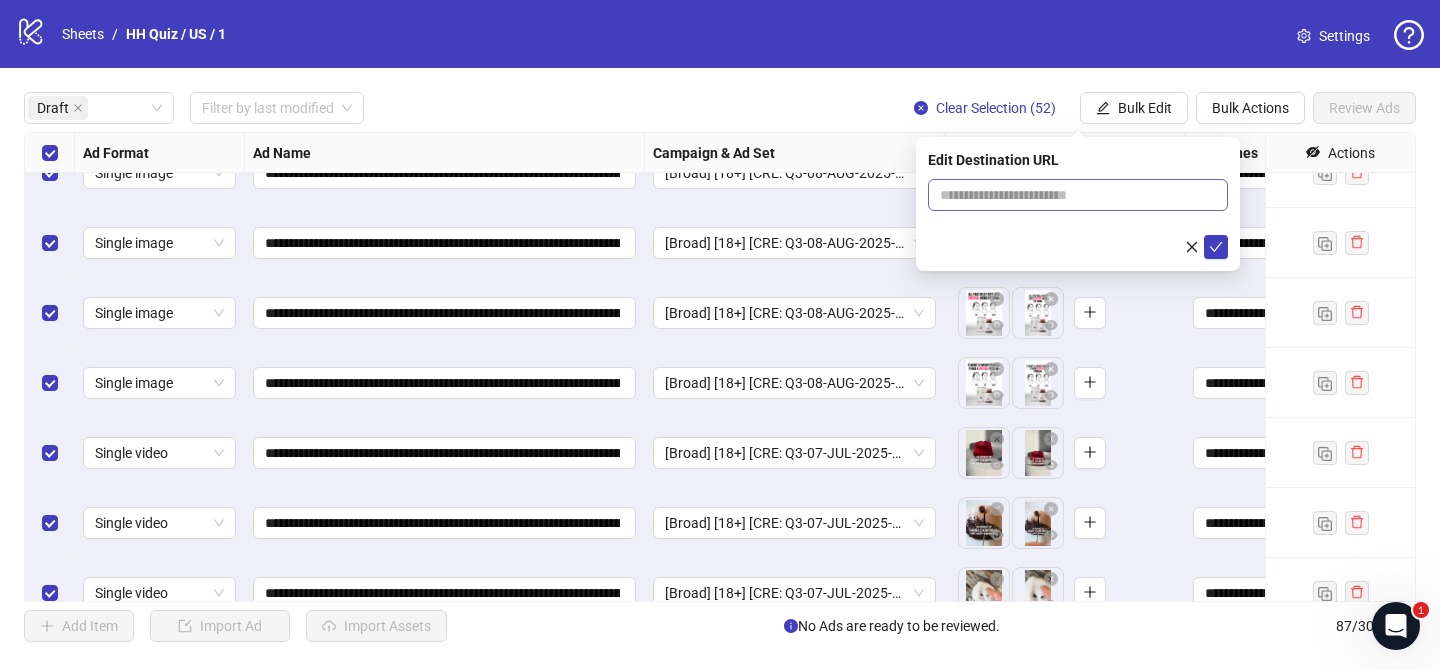 click at bounding box center [1078, 195] 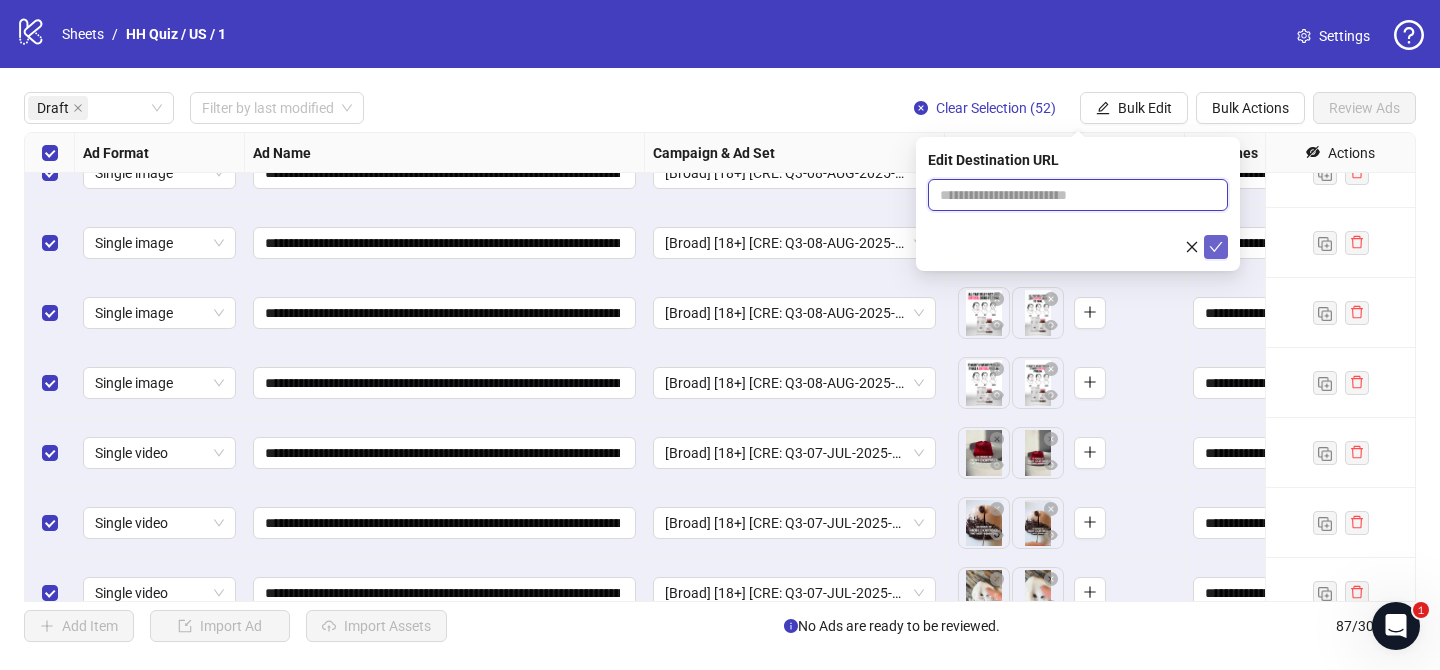 paste on "**********" 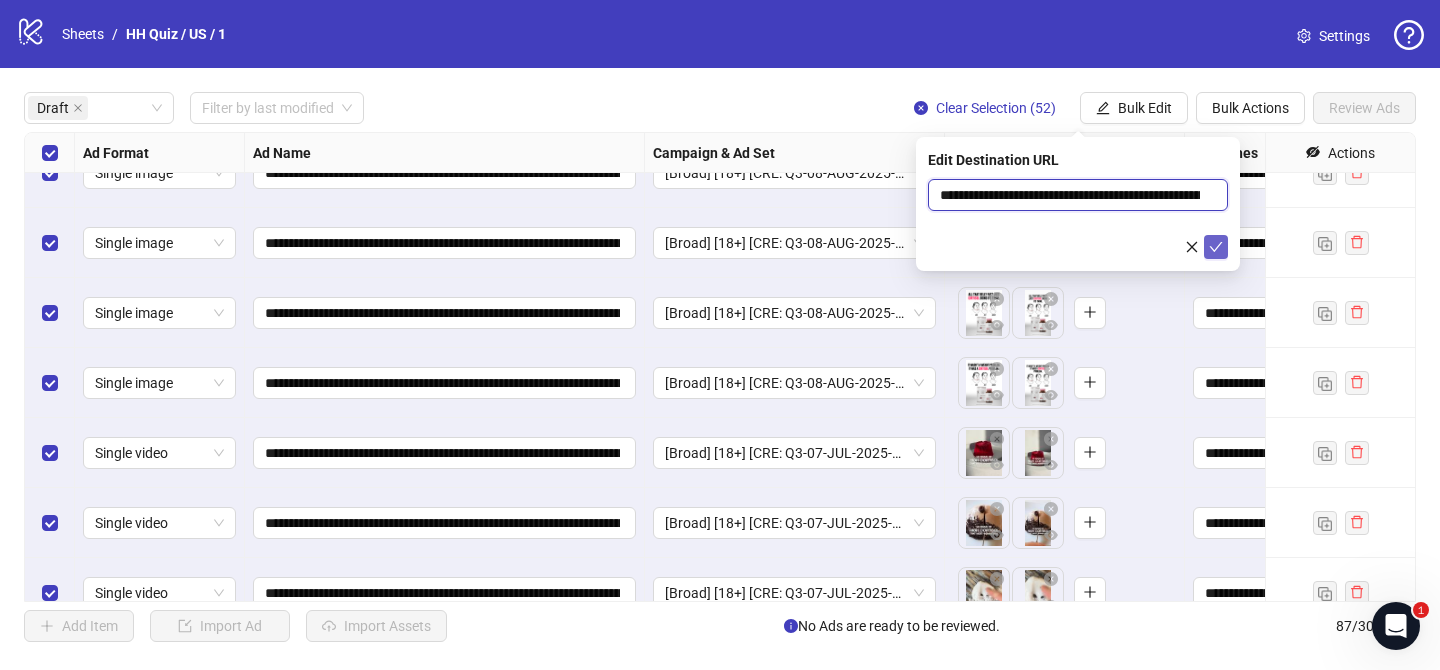scroll, scrollTop: 0, scrollLeft: 149, axis: horizontal 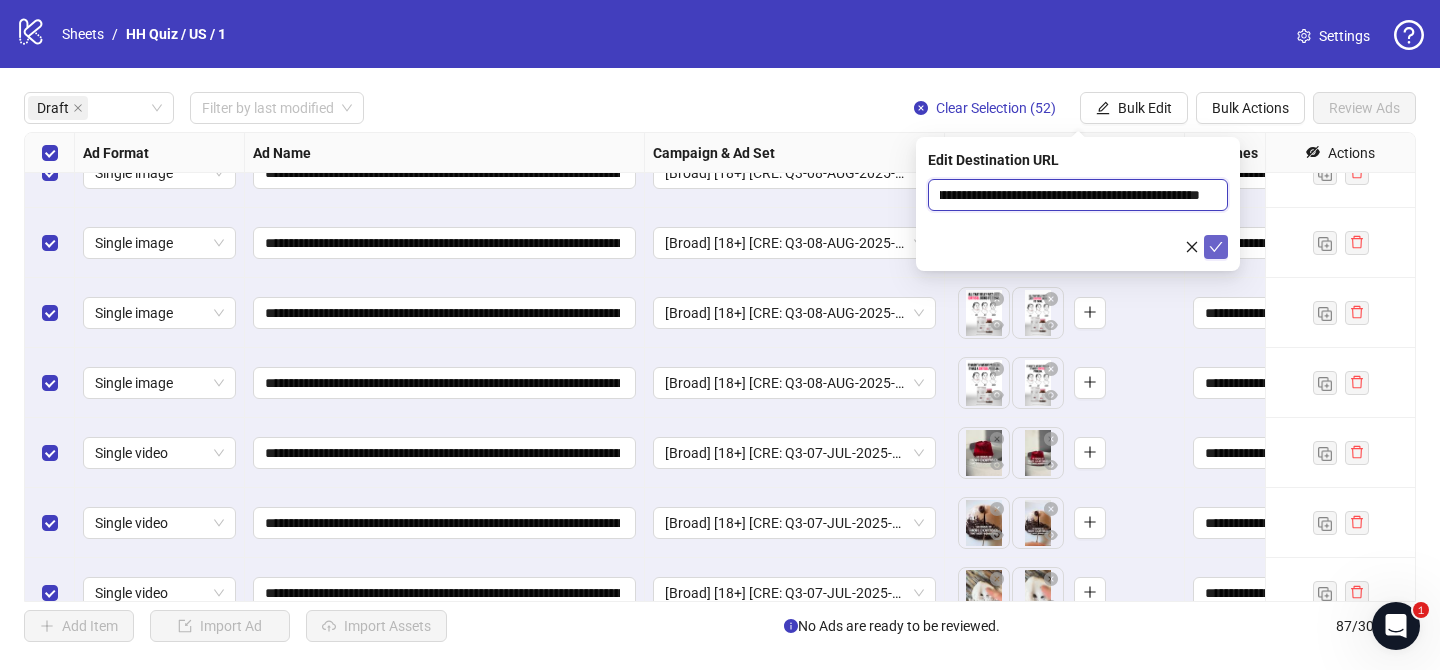type on "**********" 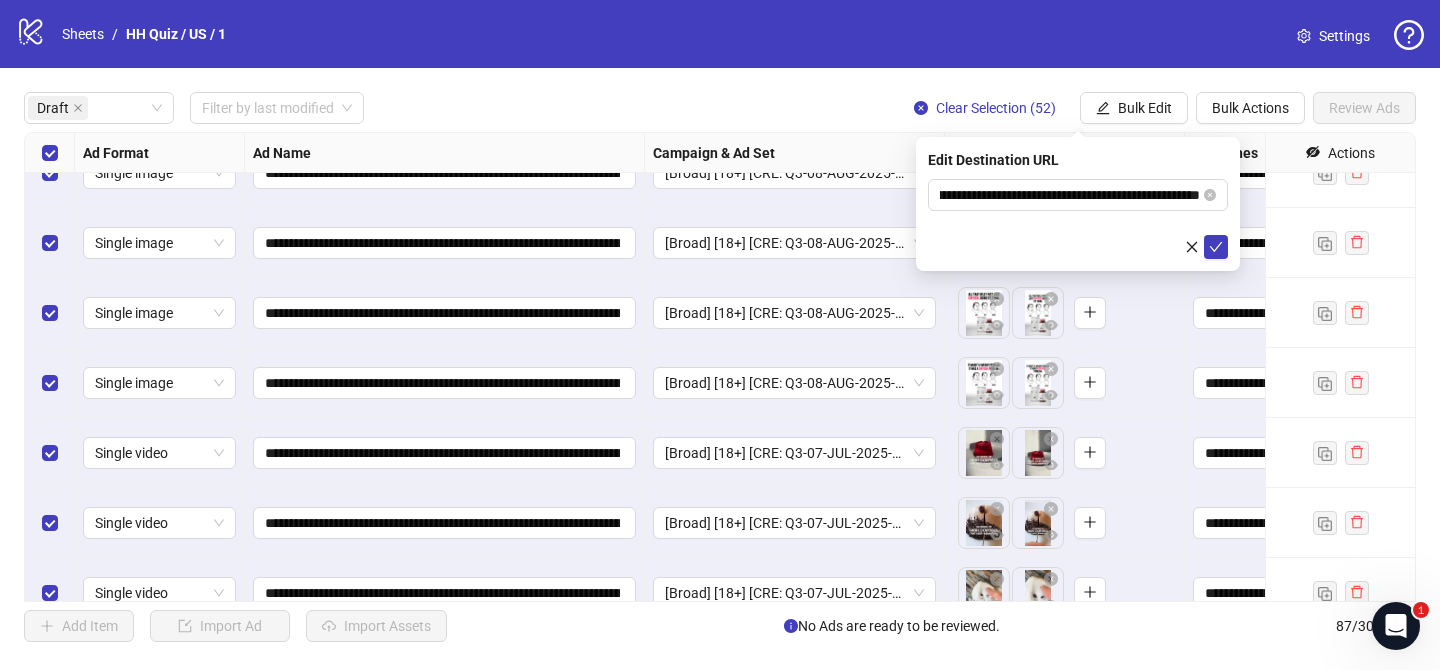 drag, startPoint x: 1210, startPoint y: 250, endPoint x: 1201, endPoint y: 146, distance: 104.388695 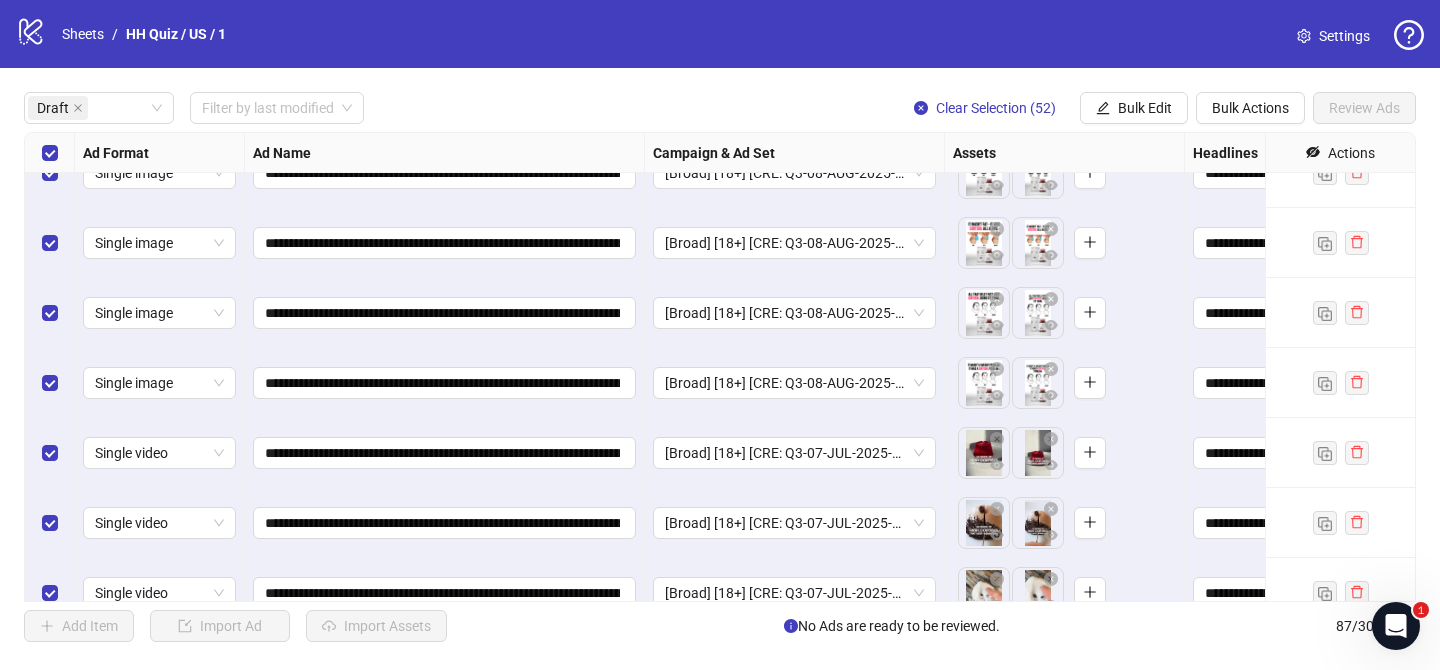 drag, startPoint x: 1148, startPoint y: 95, endPoint x: 1166, endPoint y: 132, distance: 41.14608 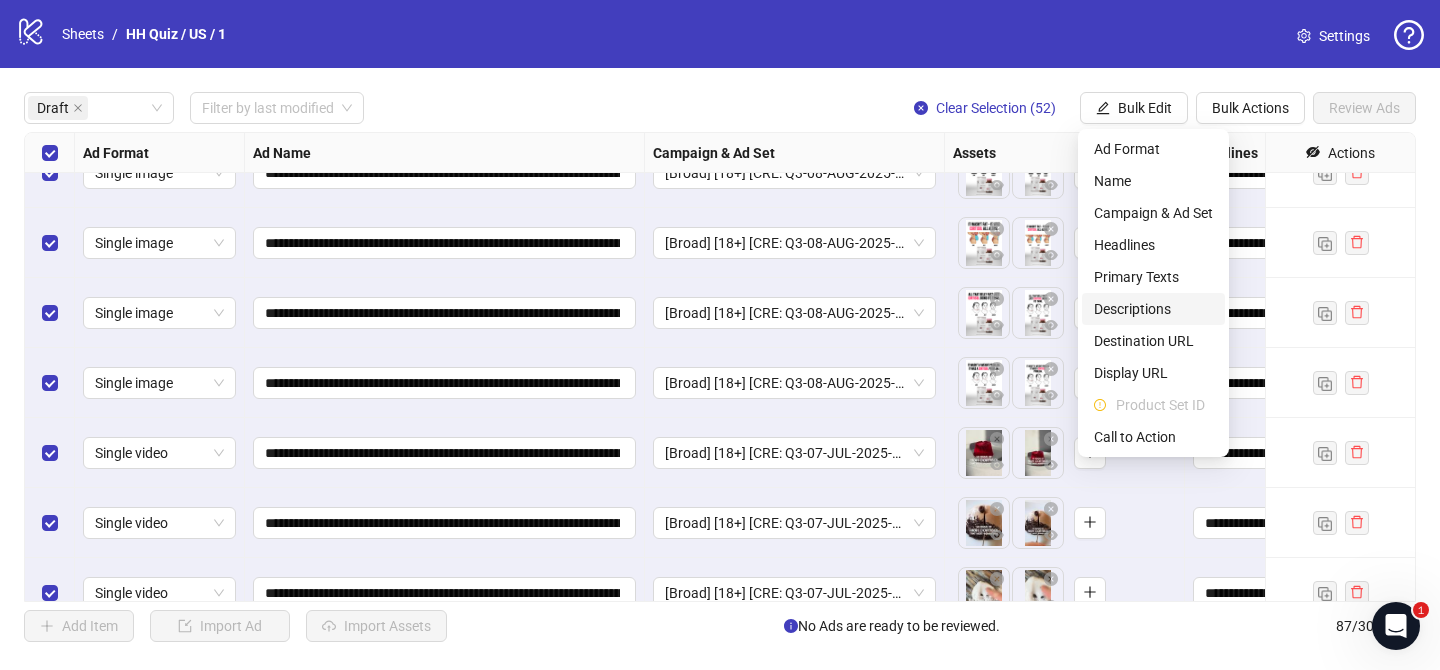 click on "Descriptions" at bounding box center [1153, 309] 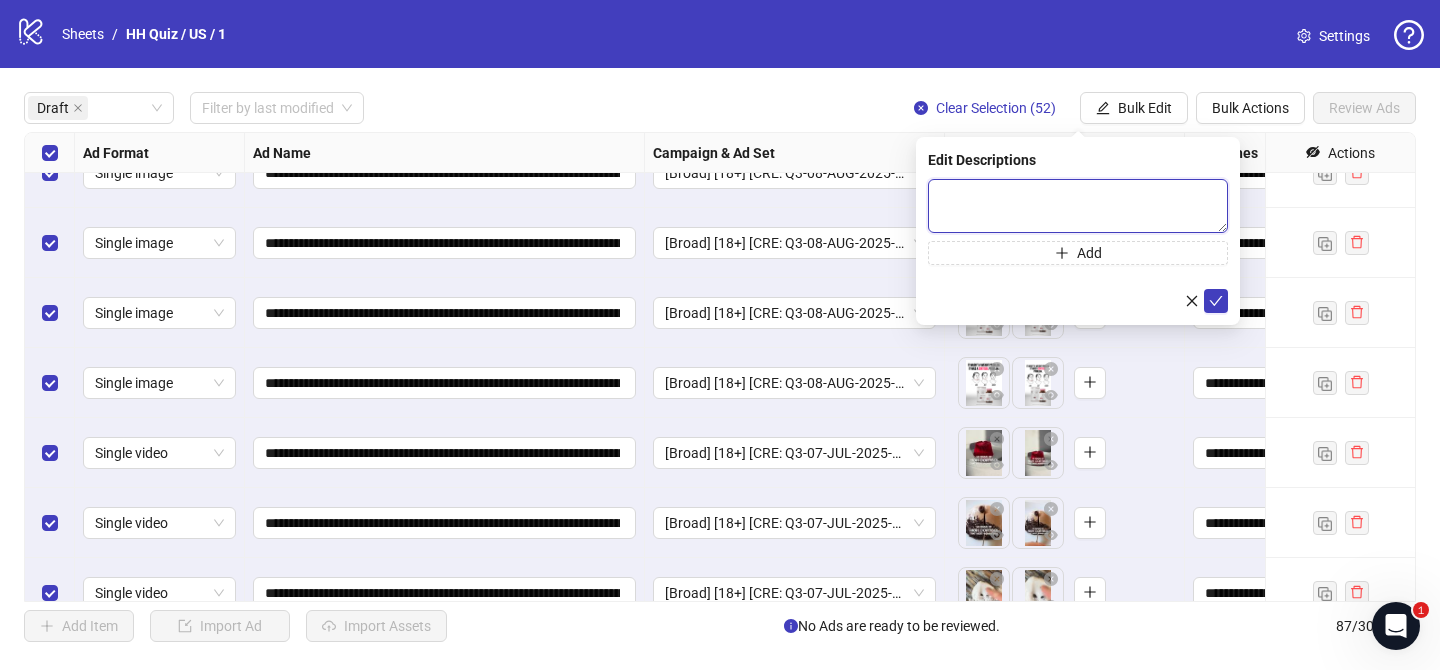 click at bounding box center [1078, 206] 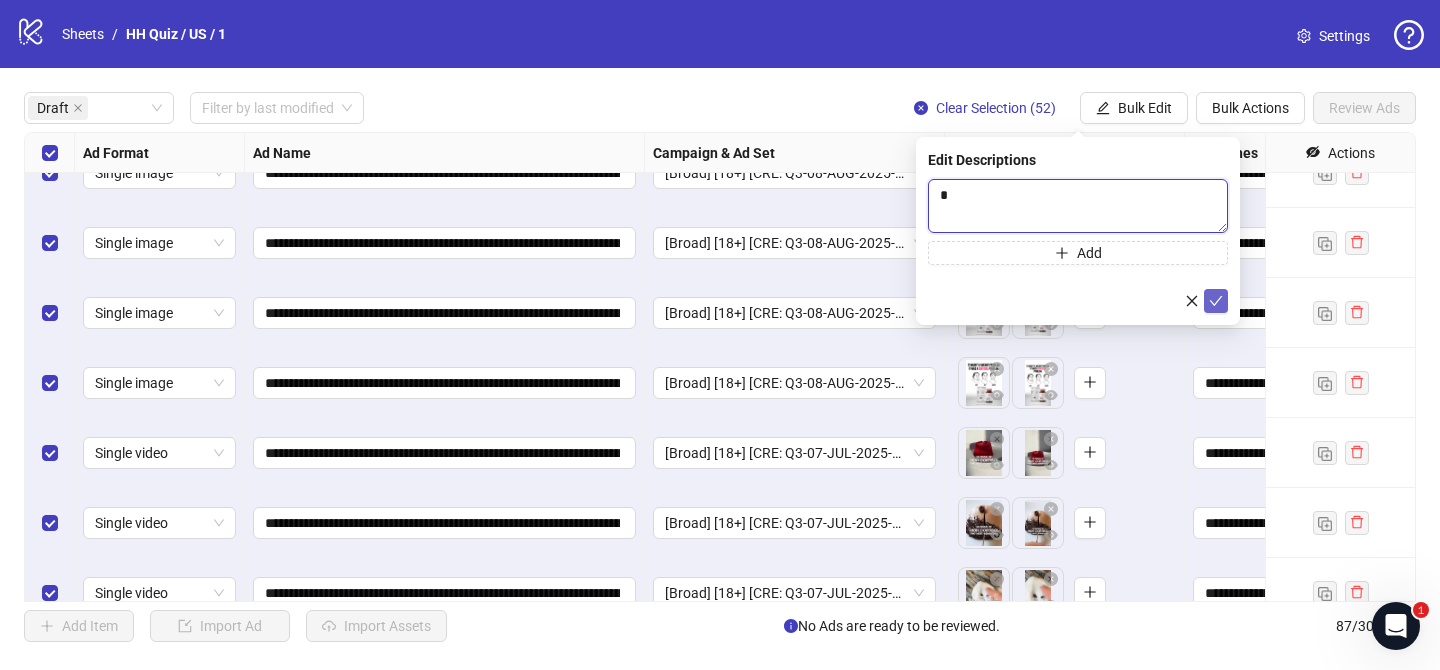 type 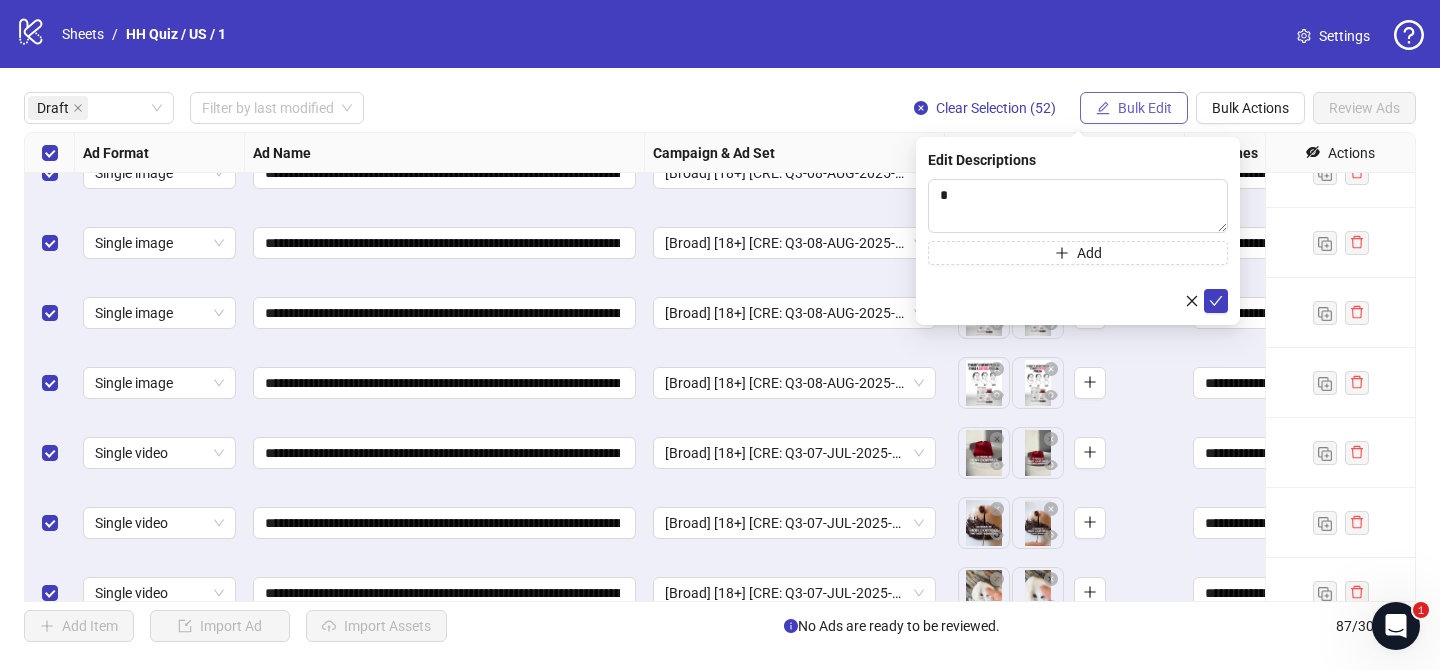 drag, startPoint x: 1222, startPoint y: 301, endPoint x: 1158, endPoint y: 113, distance: 198.59506 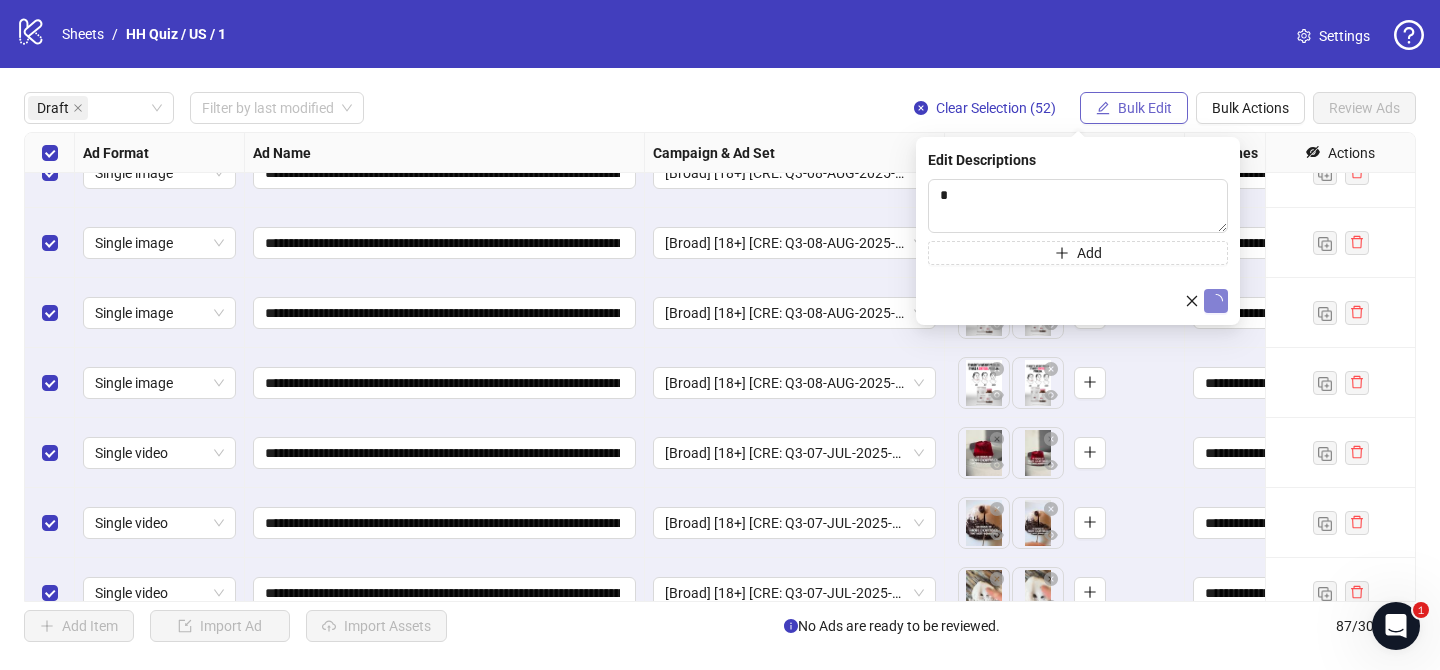 drag, startPoint x: 1149, startPoint y: 97, endPoint x: 1155, endPoint y: 109, distance: 13.416408 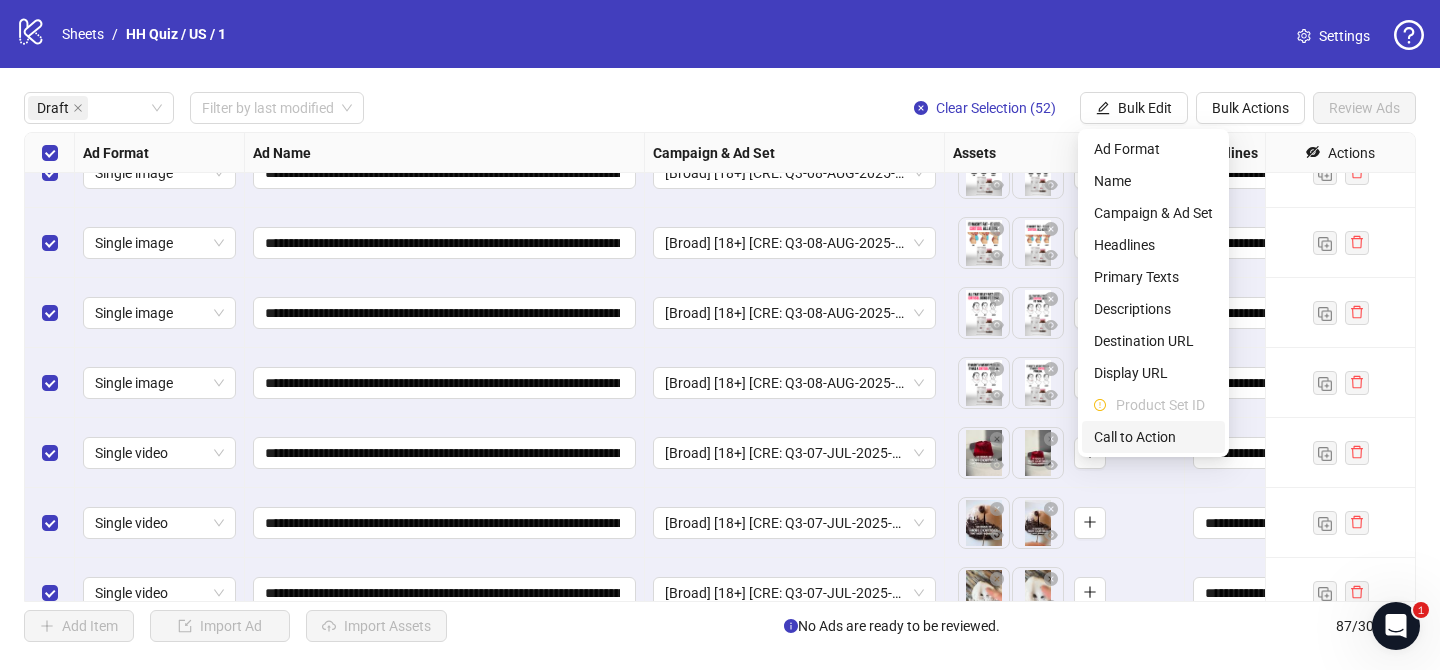drag, startPoint x: 1137, startPoint y: 432, endPoint x: 1133, endPoint y: 287, distance: 145.05516 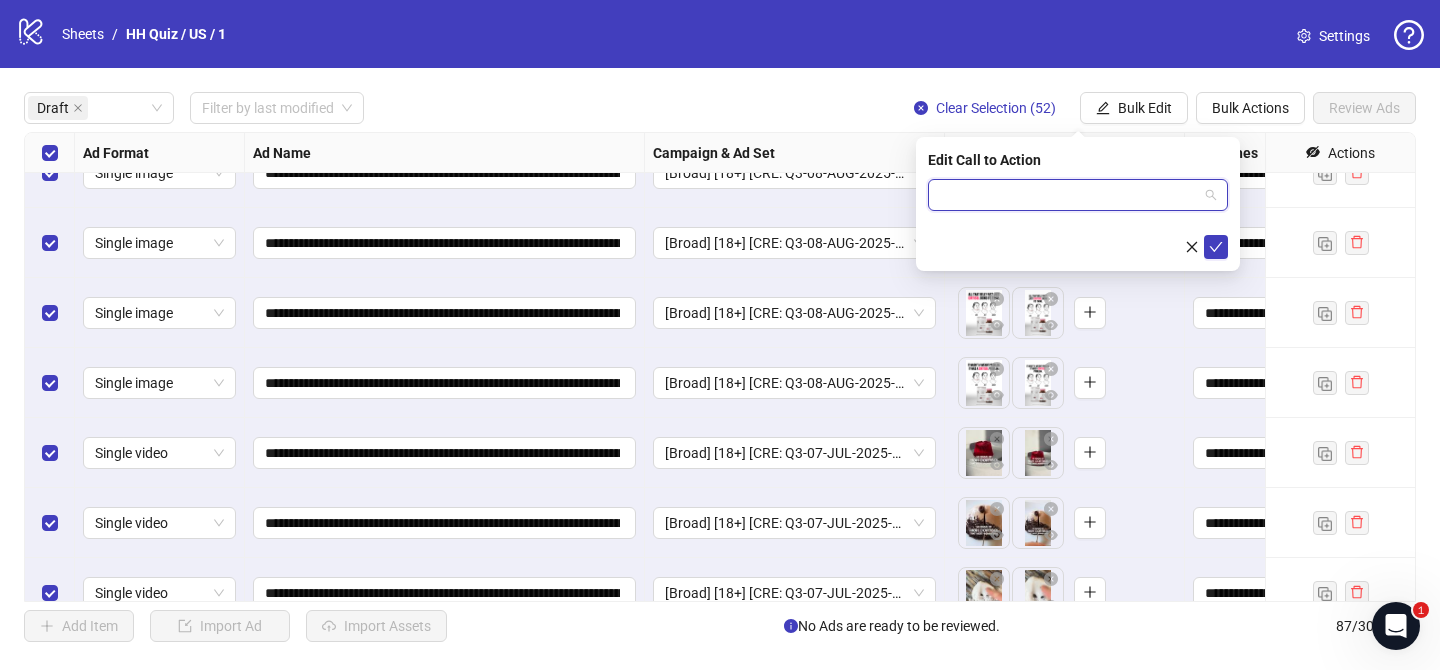 drag, startPoint x: 1078, startPoint y: 207, endPoint x: 1052, endPoint y: 276, distance: 73.736015 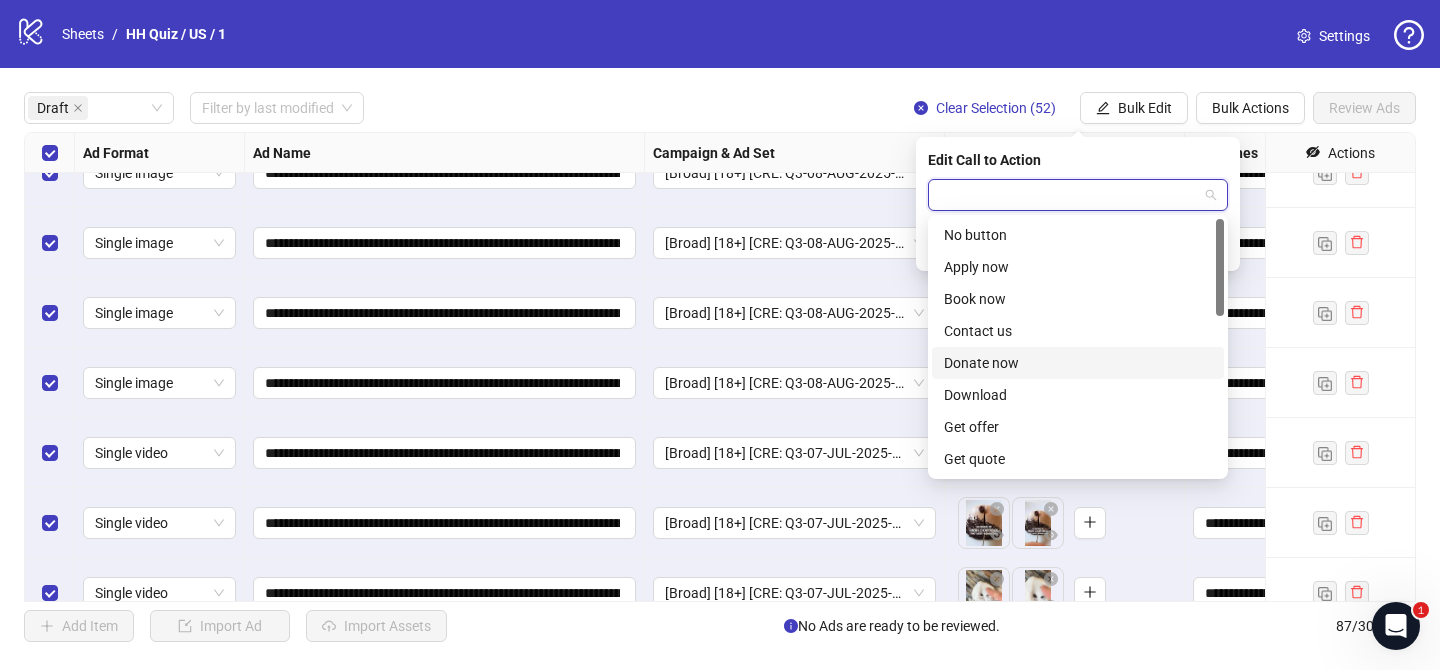 scroll, scrollTop: 416, scrollLeft: 0, axis: vertical 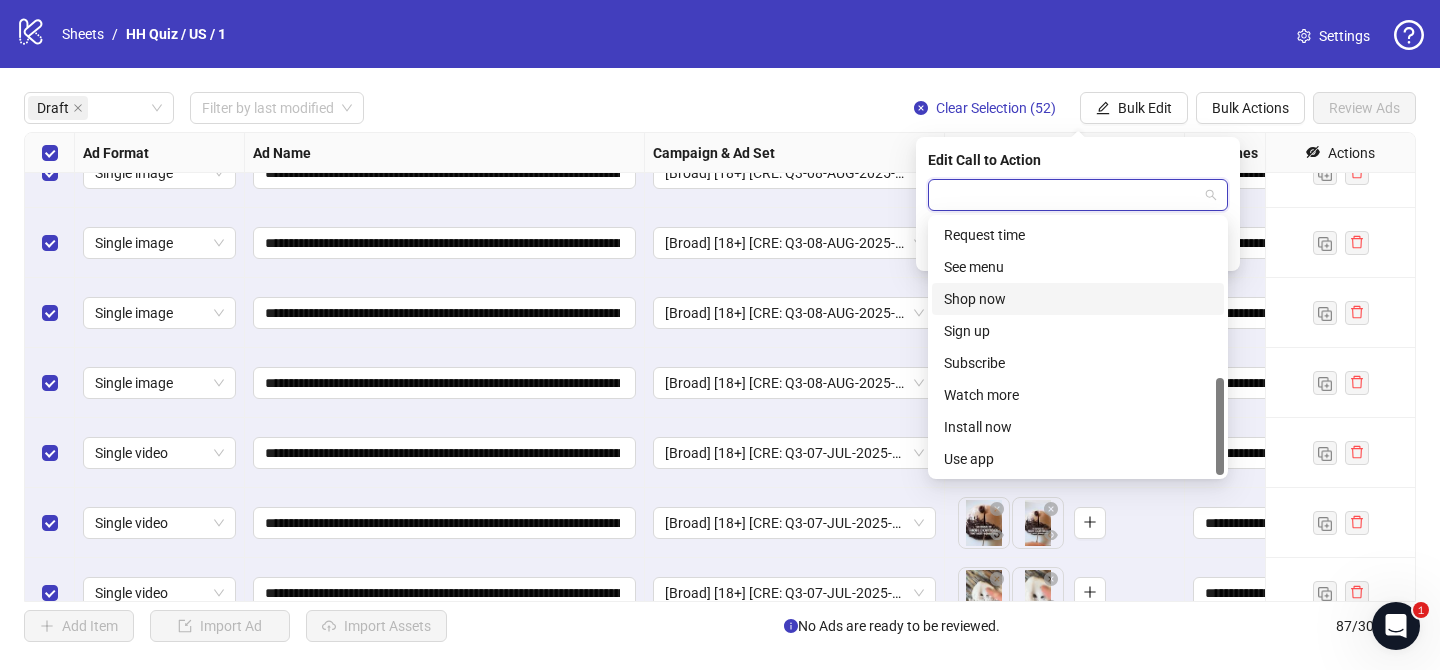 click on "Shop now" at bounding box center [1078, 299] 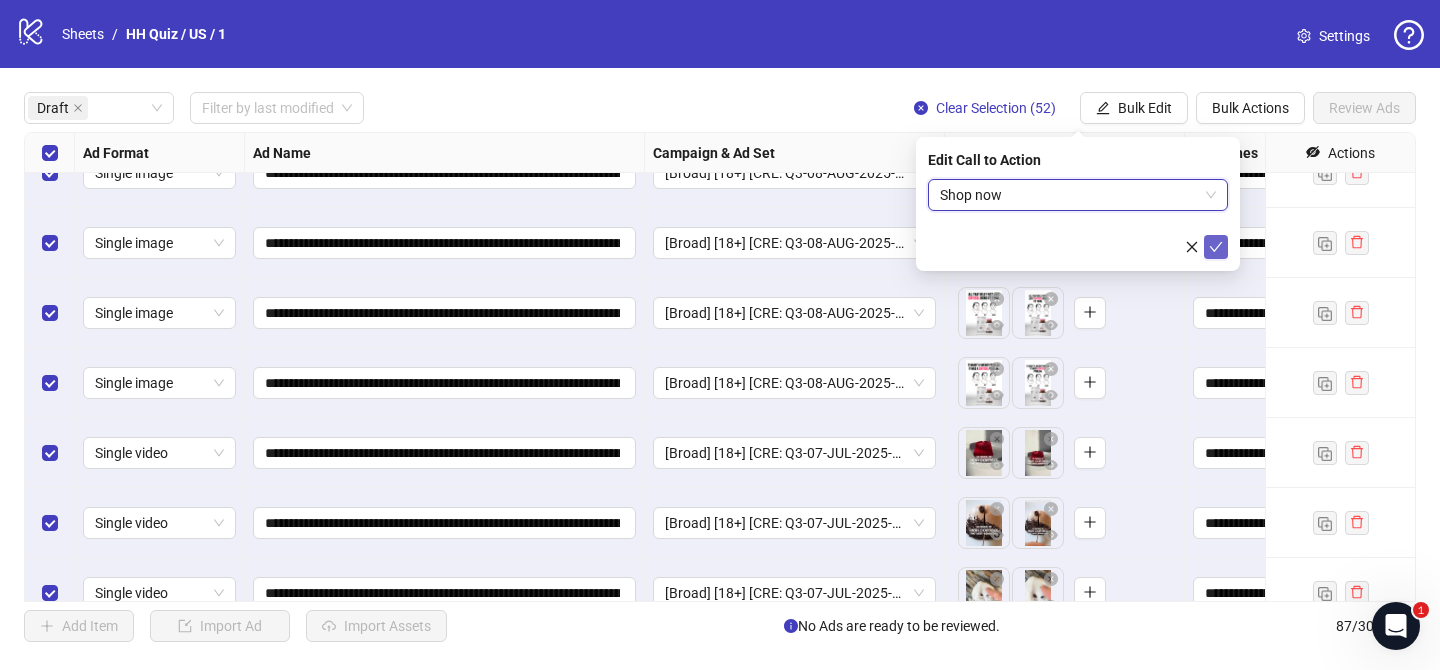 click 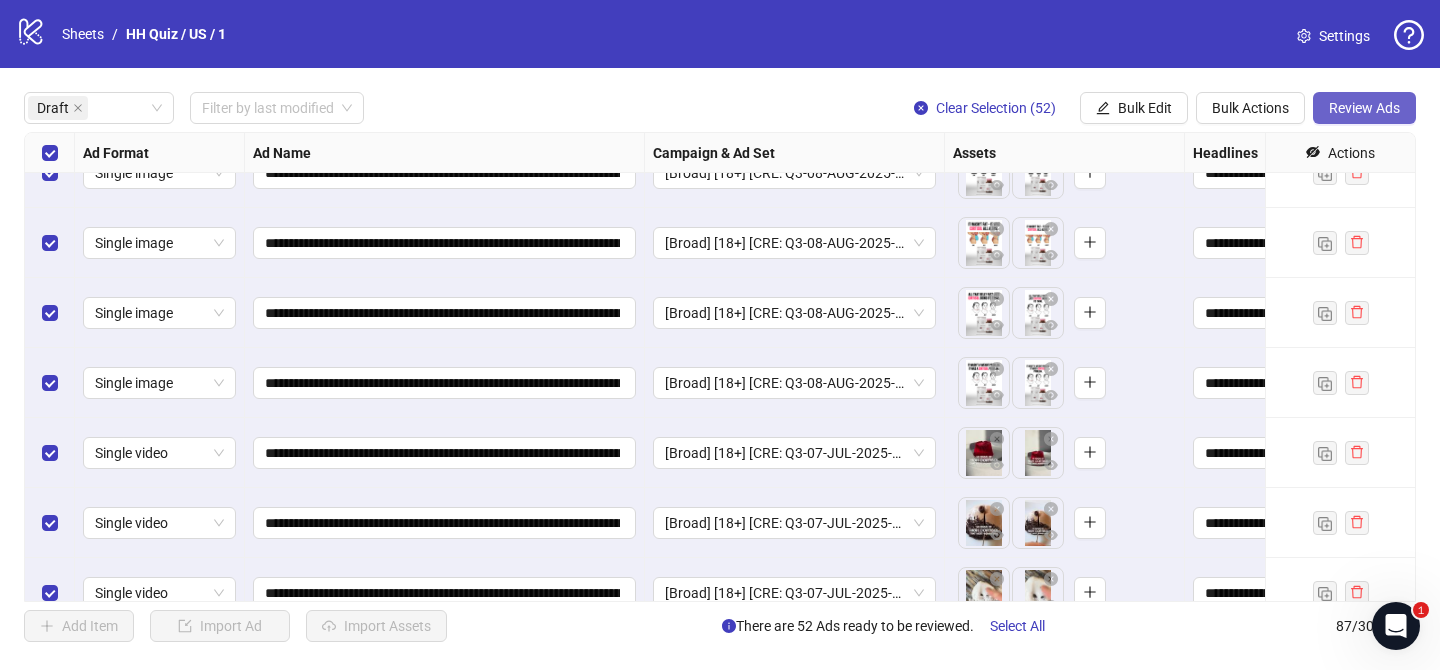 click on "Review Ads" at bounding box center (1364, 108) 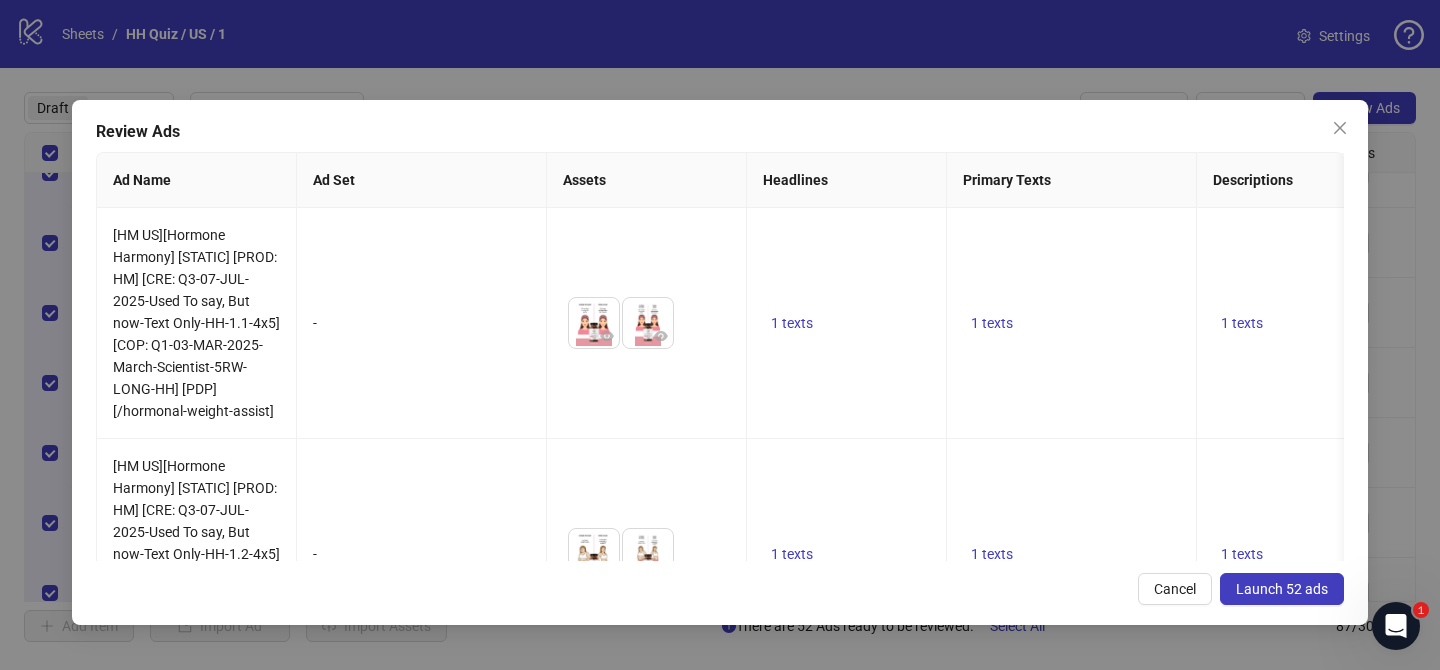 click on "Launch 52 ads" at bounding box center [1282, 589] 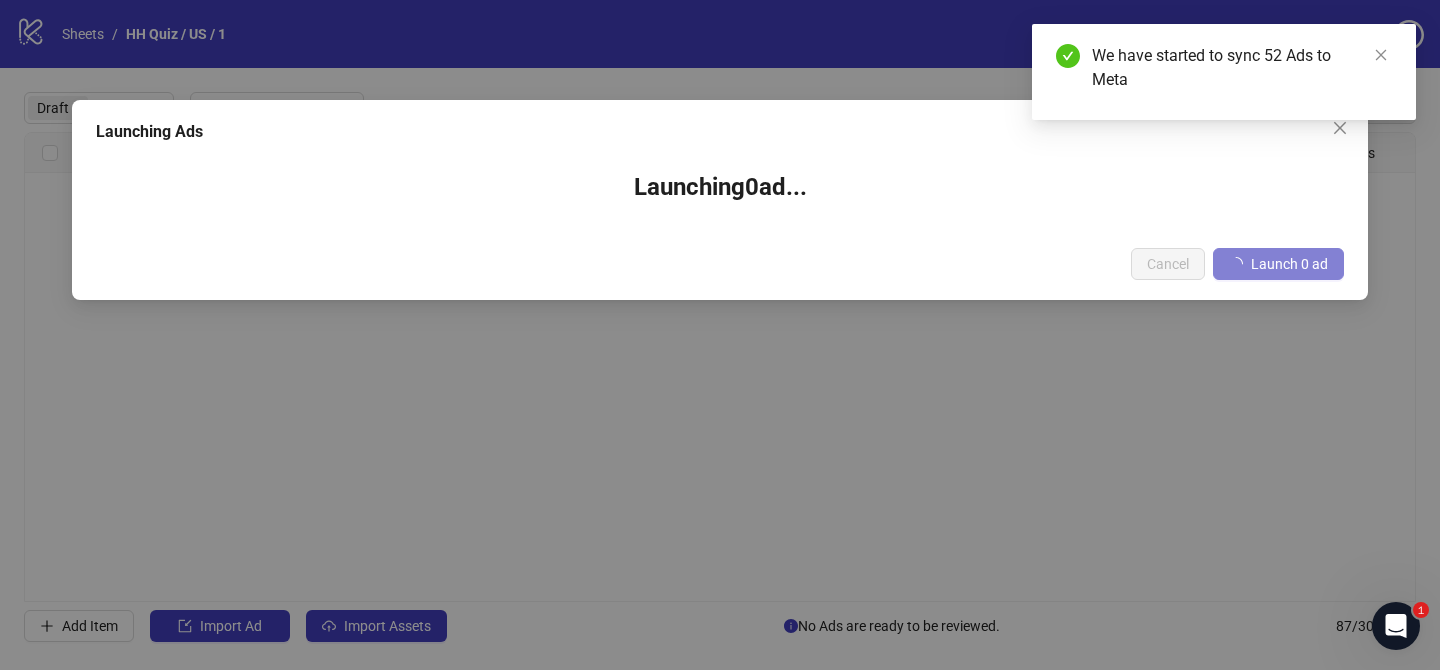 scroll, scrollTop: 0, scrollLeft: 0, axis: both 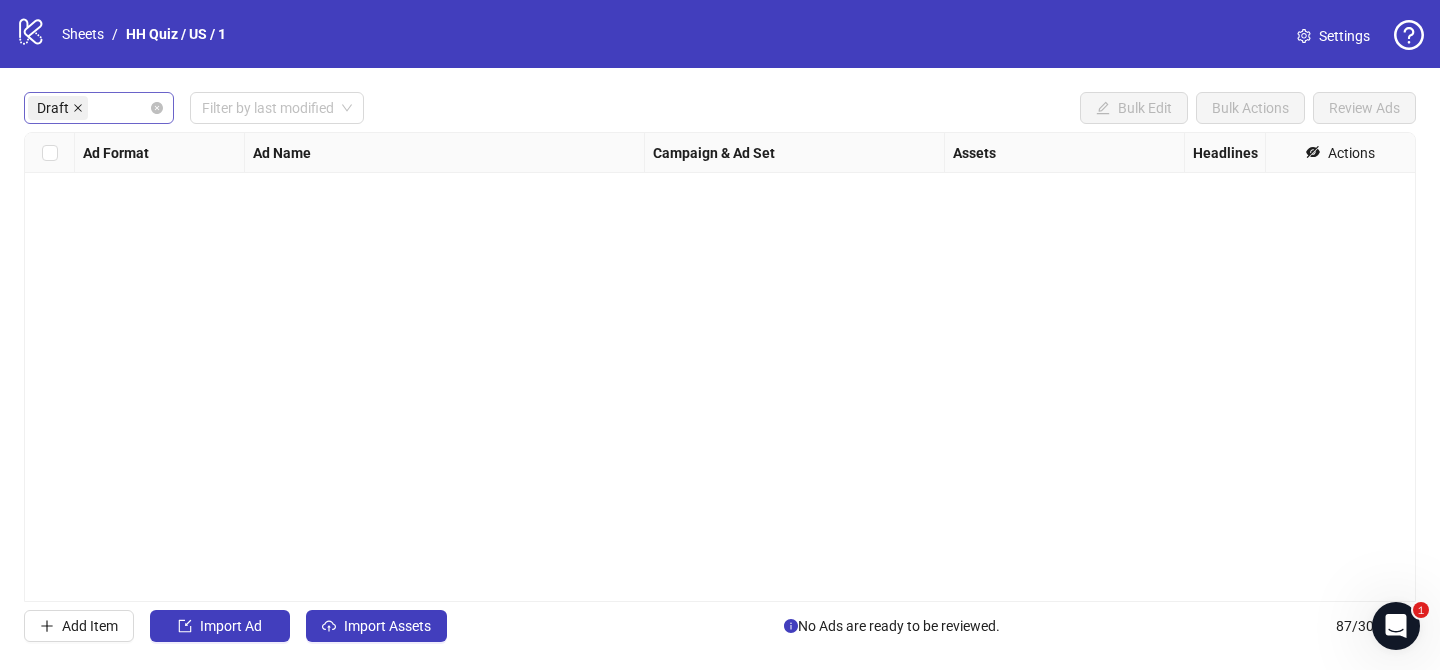 click 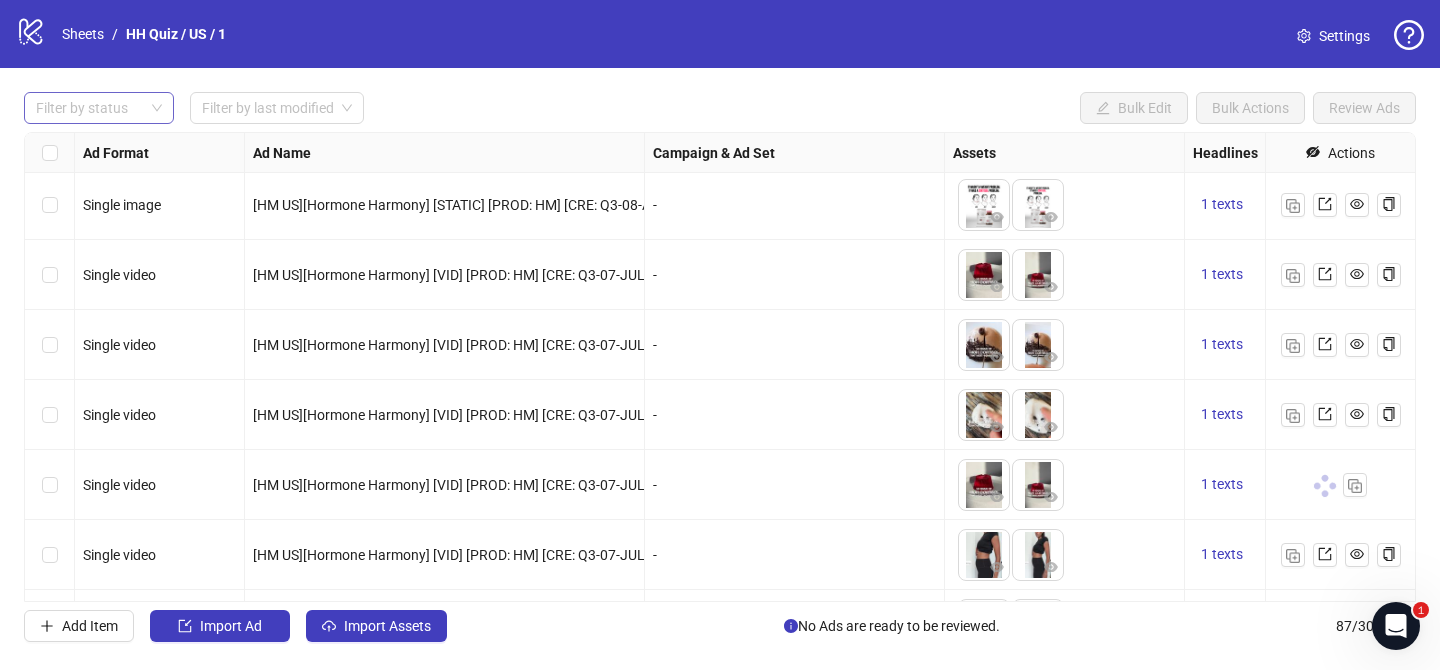 scroll, scrollTop: 5197, scrollLeft: 0, axis: vertical 